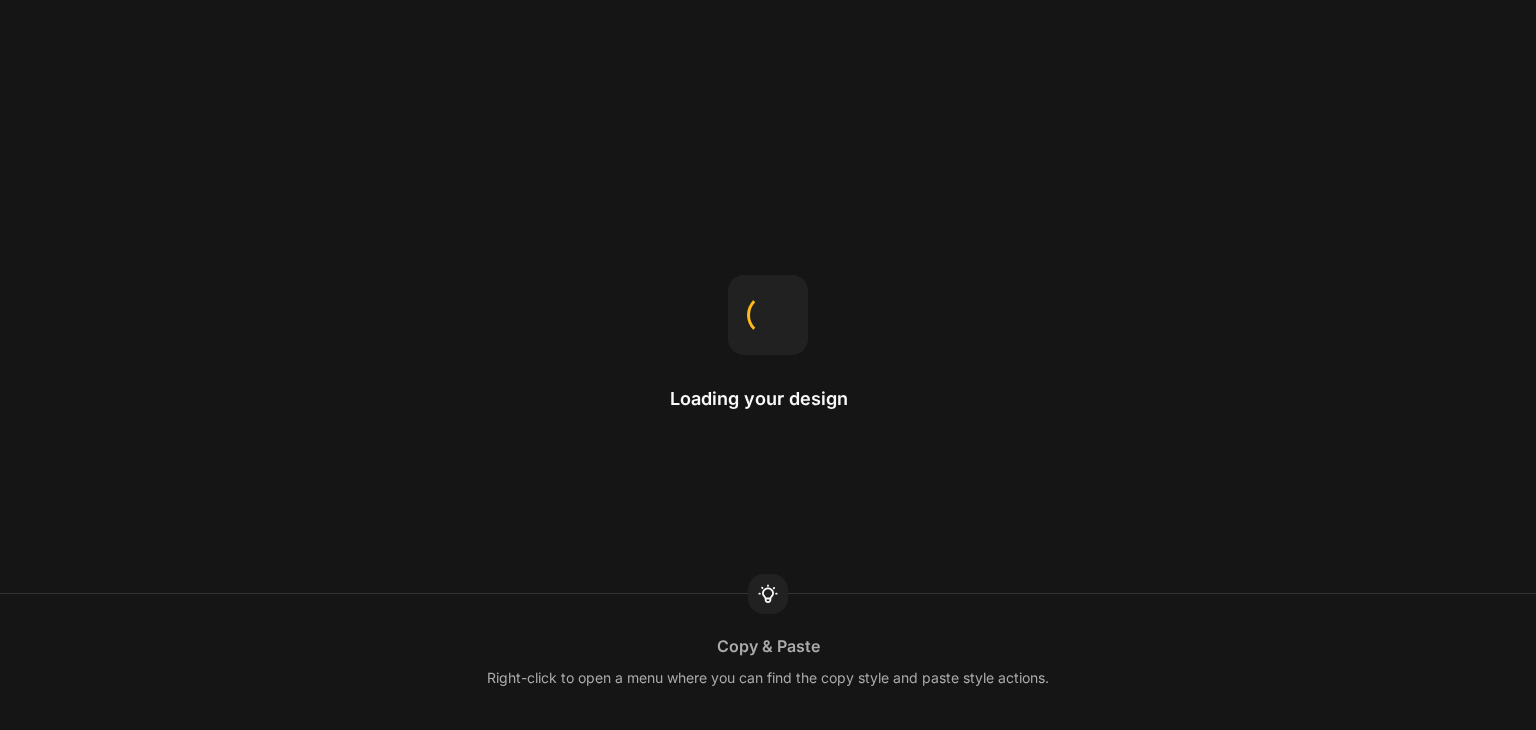 scroll, scrollTop: 0, scrollLeft: 0, axis: both 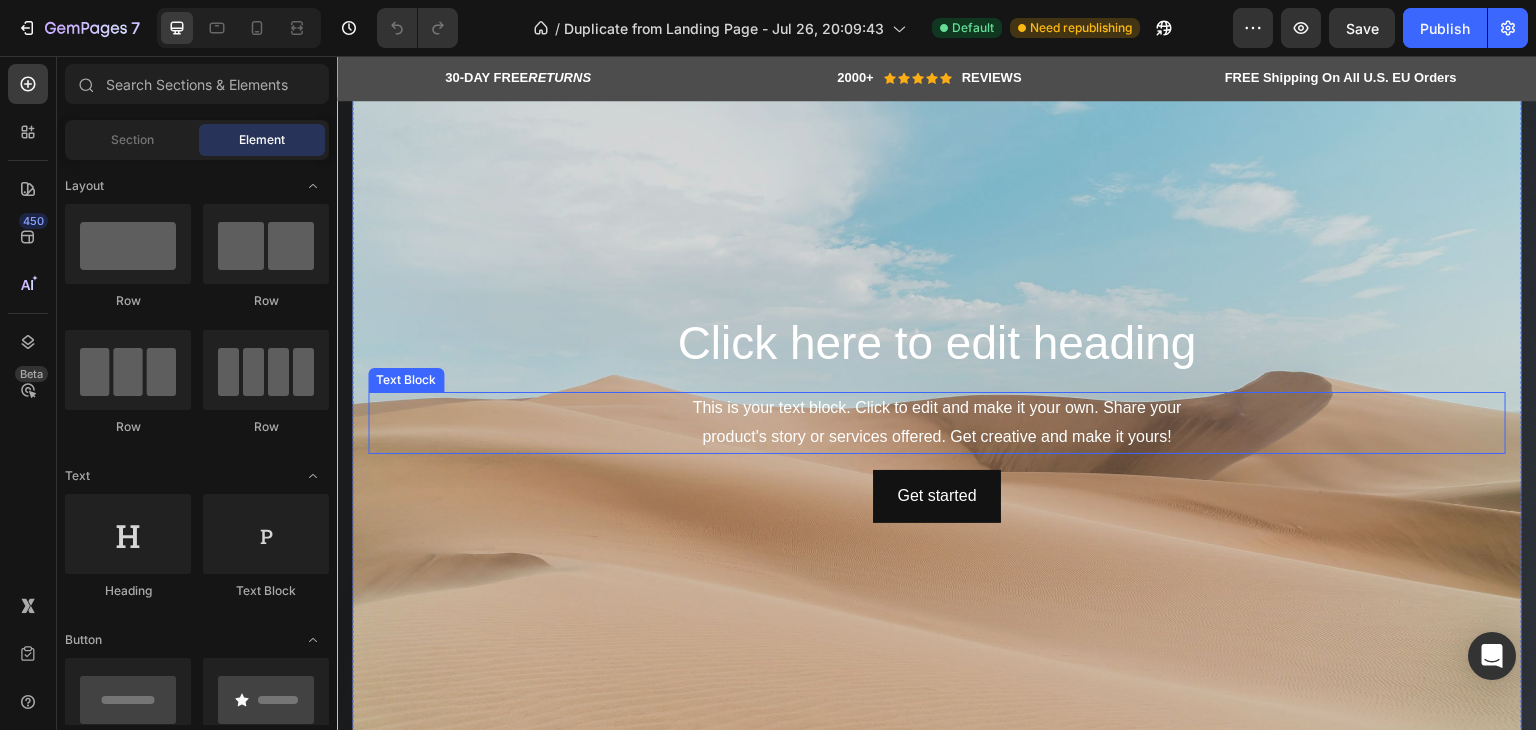 click on "This is your text block. Click to edit and make it your own. Share your                       product's story or services offered. Get creative and make it yours!" at bounding box center (937, 423) 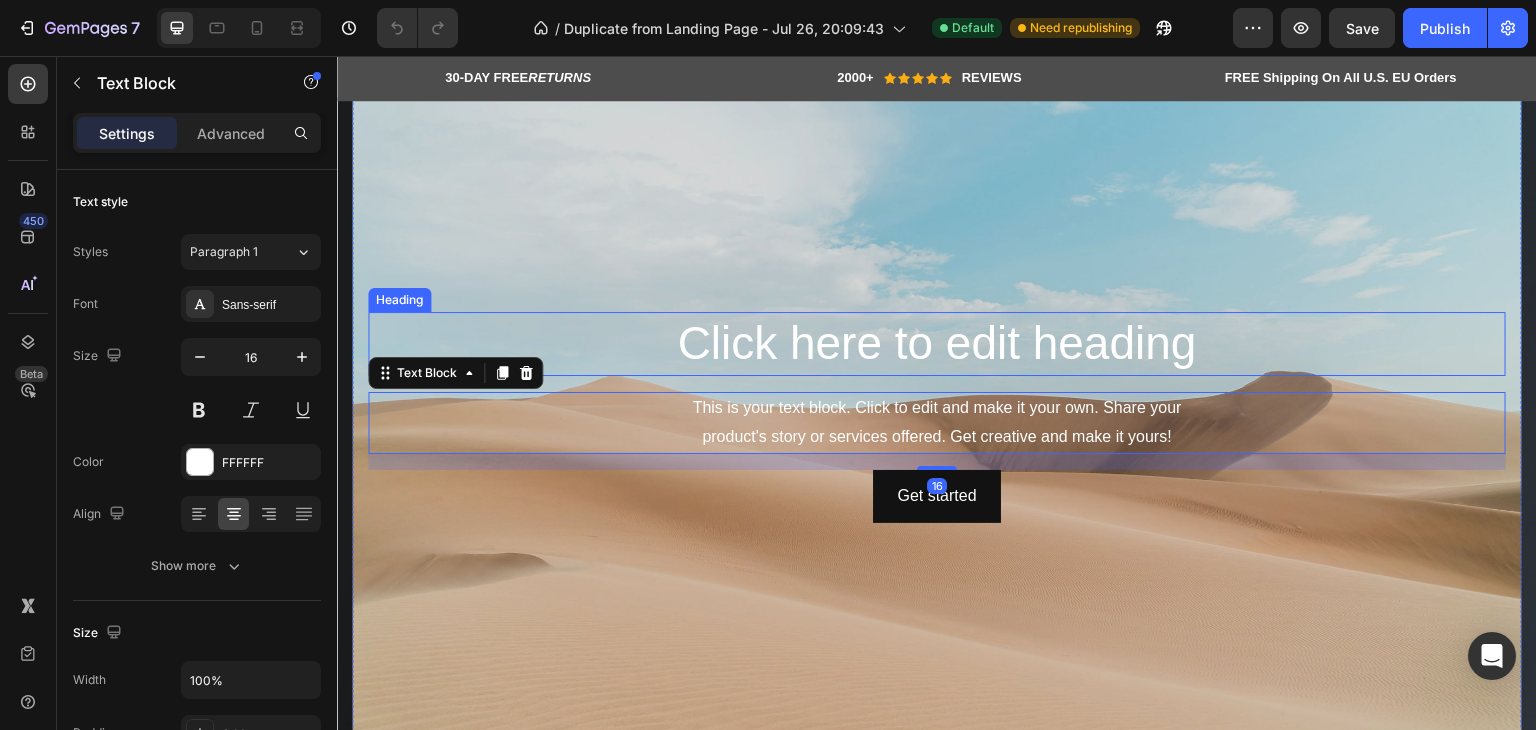click at bounding box center (937, 417) 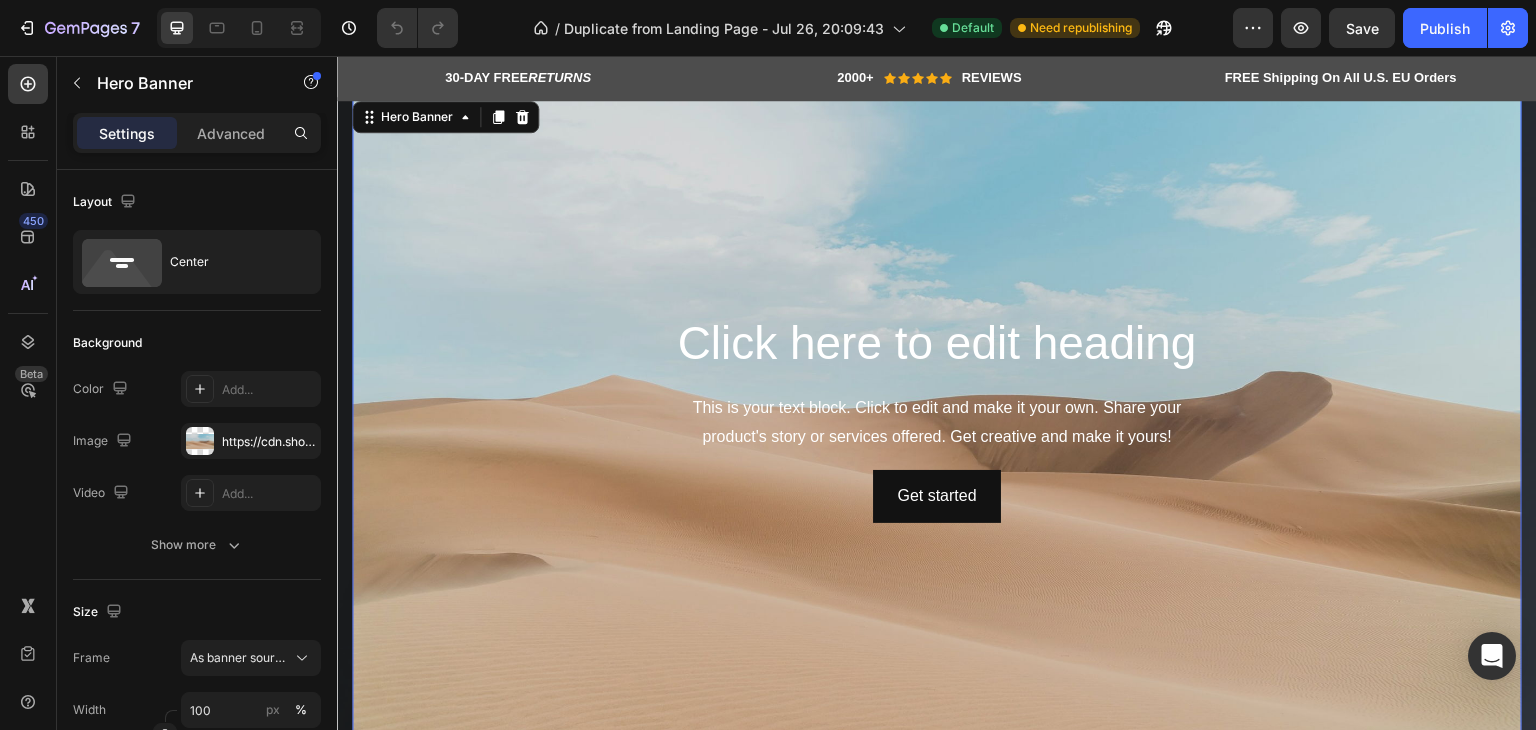 click at bounding box center [937, 417] 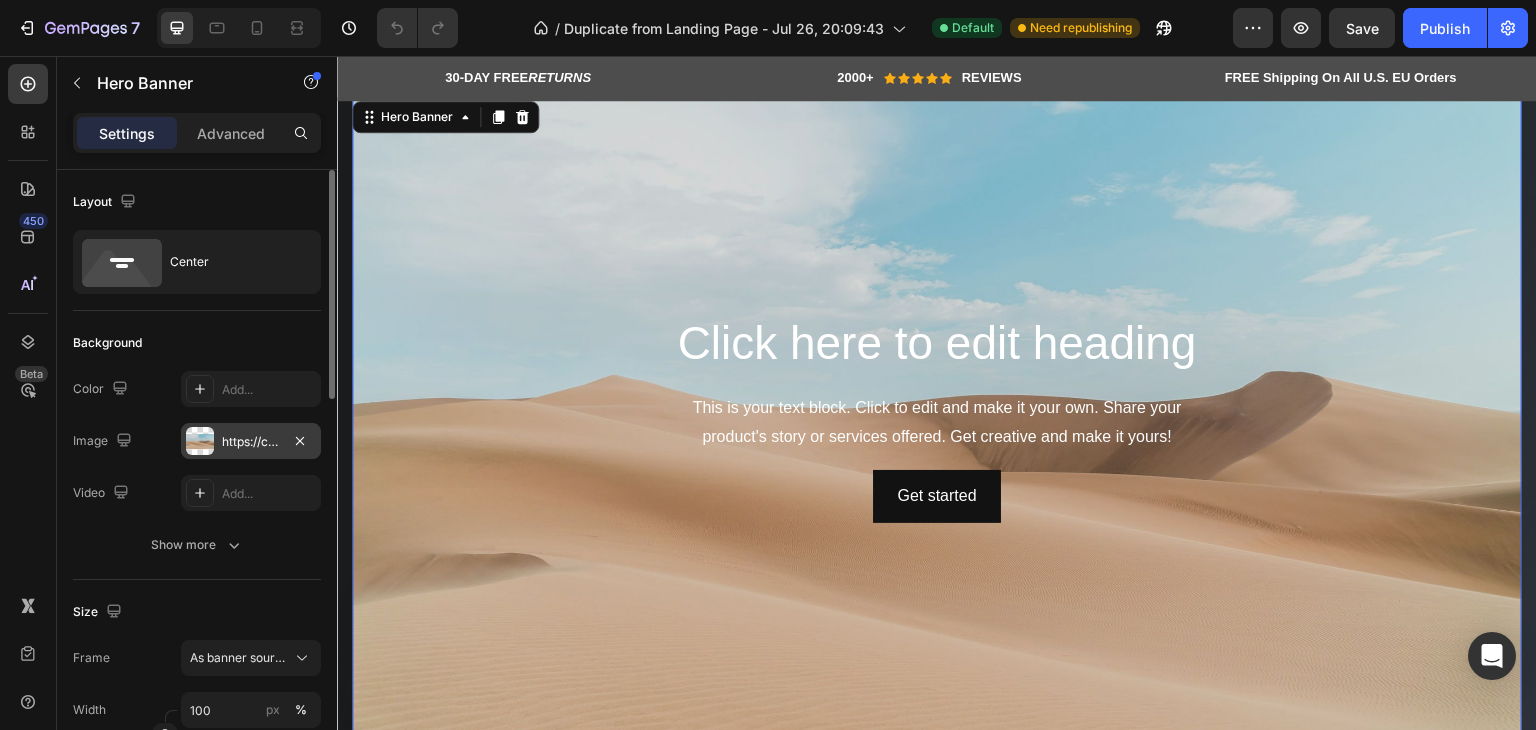 click on "https://cdn.shopify.com/s/files/1/2005/9307/files/background_settings.jpg" at bounding box center [251, 441] 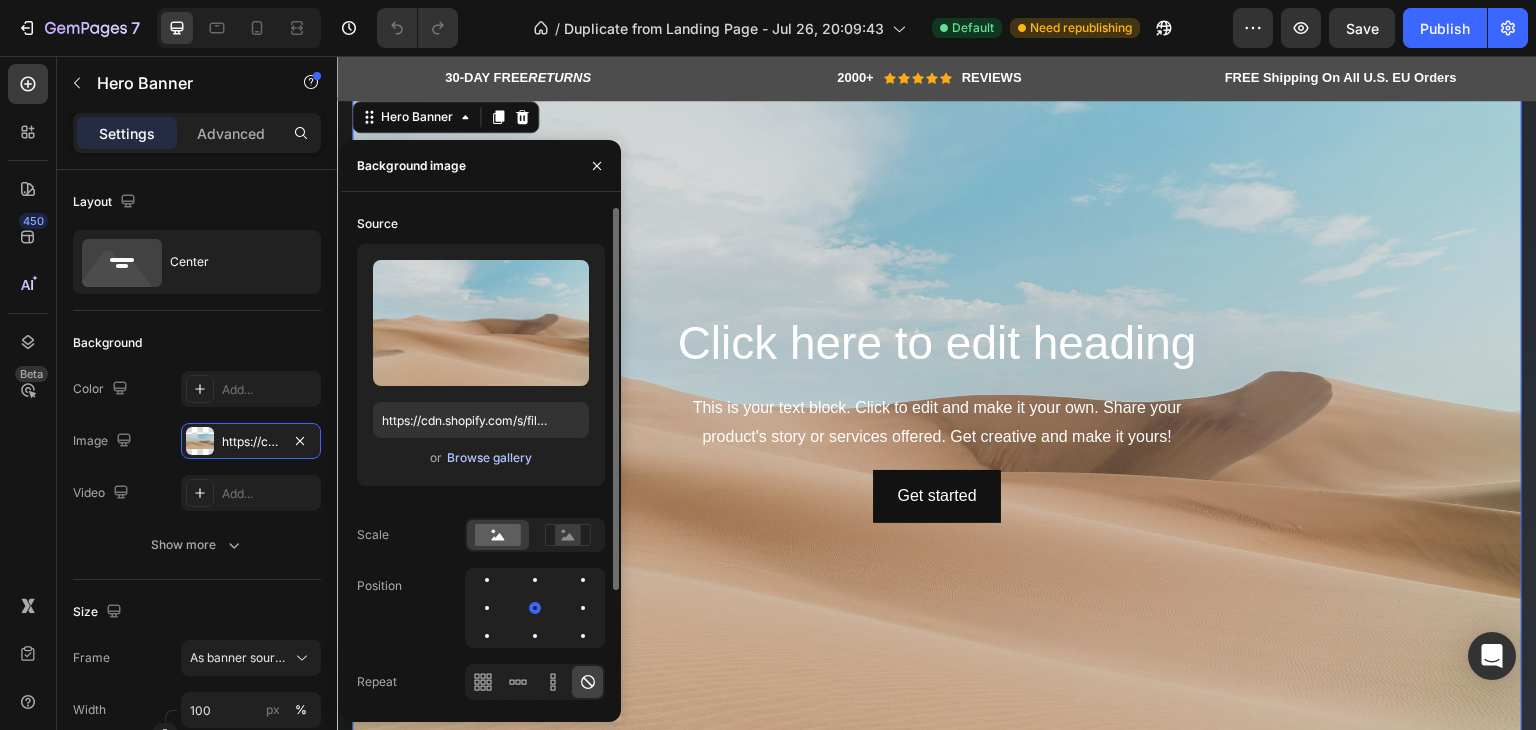 click on "Browse gallery" at bounding box center (489, 458) 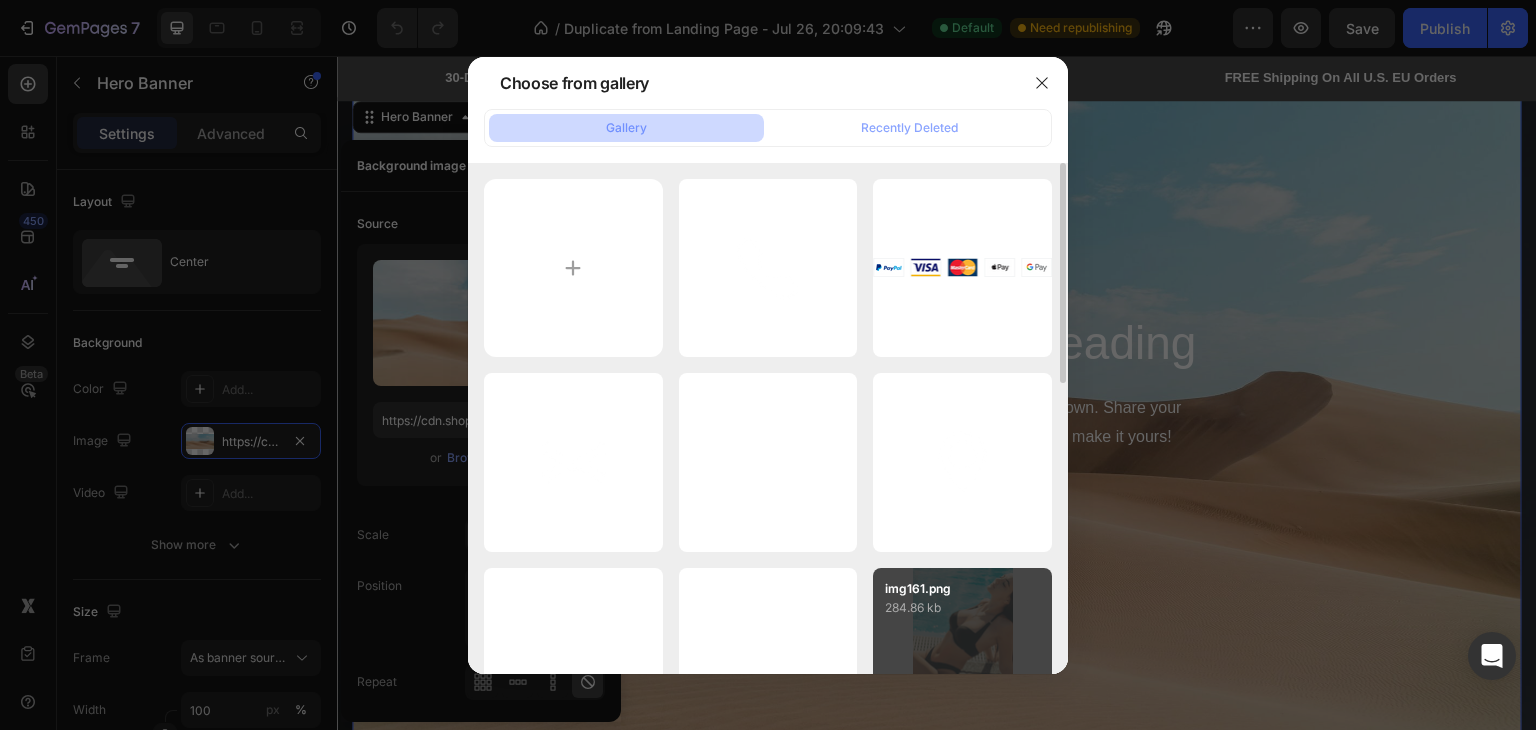 scroll, scrollTop: 100, scrollLeft: 0, axis: vertical 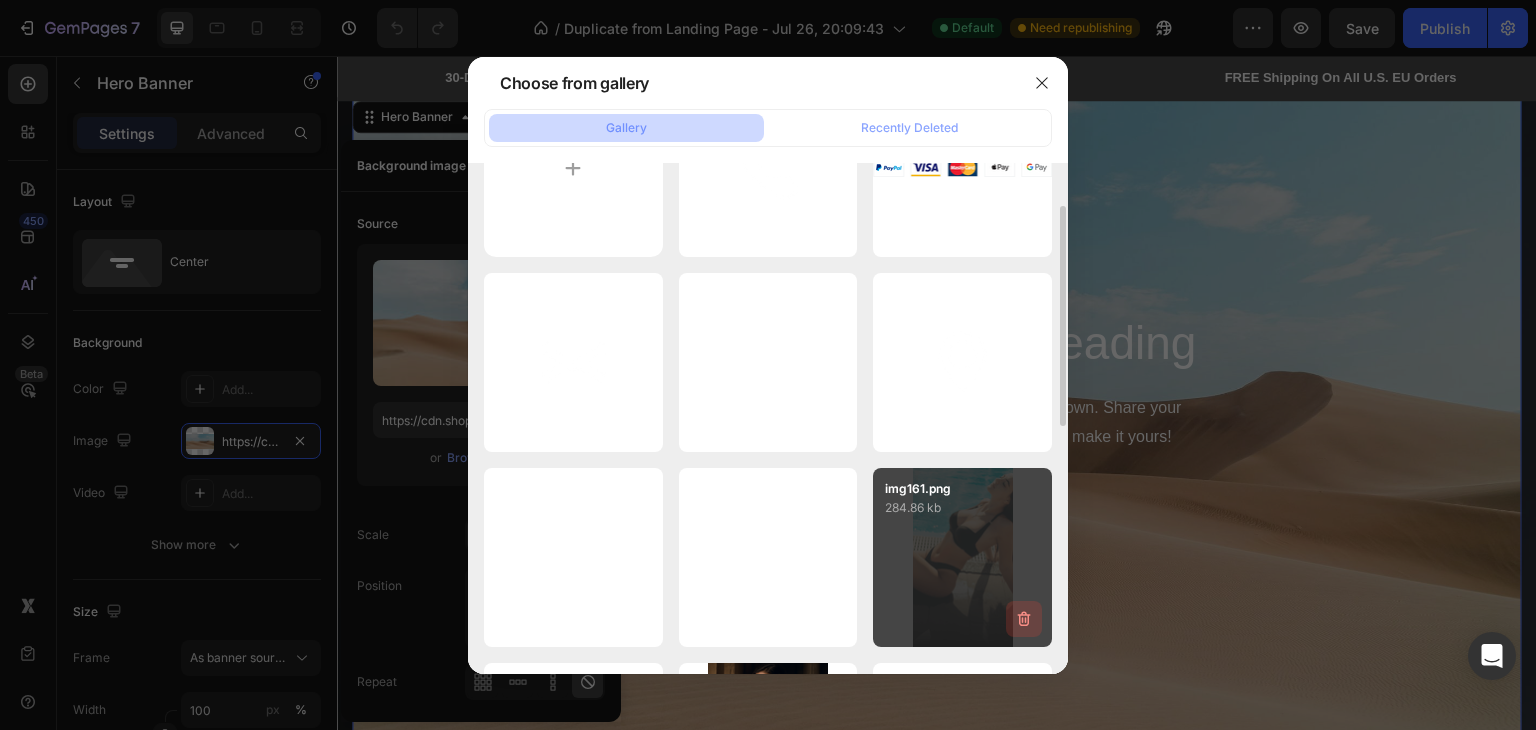 click 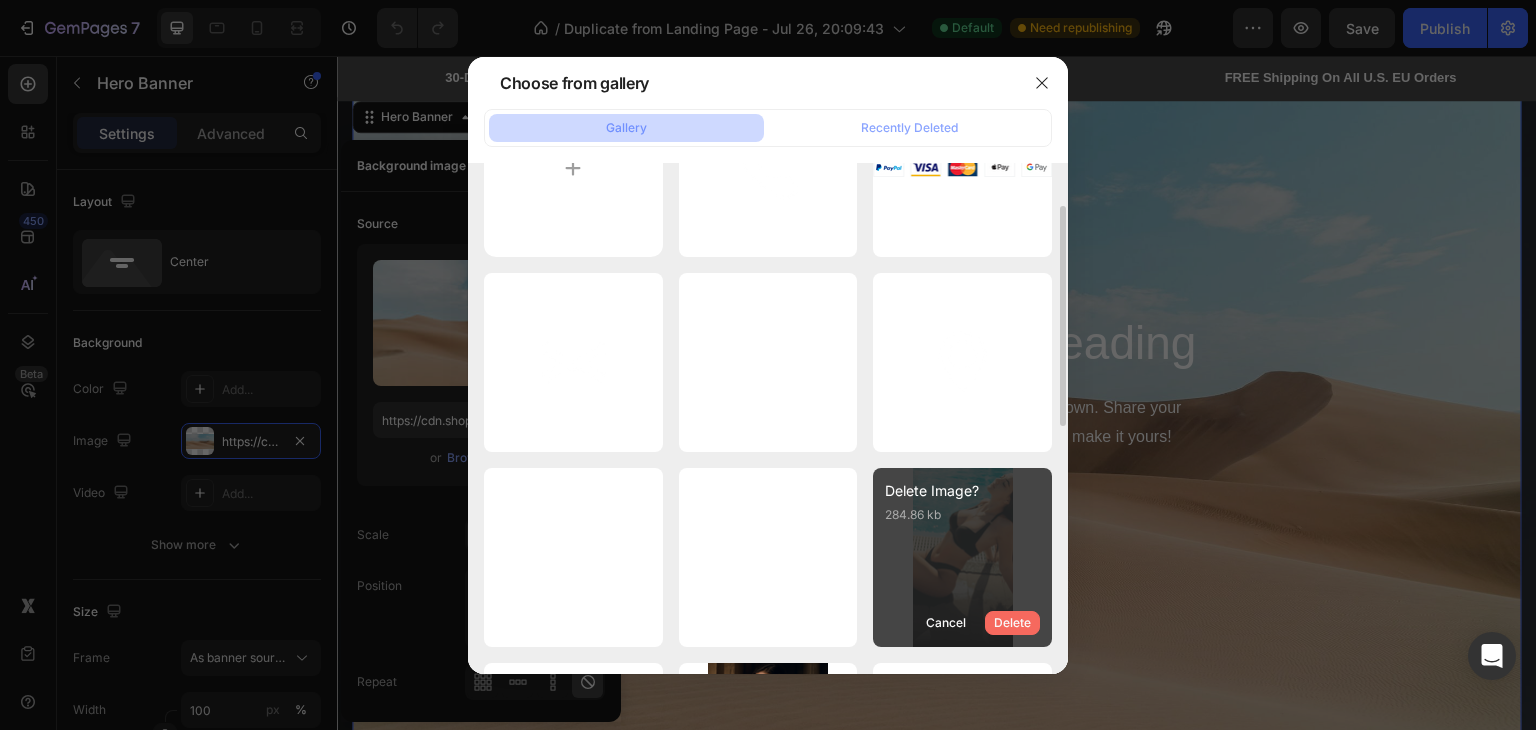 click on "Delete" at bounding box center (1012, 623) 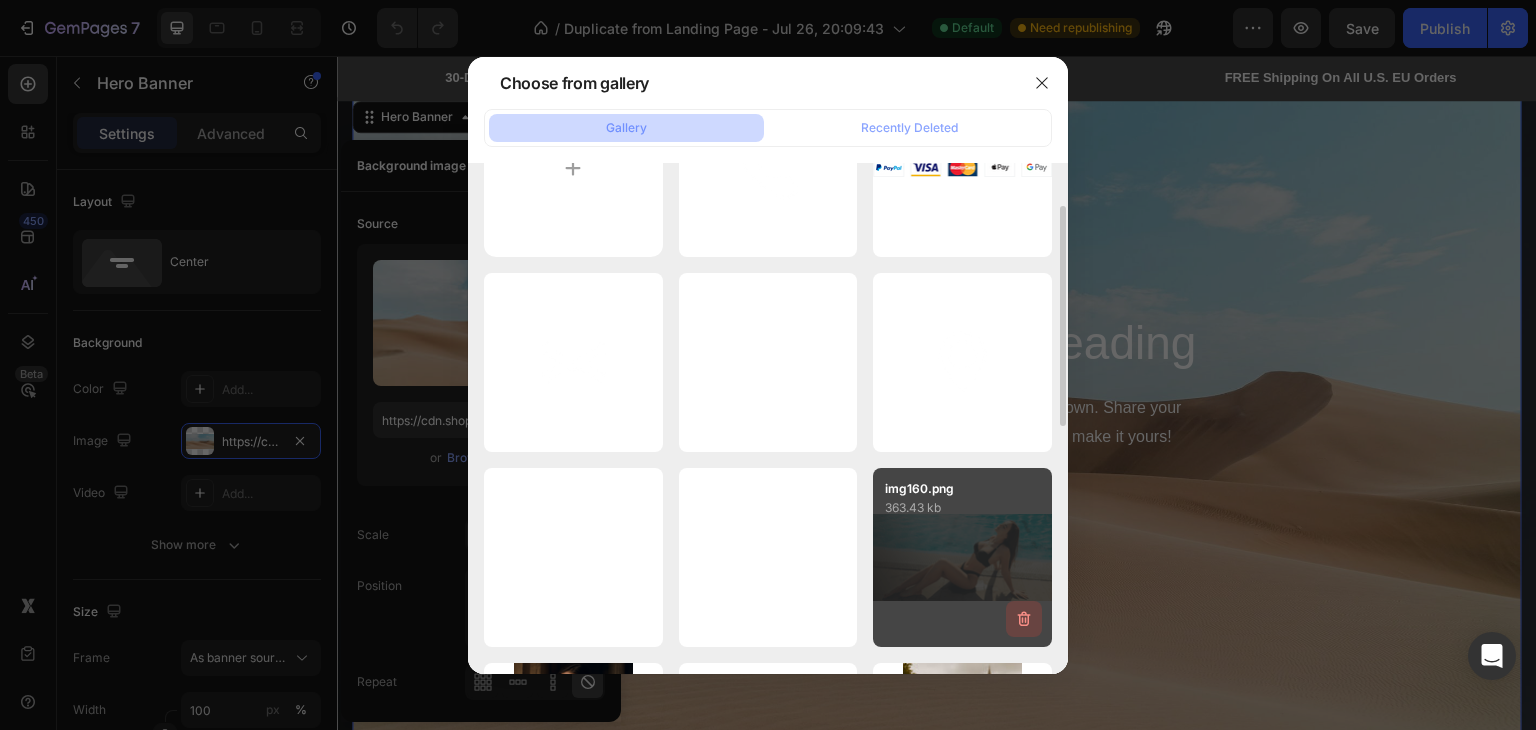 click 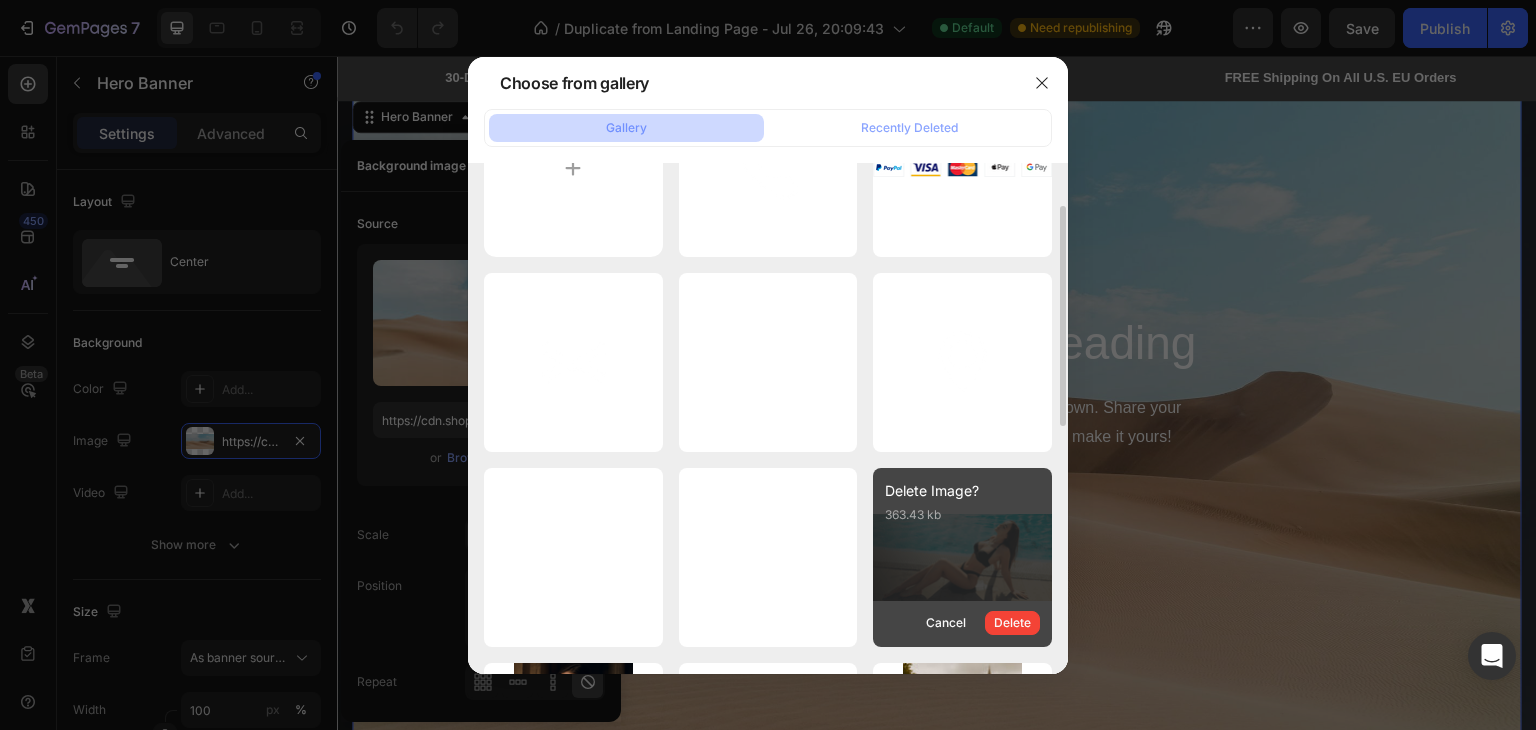 click on "Delete" at bounding box center (1012, 623) 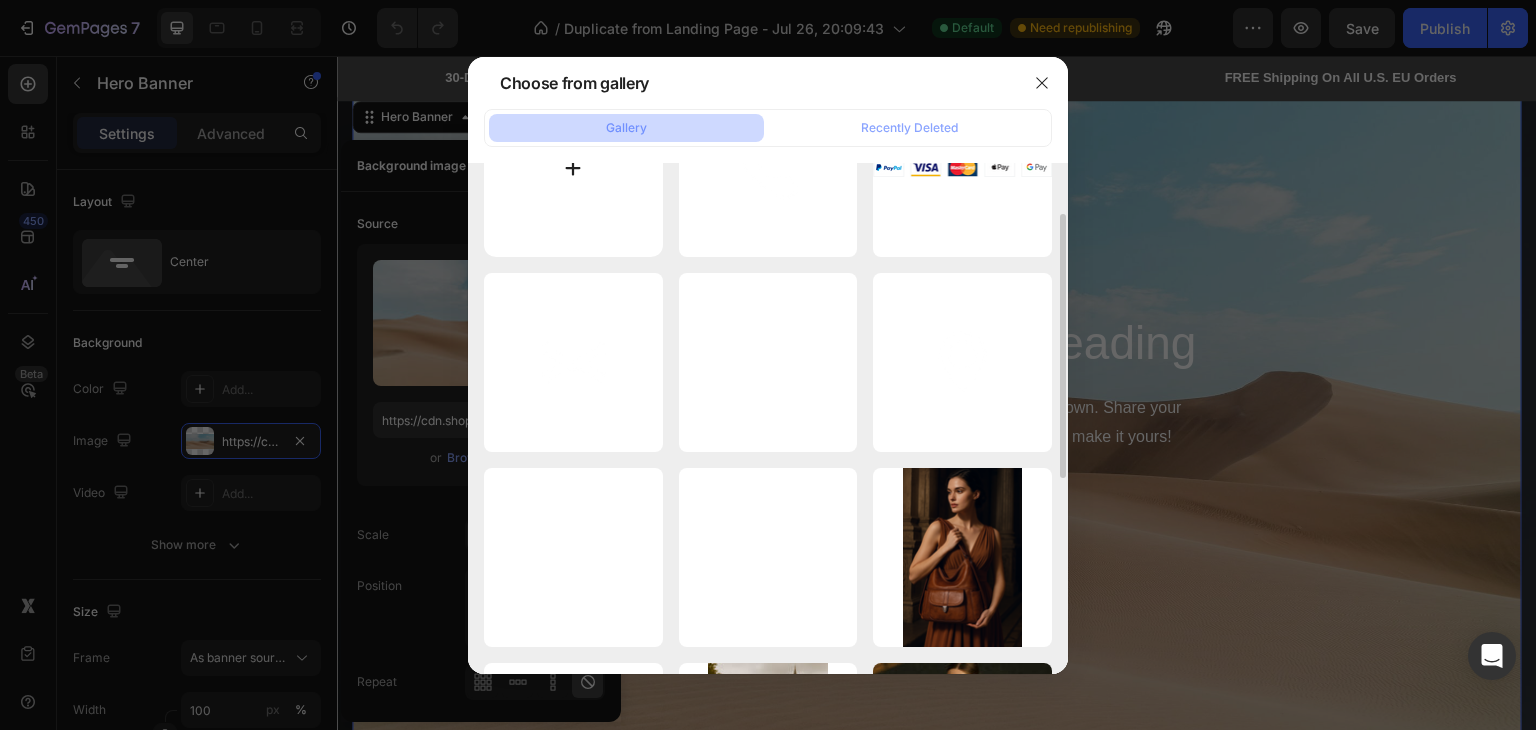 click at bounding box center [573, 168] 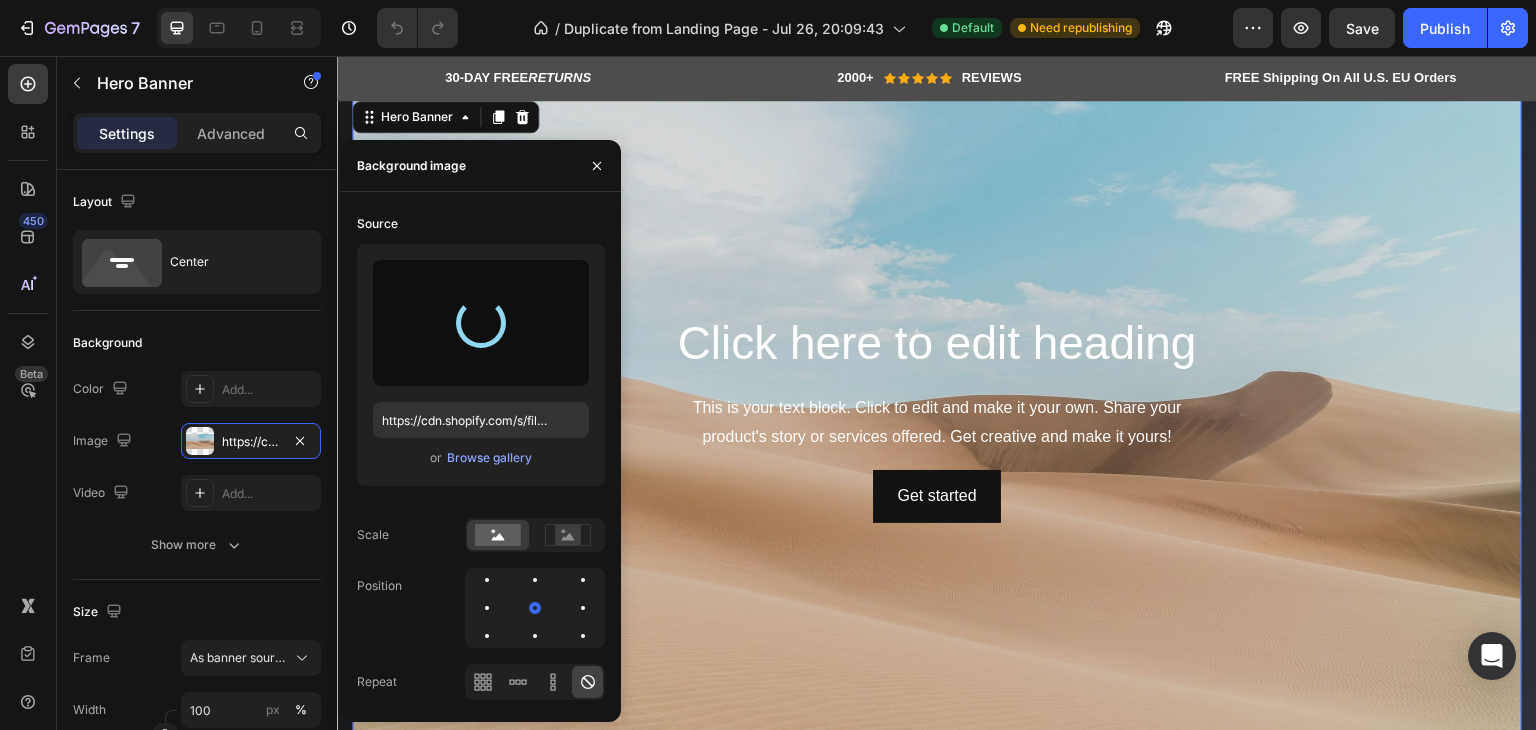 type on "https://cdn.shopify.com/s/files/1/0923/4625/3692/files/gempages_575979703182033439-[ID].jpg" 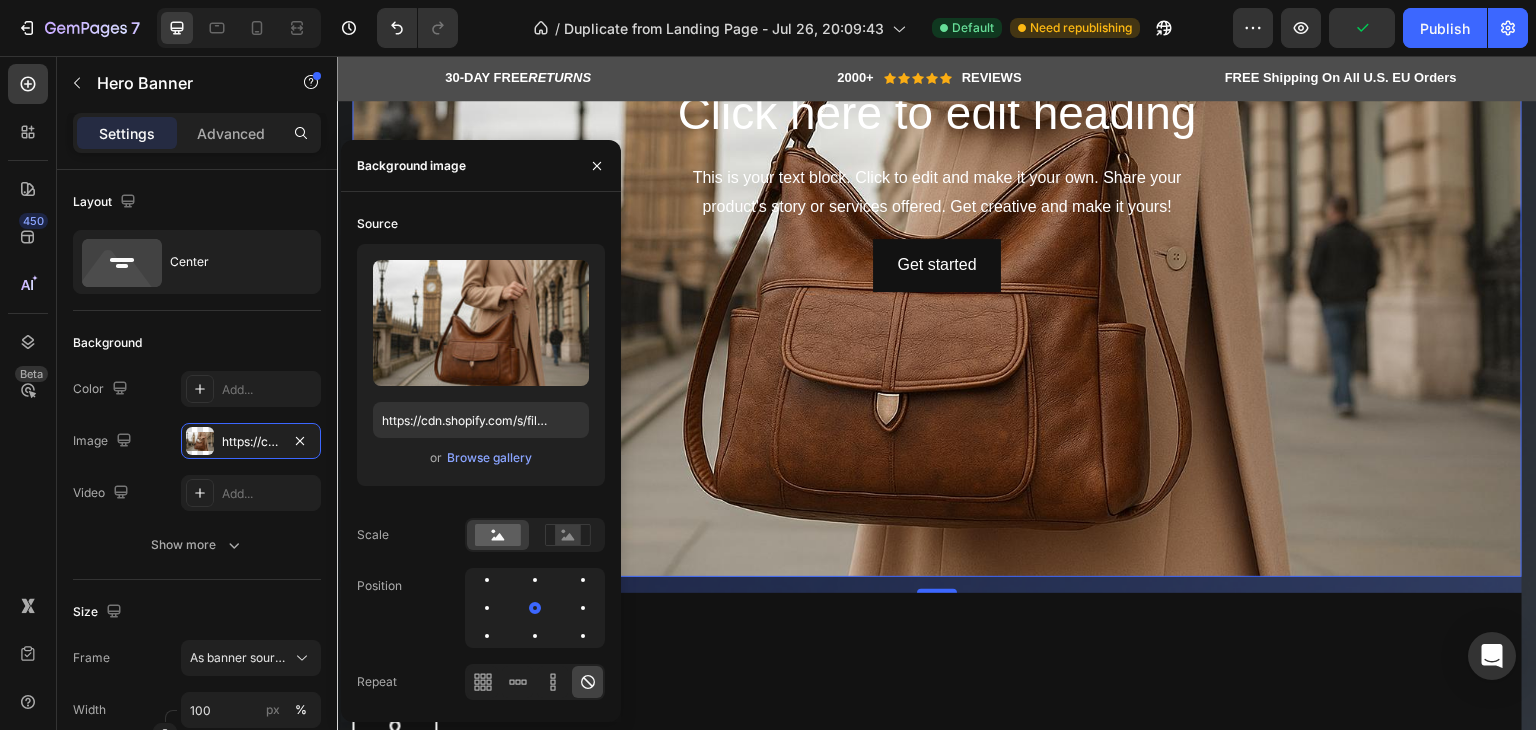 scroll, scrollTop: 200, scrollLeft: 0, axis: vertical 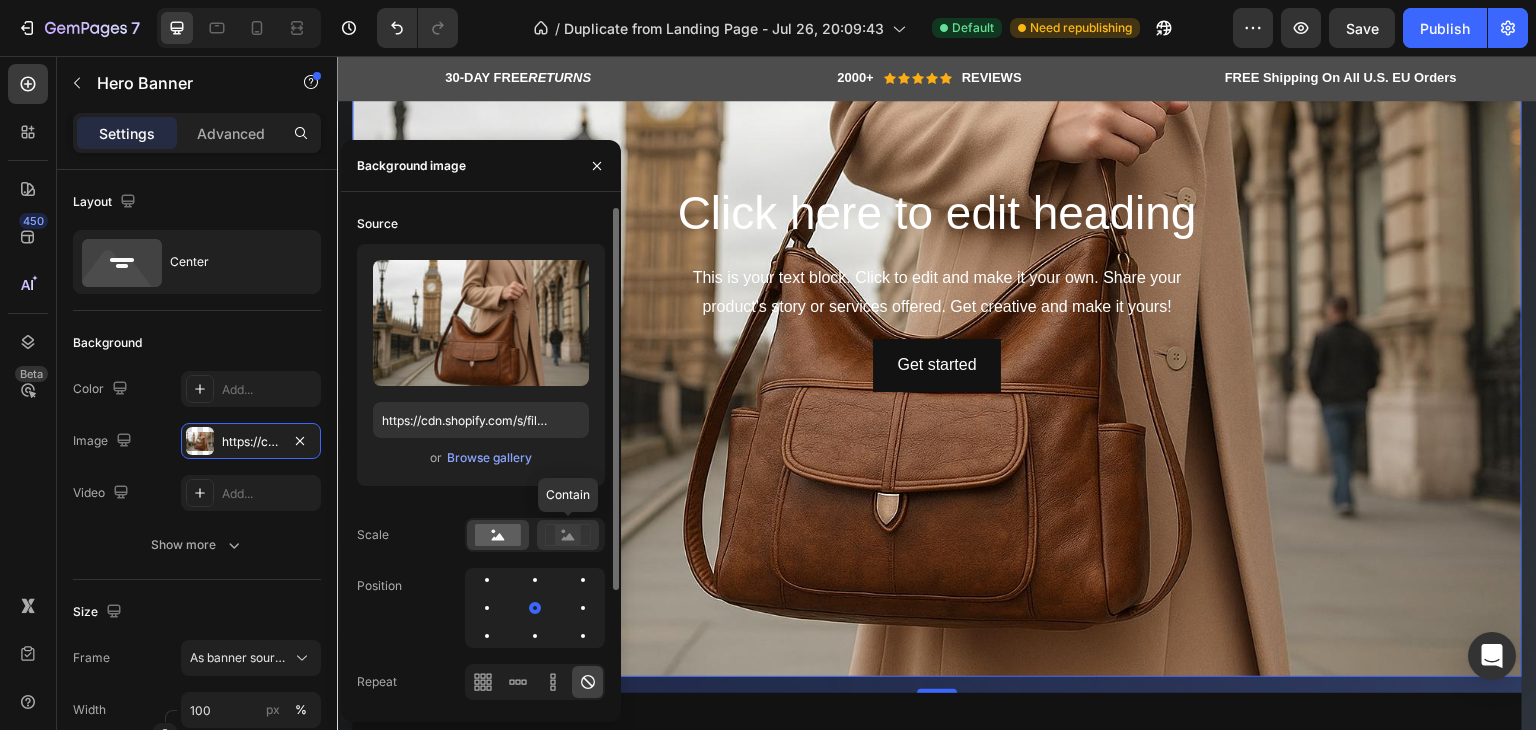 click 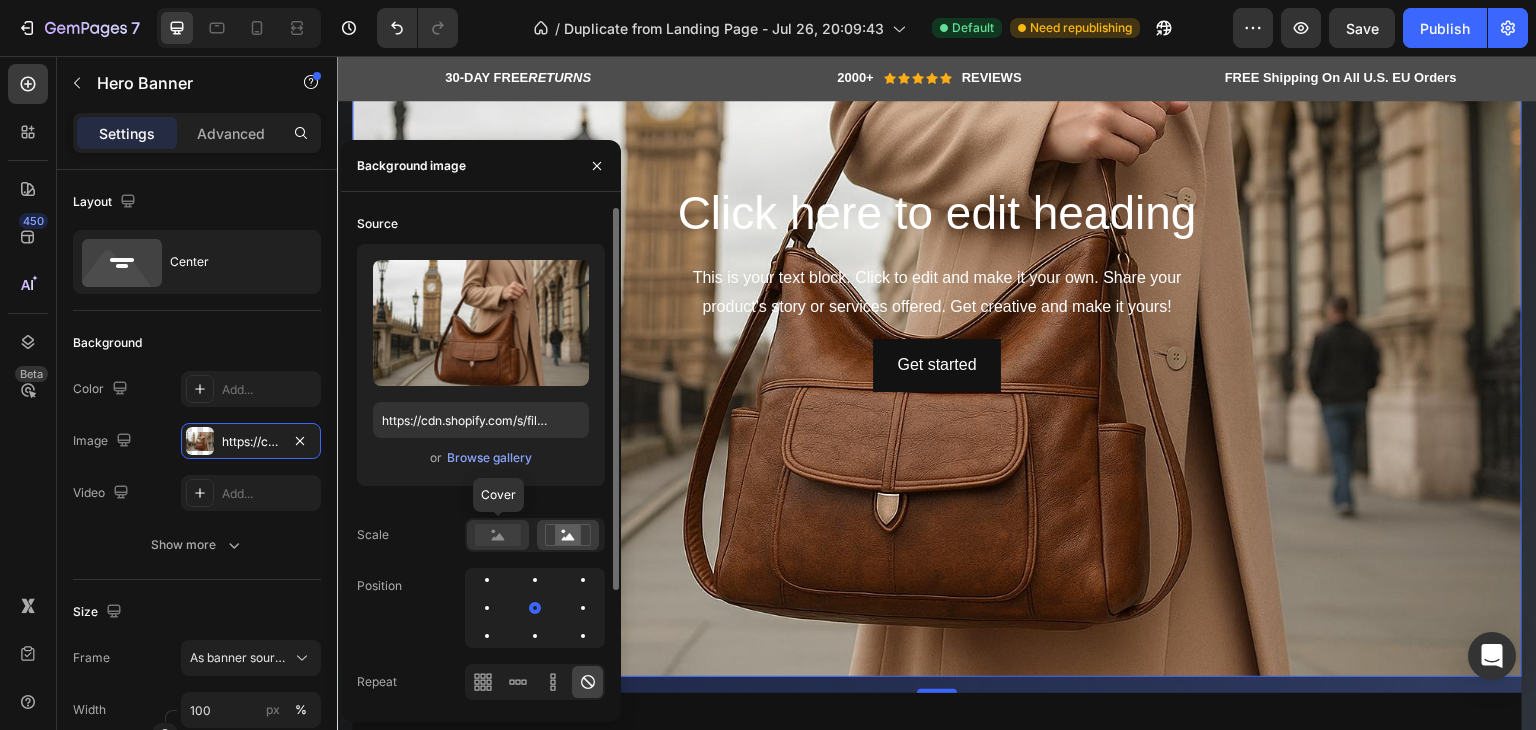 click 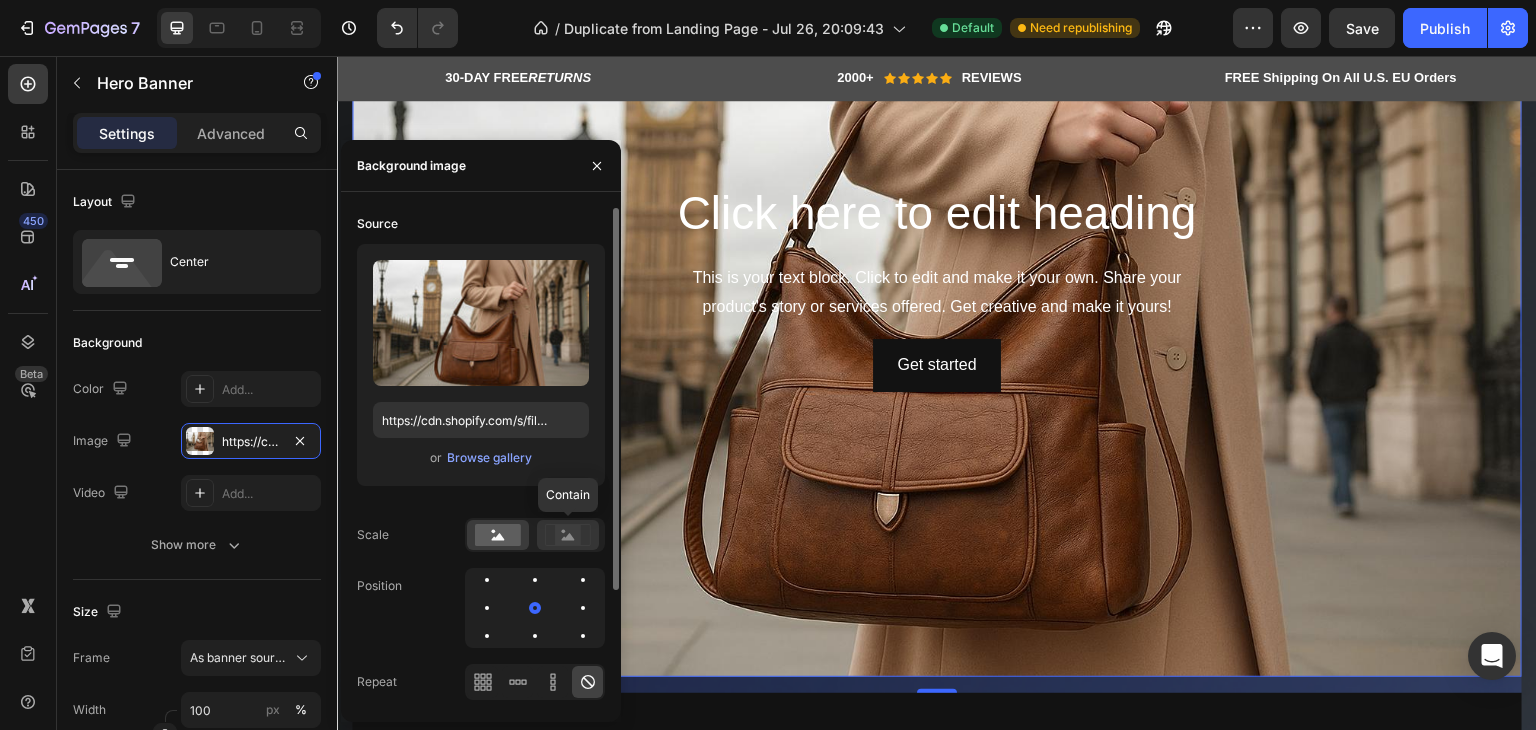 click 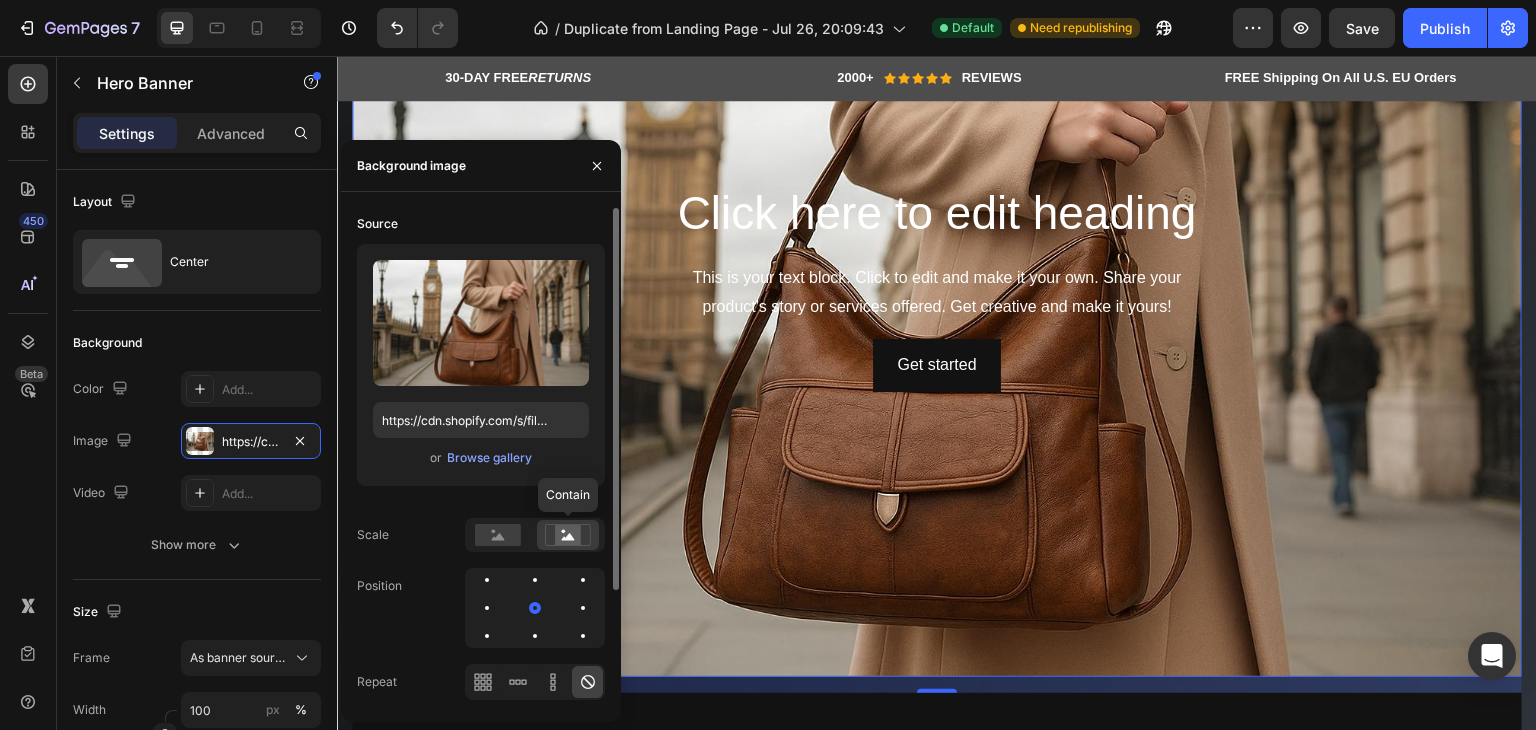 click 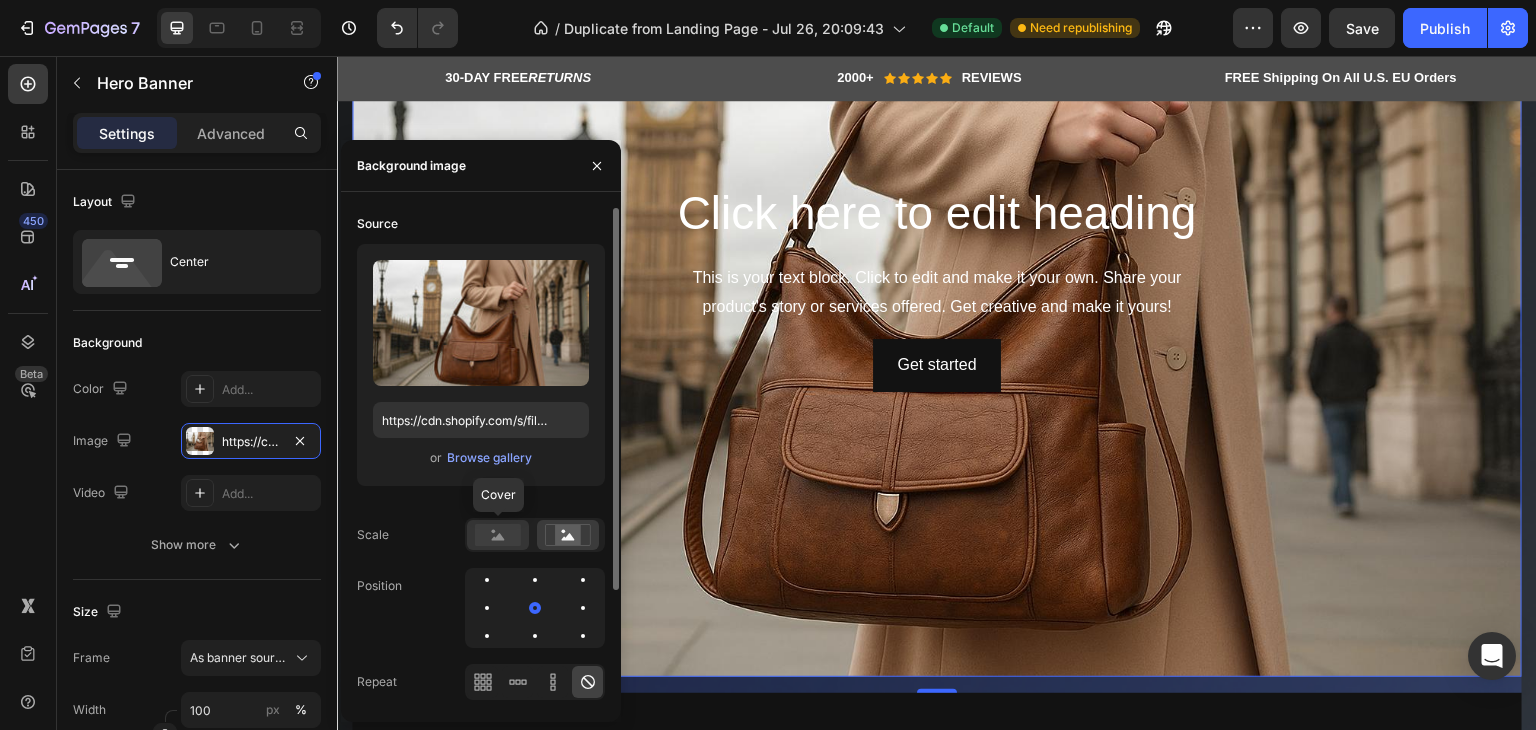 click 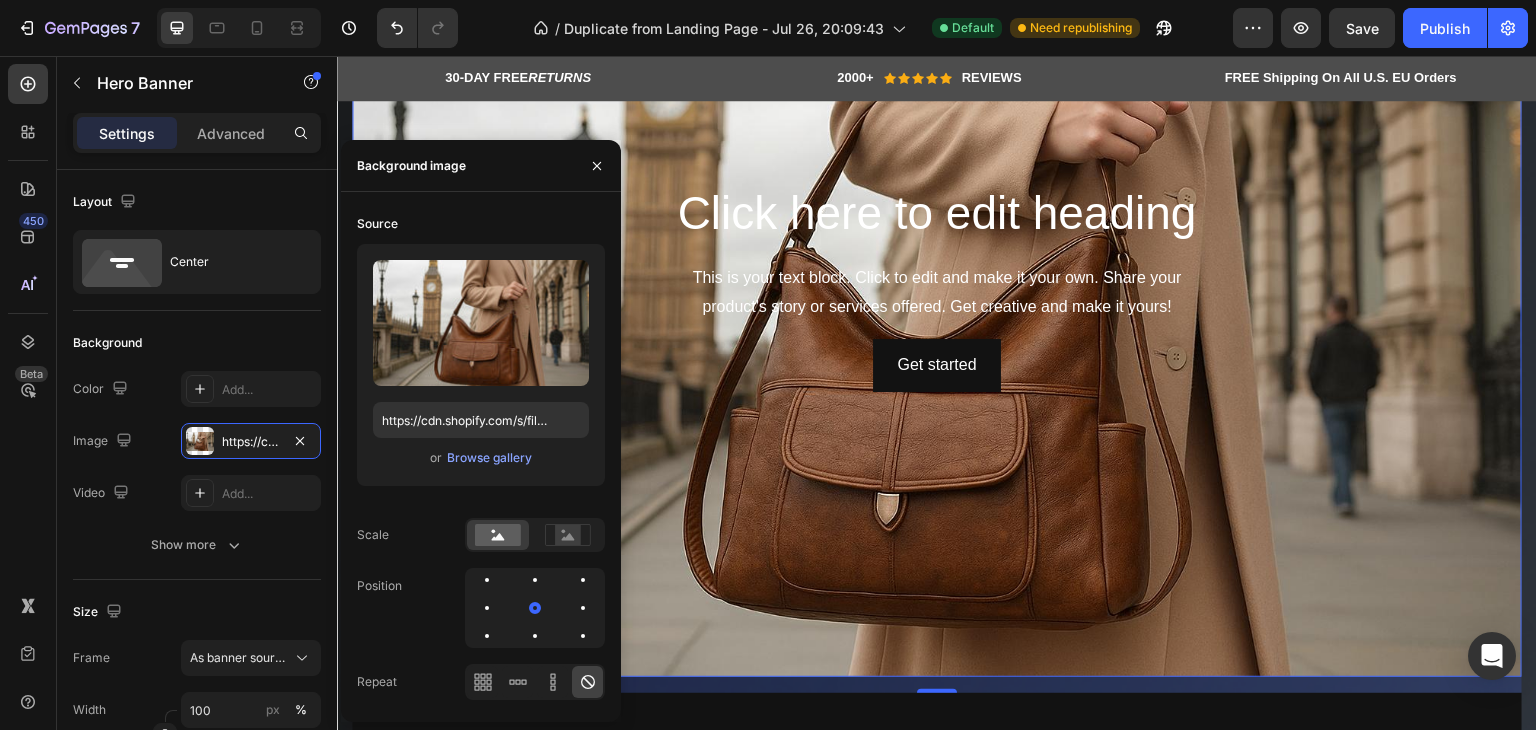 click at bounding box center [937, 287] 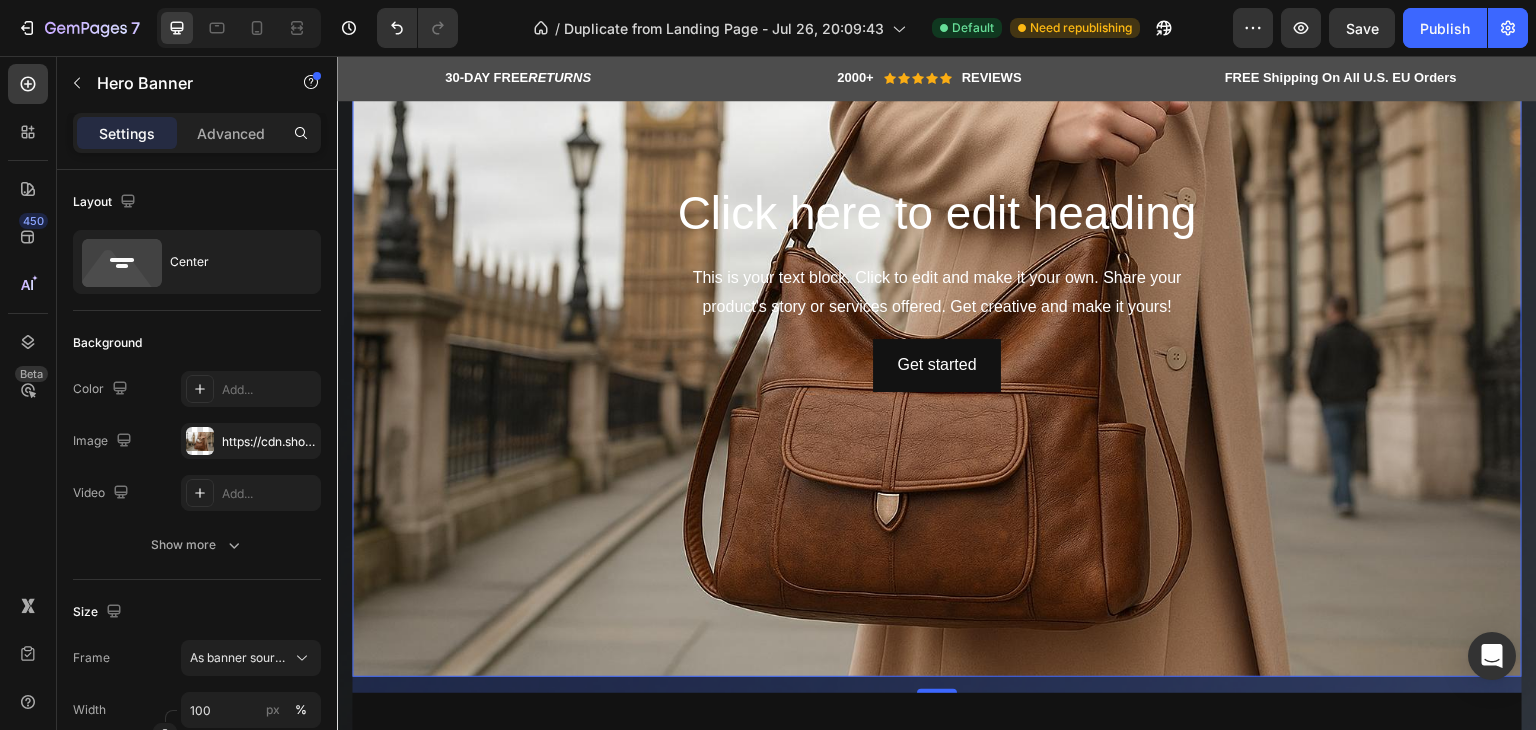 scroll, scrollTop: 100, scrollLeft: 0, axis: vertical 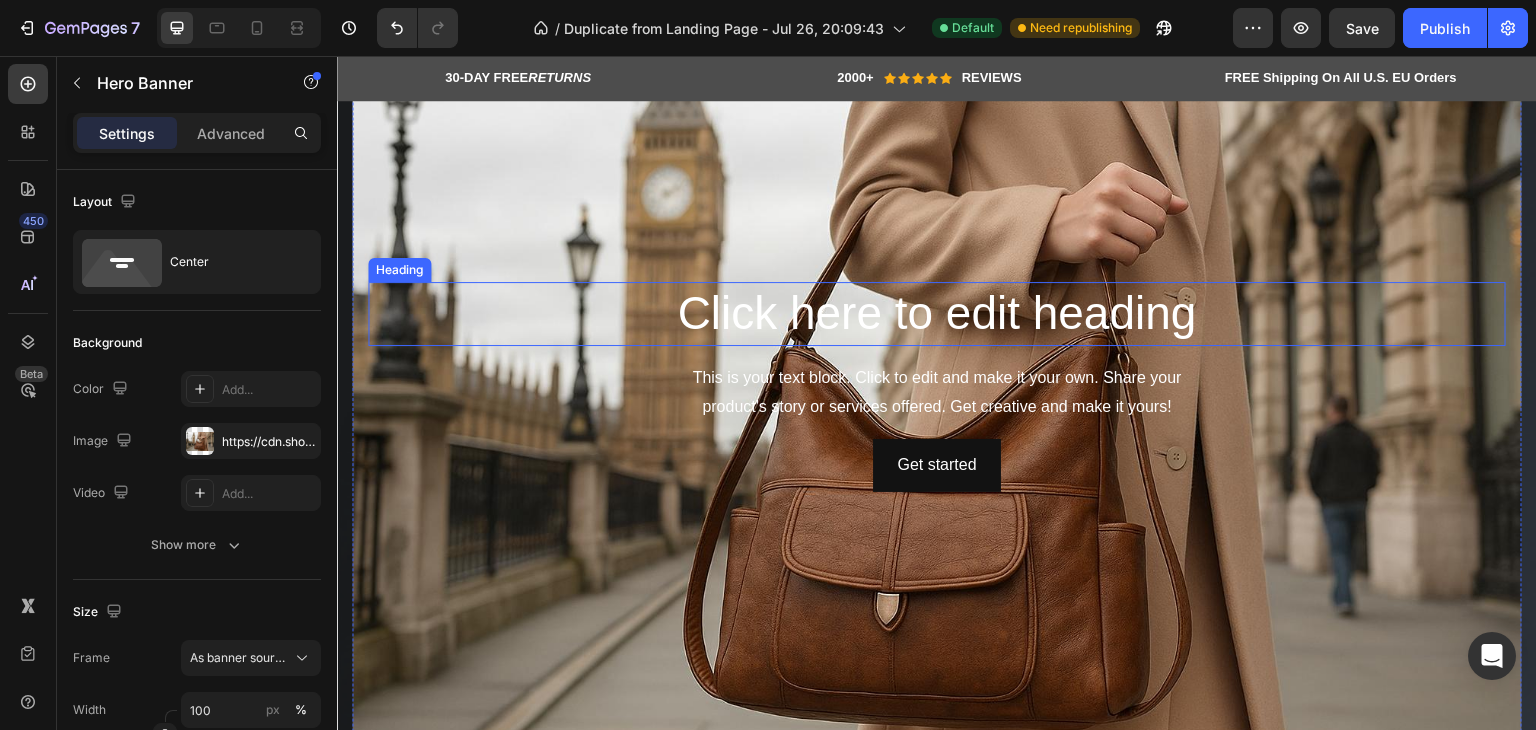 click on "Click here to edit heading" at bounding box center (937, 314) 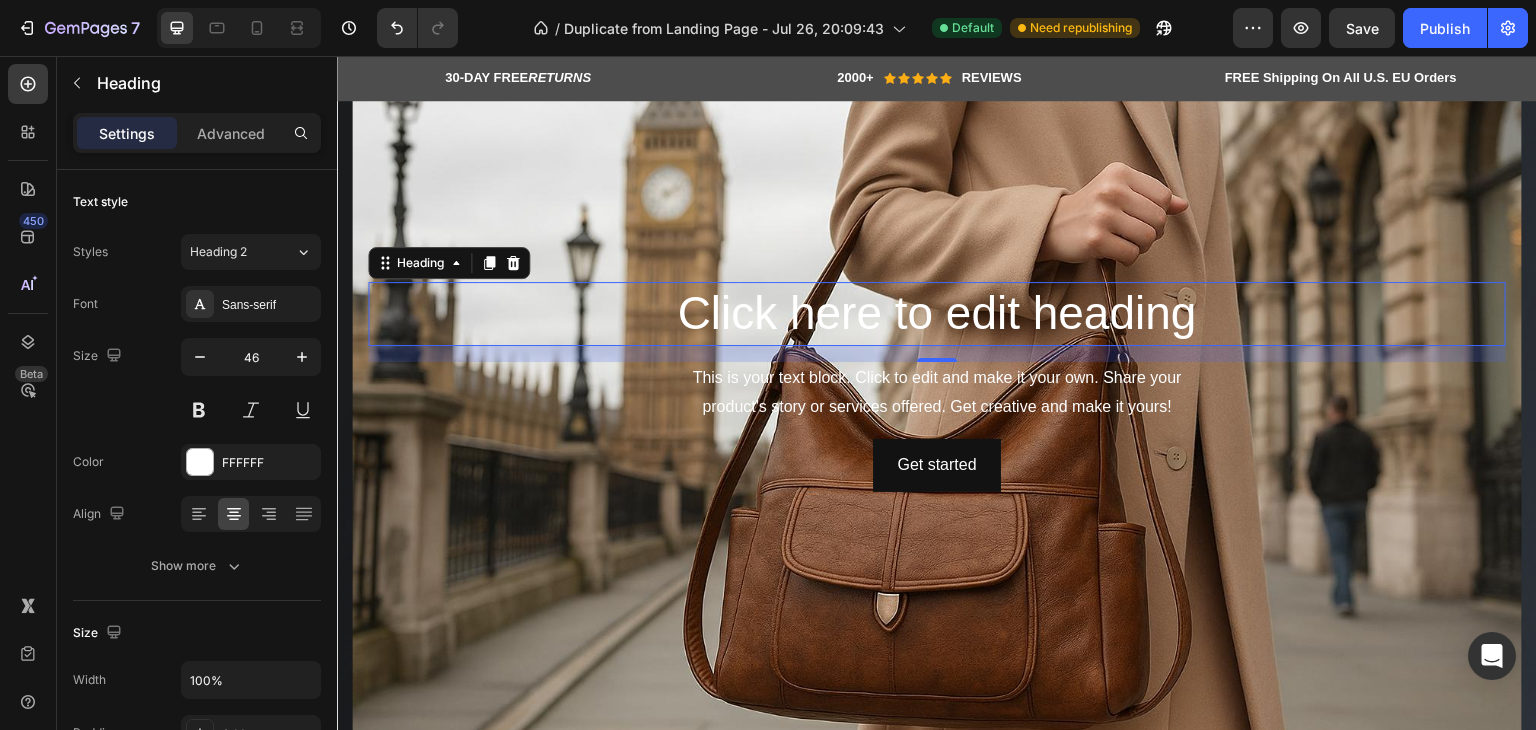 click on "Click here to edit heading" at bounding box center (937, 314) 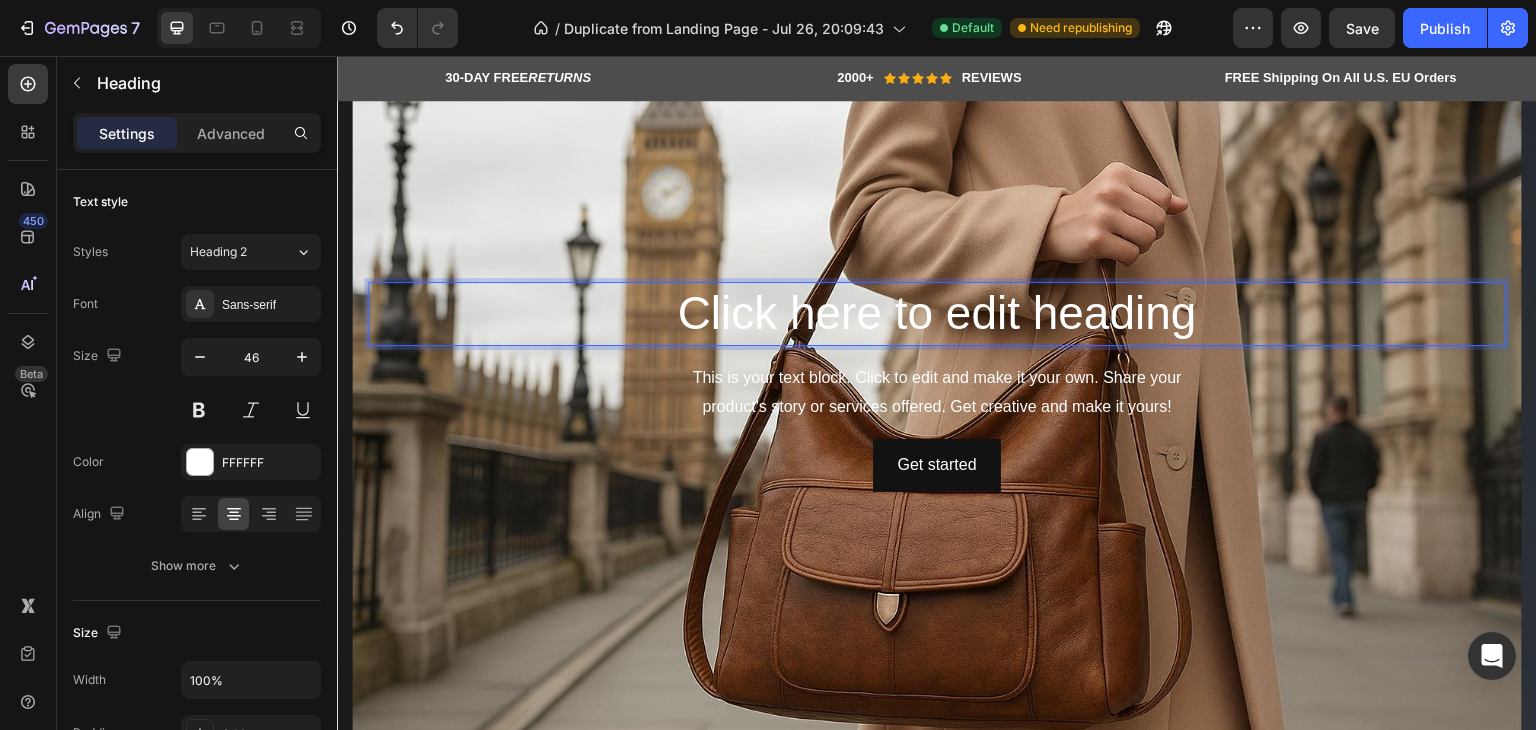 click on "Click here to edit heading" at bounding box center [937, 314] 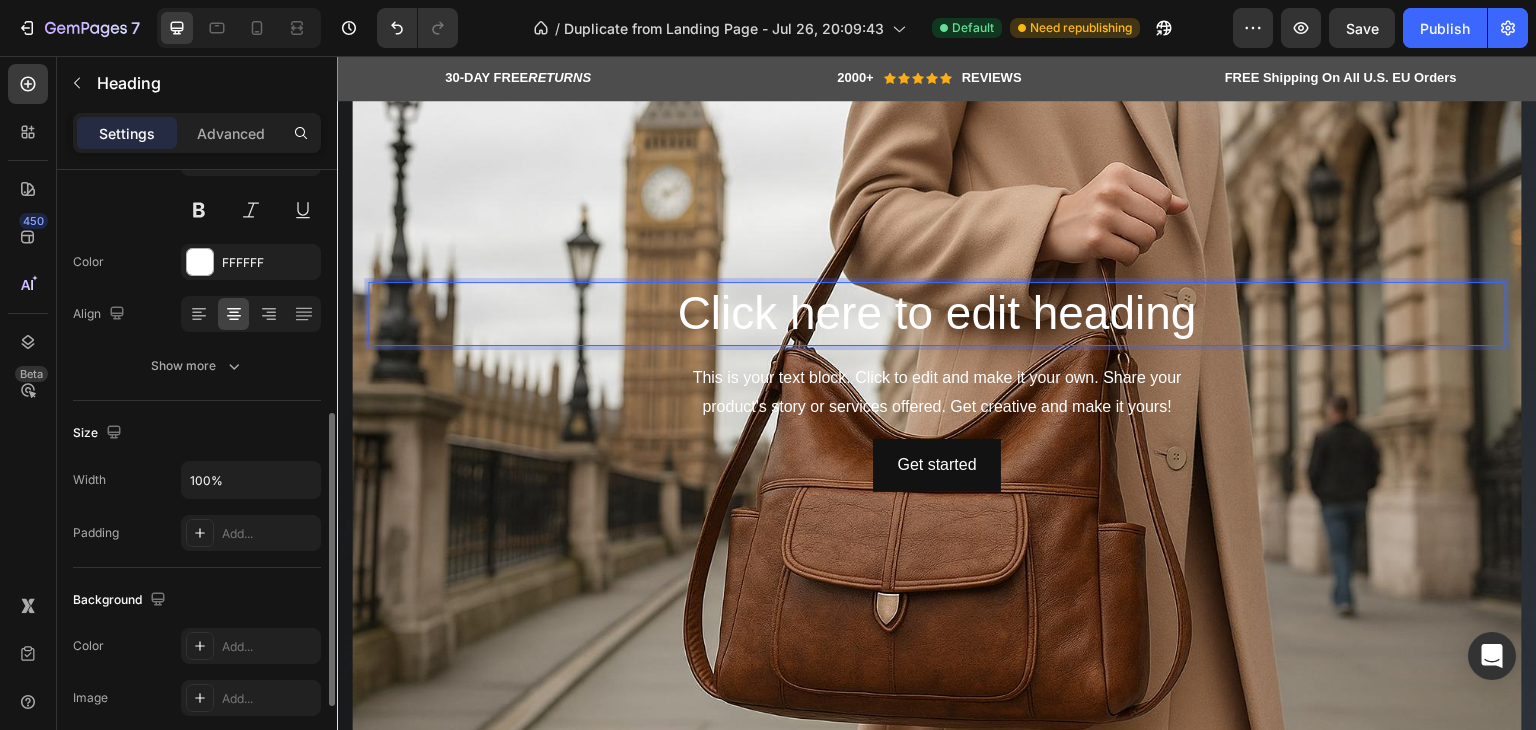 scroll, scrollTop: 0, scrollLeft: 0, axis: both 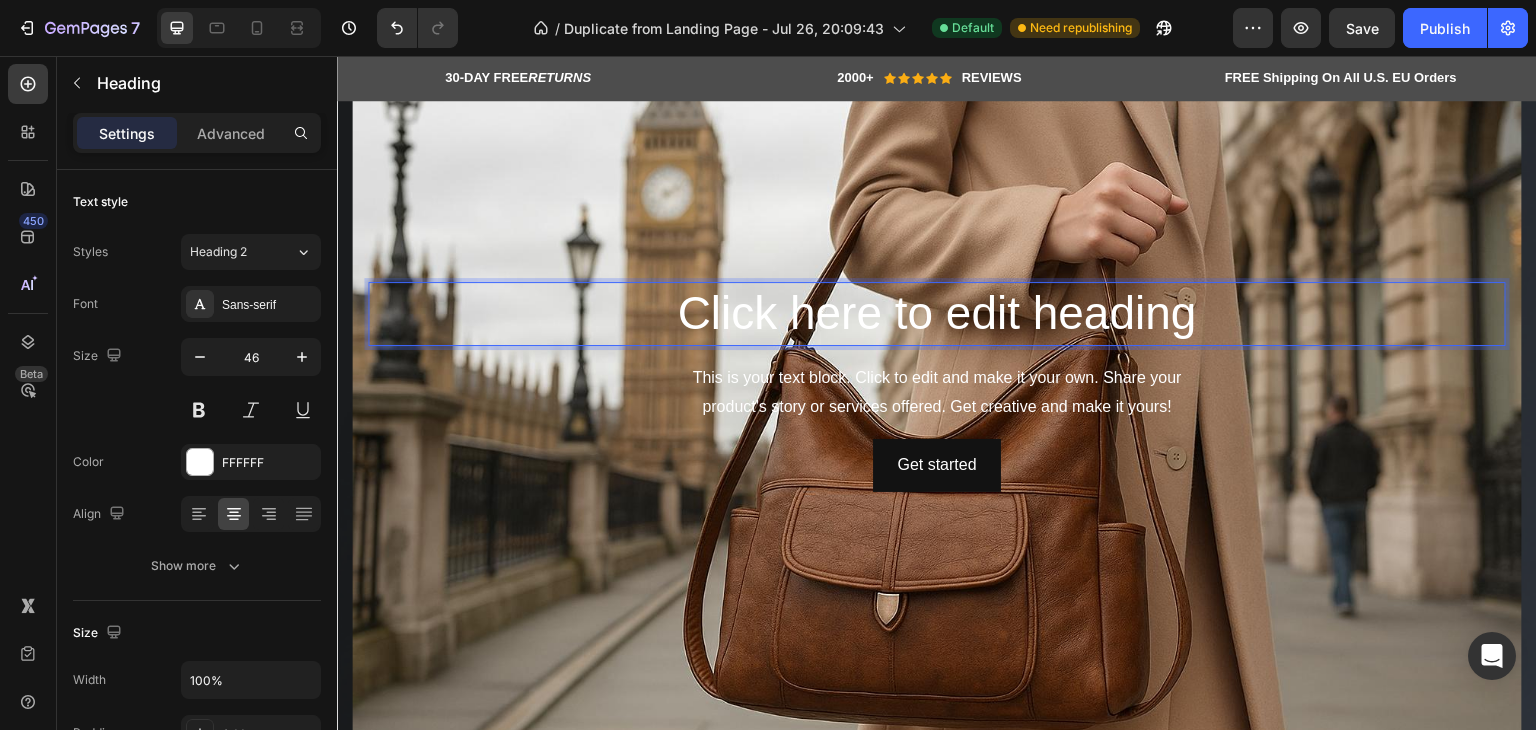 click on "Click here to edit heading" at bounding box center (937, 314) 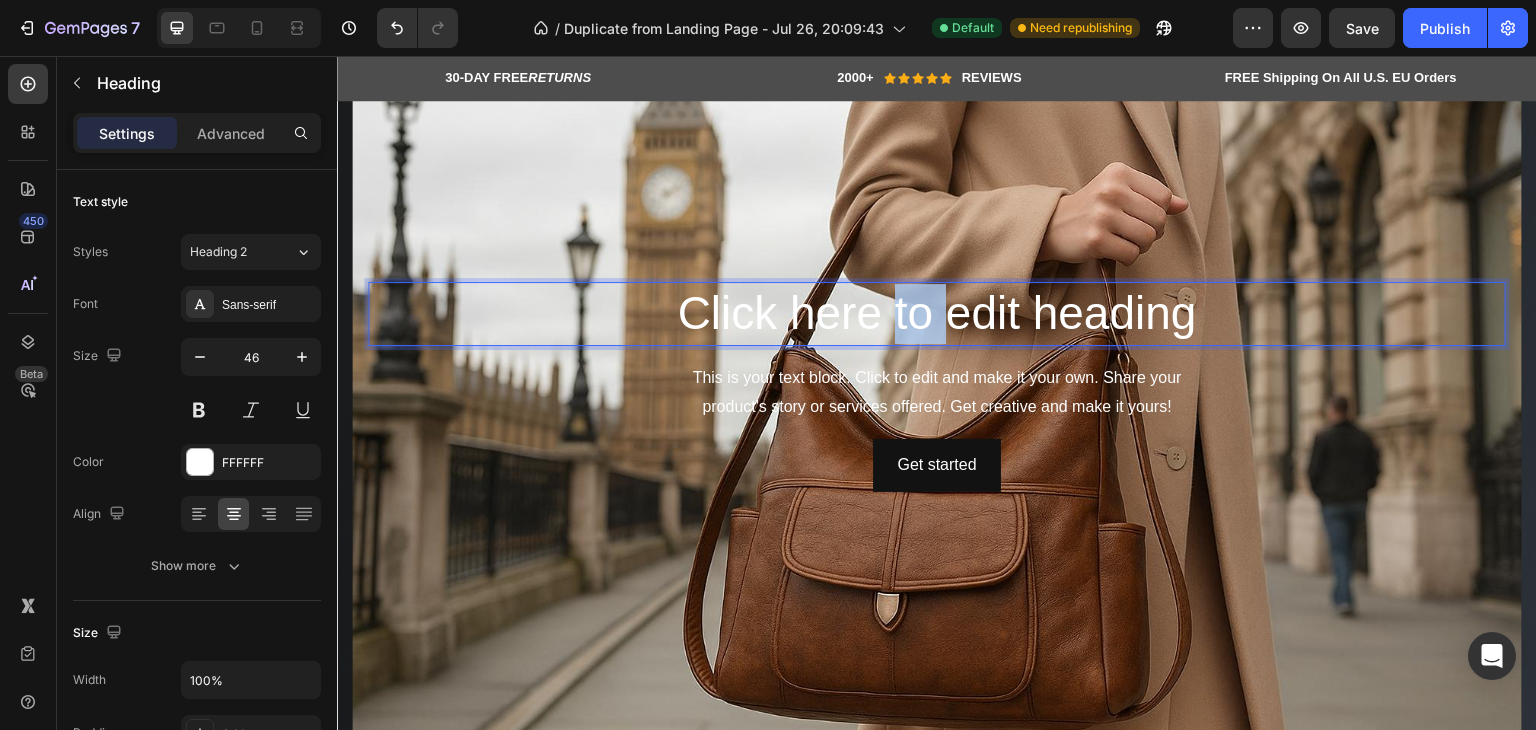 click on "Click here to edit heading" at bounding box center (937, 314) 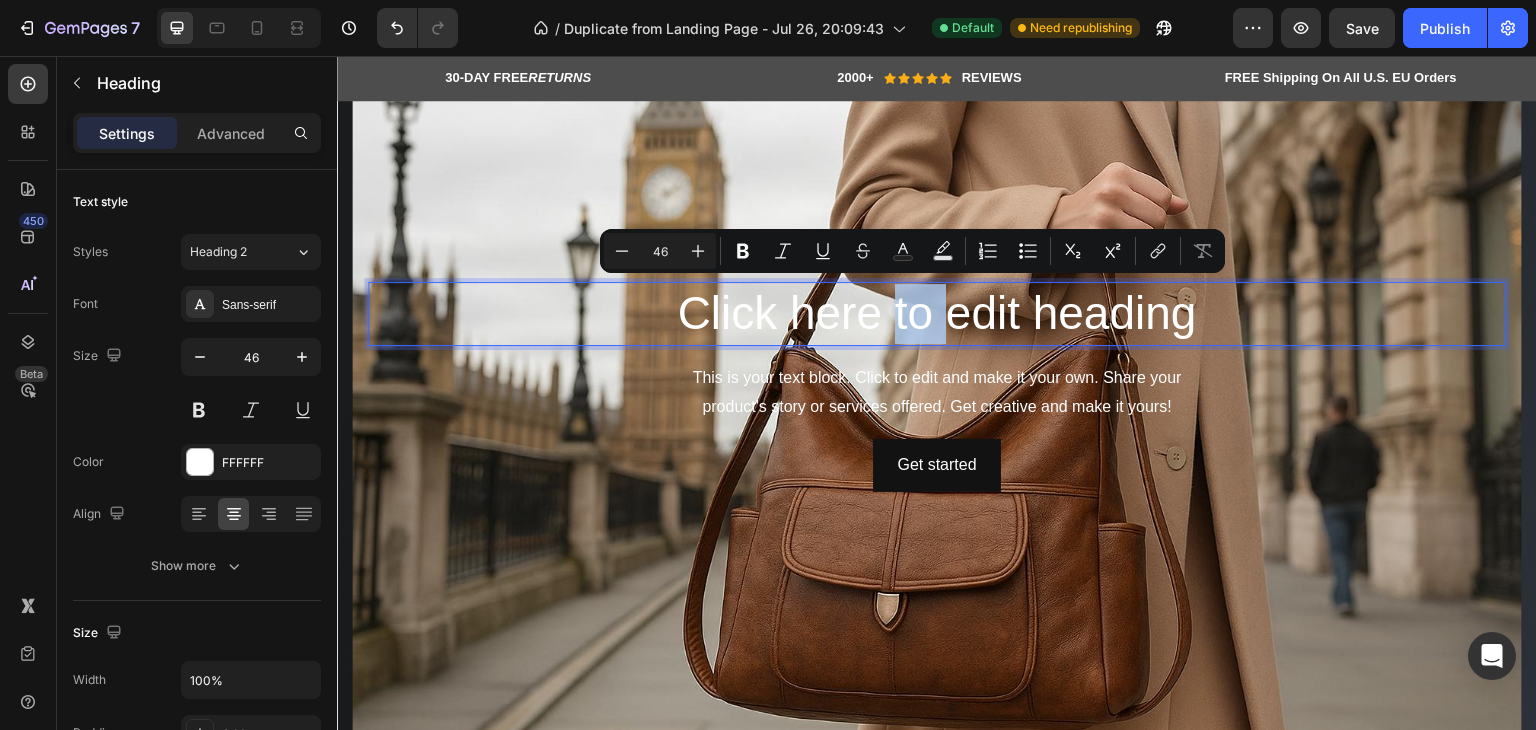 click on "Click here to edit heading" at bounding box center [937, 314] 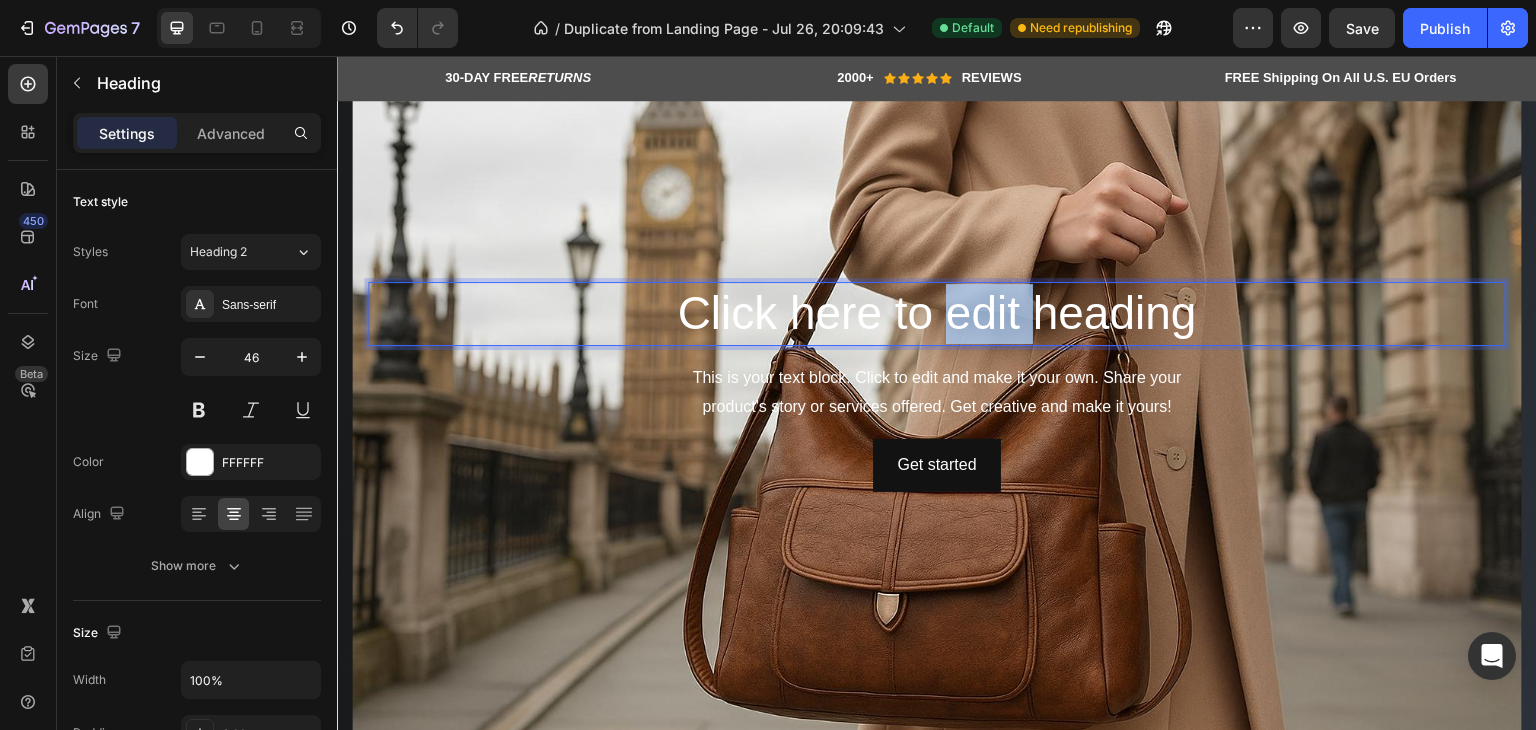 click on "Click here to edit heading" at bounding box center (937, 314) 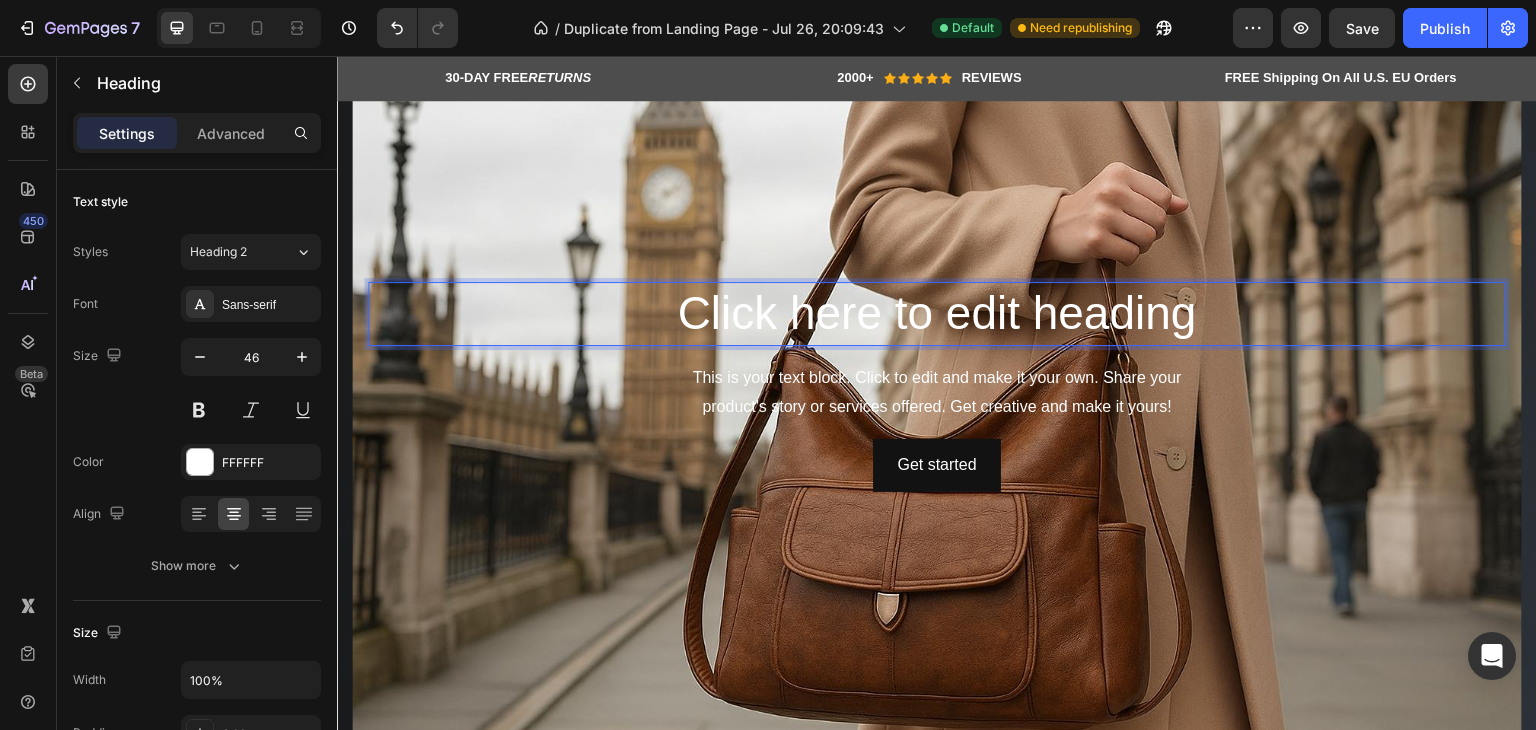 click on "Click here to edit heading" at bounding box center (937, 314) 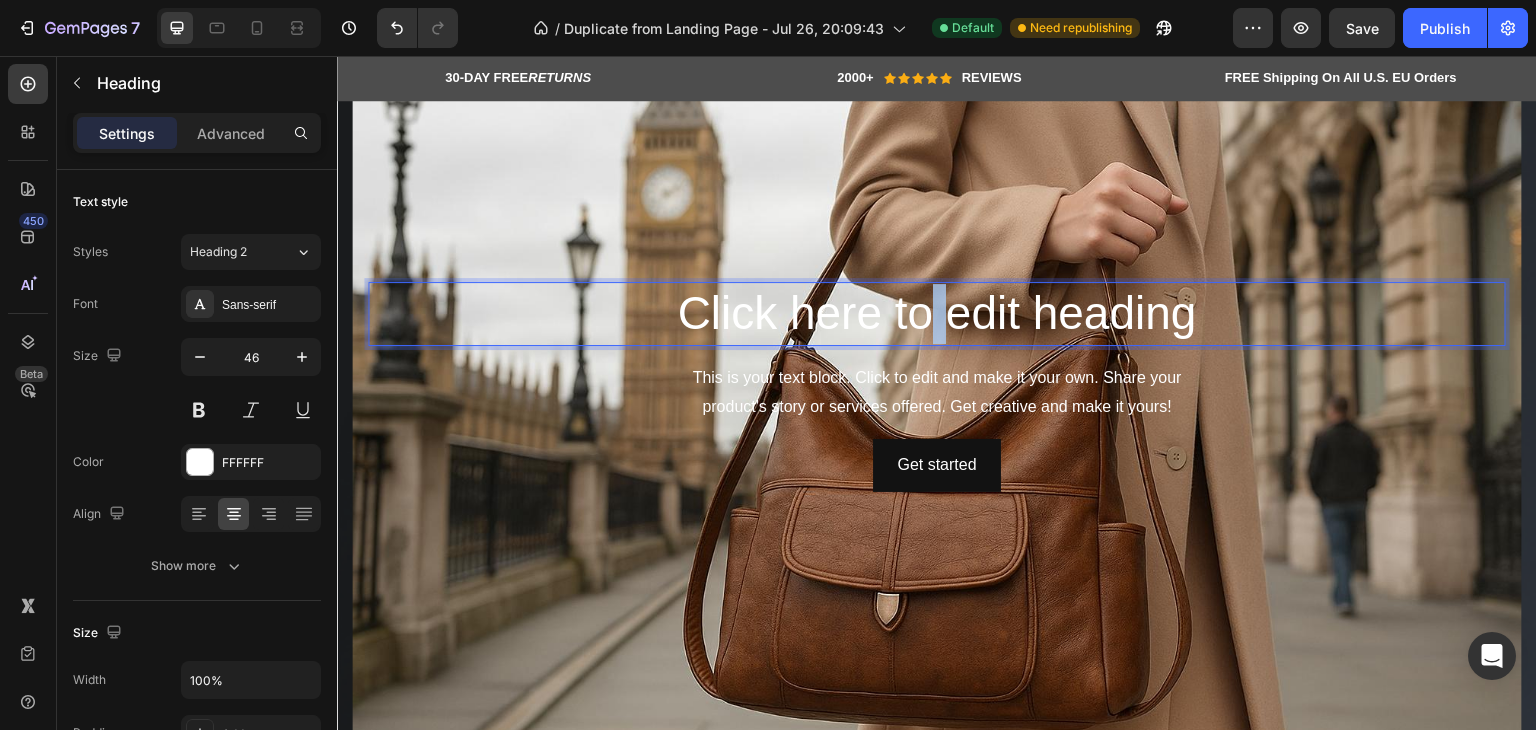 click on "Click here to edit heading" at bounding box center (937, 314) 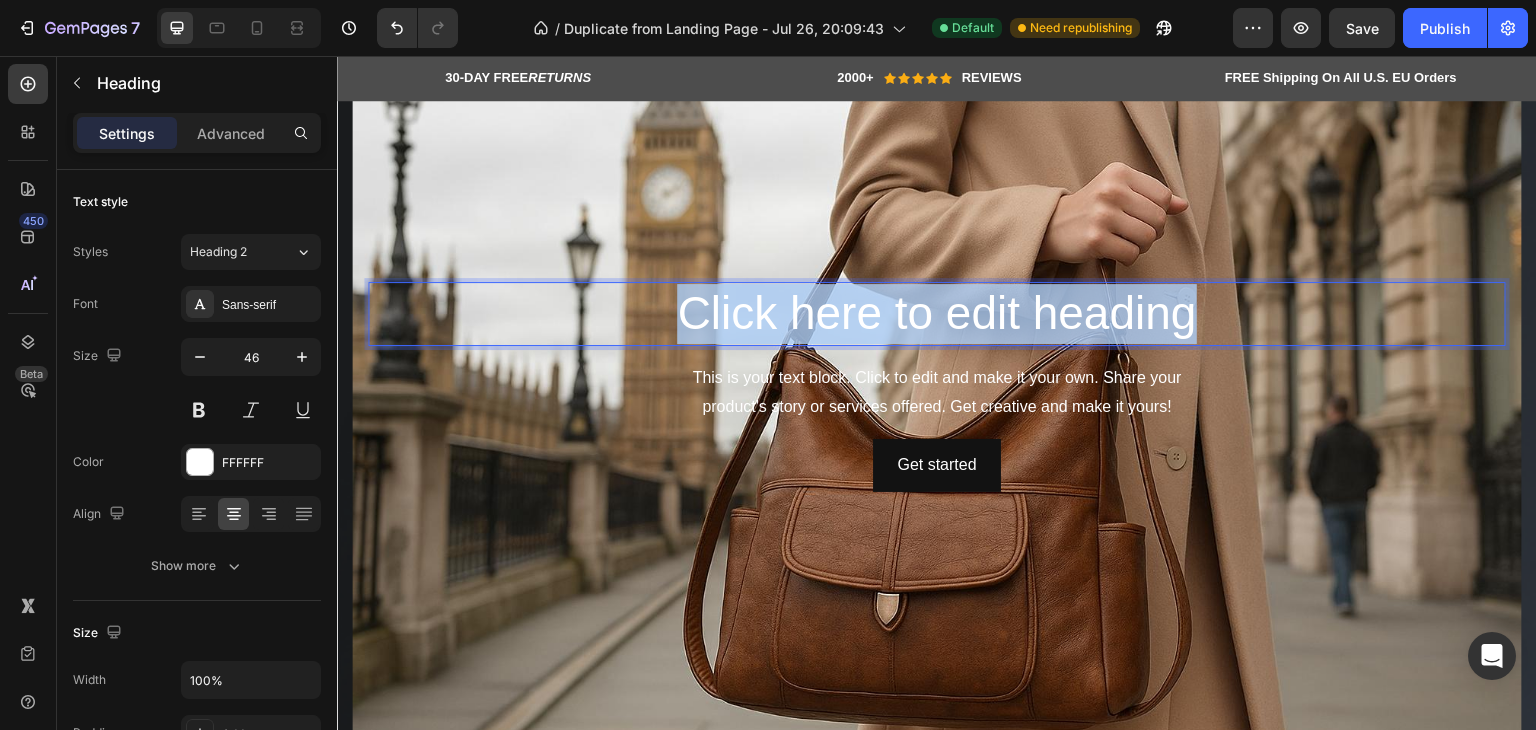 click on "Click here to edit heading" at bounding box center [937, 314] 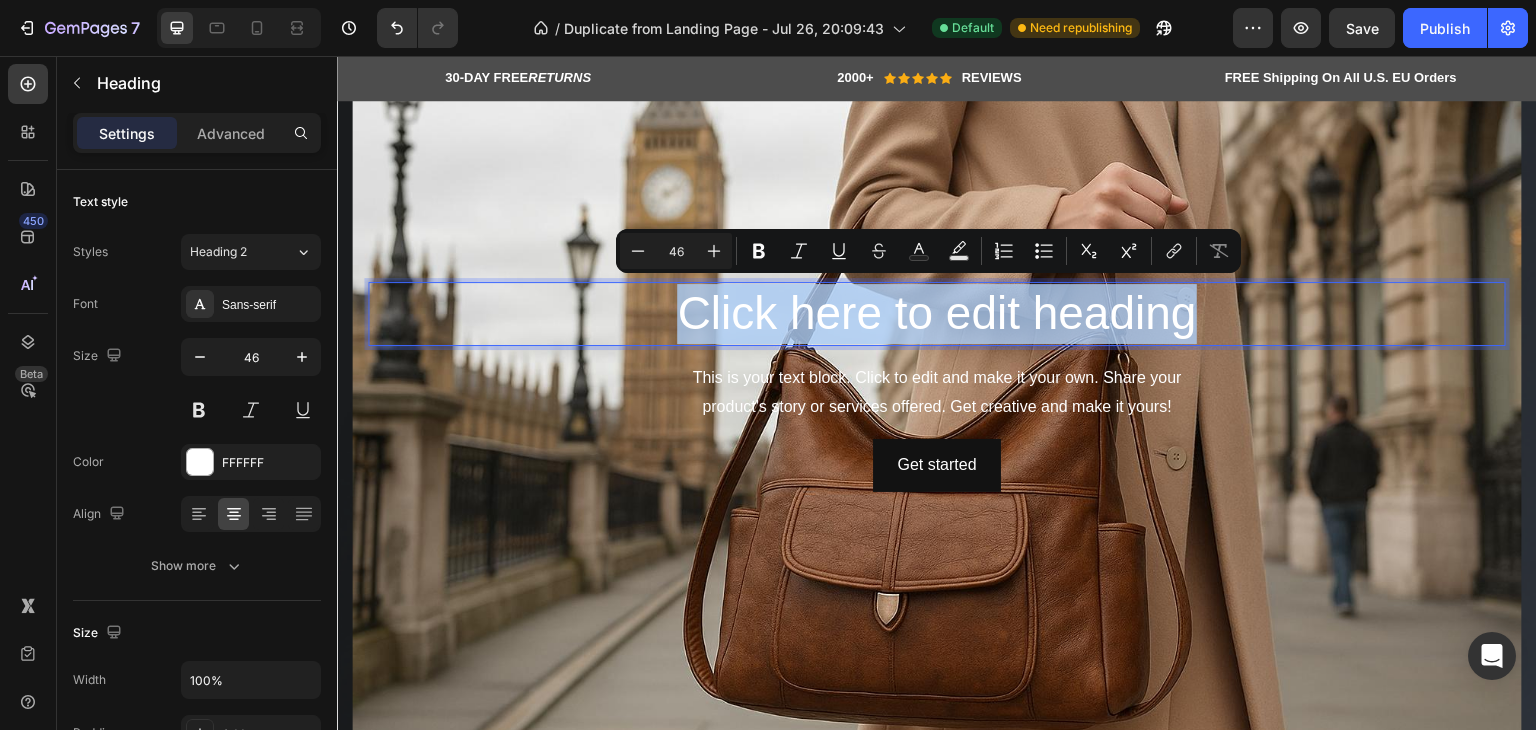 click on "Click here to edit heading" at bounding box center [937, 314] 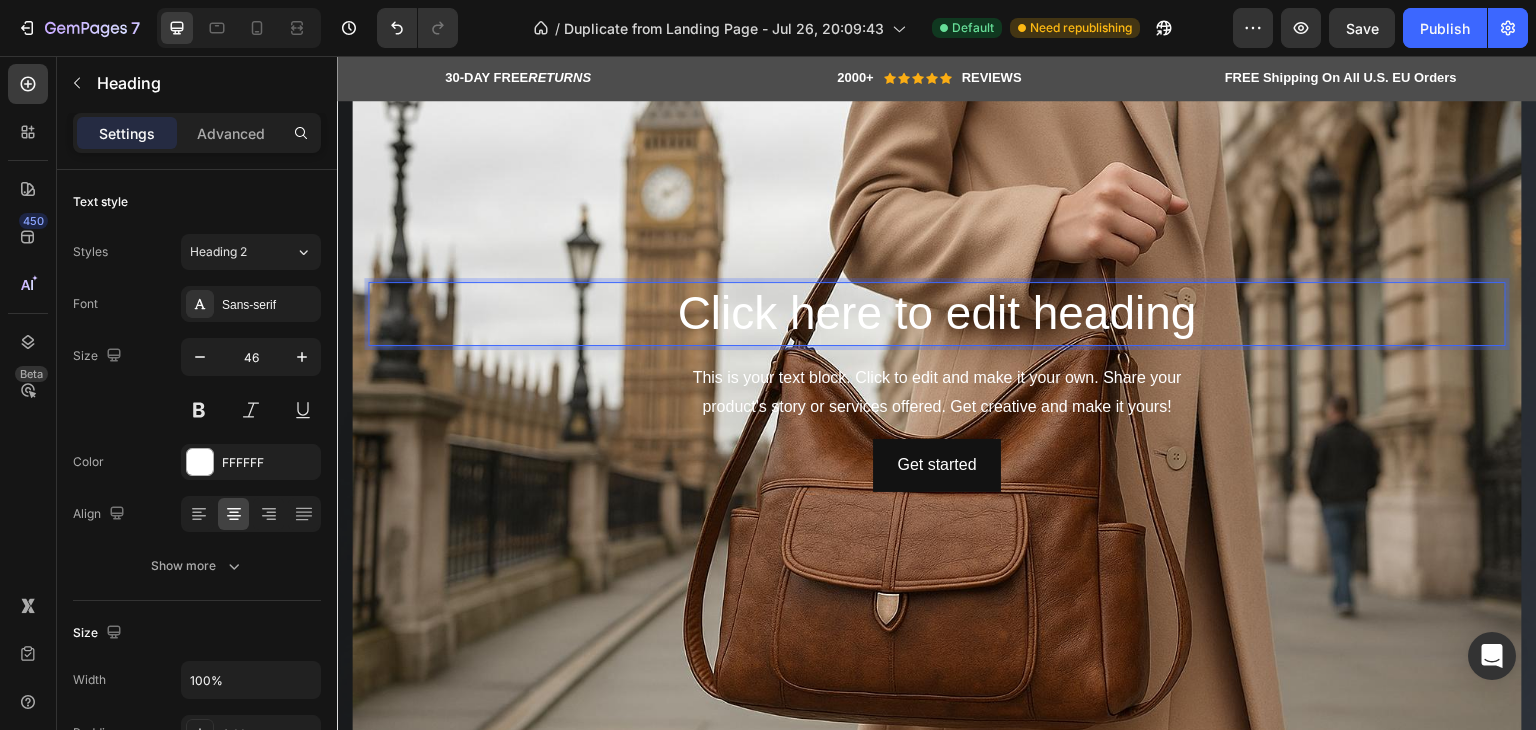 scroll, scrollTop: 69, scrollLeft: 0, axis: vertical 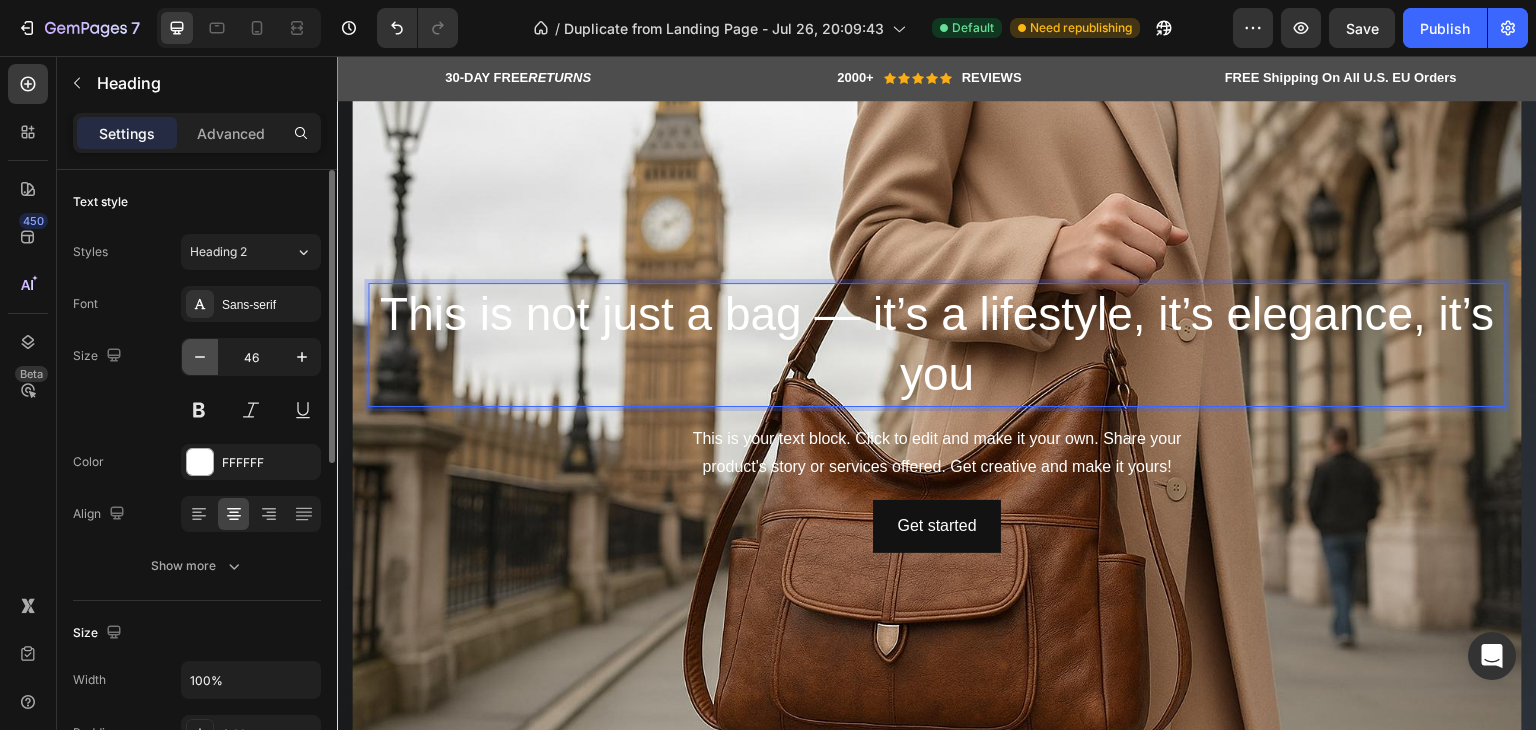 click 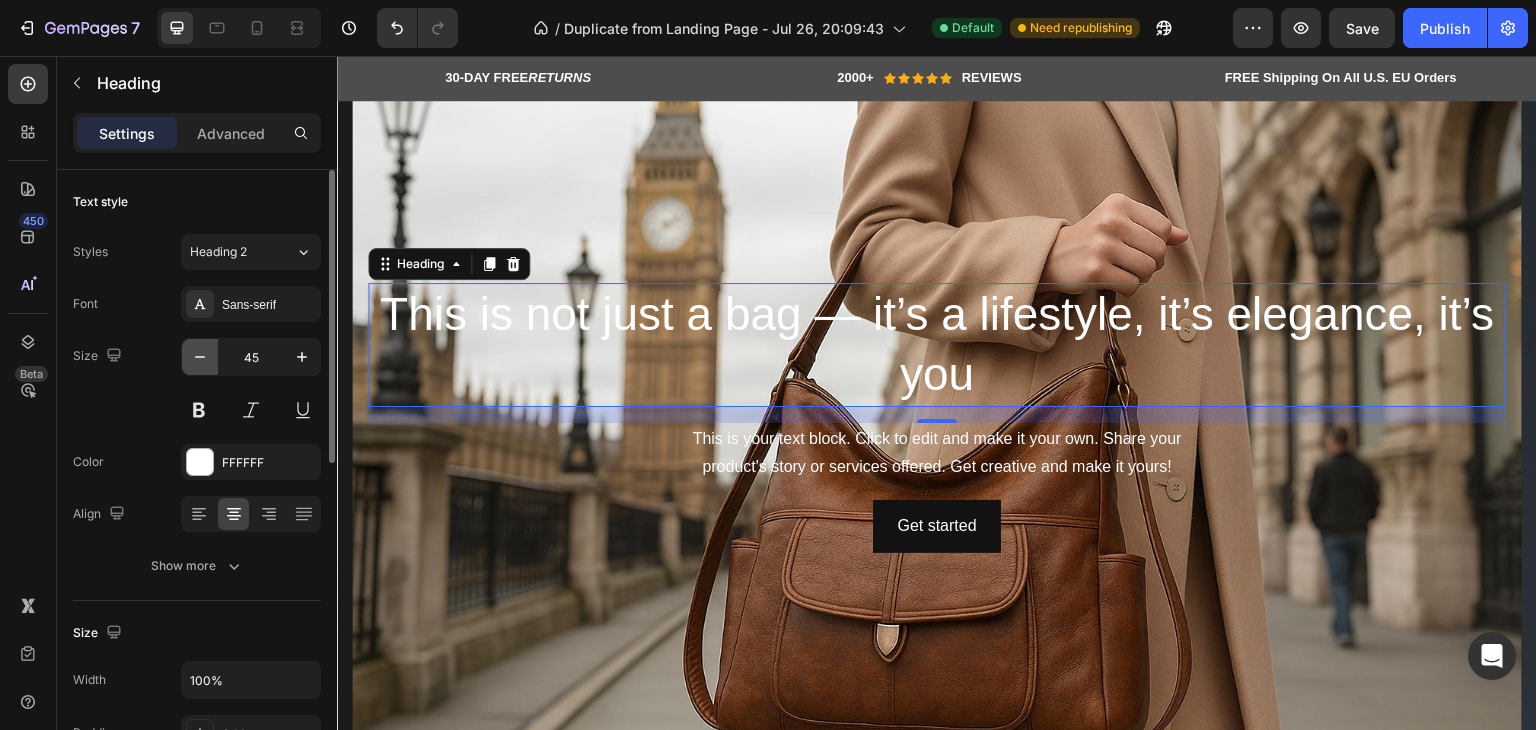 click 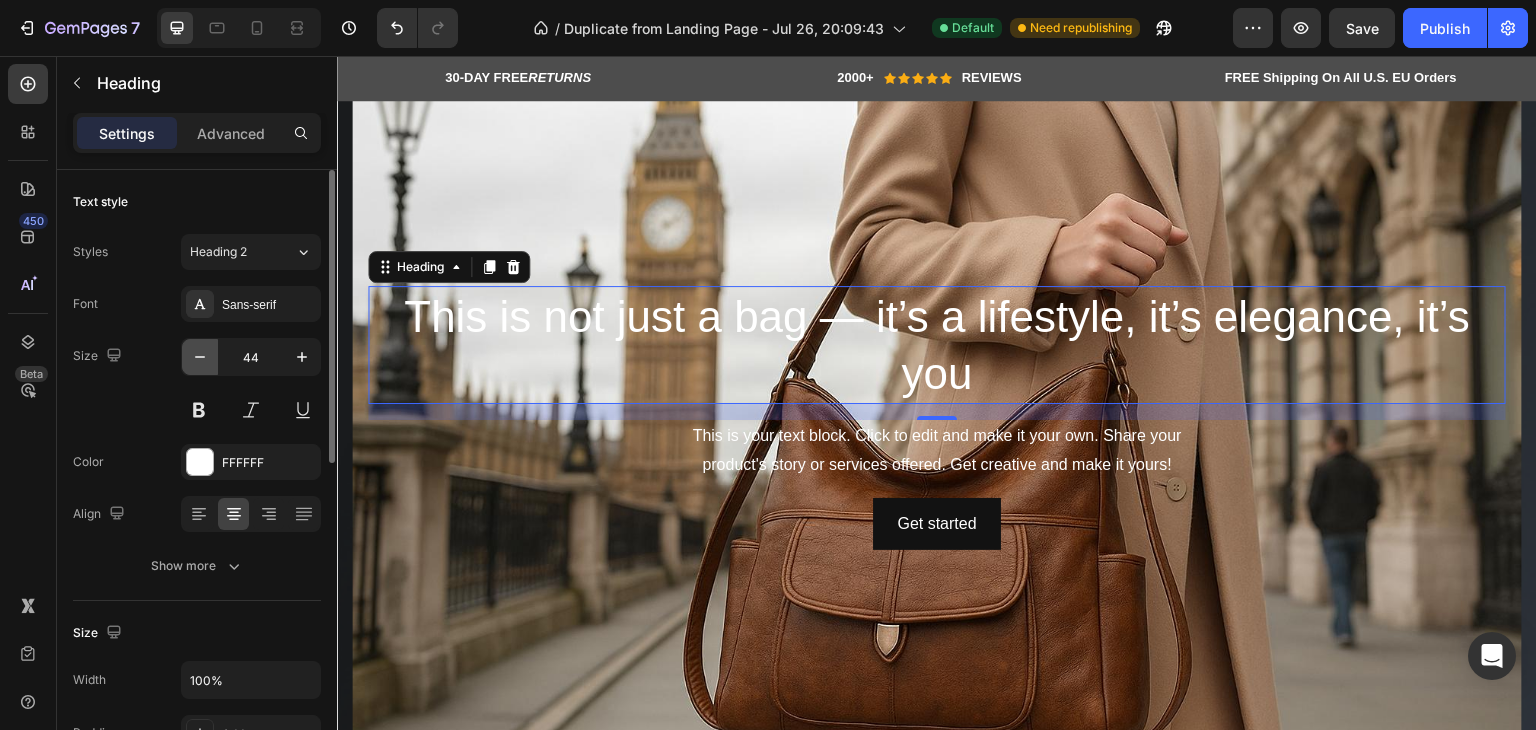 click 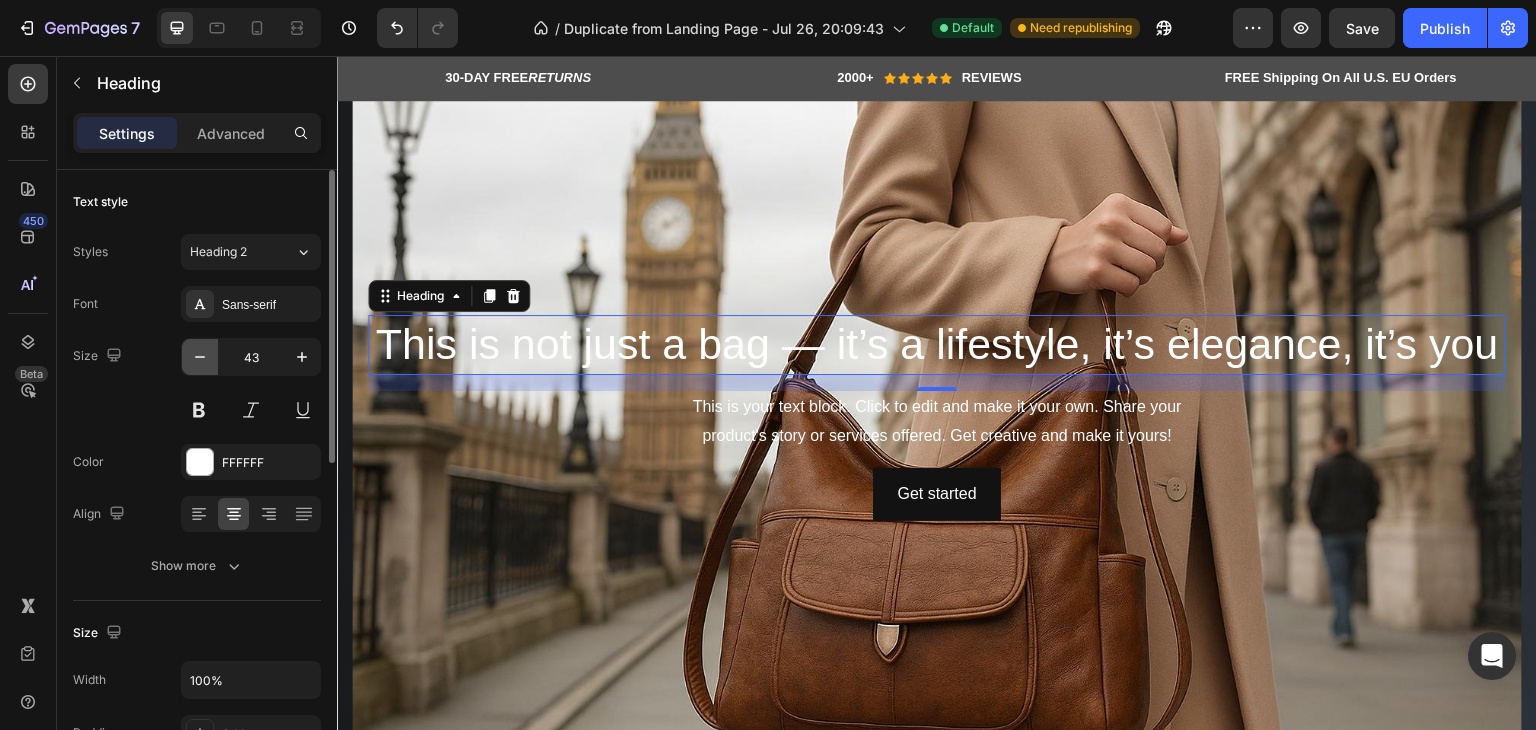 click 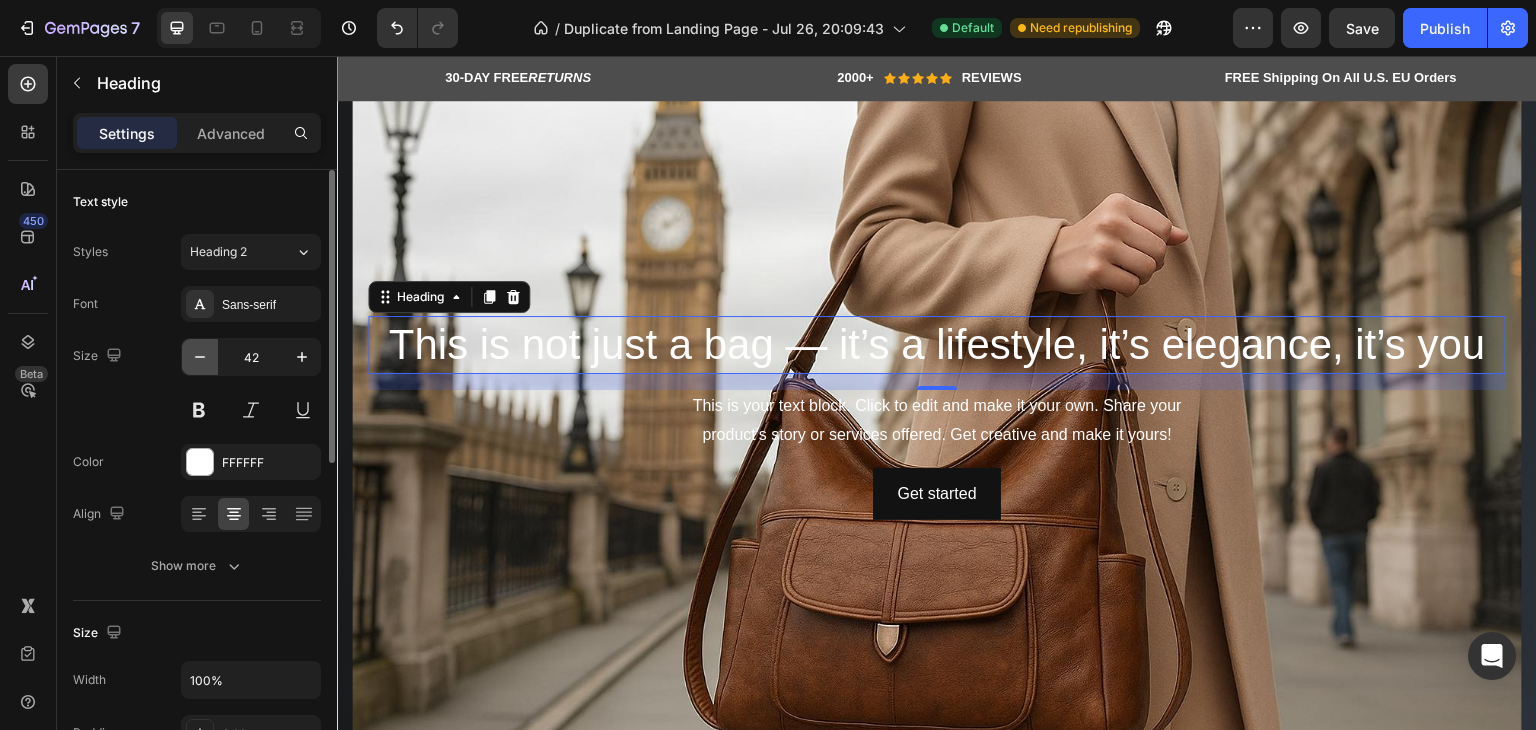 click 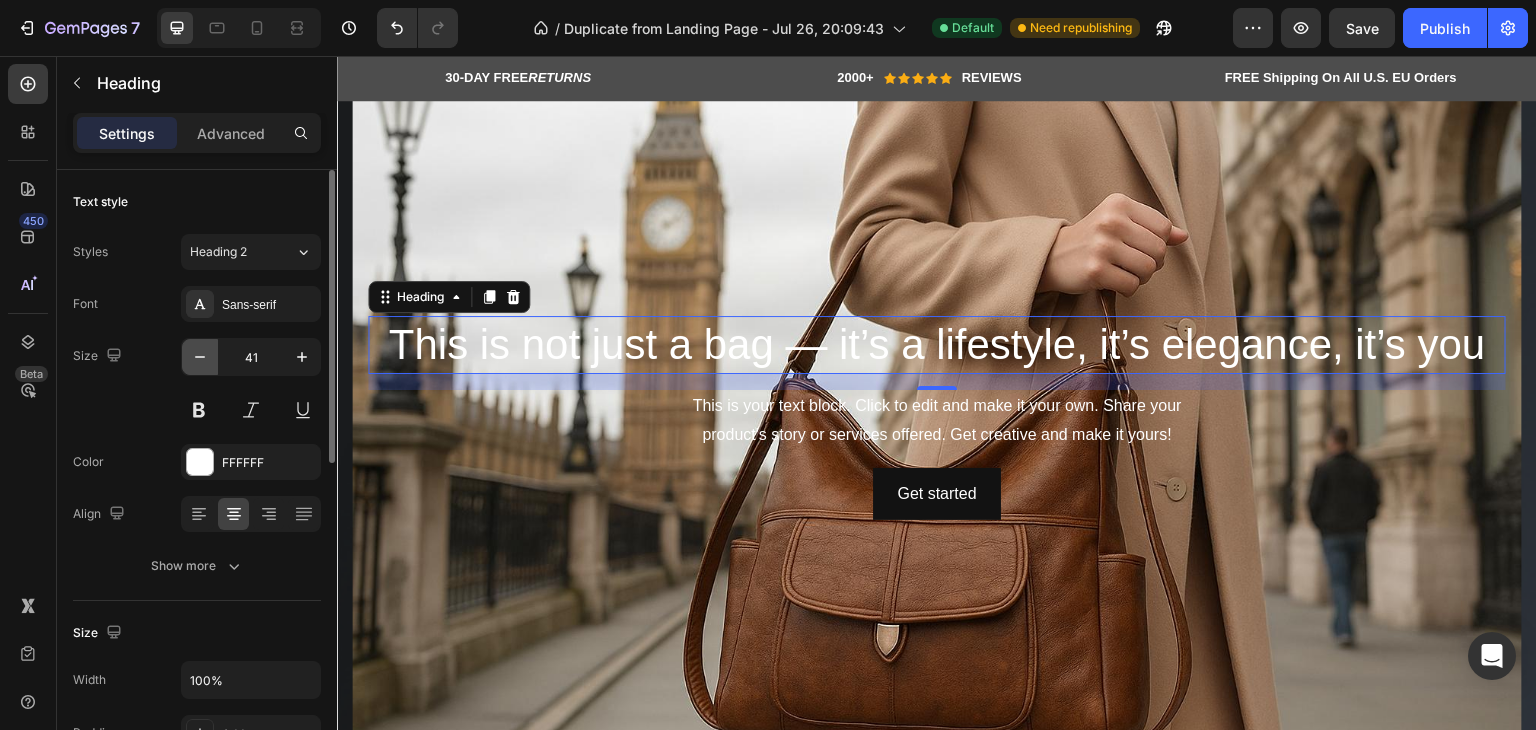 click 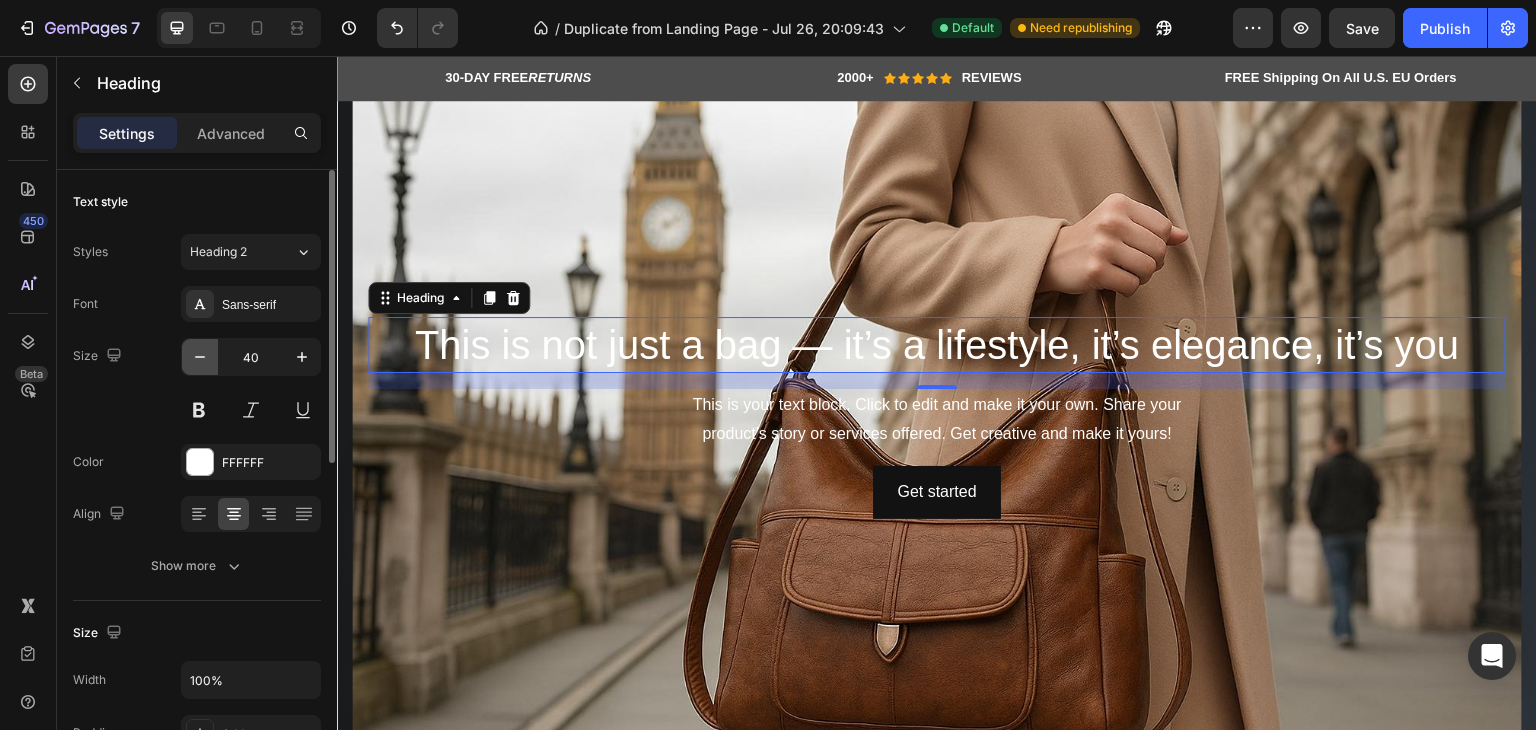 click 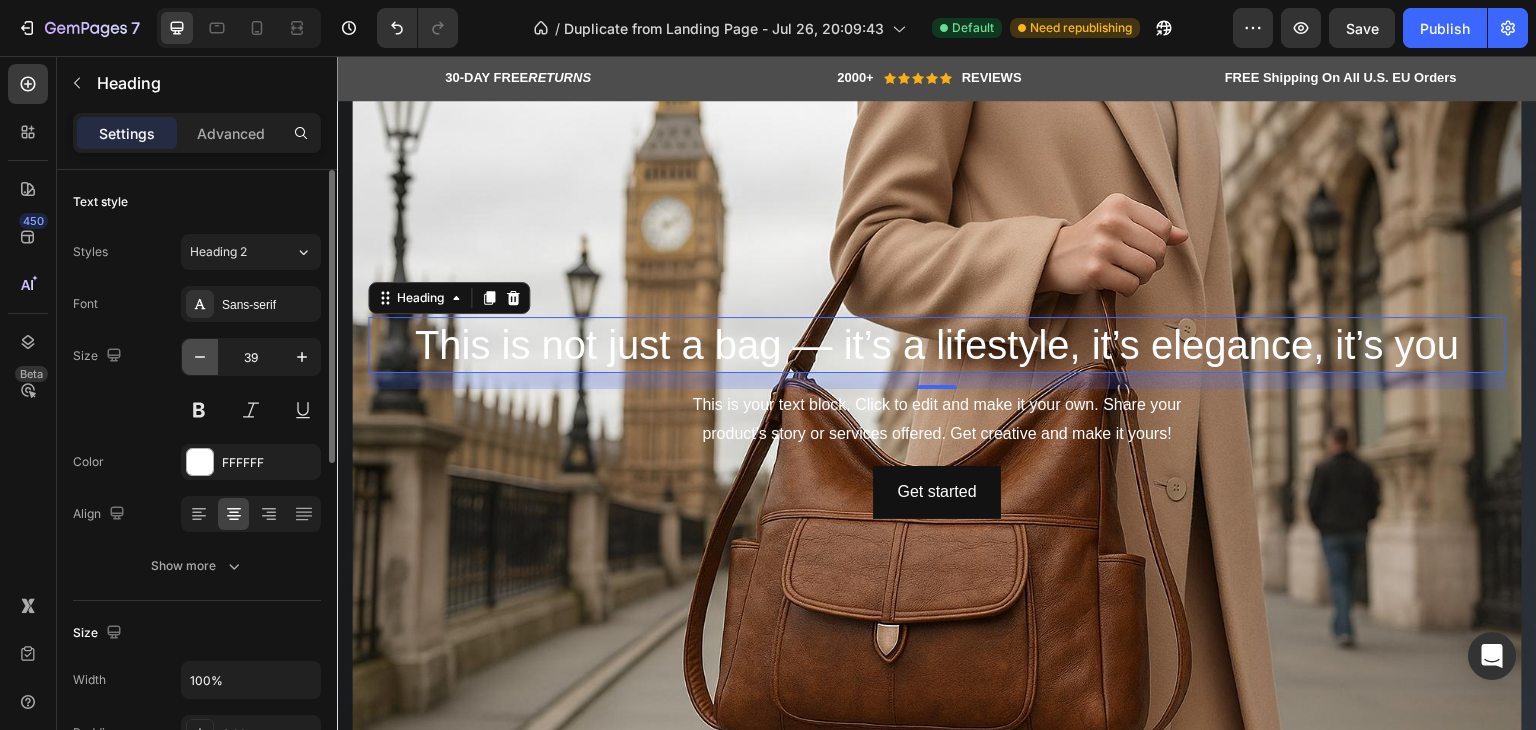 click 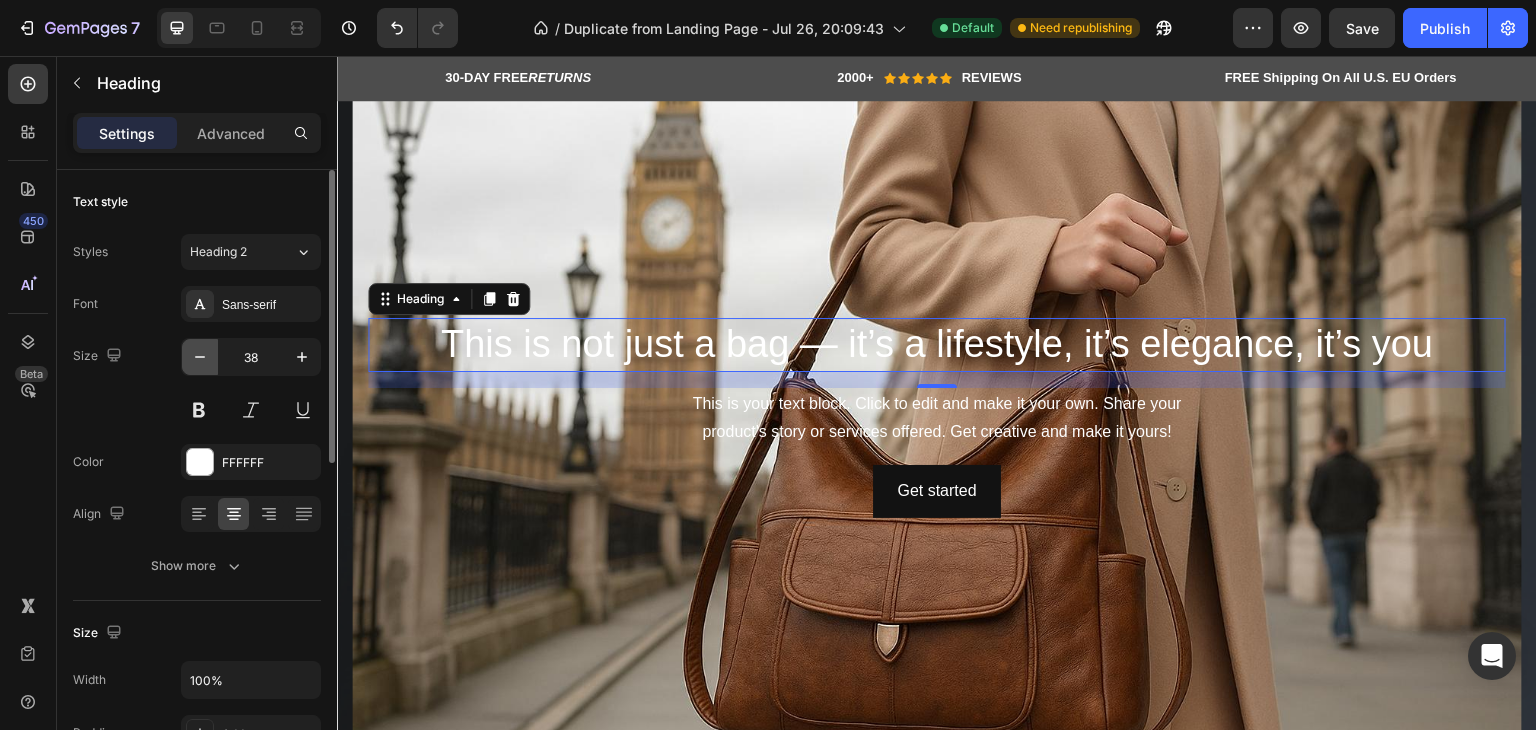 click 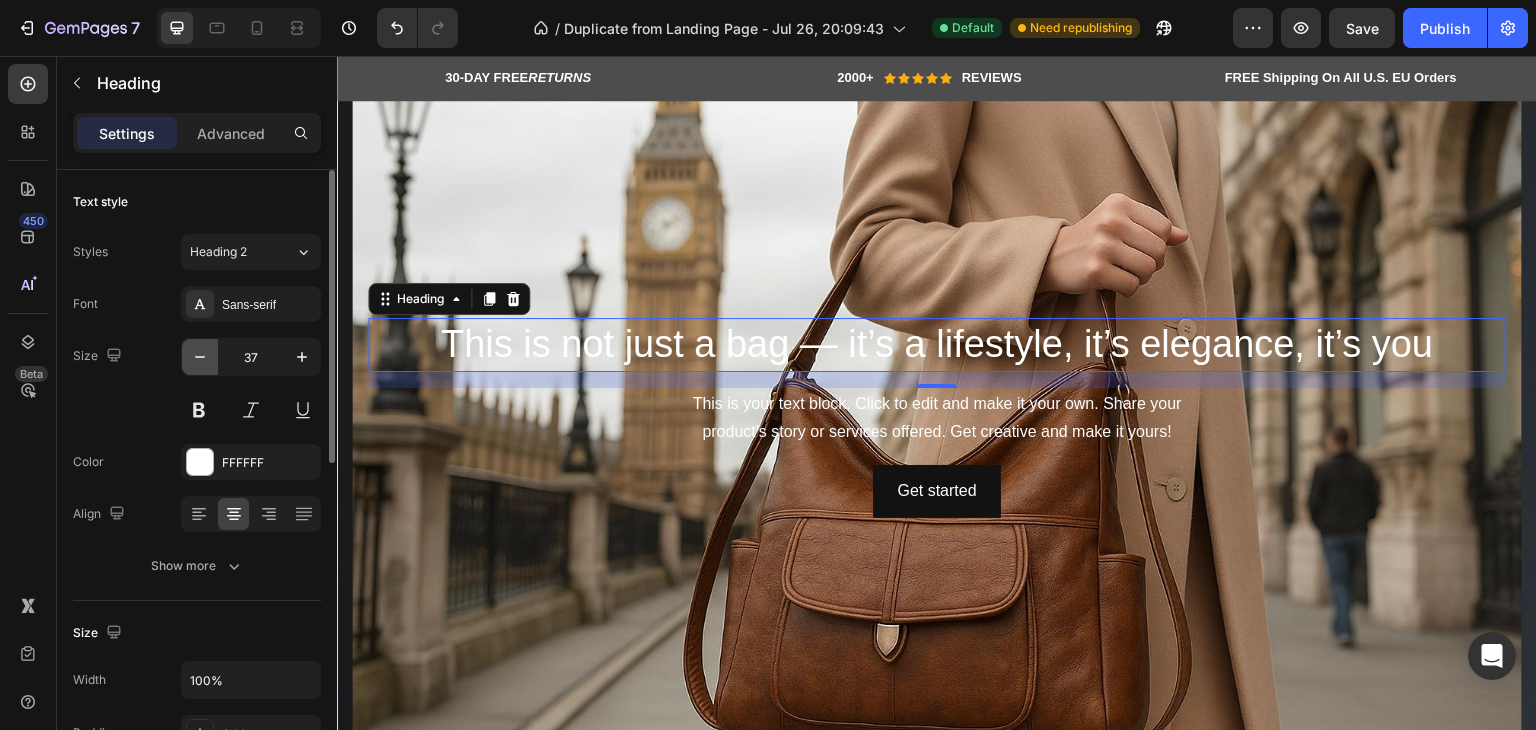 click 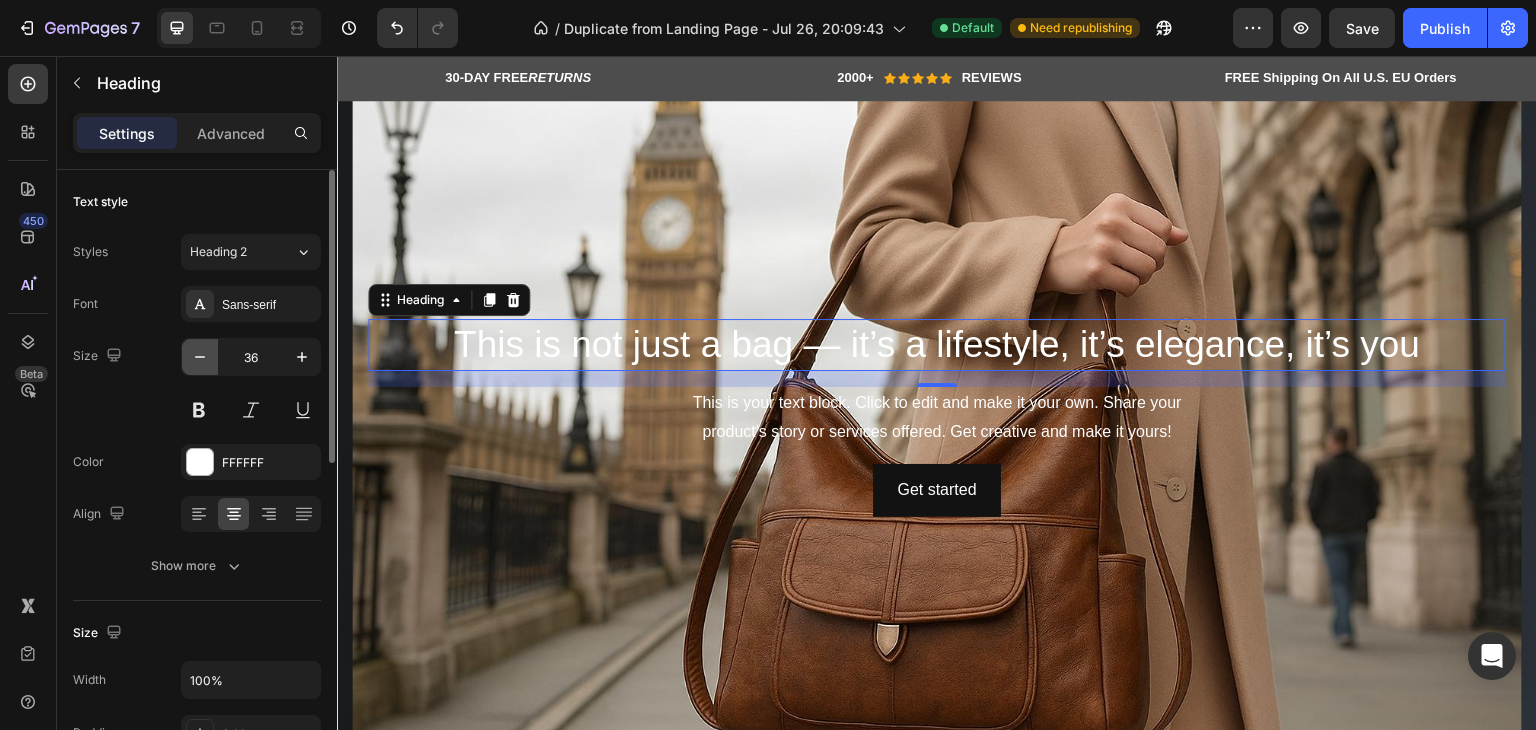 click 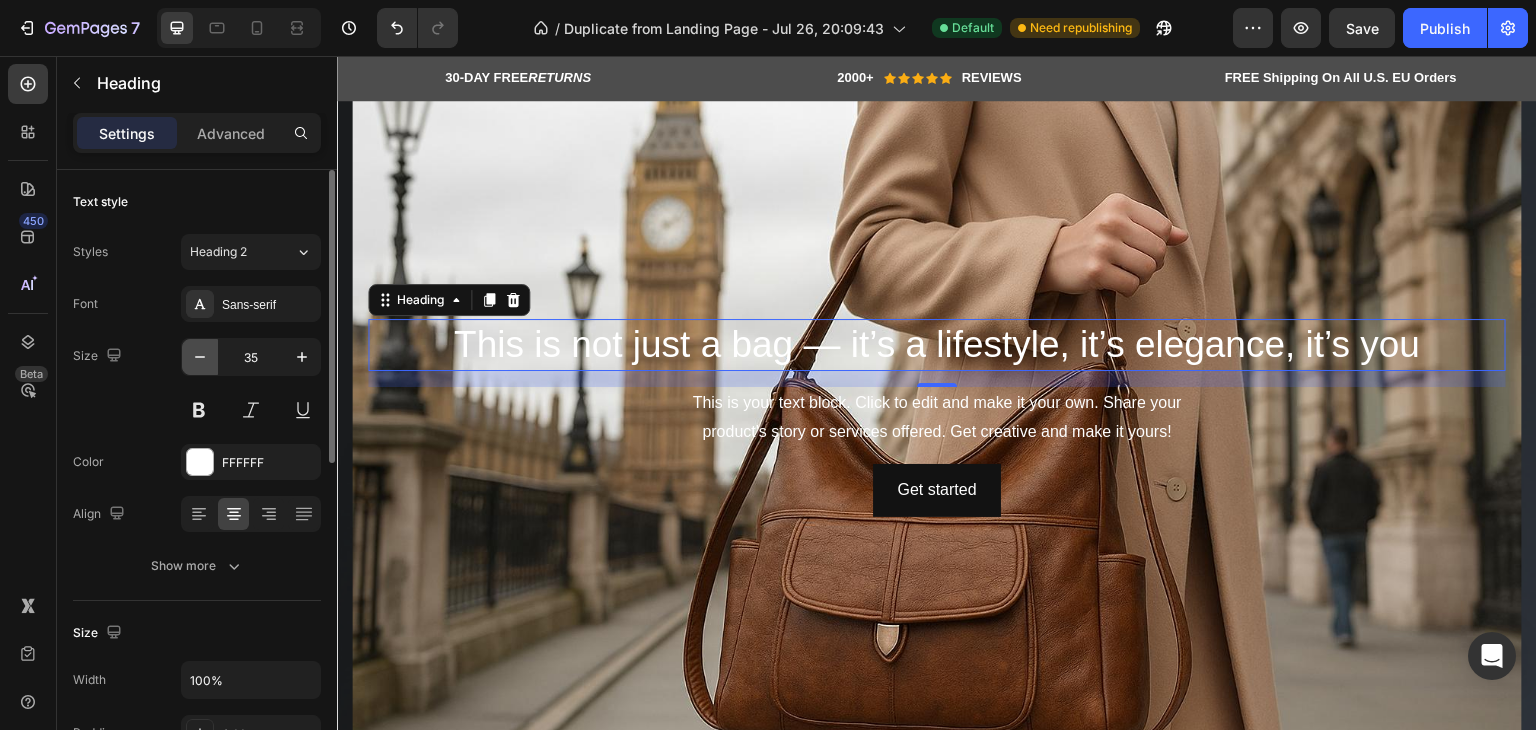 click 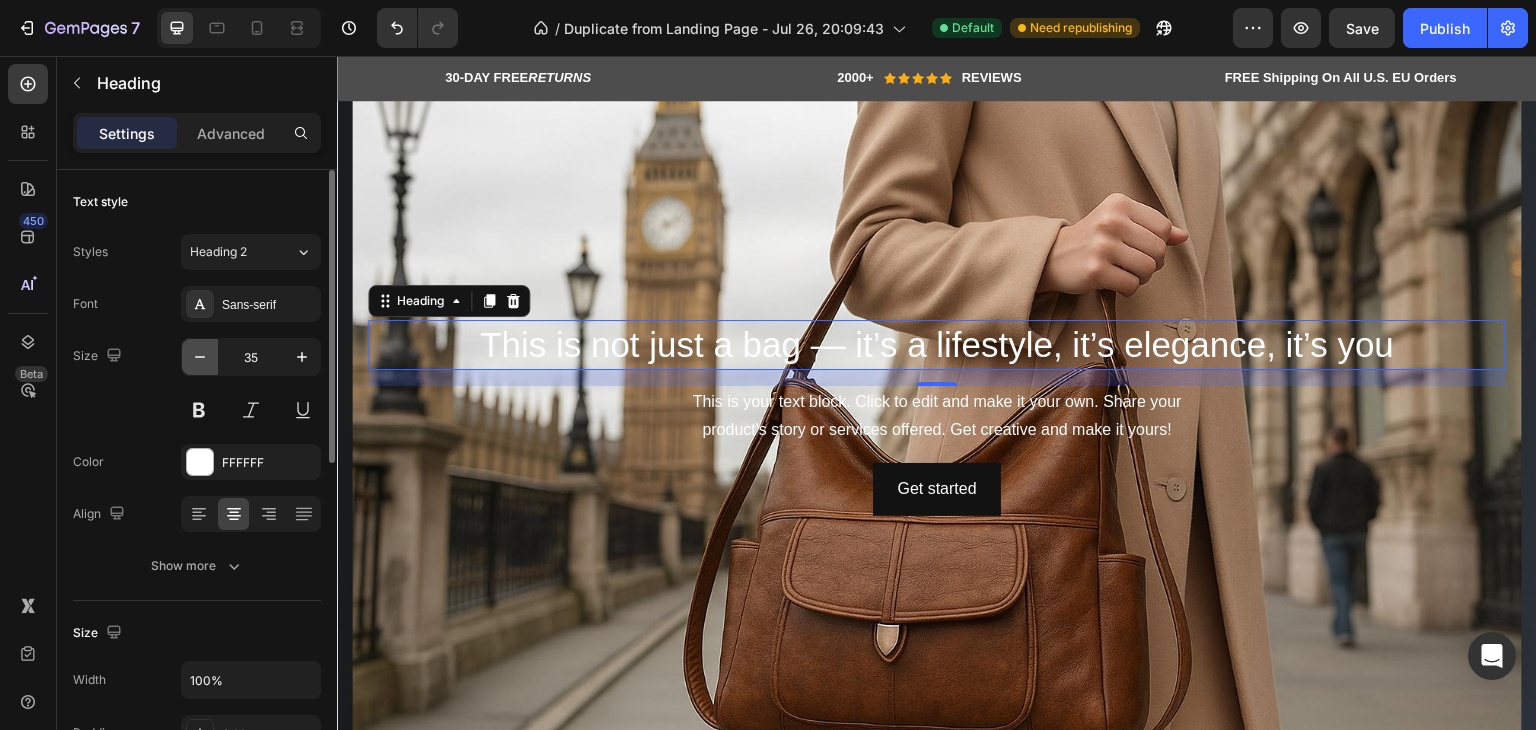type on "34" 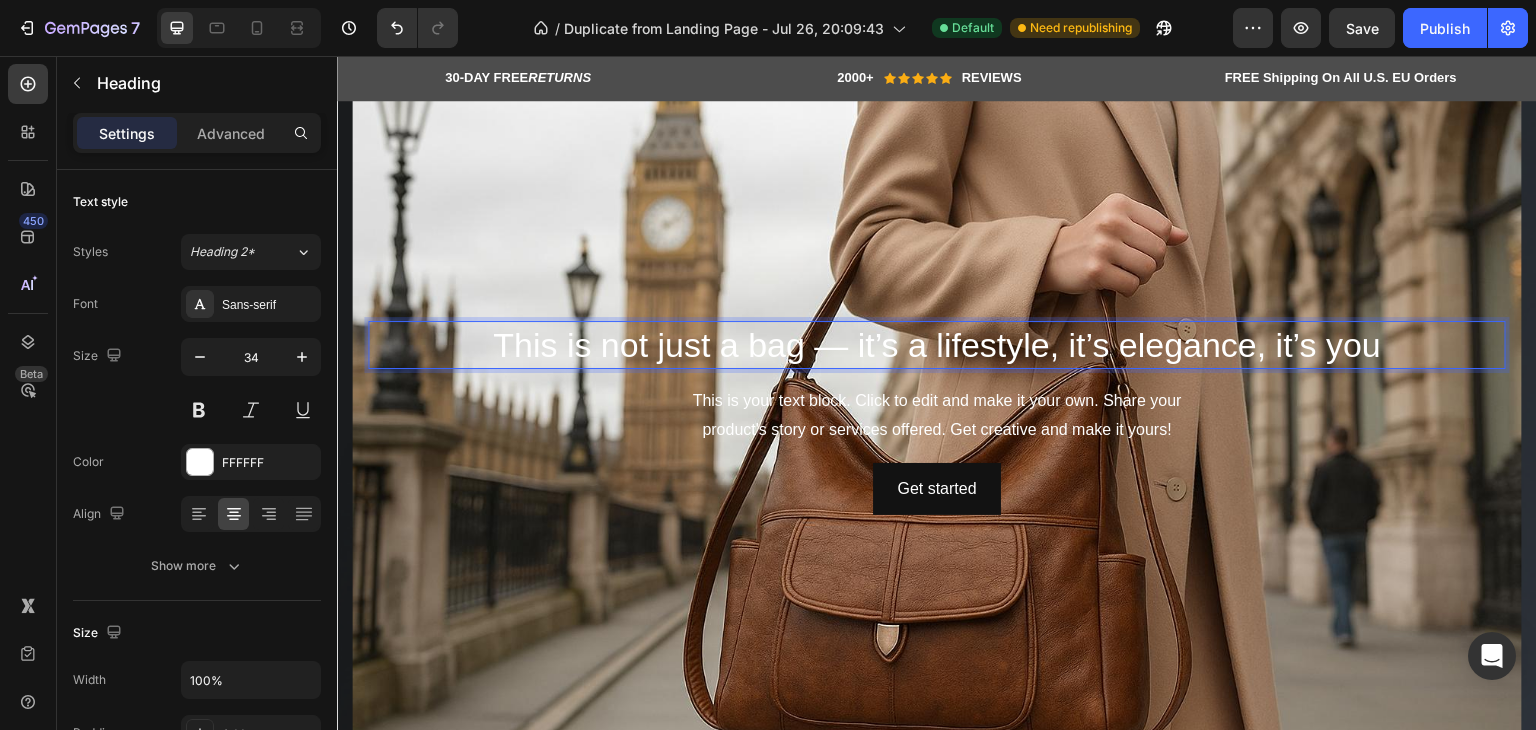 click on "This is not just a bag — it’s a lifestyle, it’s elegance, it’s you" at bounding box center (937, 345) 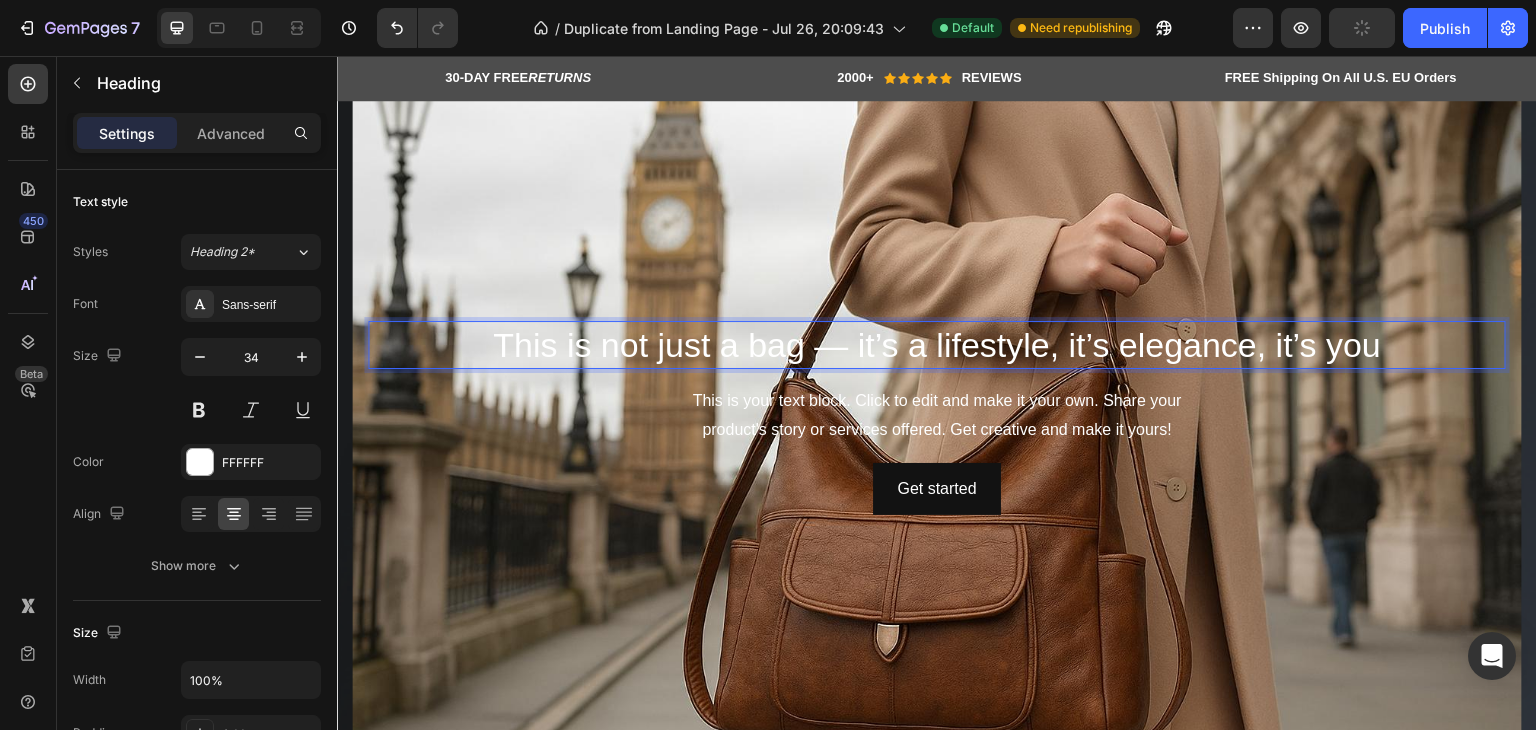 scroll, scrollTop: 47, scrollLeft: 0, axis: vertical 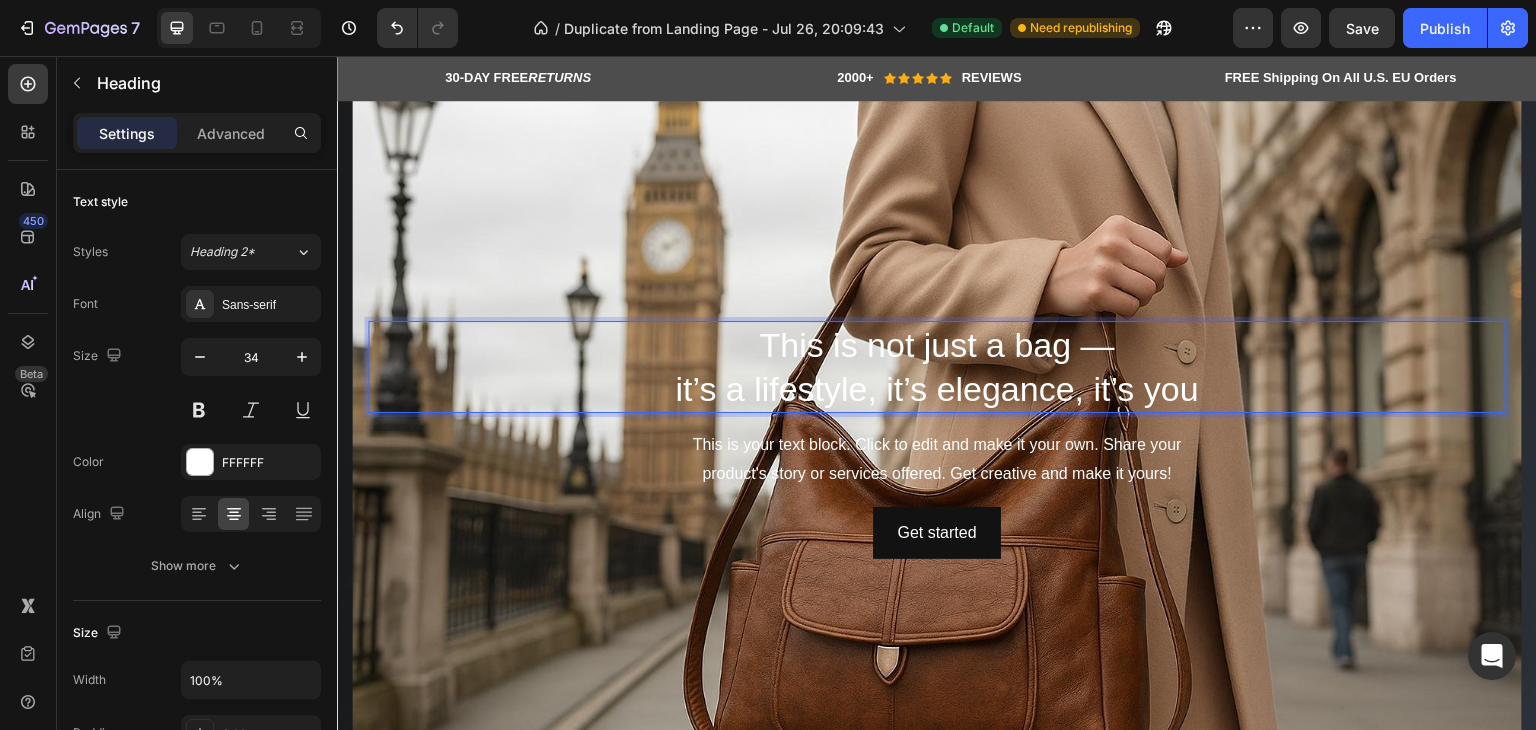 click on "This is not just a bag —  it’s a lifestyle, it’s elegance, it’s you" at bounding box center (937, 367) 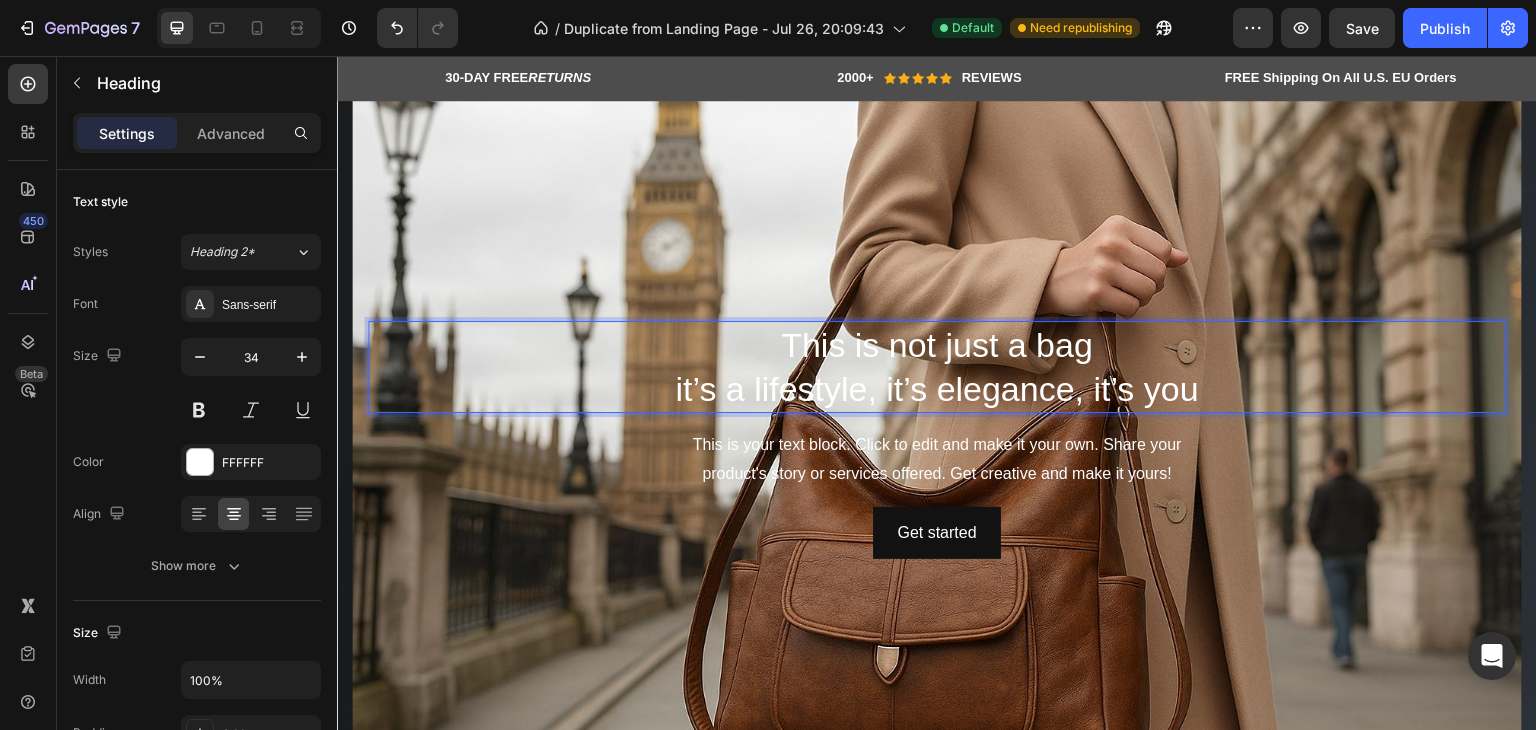 scroll, scrollTop: 147, scrollLeft: 0, axis: vertical 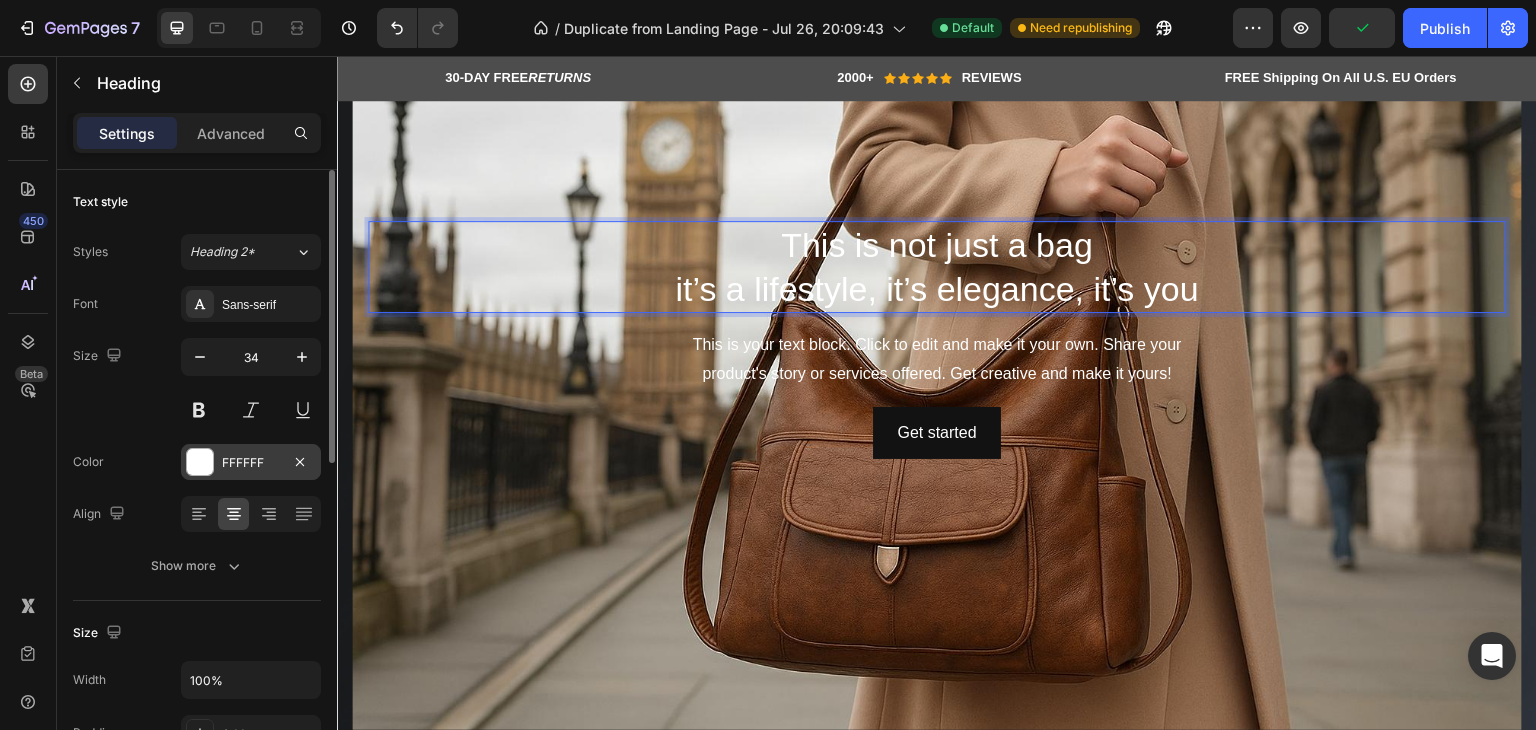 click on "FFFFFF" at bounding box center [251, 463] 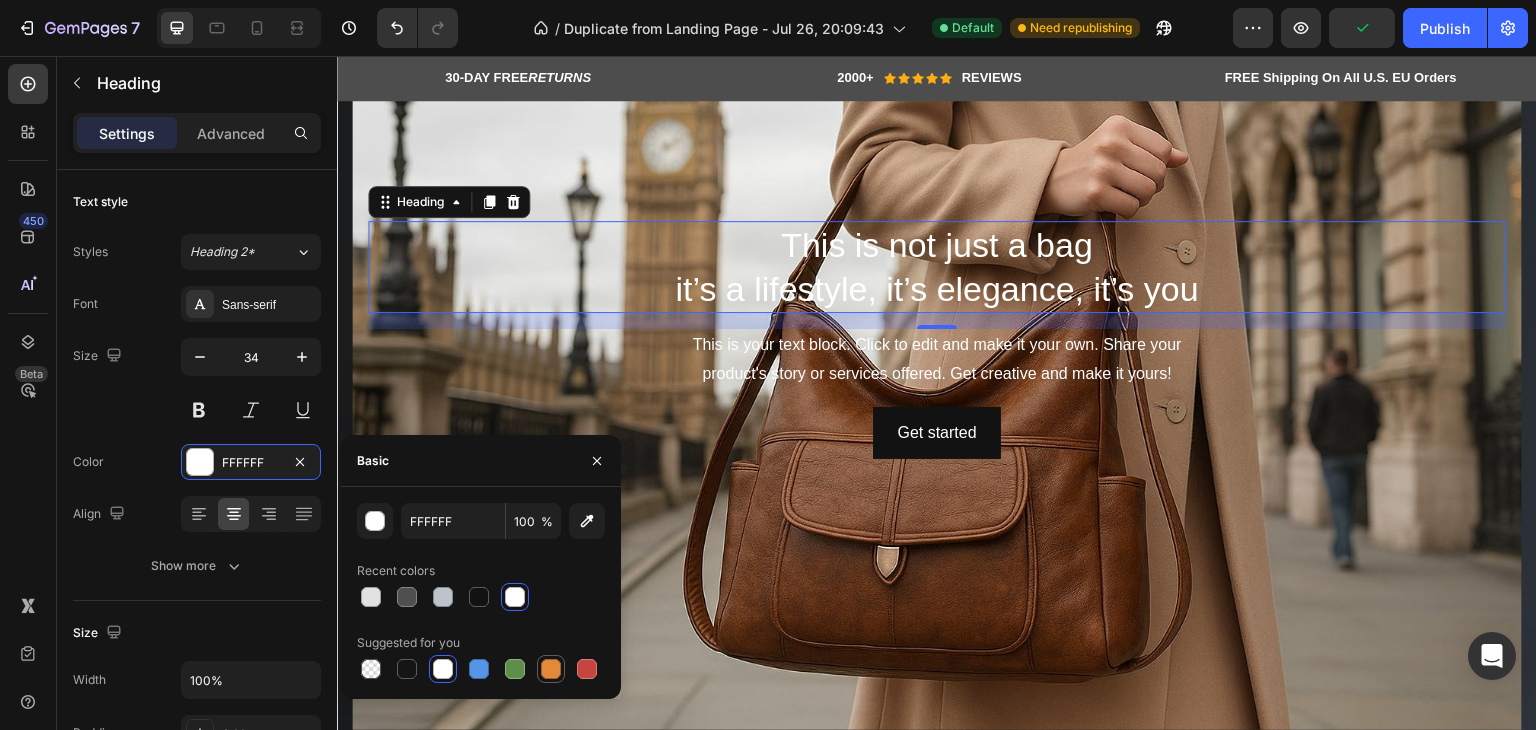 click at bounding box center (551, 669) 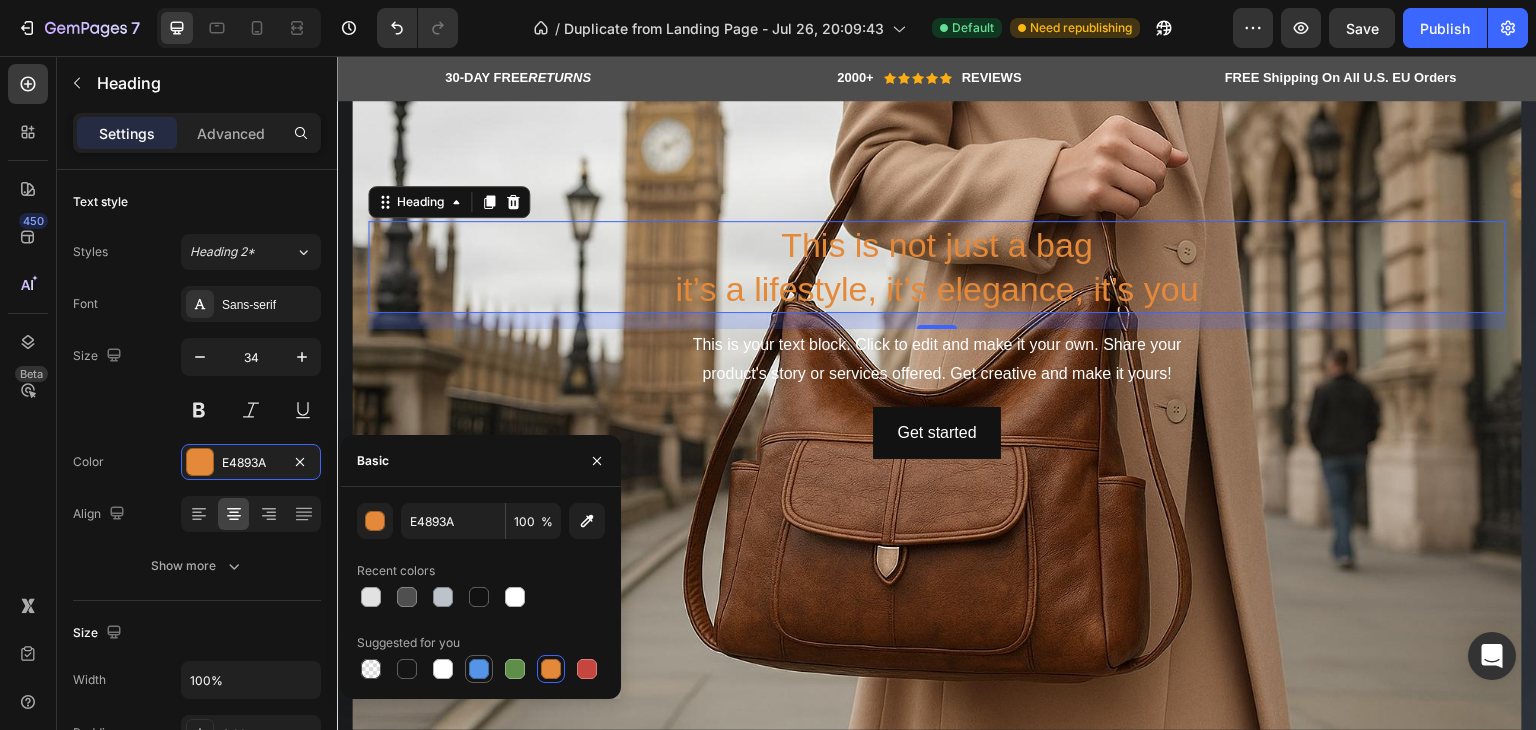 click at bounding box center (479, 669) 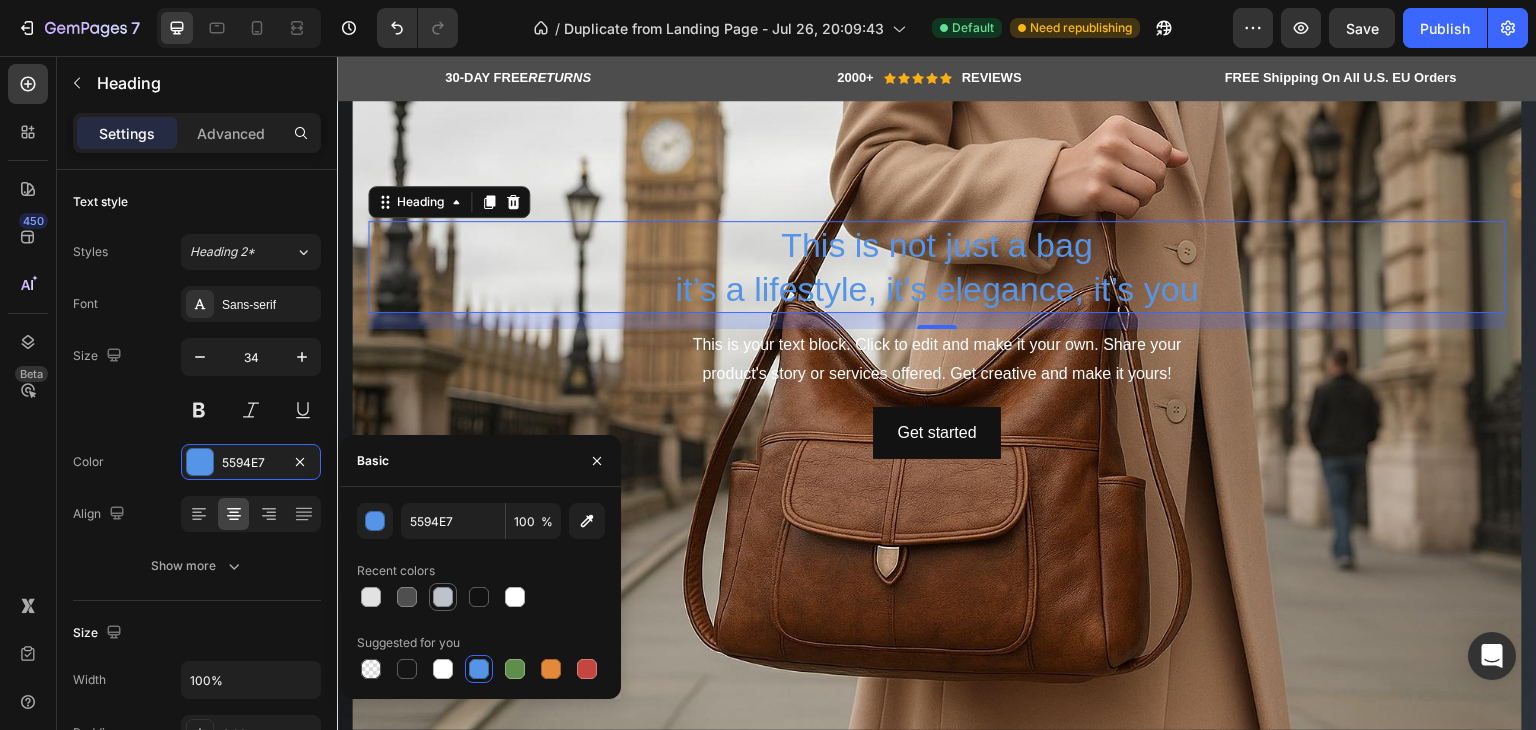click at bounding box center [443, 597] 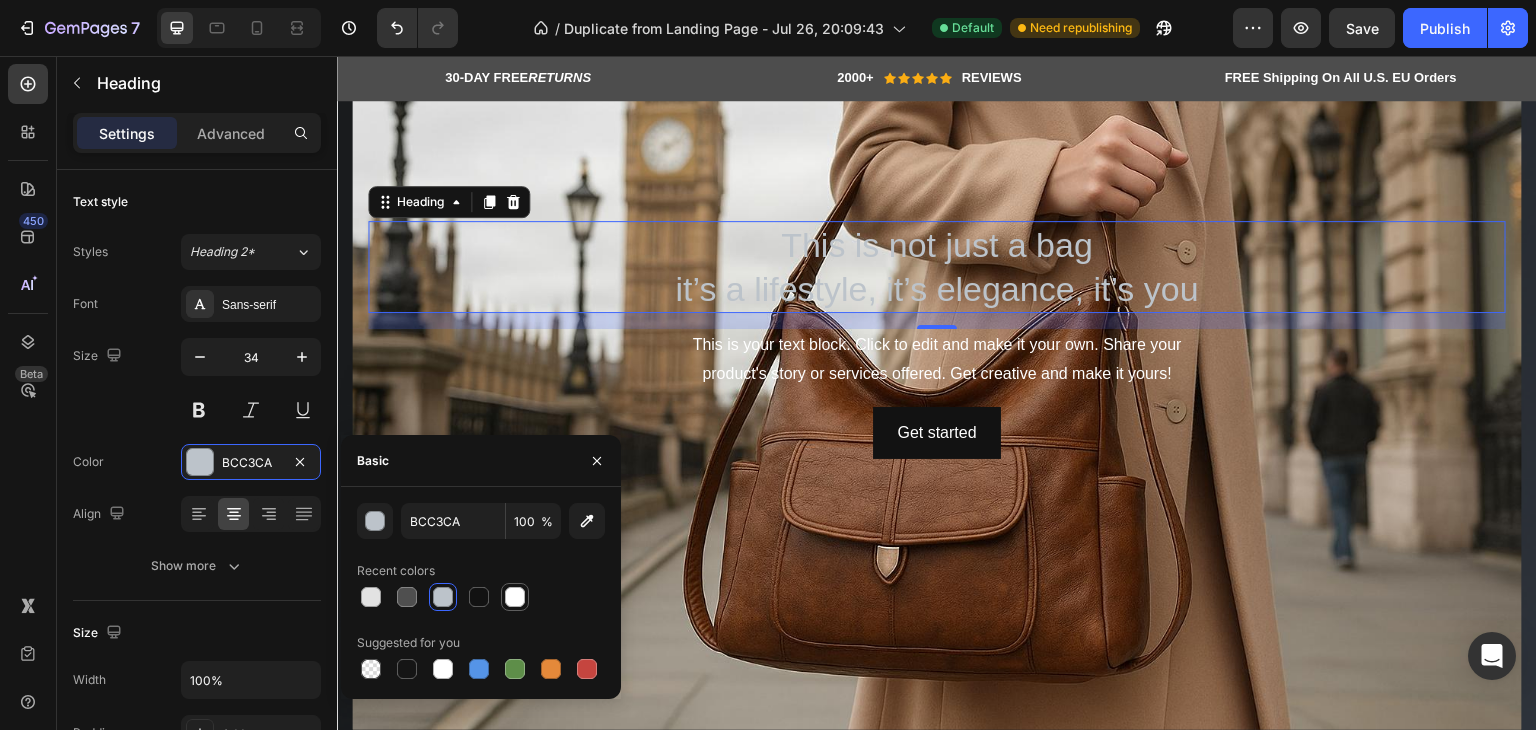 click at bounding box center (515, 597) 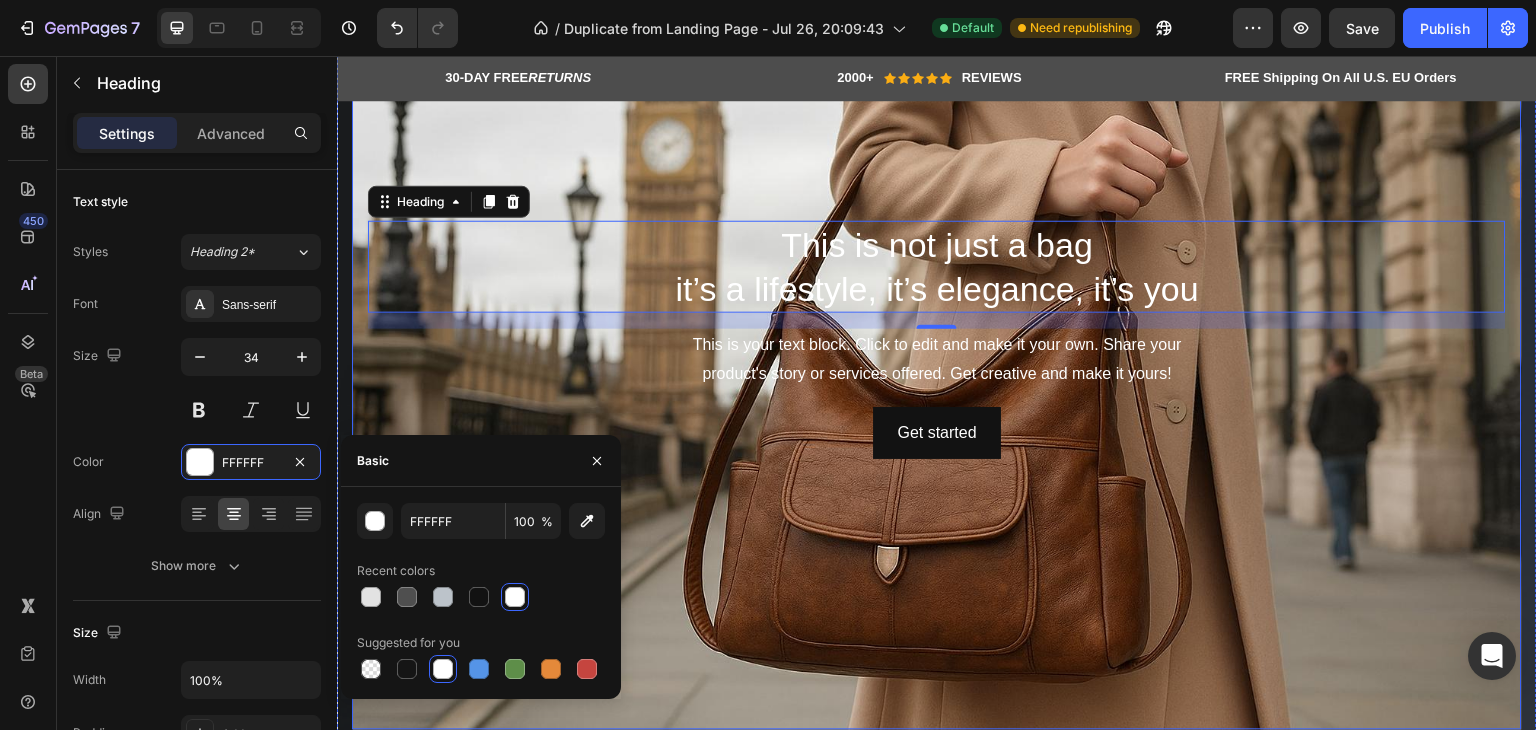 click at bounding box center (937, 340) 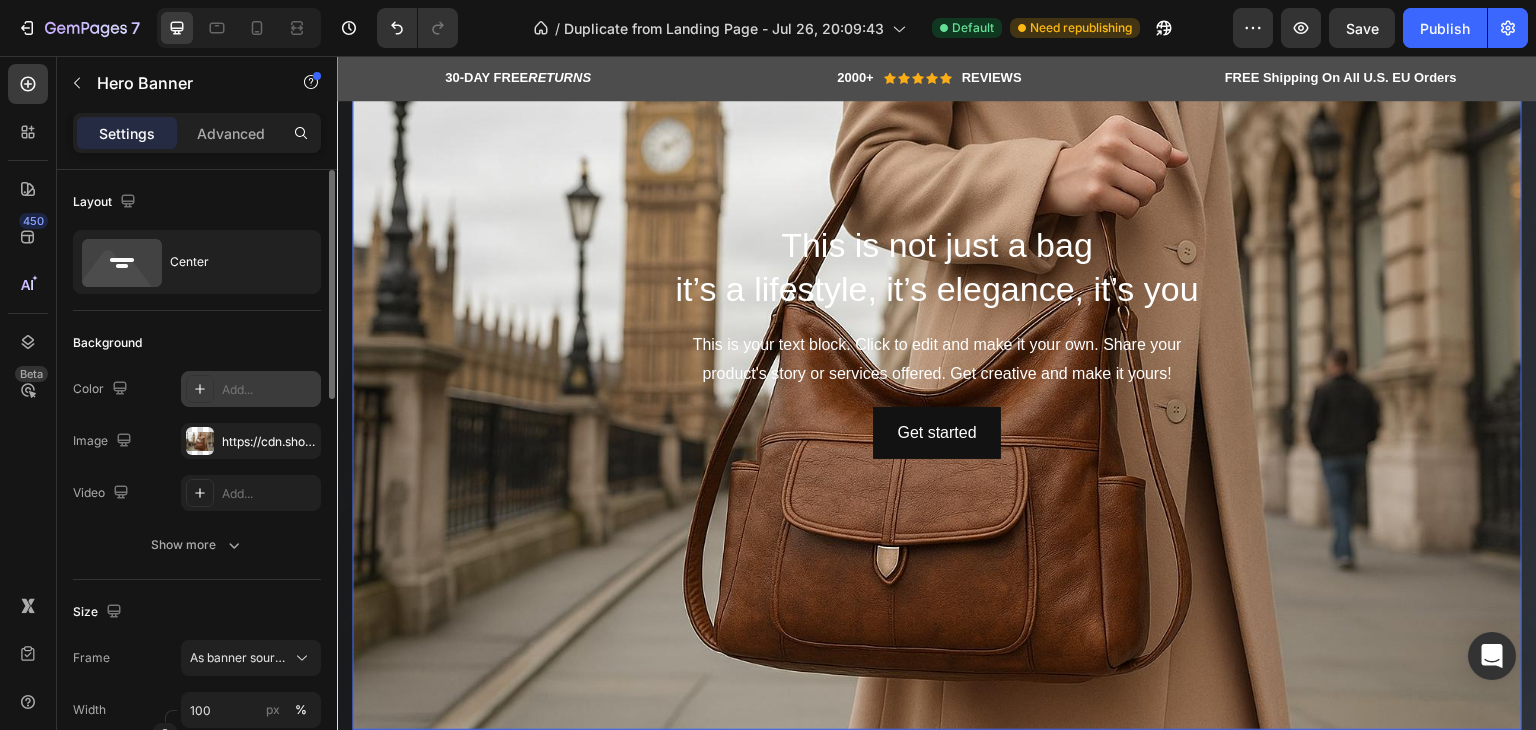 click on "Add..." at bounding box center (269, 390) 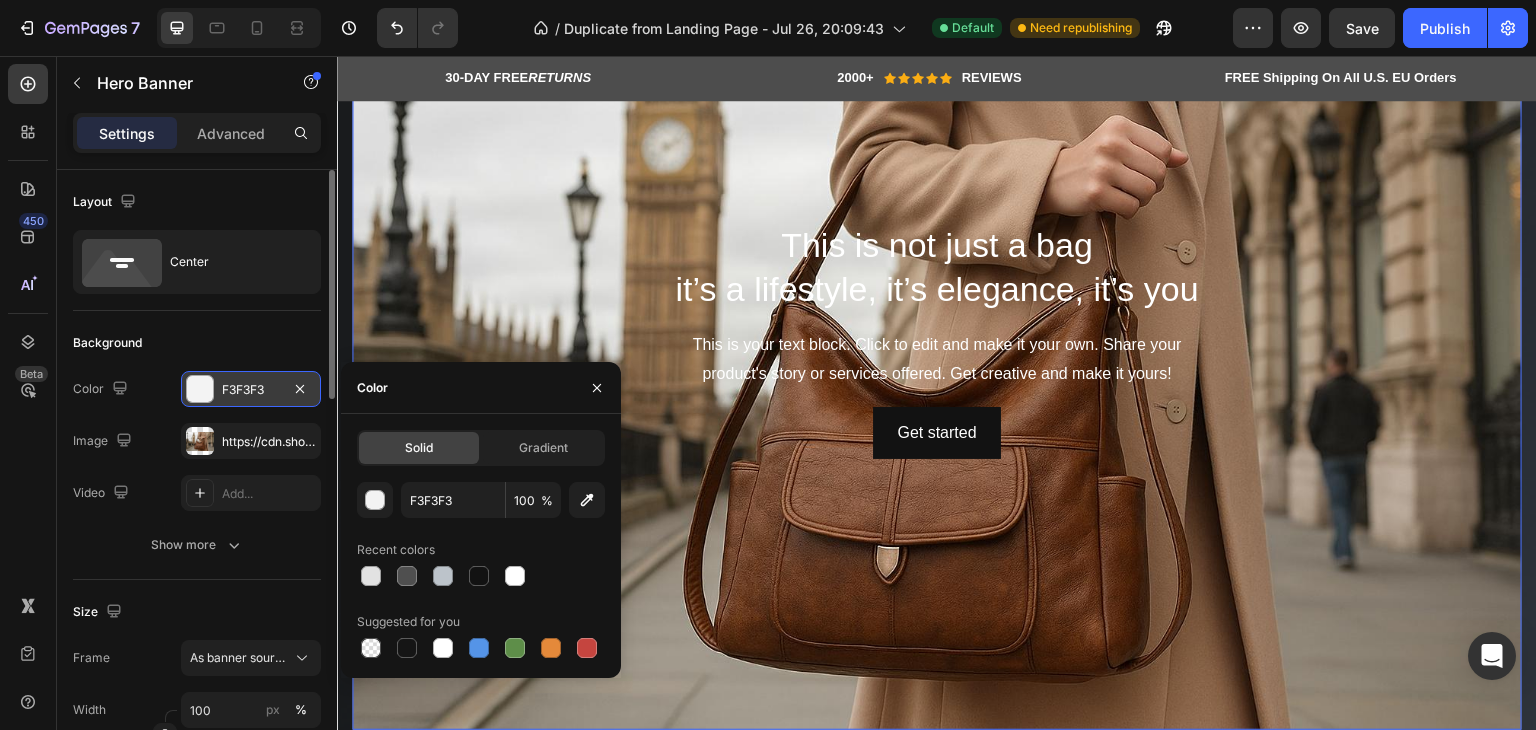 click on "This is not just a bag it’s a lifestyle, it’s elegance, it’s you Heading This is your text block. Click to edit and make it your own. Share your product's story or services offered. Get creative and make it yours! Text Block Get started Button" at bounding box center [937, 340] 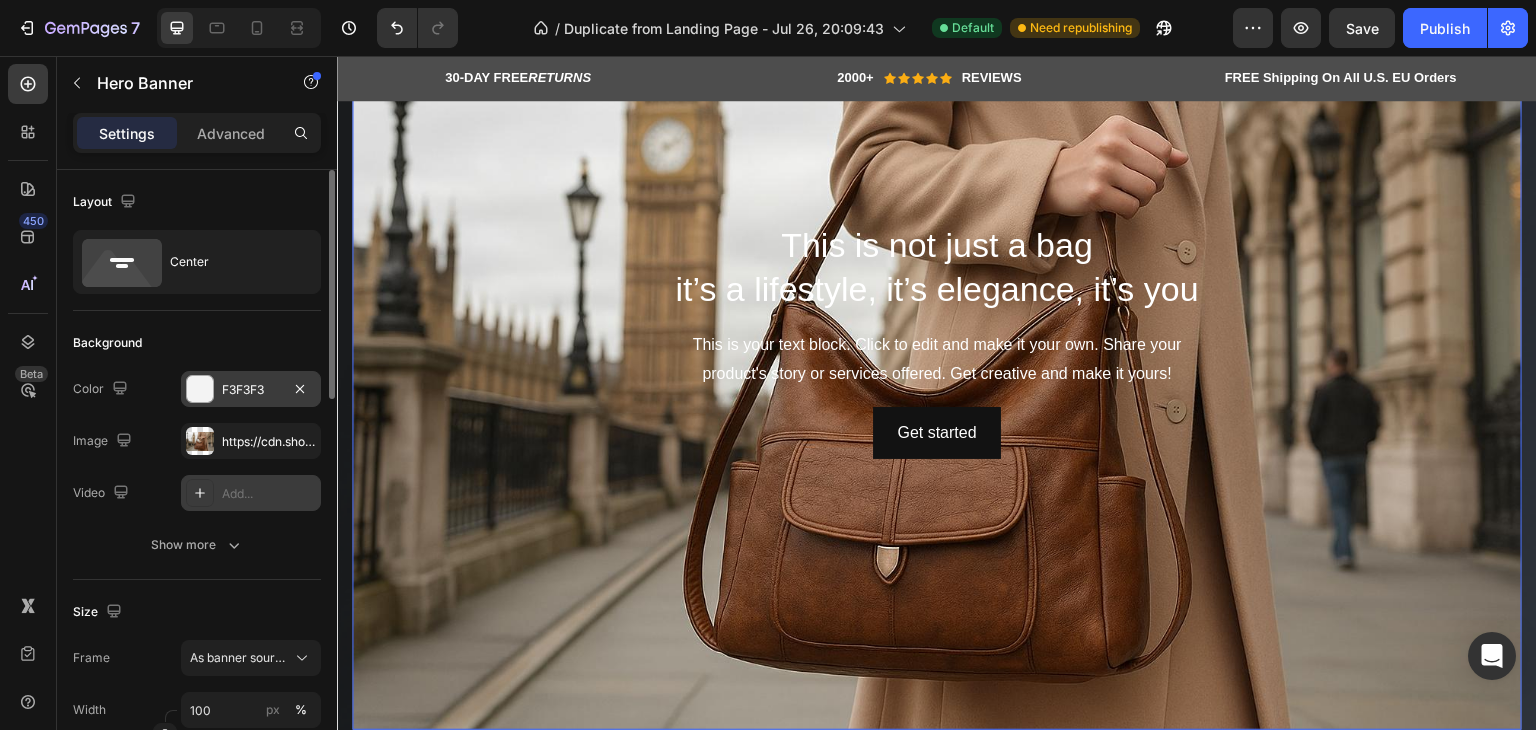 click on "Add..." at bounding box center [269, 494] 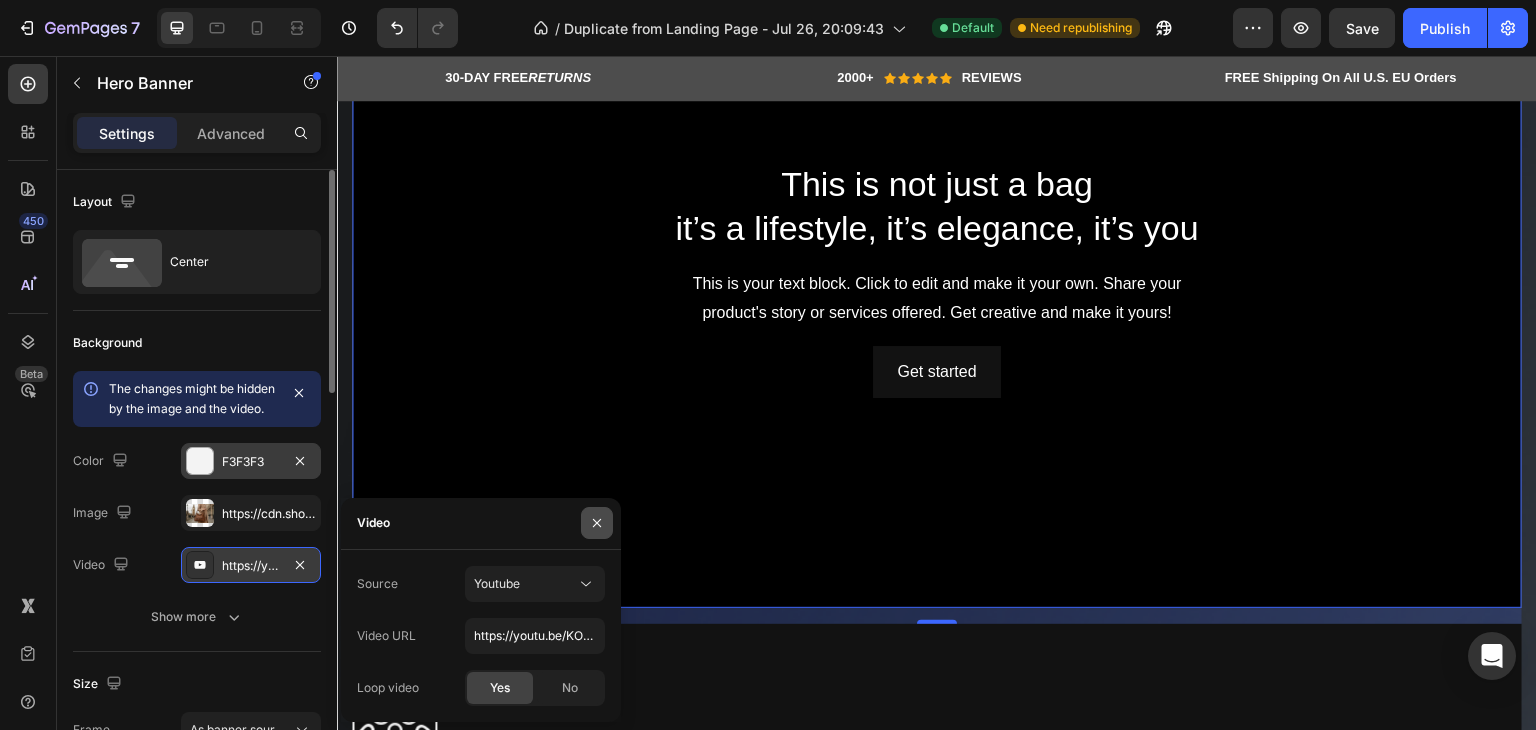 click 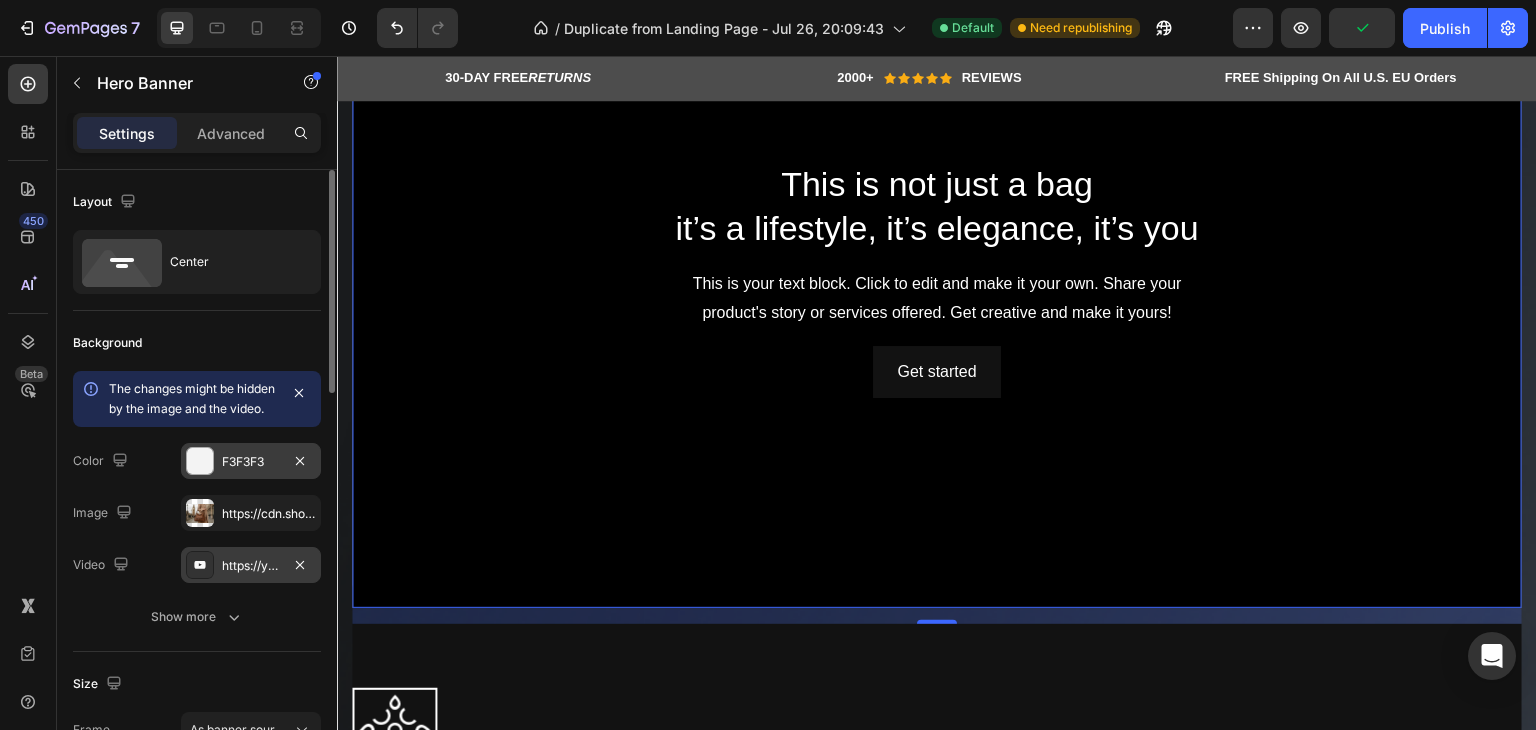 click on "https://youtu.be/KOxfzBp72uk" at bounding box center (251, 565) 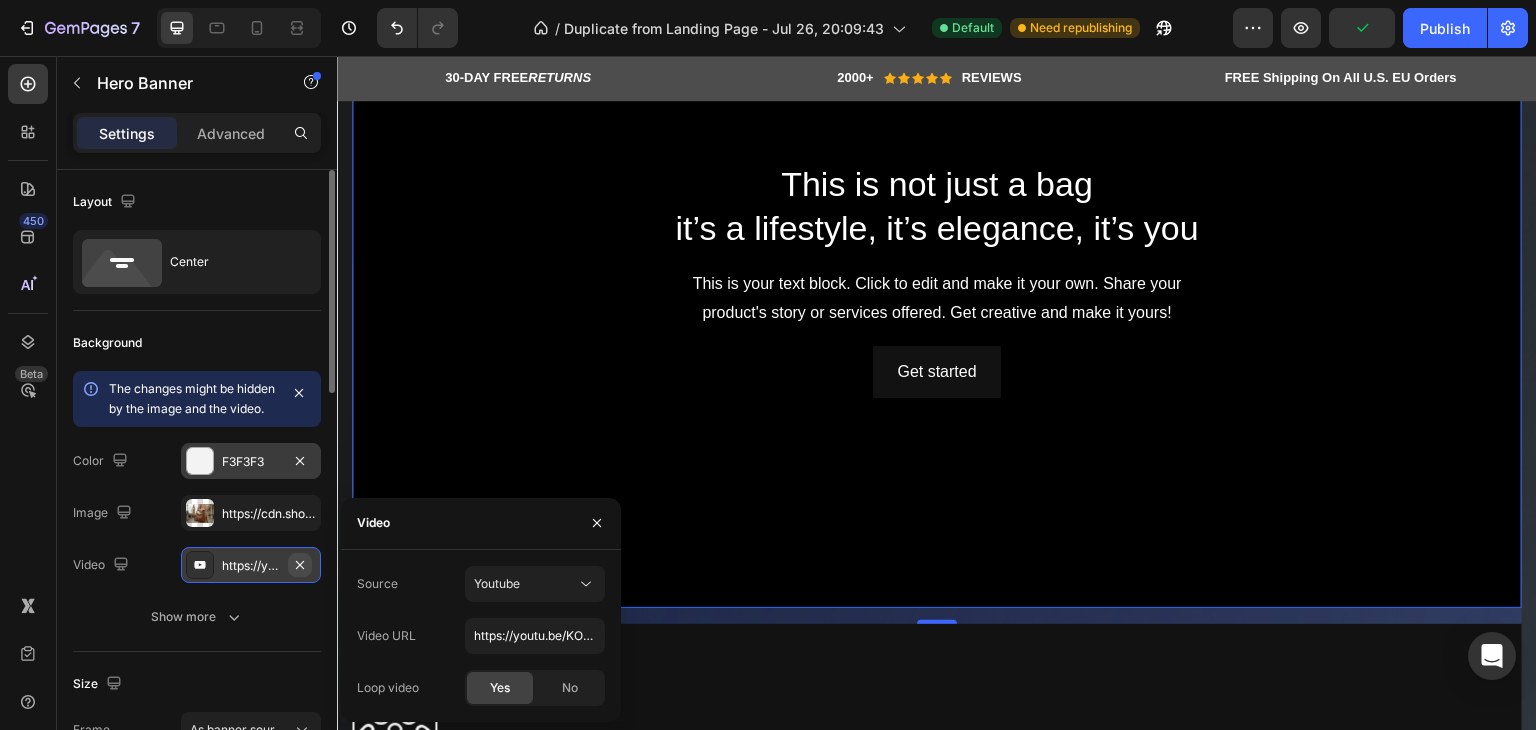 click 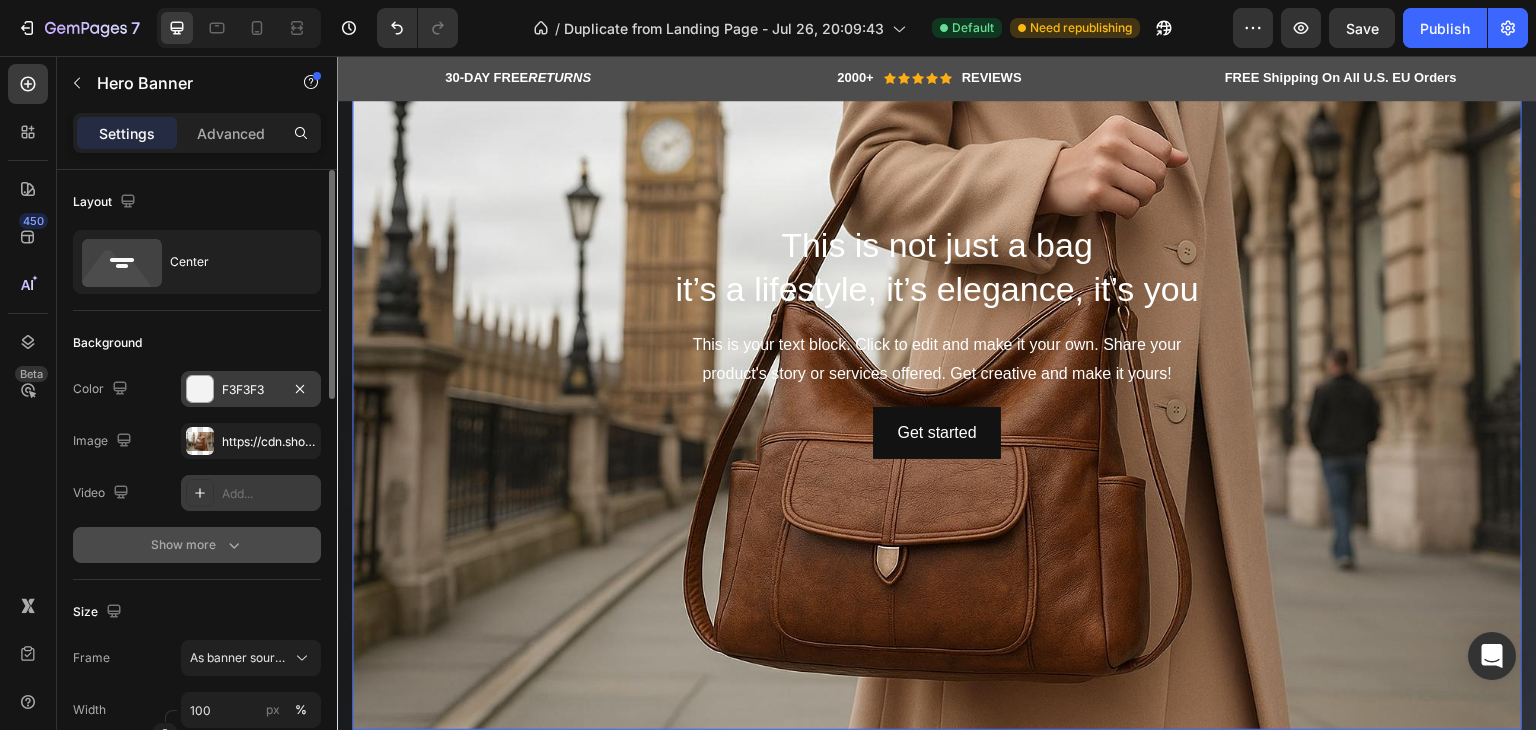 click on "Show more" at bounding box center [197, 545] 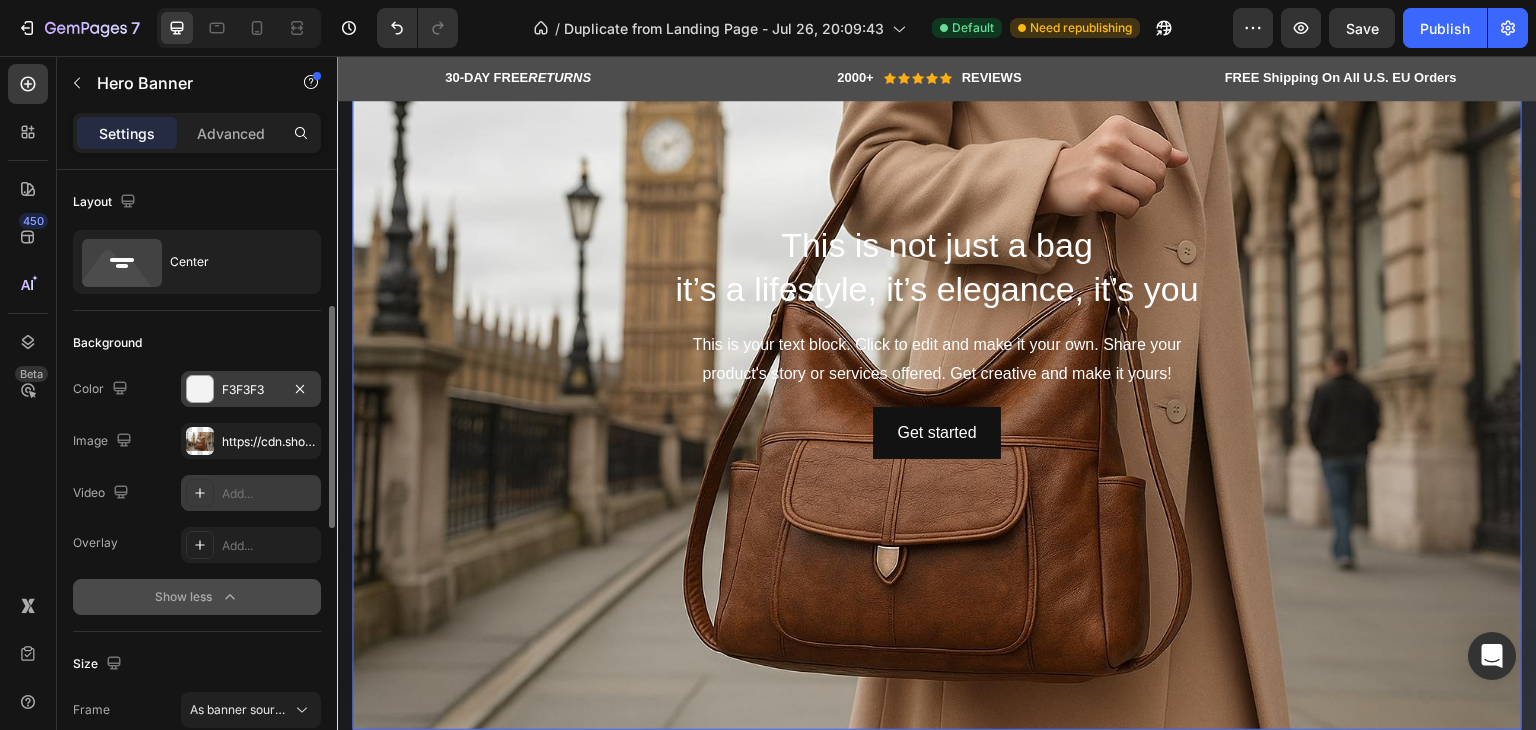 scroll, scrollTop: 100, scrollLeft: 0, axis: vertical 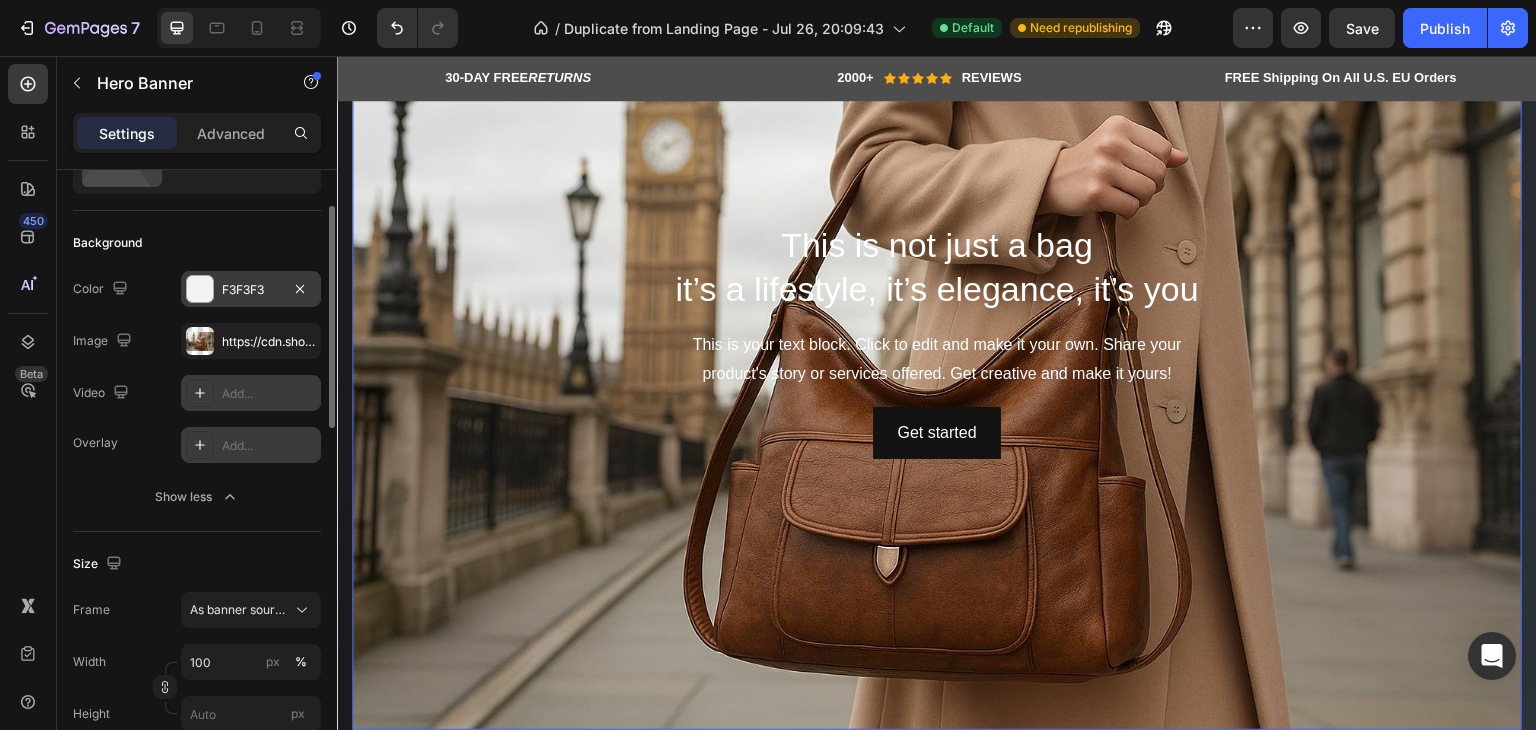 click on "Add..." at bounding box center [269, 446] 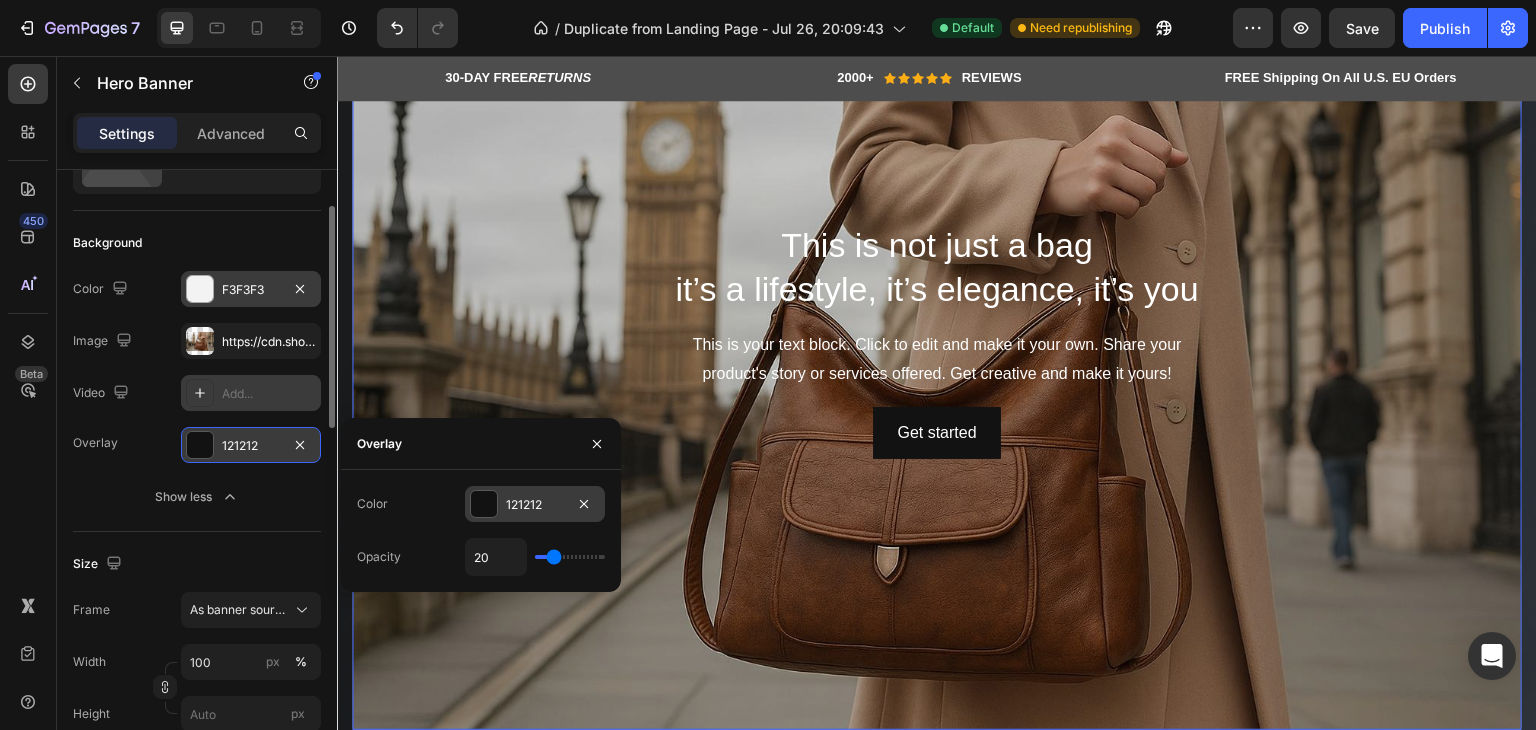 click on "121212" at bounding box center [535, 504] 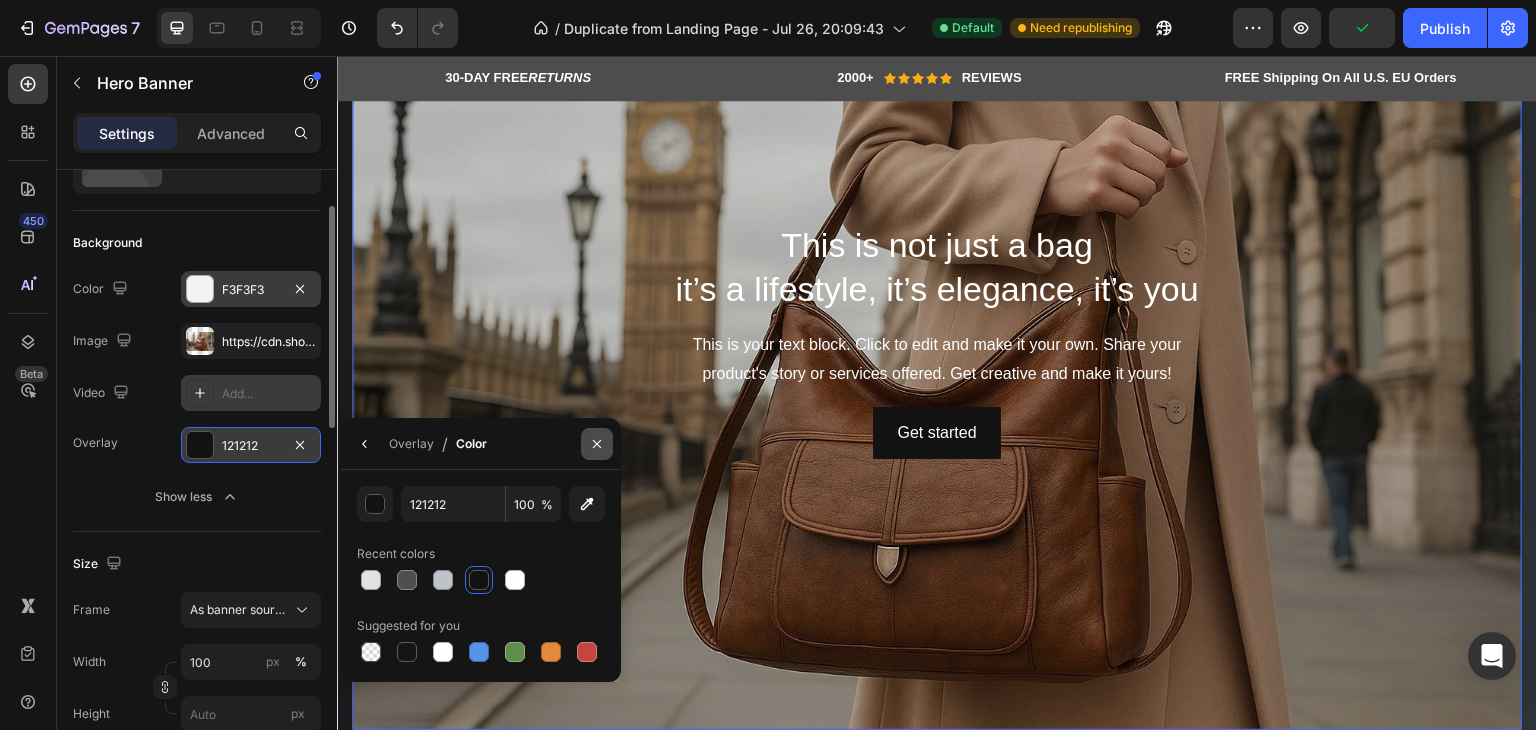 click 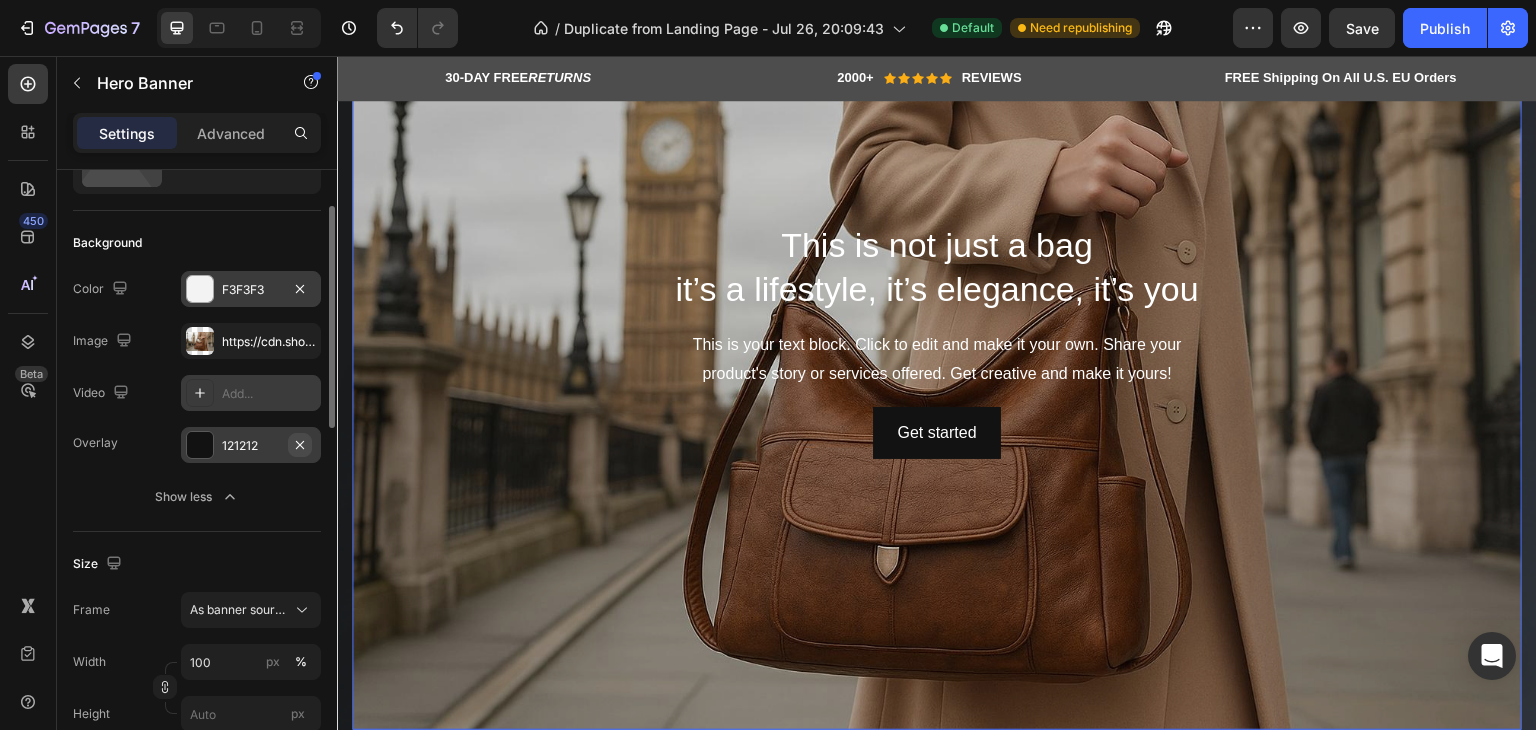 click 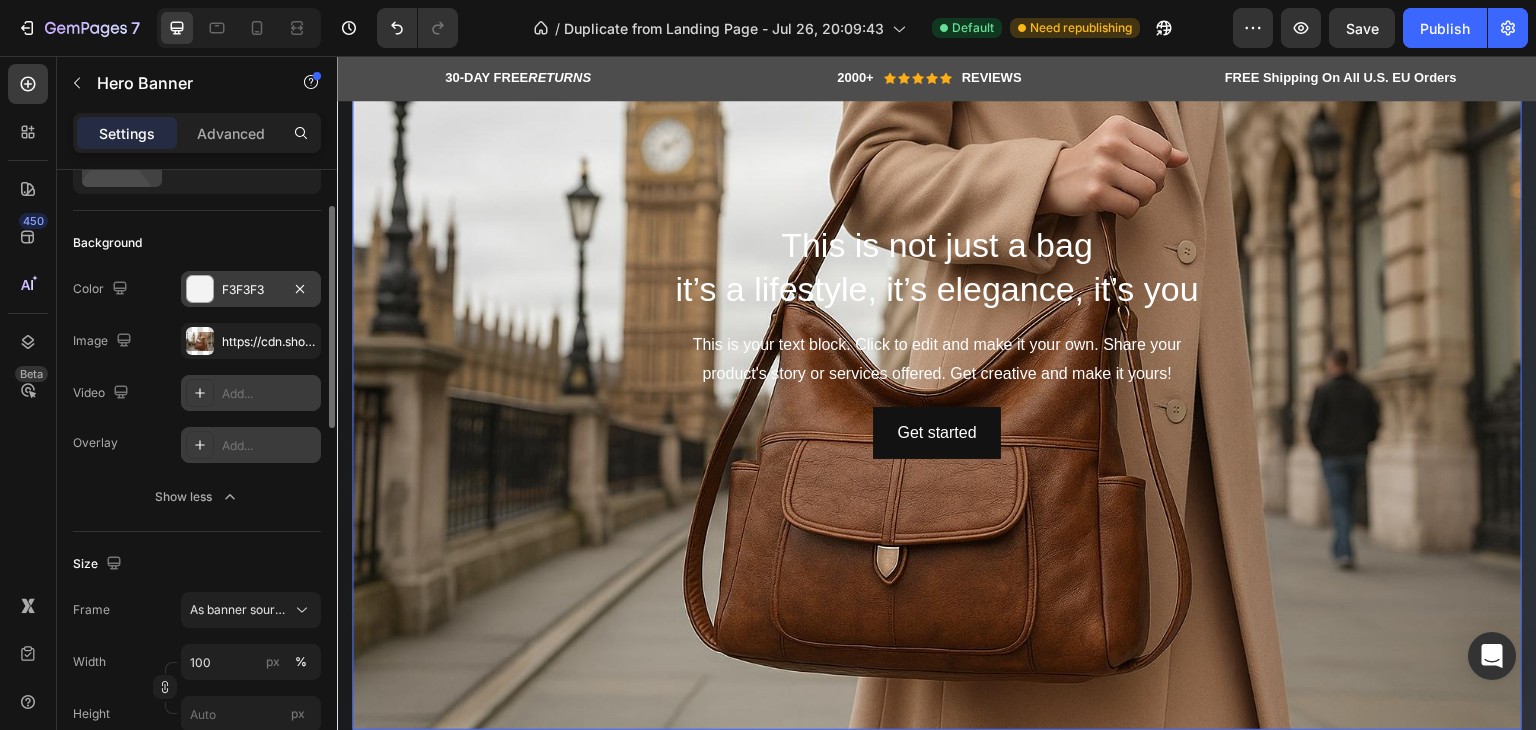 click on "Add..." at bounding box center [269, 446] 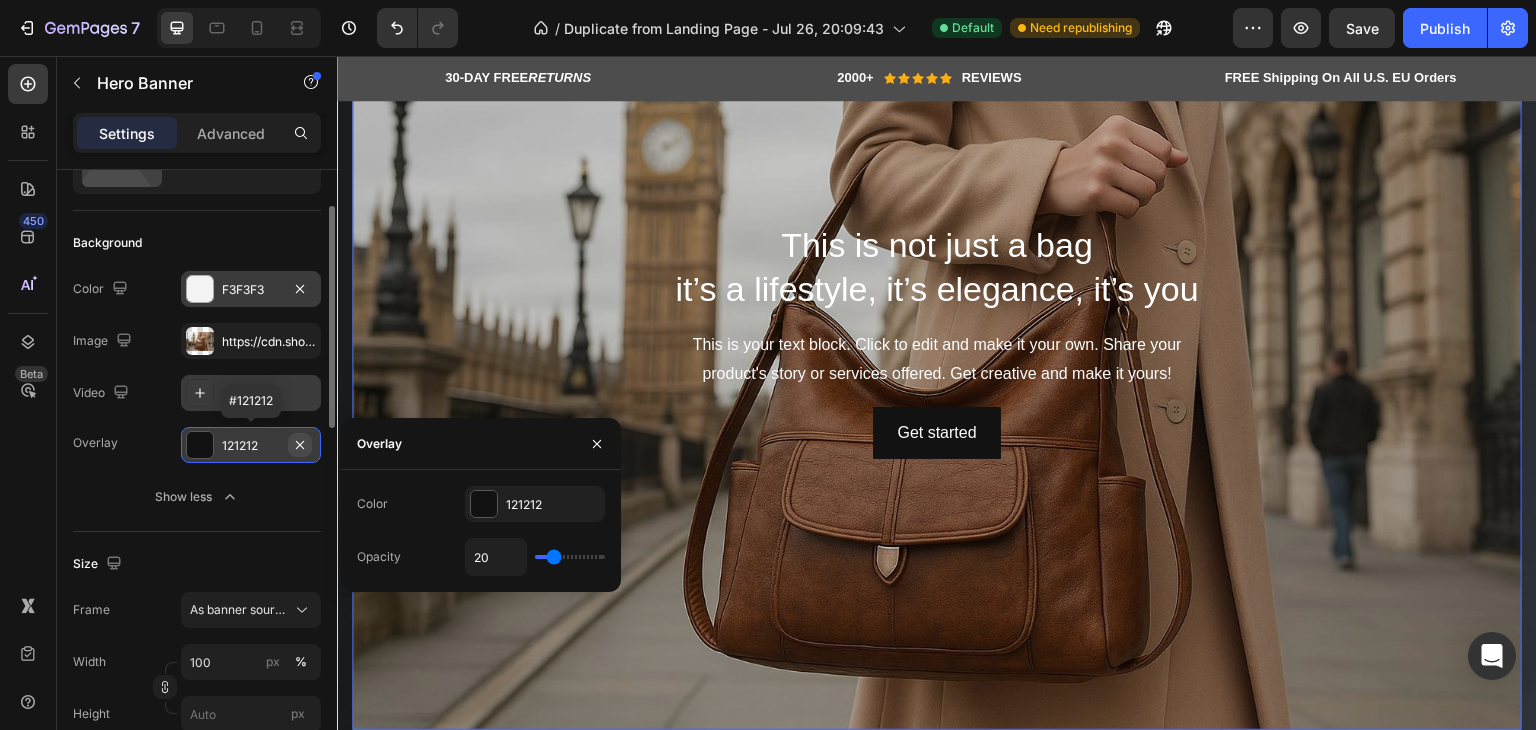 click 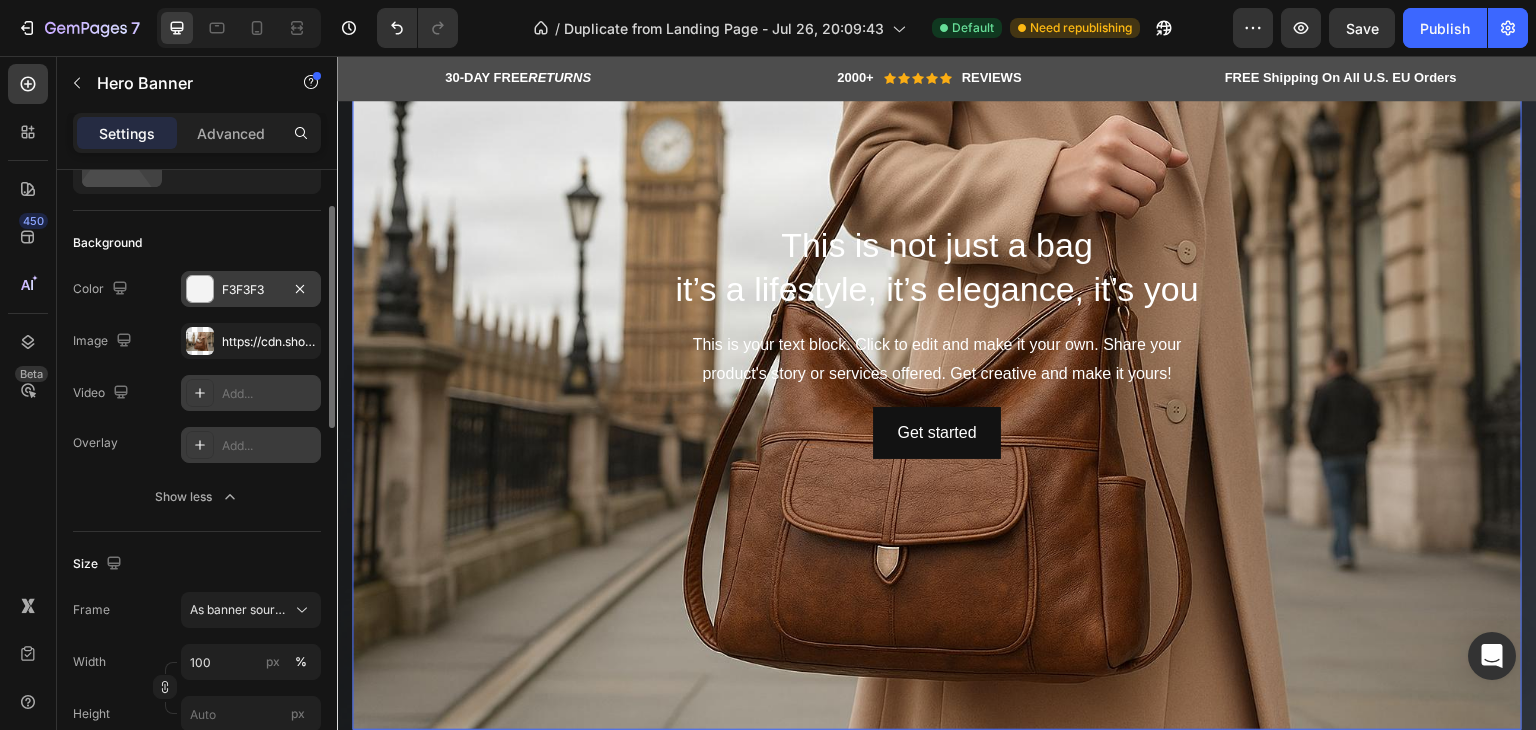 click on "Add..." at bounding box center [269, 446] 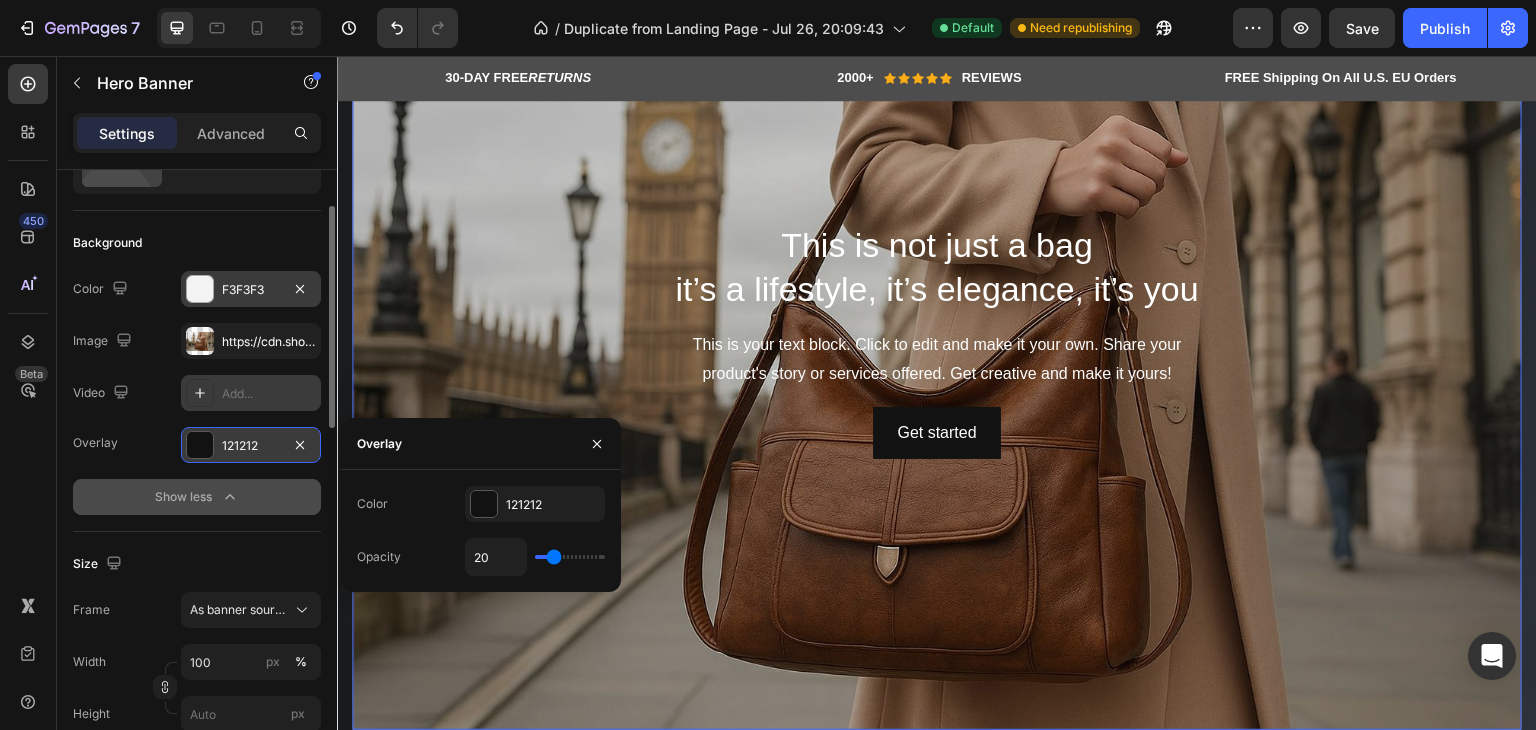 click on "Show less" 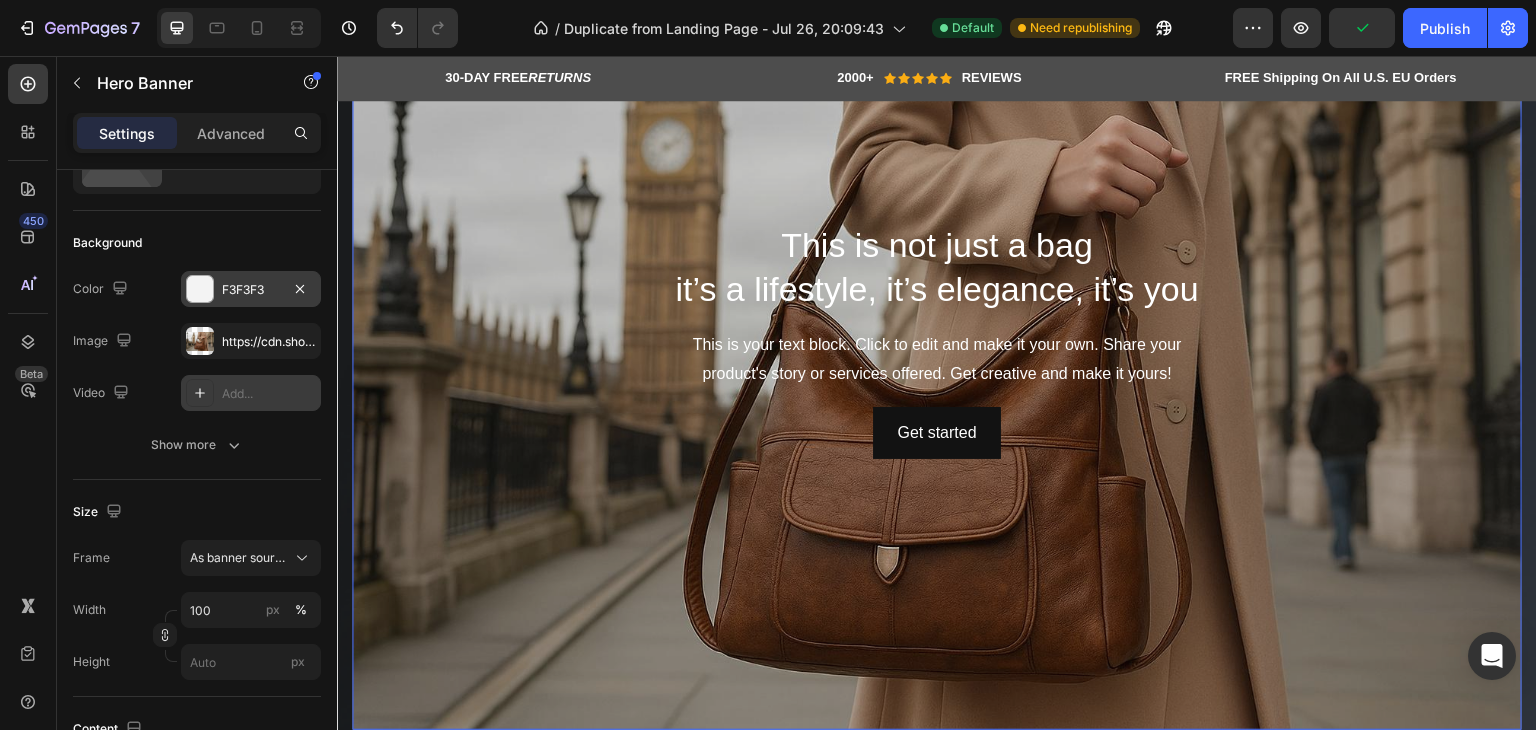 click on "Add..." at bounding box center (269, 394) 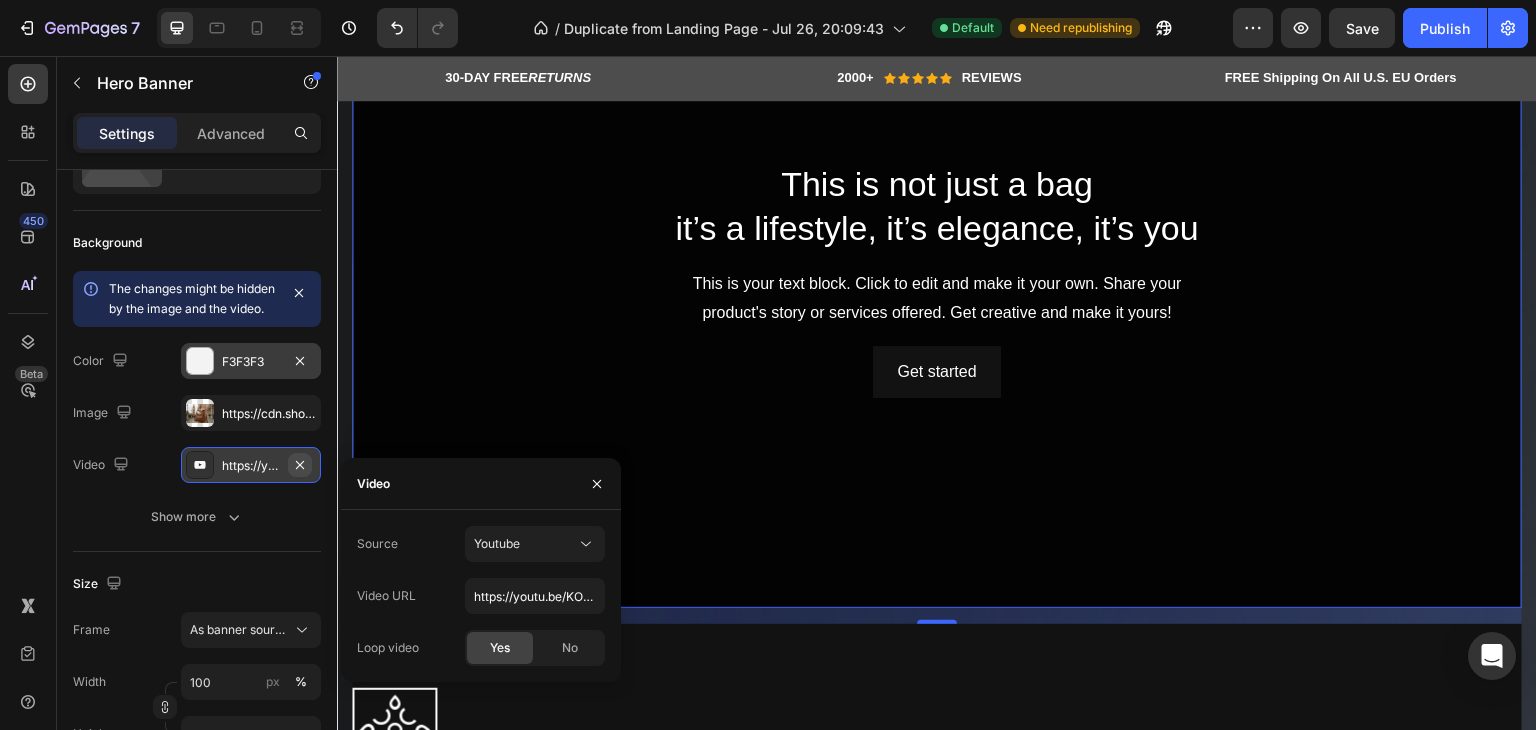 click 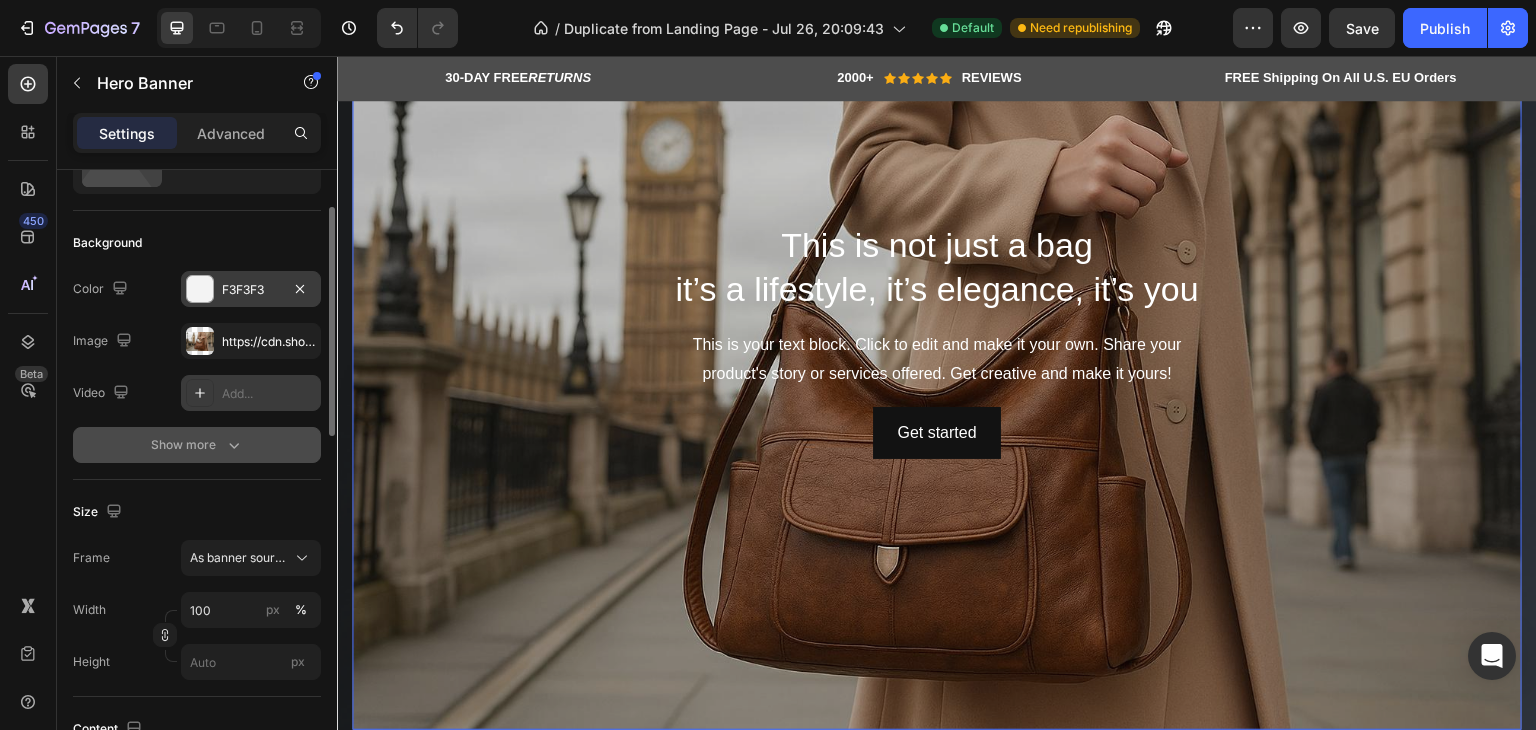 click 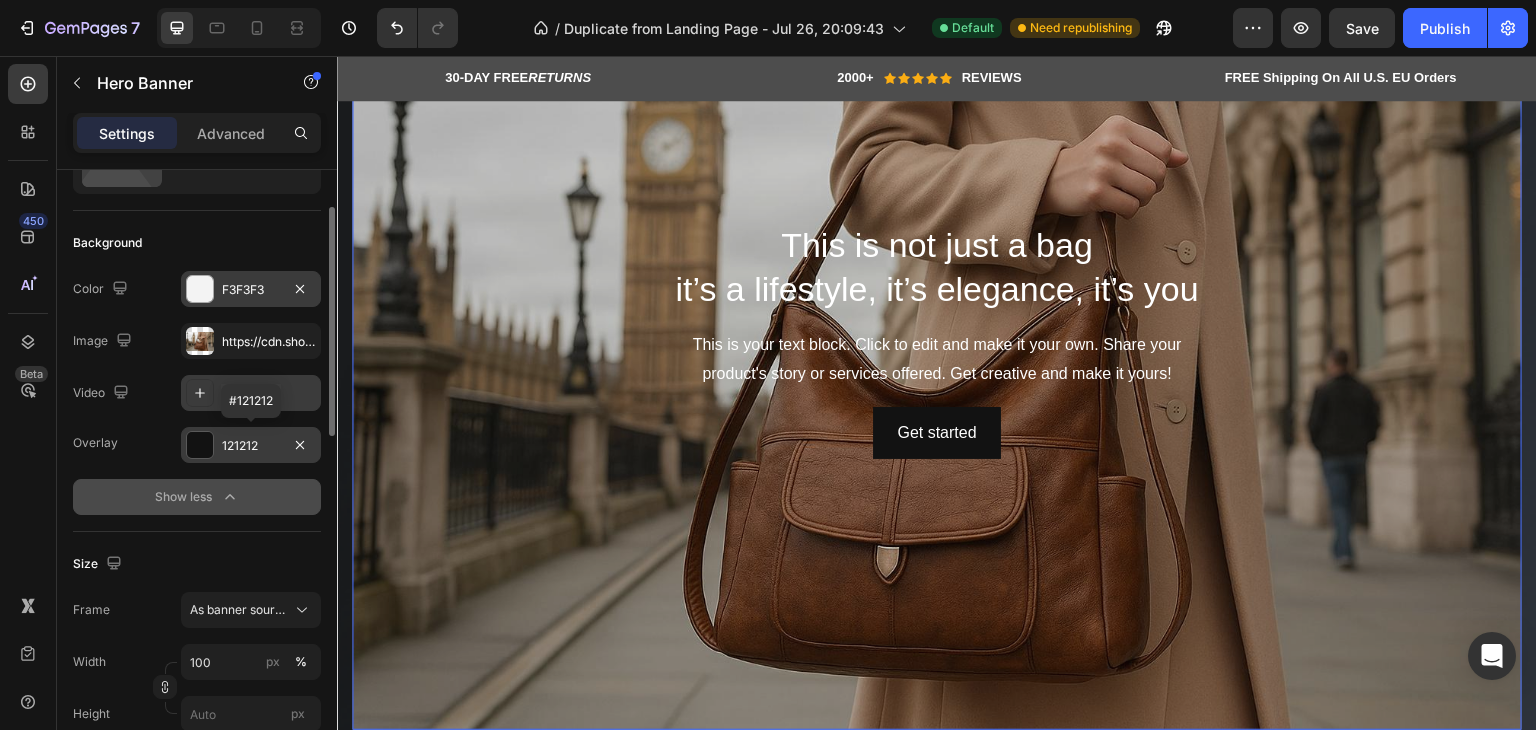 click on "121212" at bounding box center [251, 446] 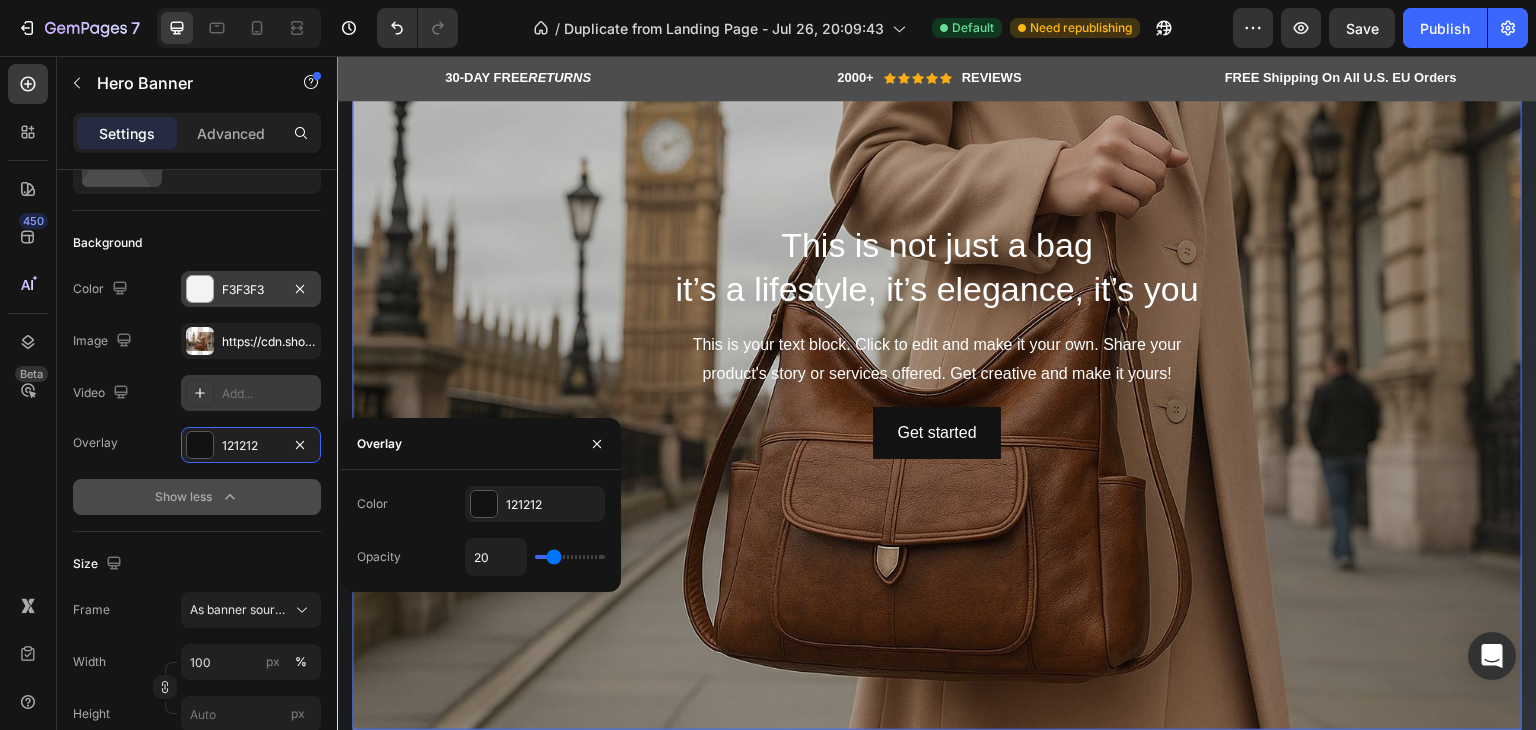 type on "14" 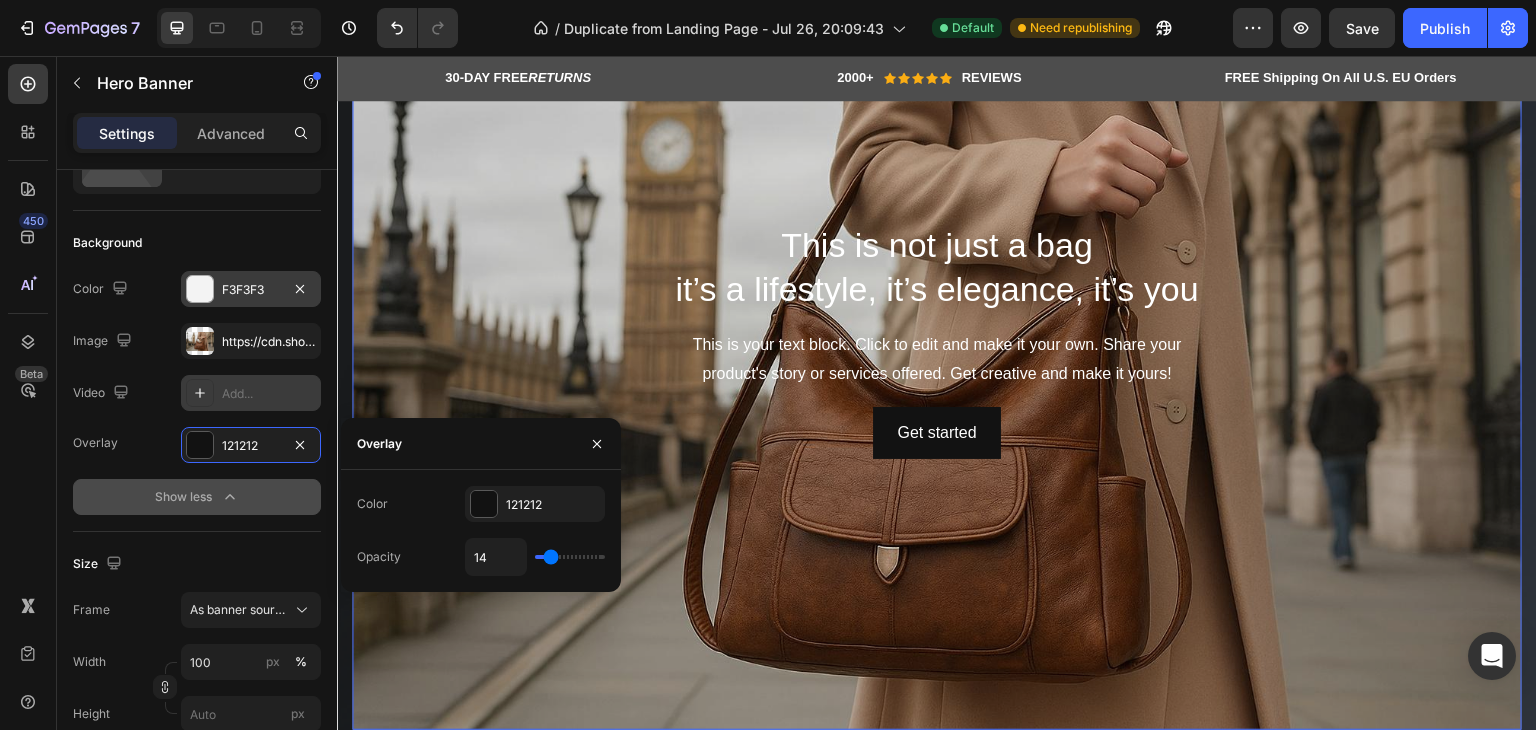 type on "12" 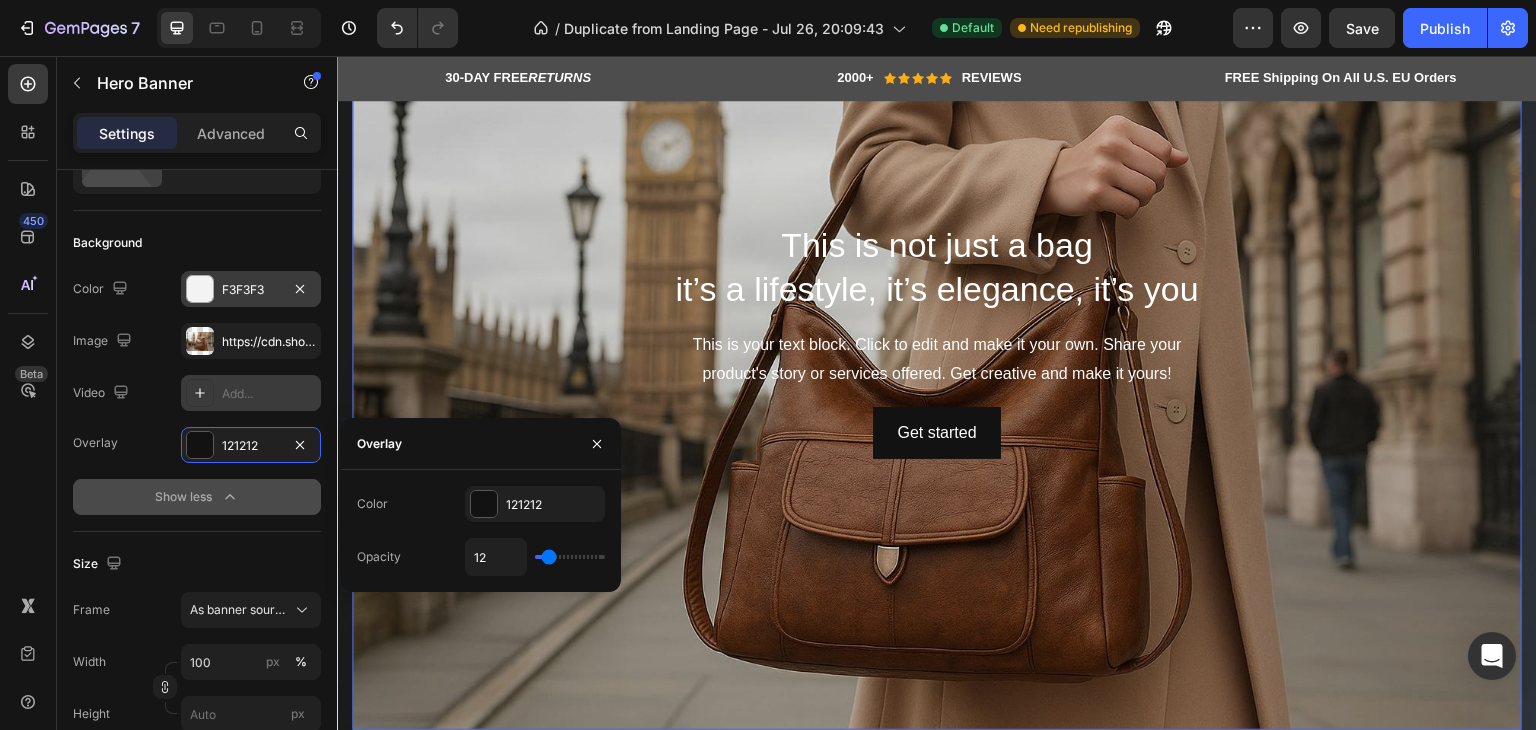 type on "11" 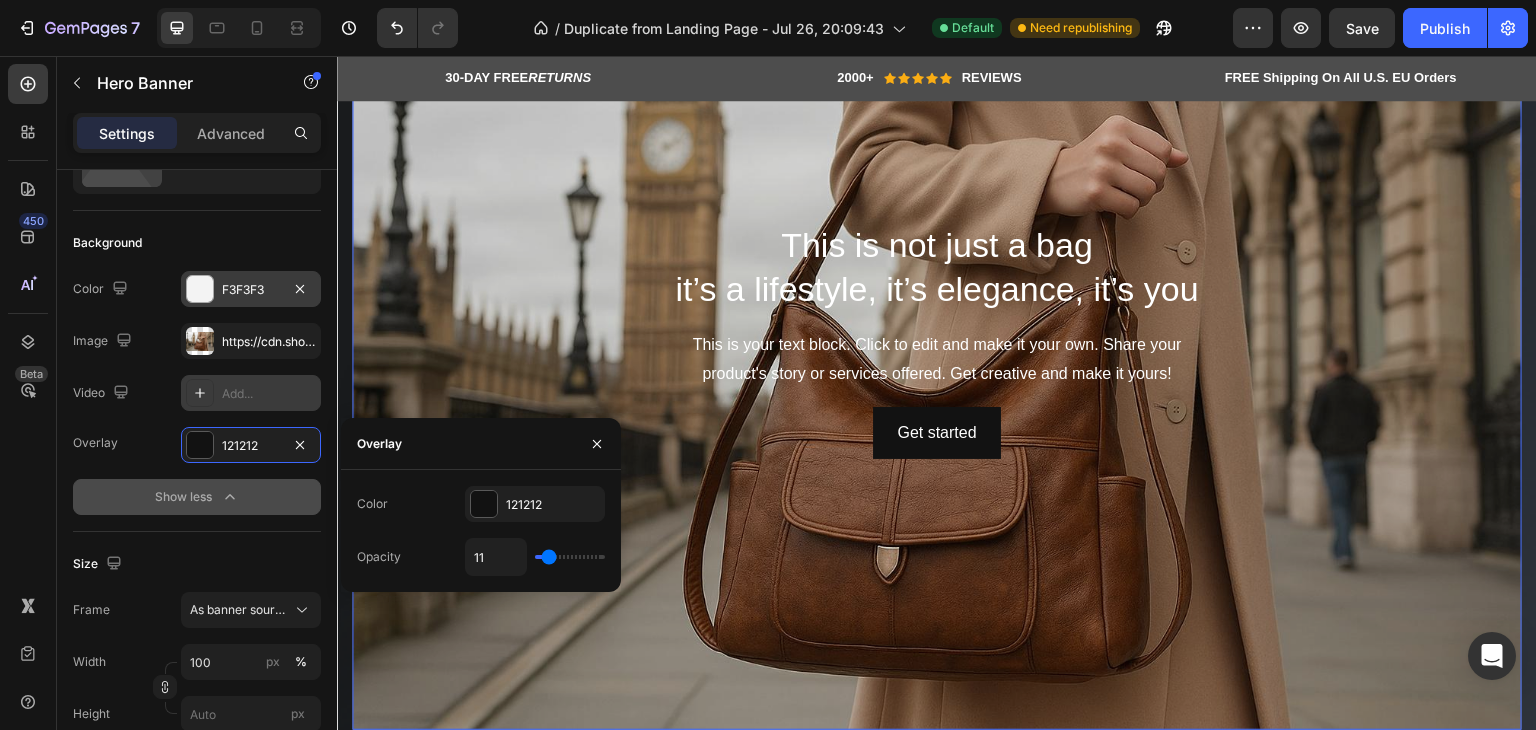 type on "9" 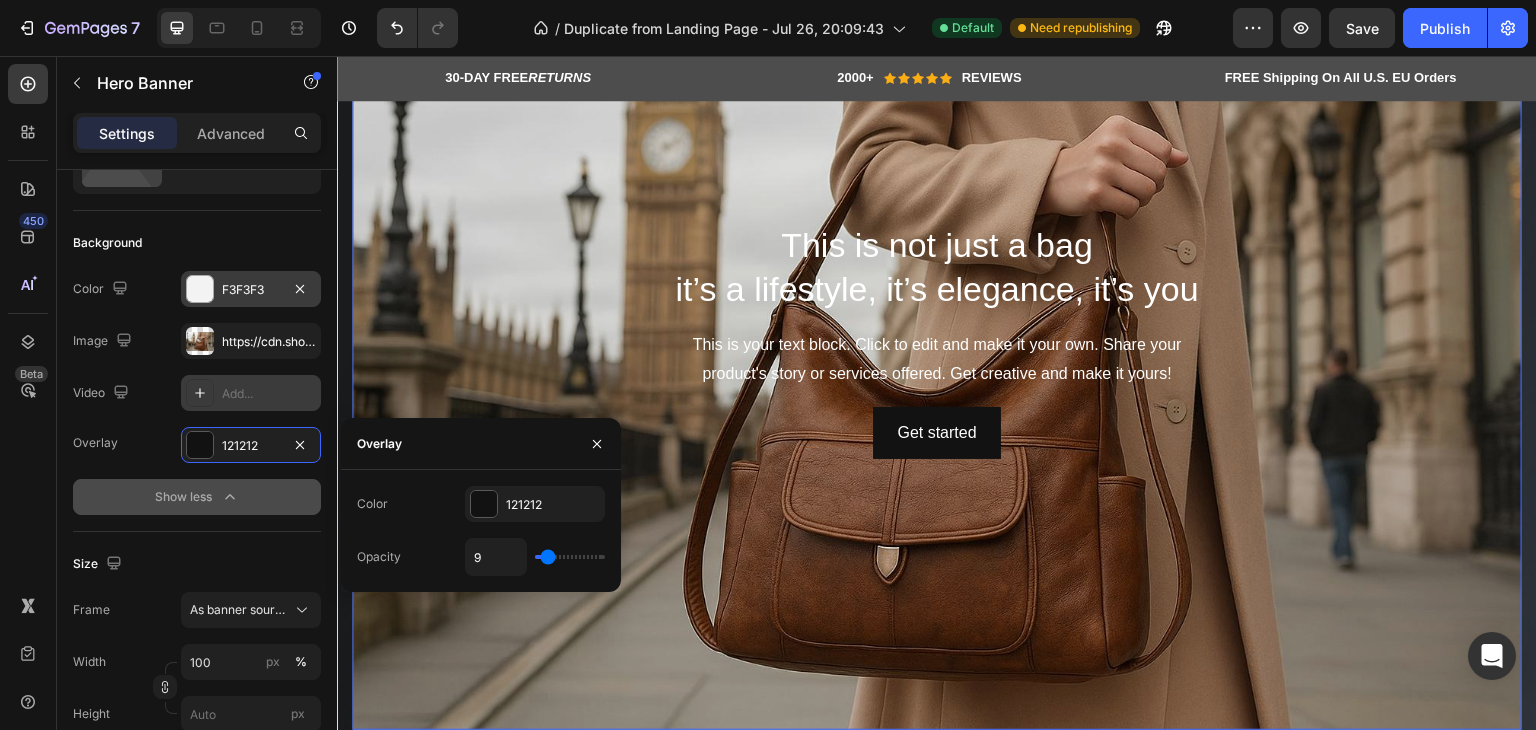 type on "8" 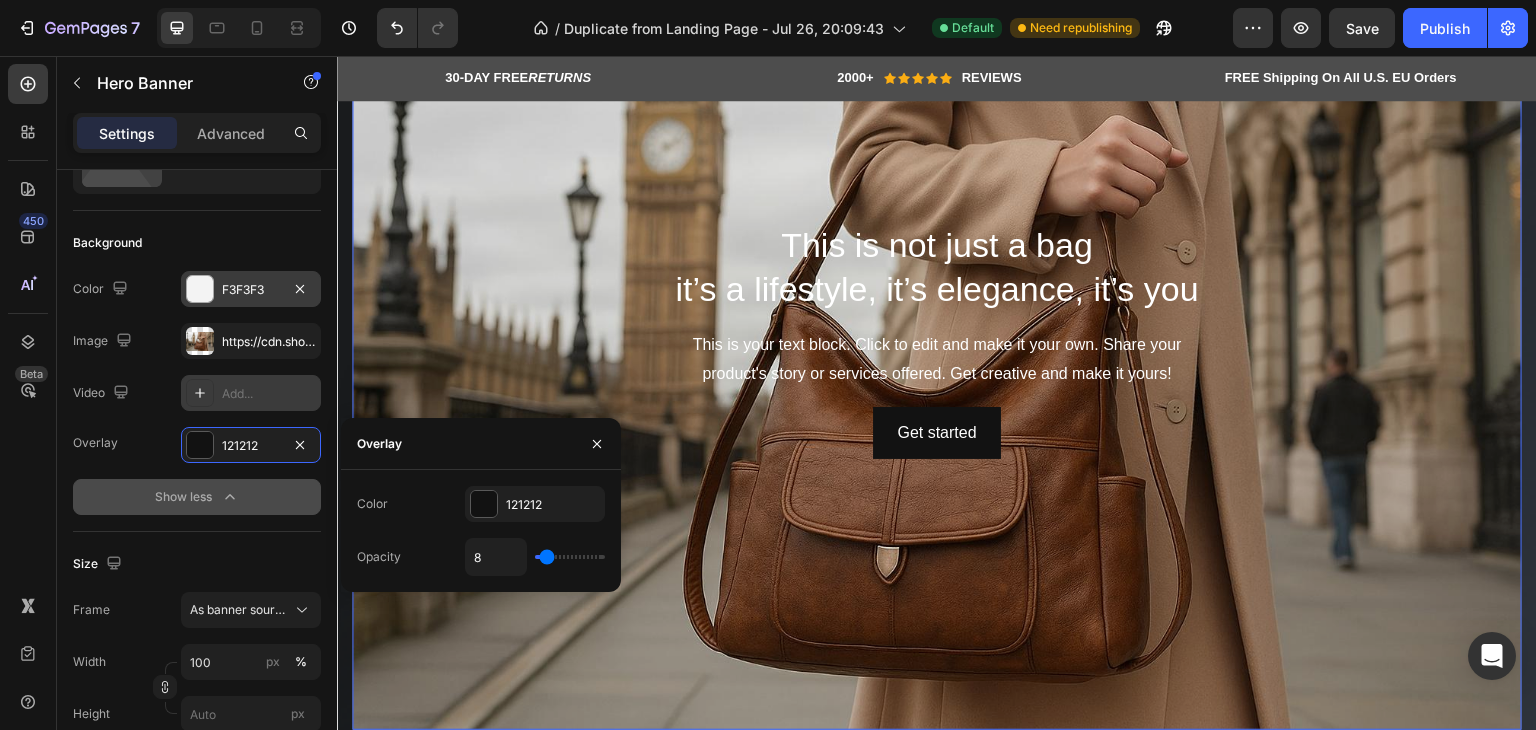type on "6" 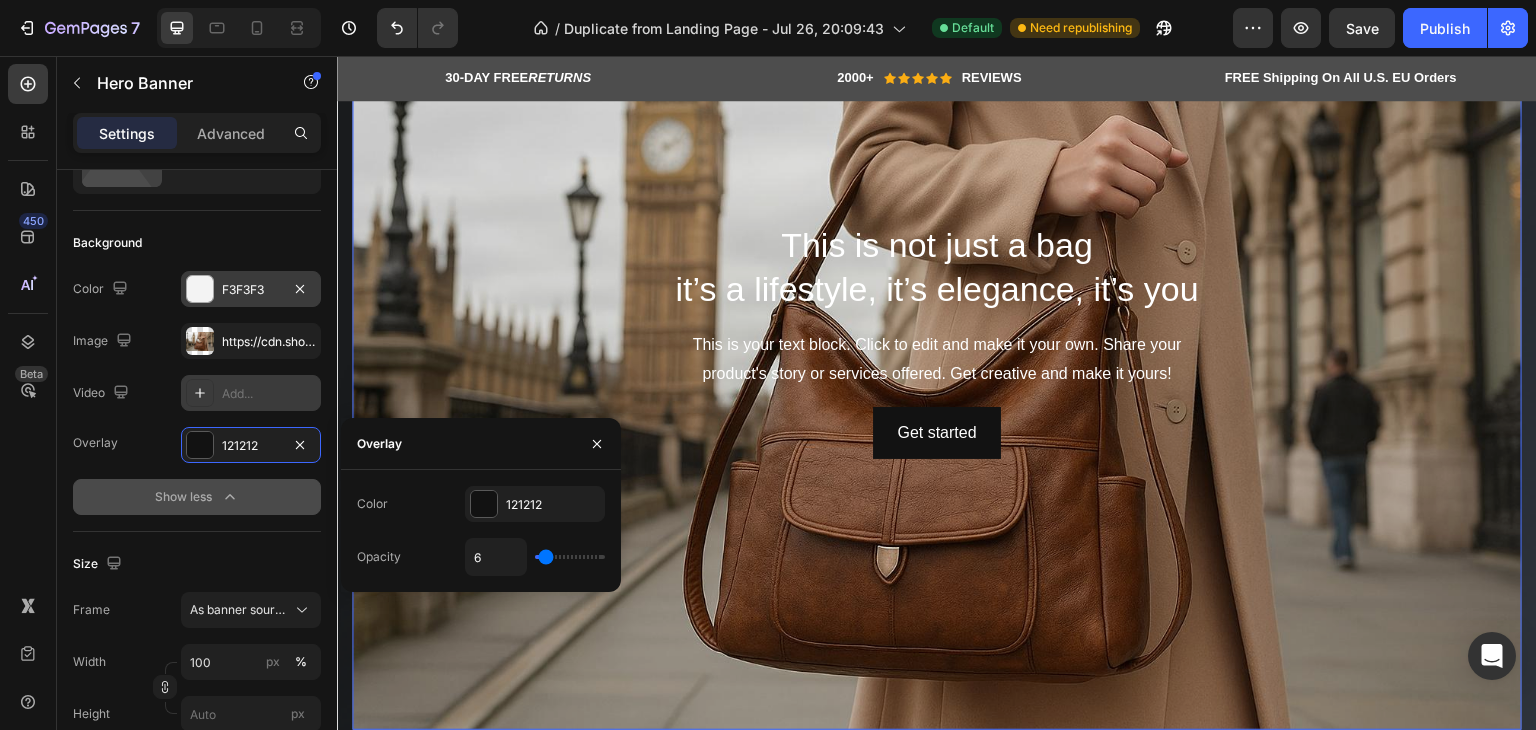 type on "5" 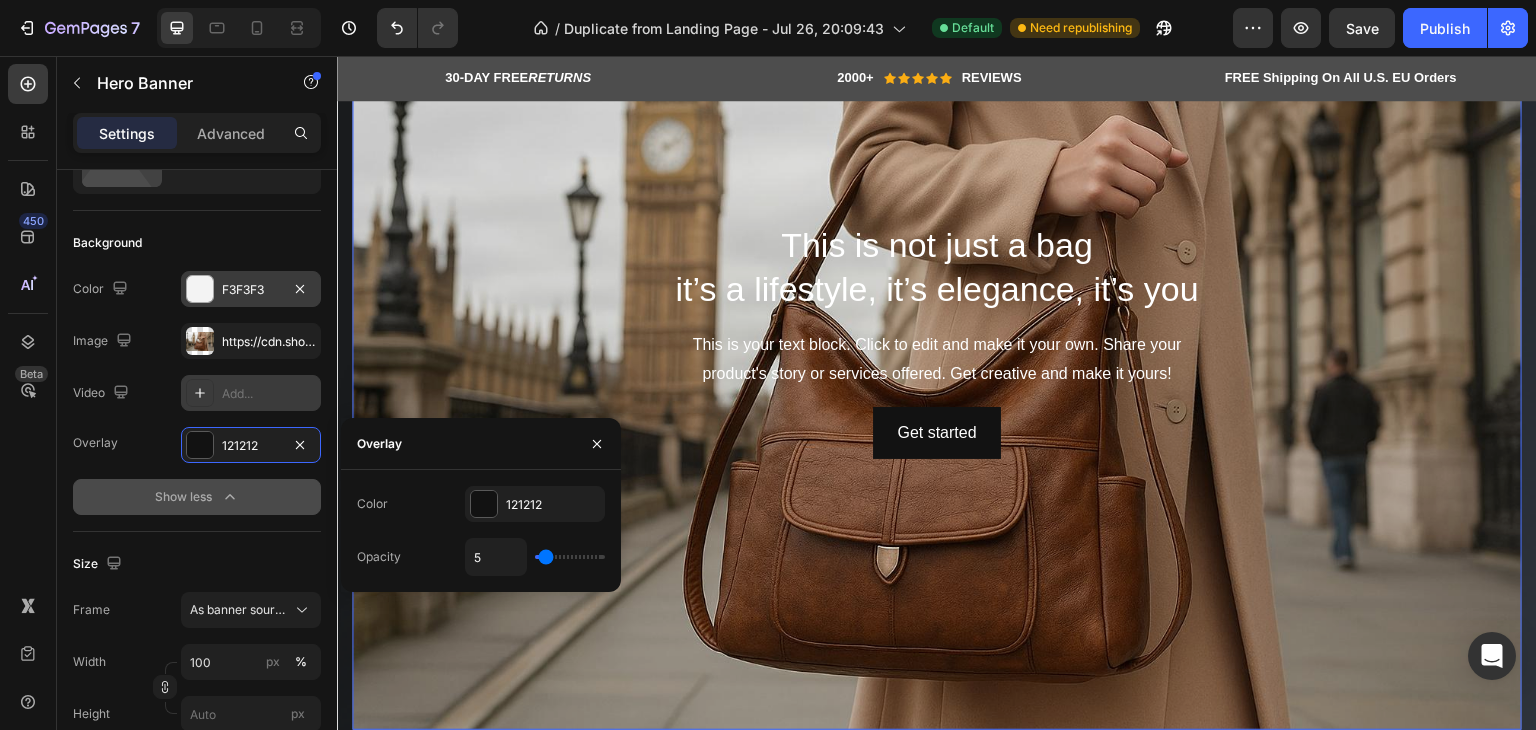 type on "3" 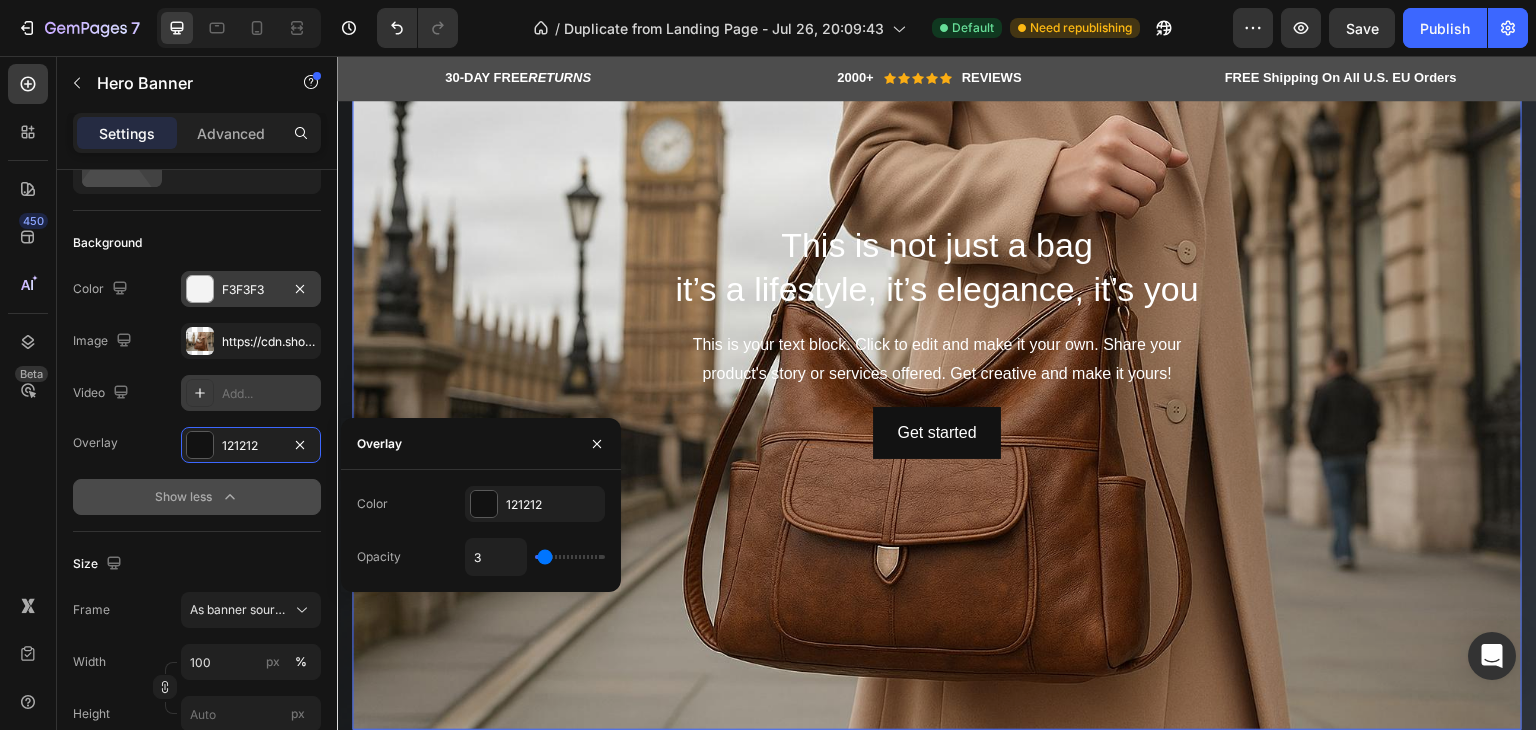 type on "2" 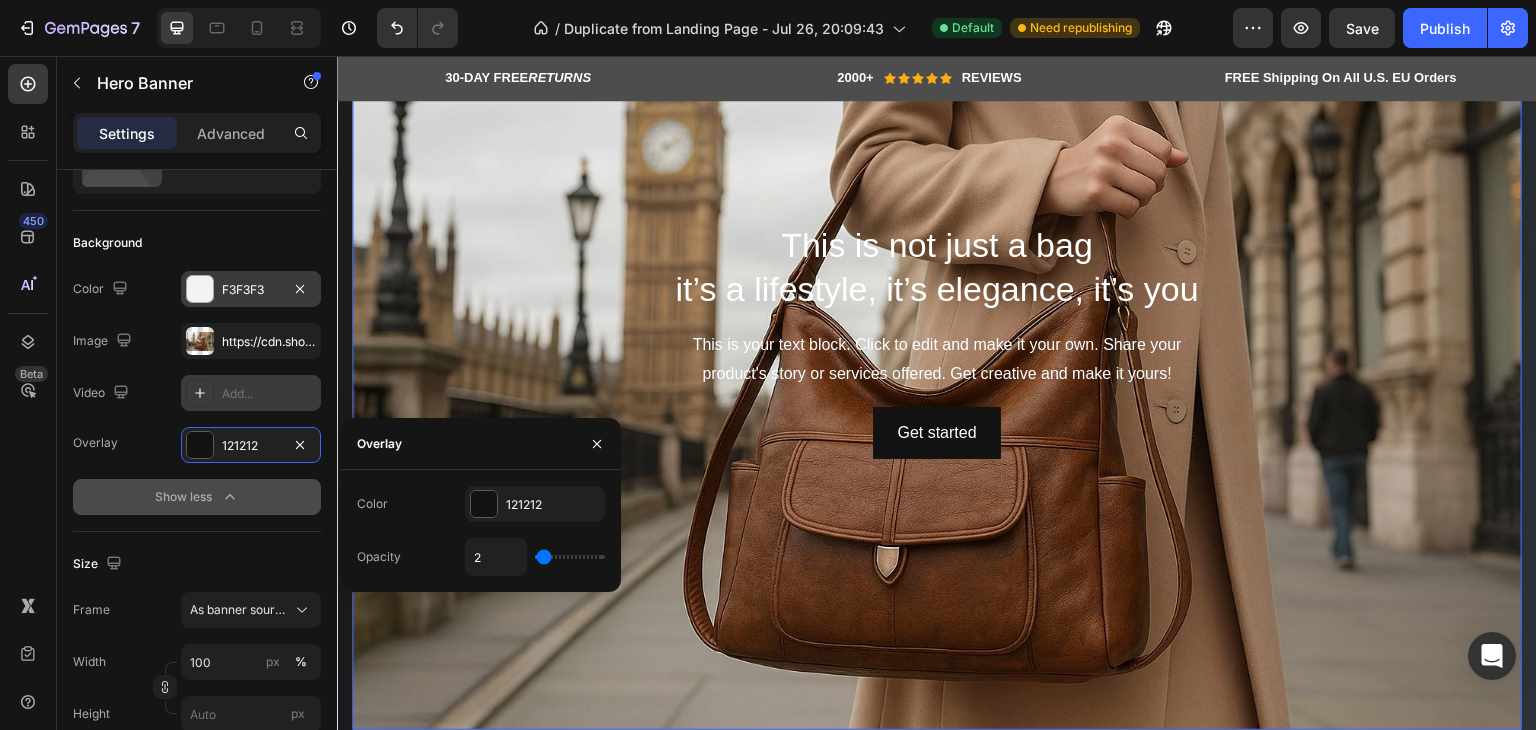 type on "0" 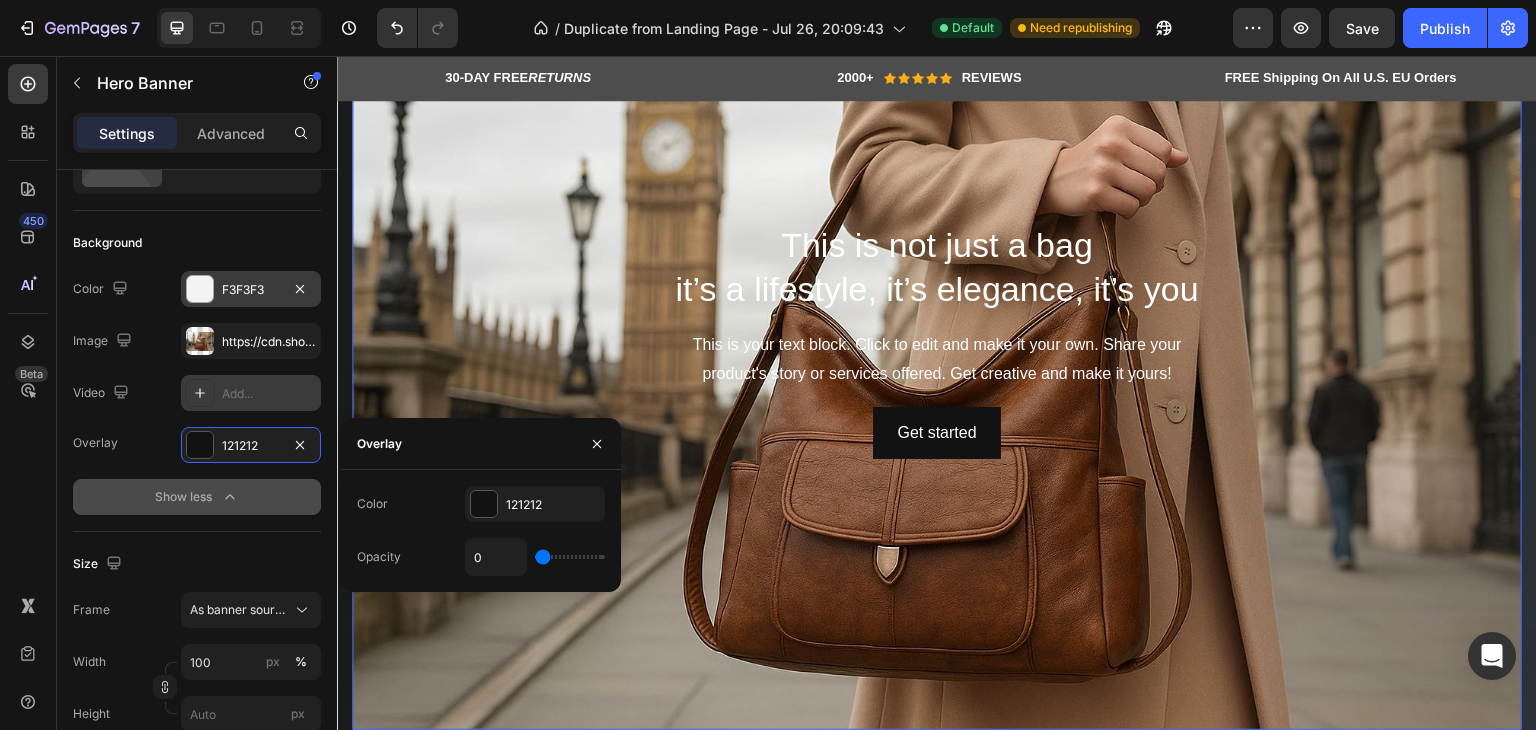 type on "3" 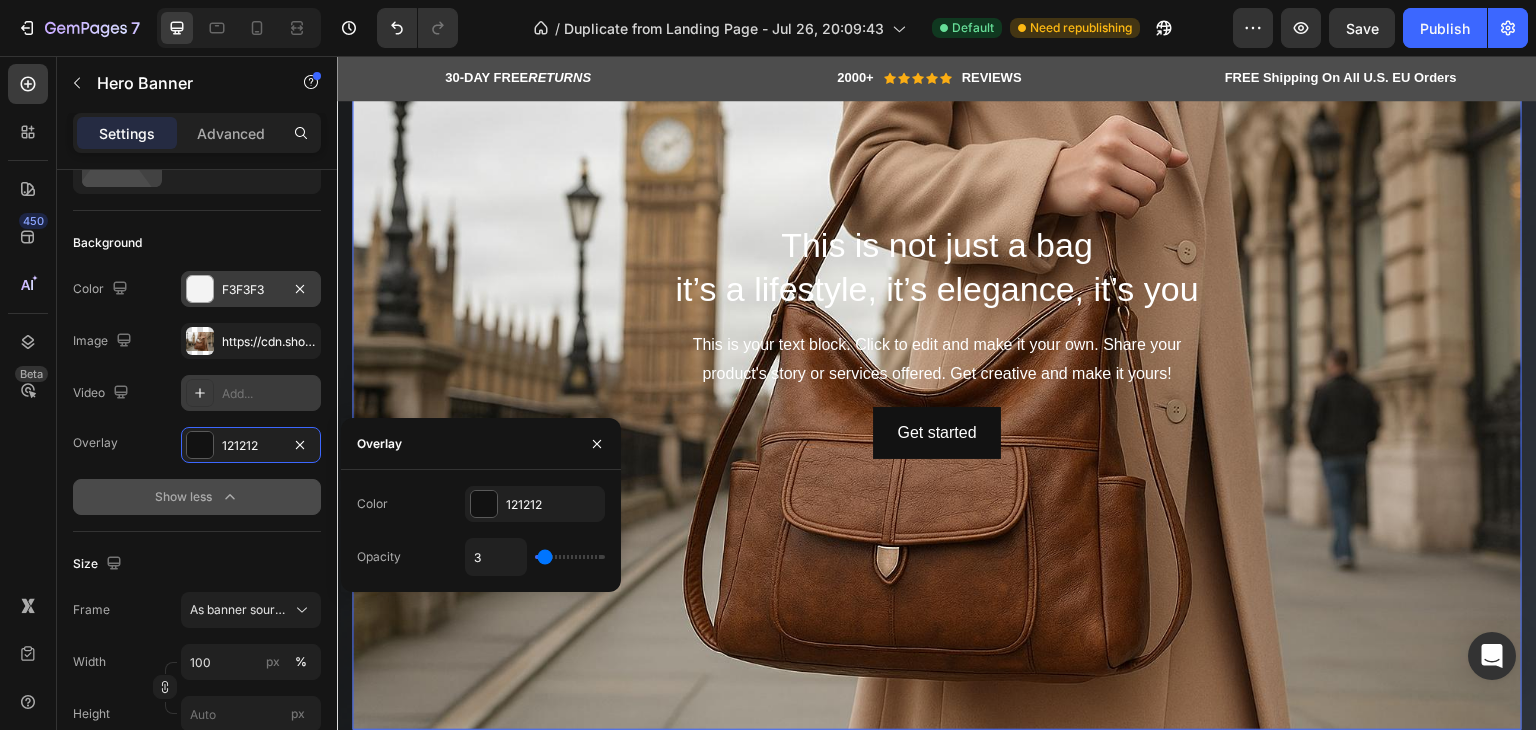 type on "5" 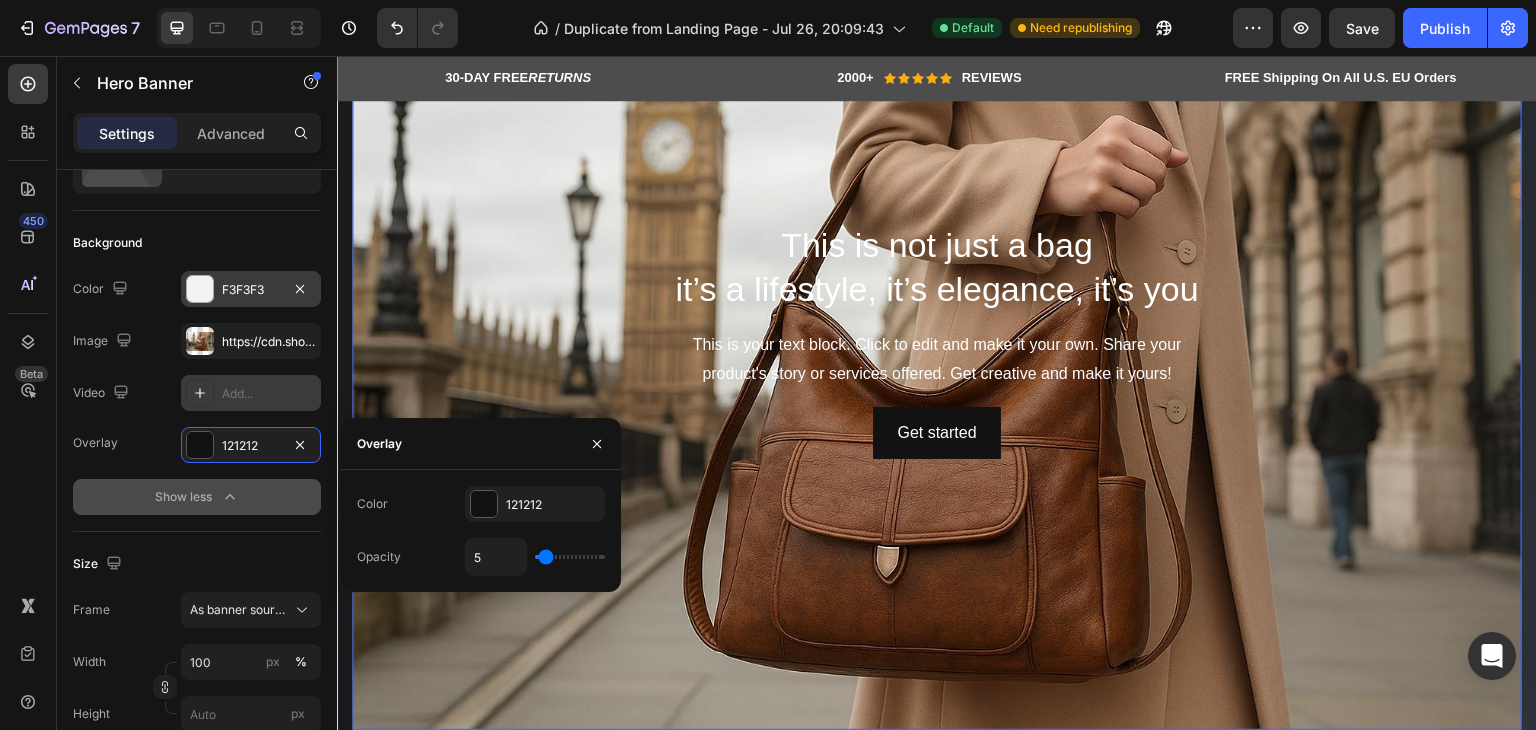 type on "6" 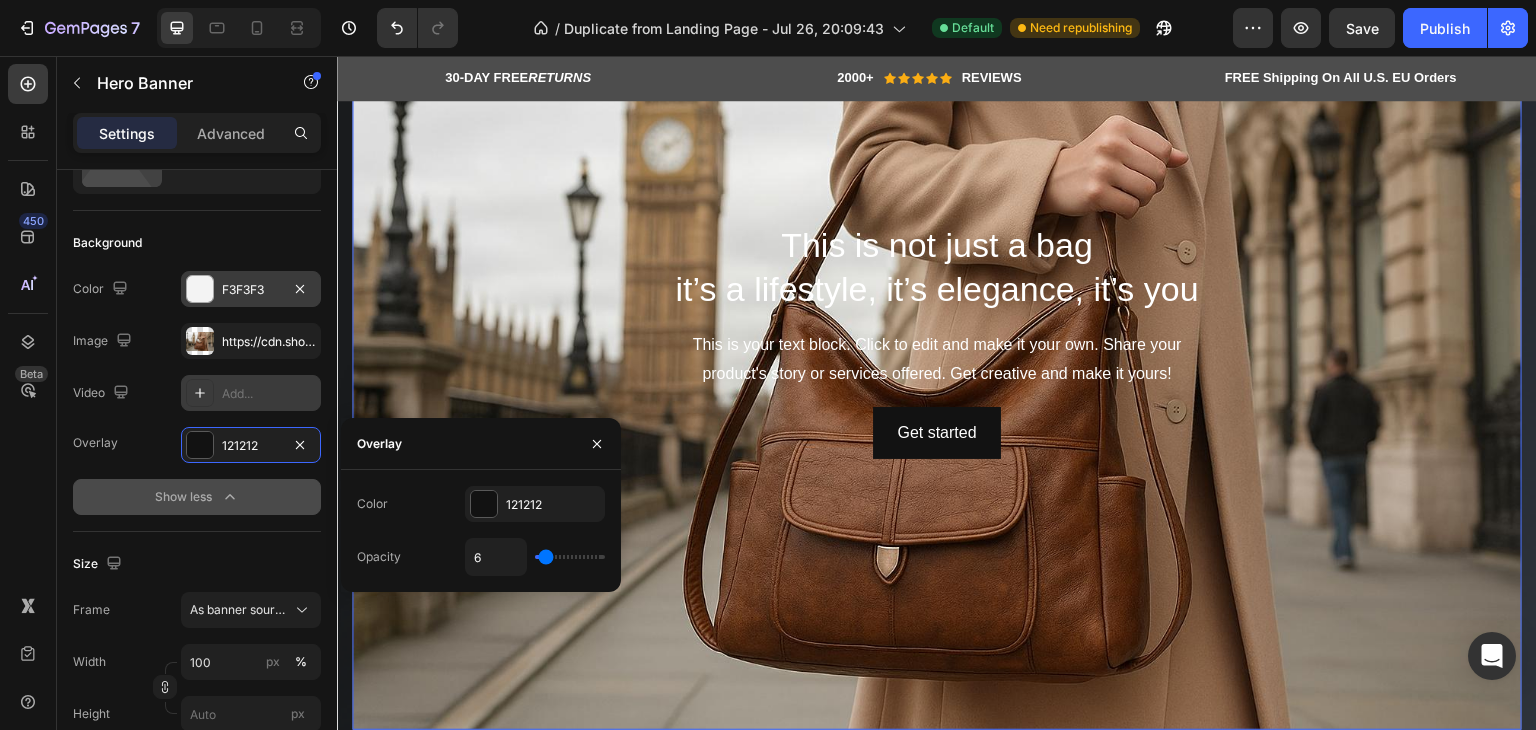 type on "8" 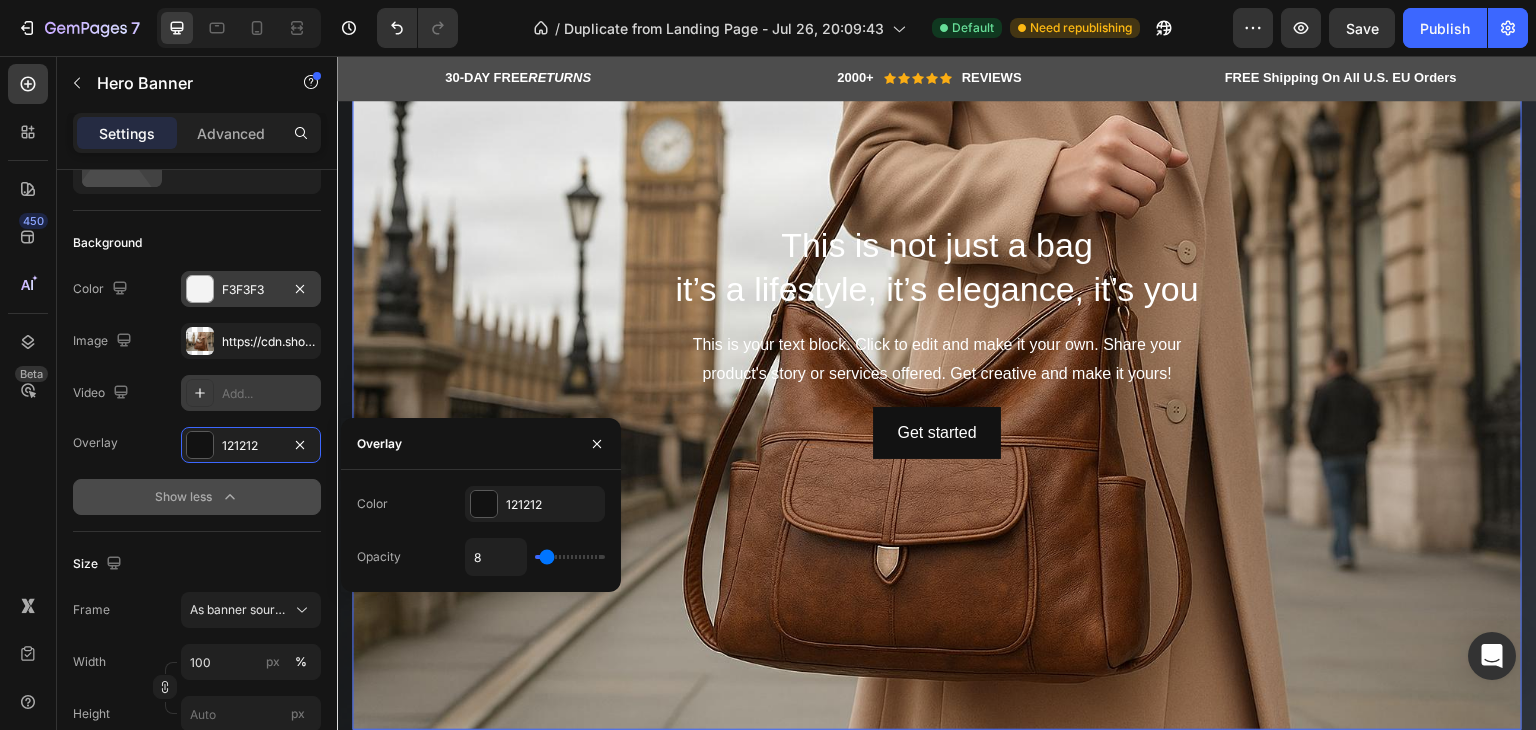 type on "9" 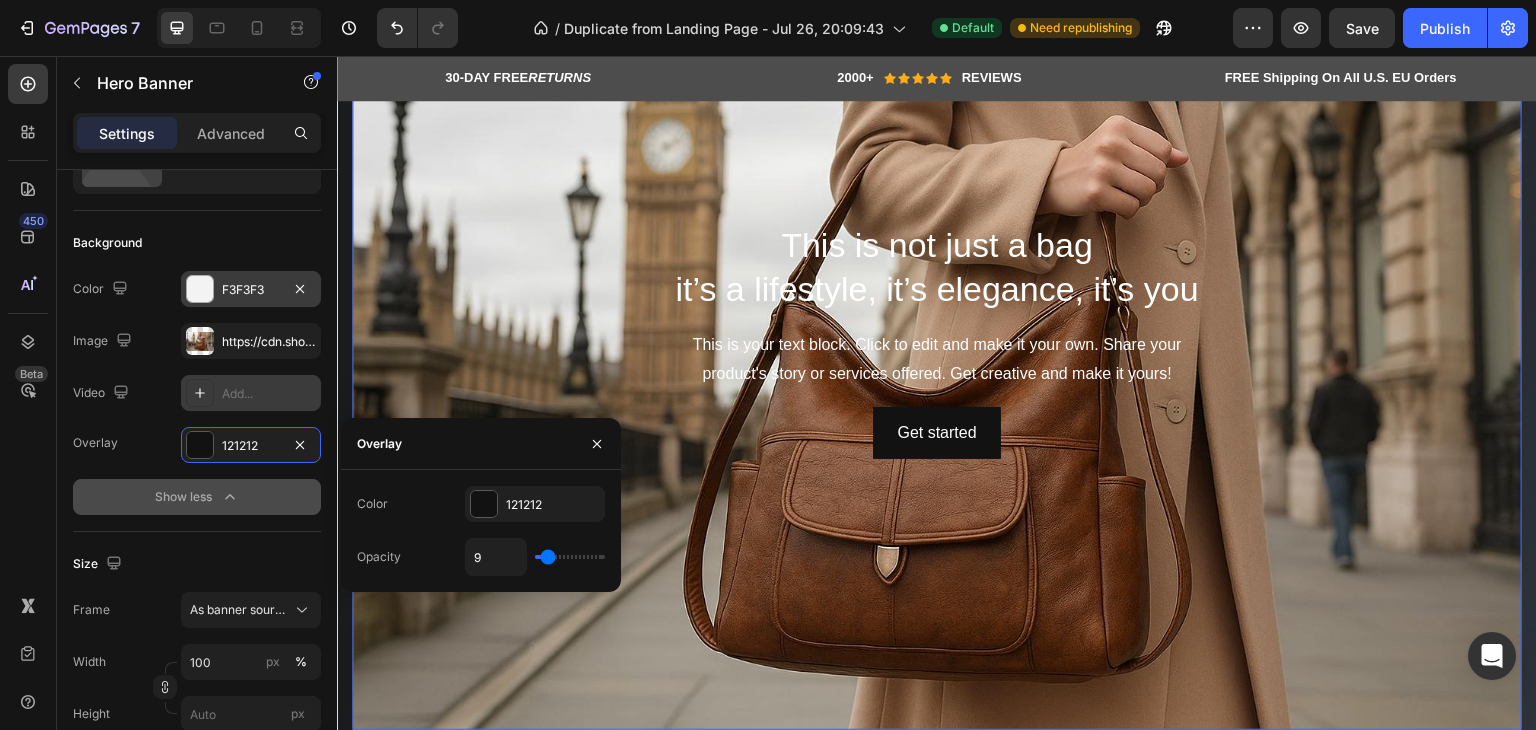 type on "11" 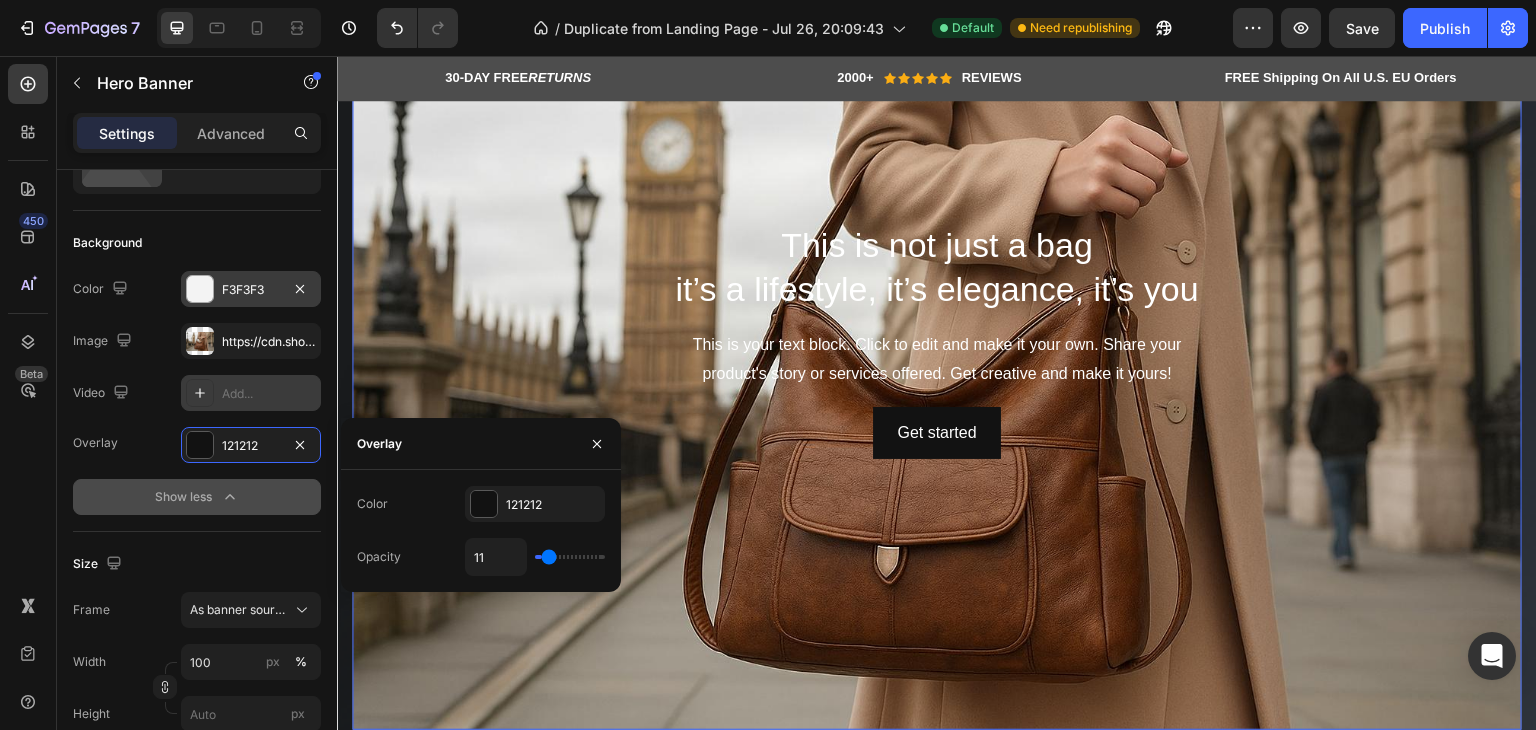 type on "12" 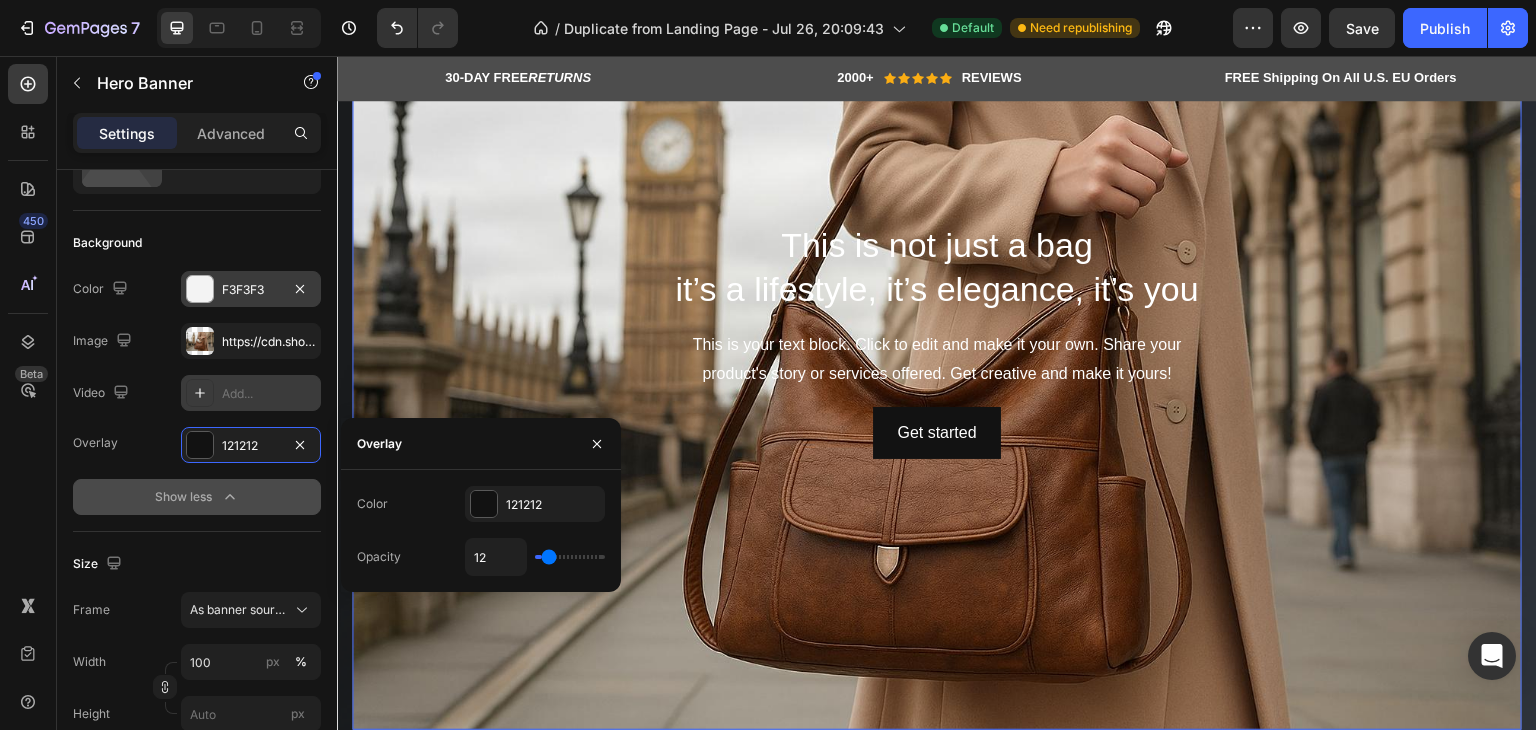 type on "15" 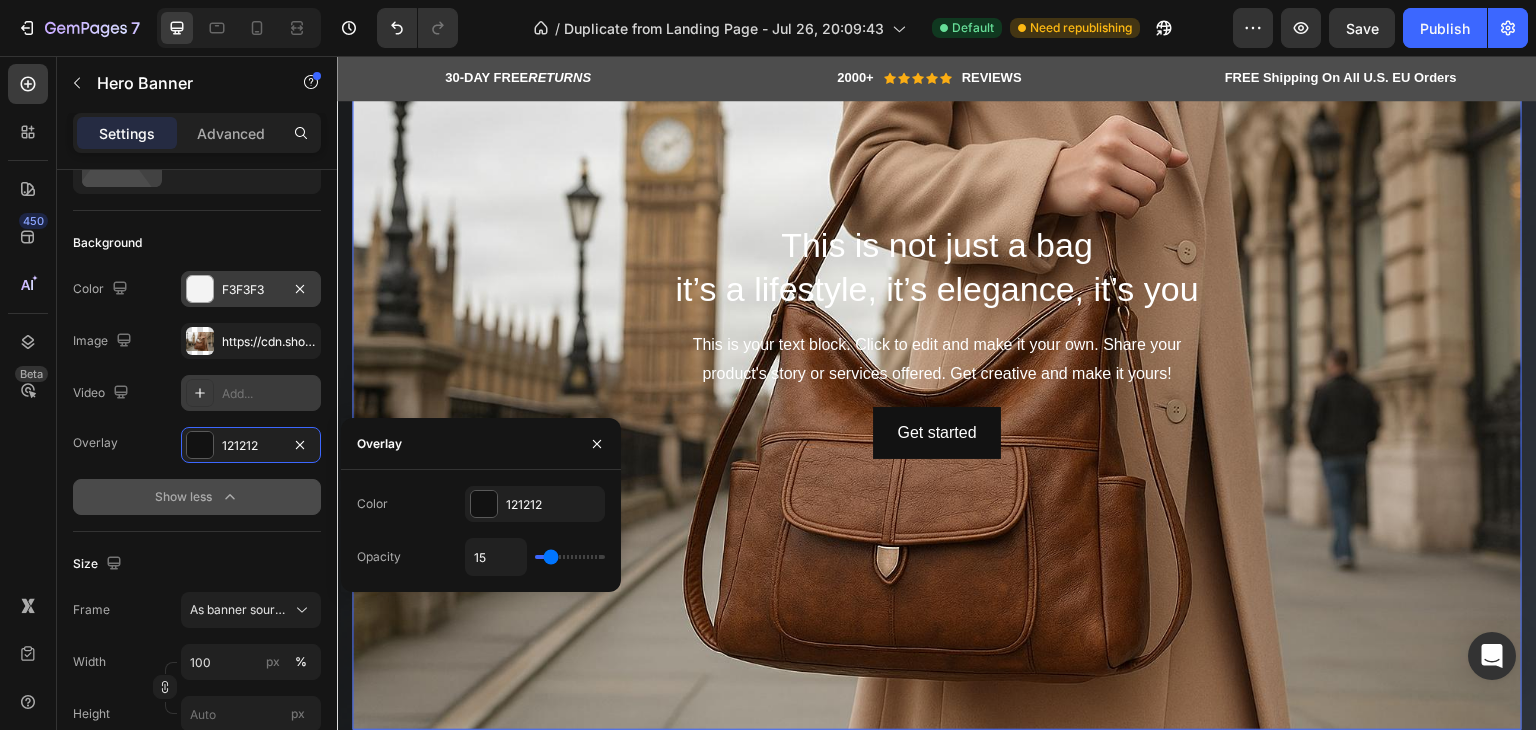type on "17" 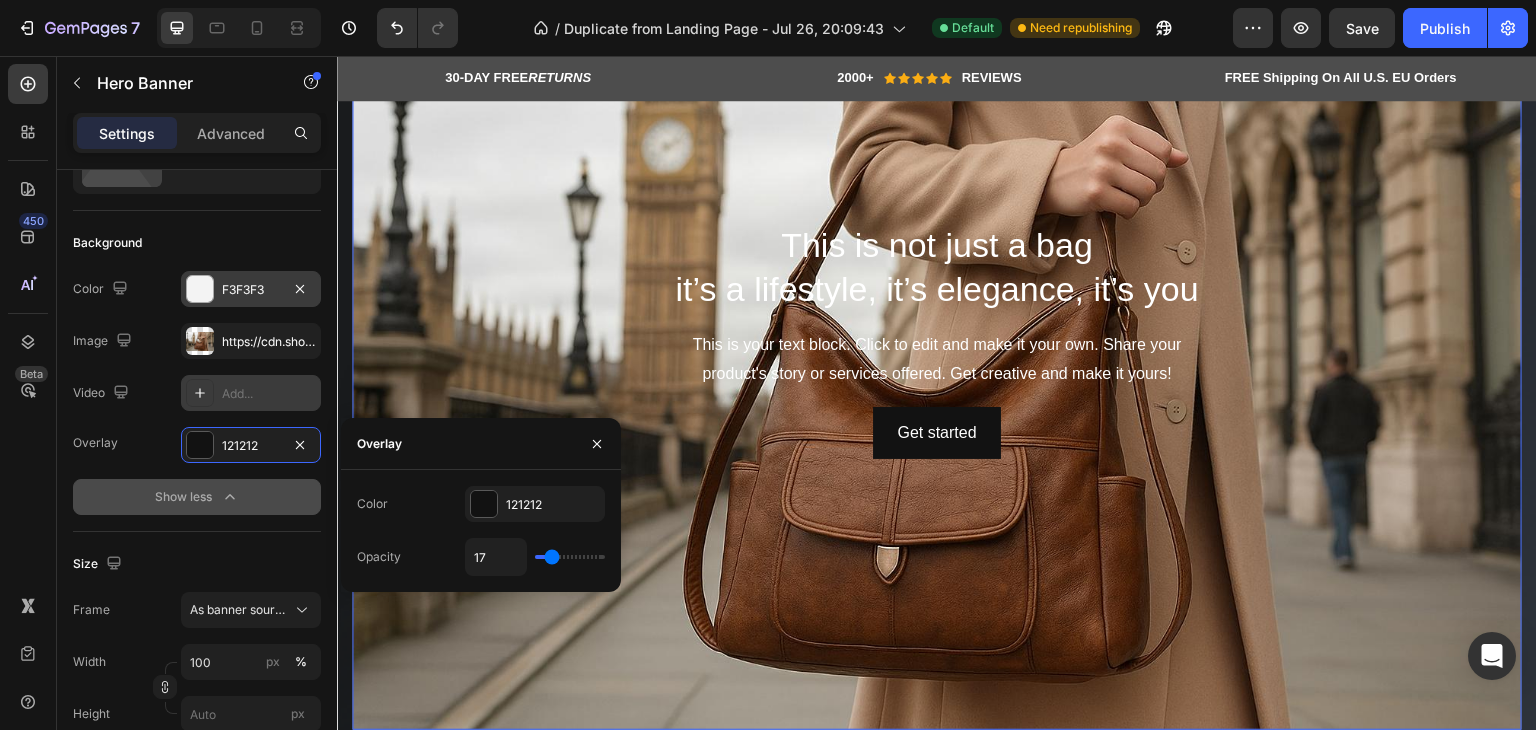 type on "18" 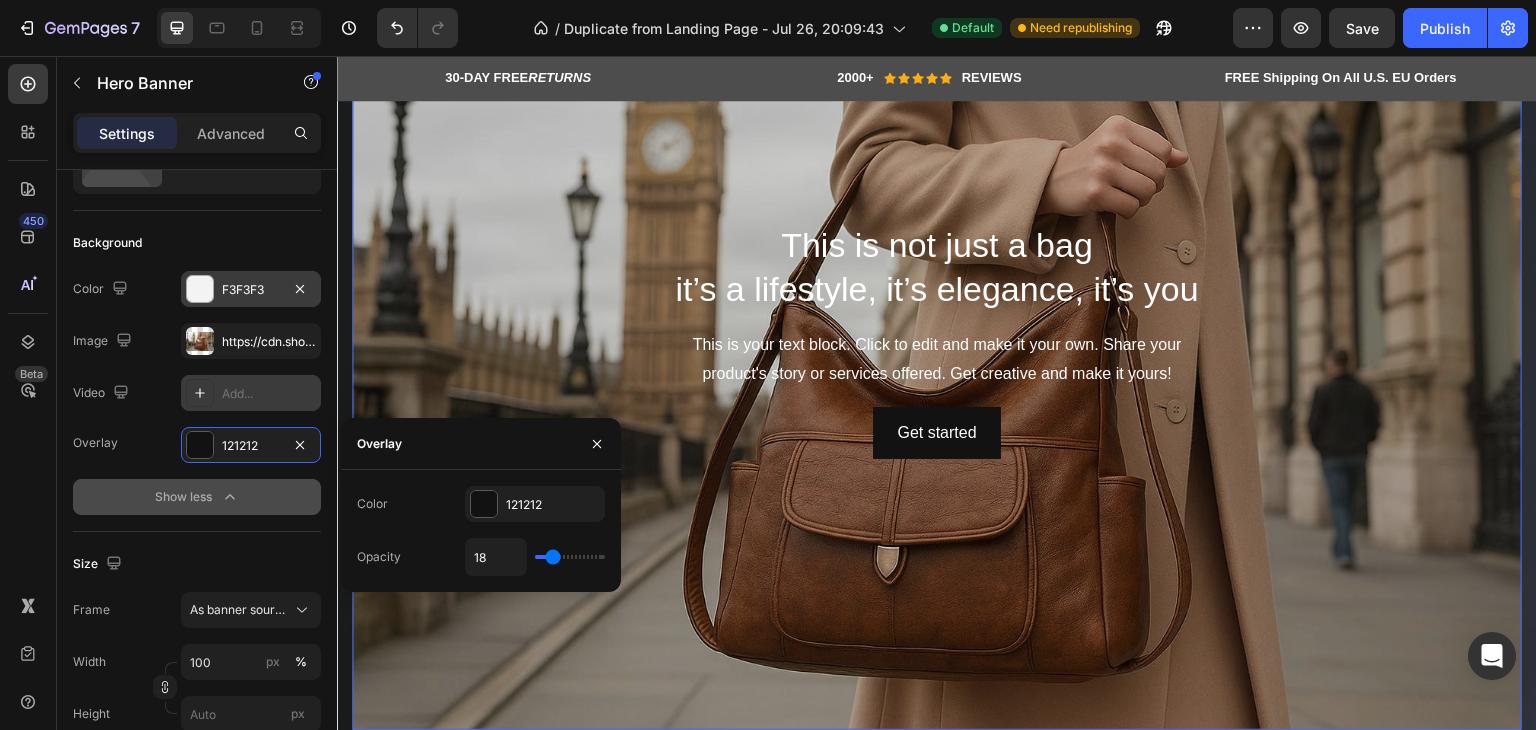 type on "20" 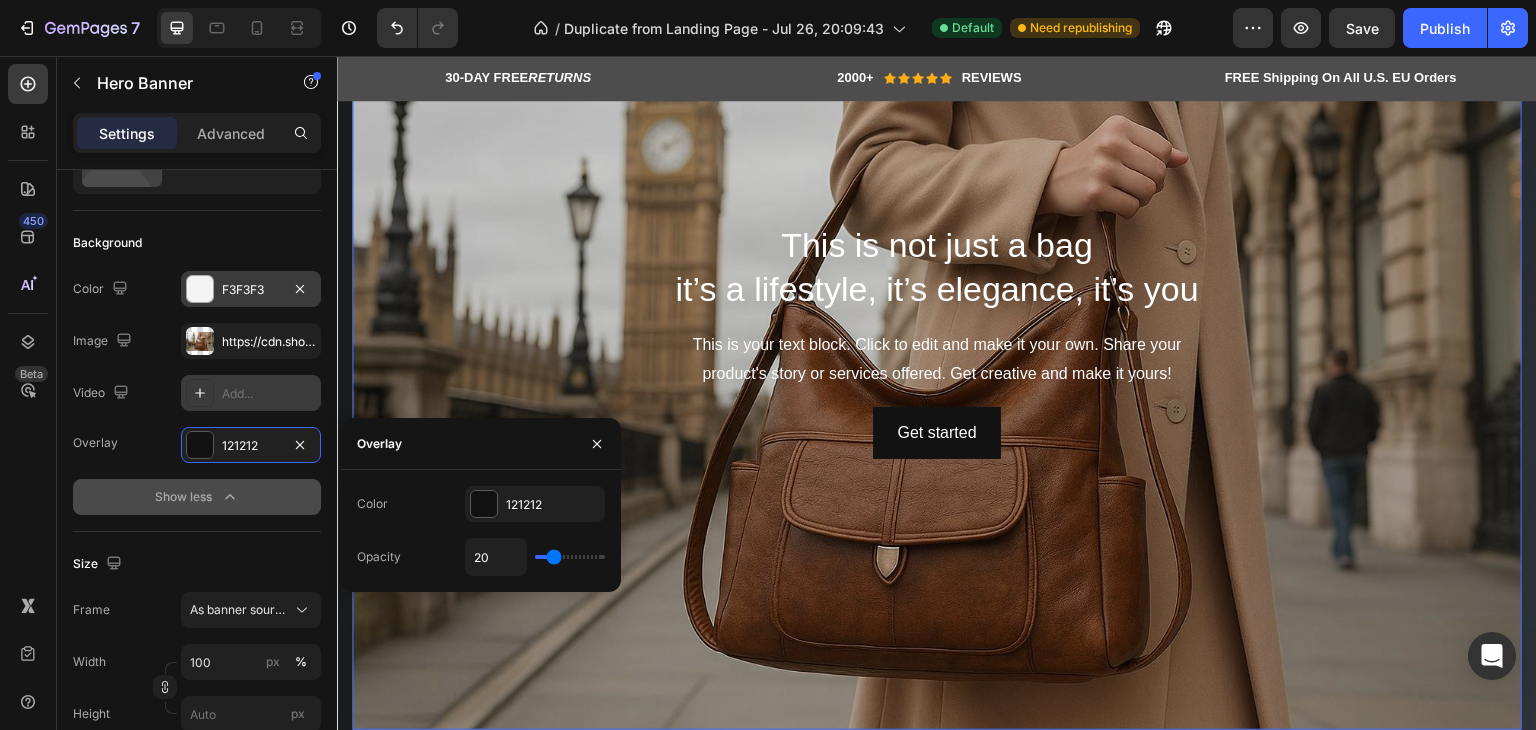 type on "21" 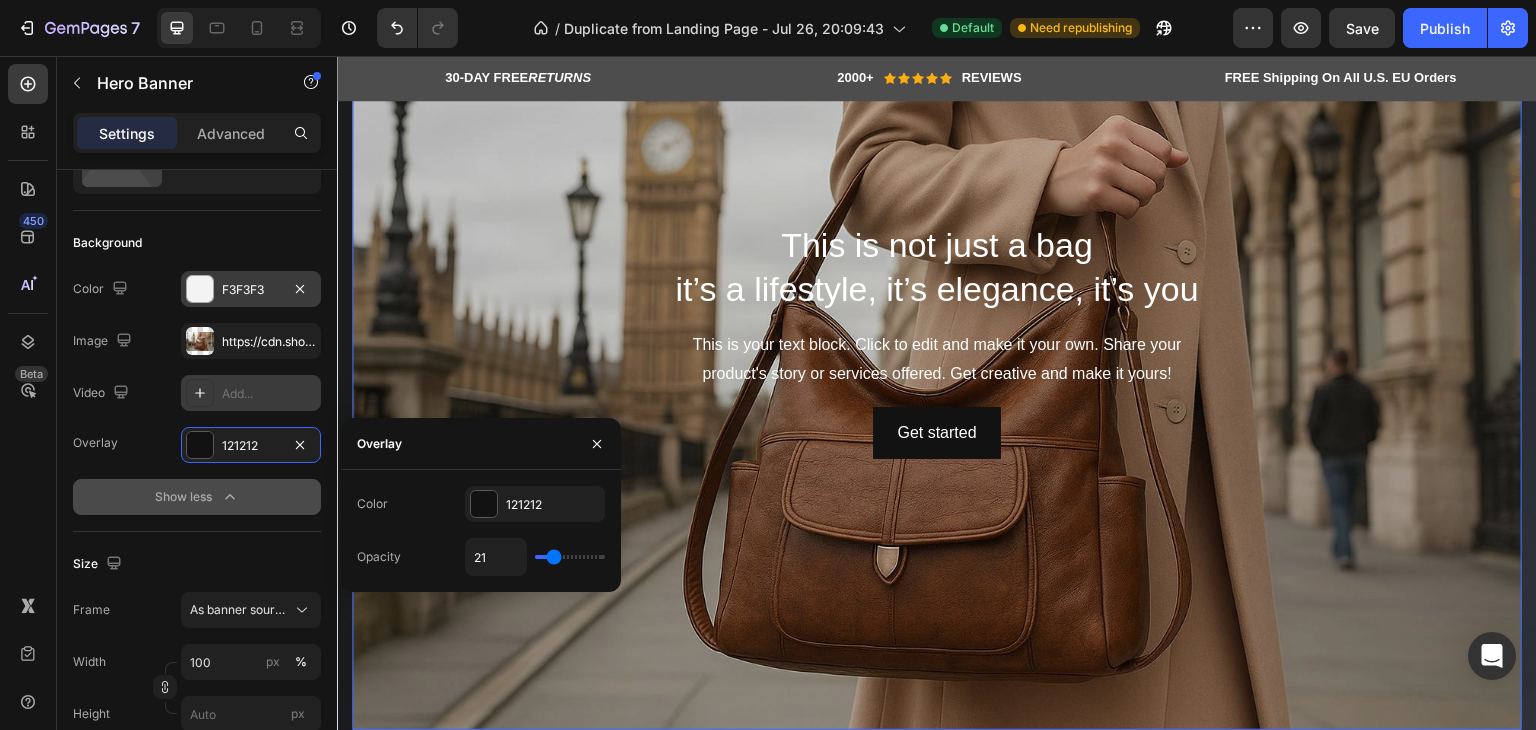 type on "23" 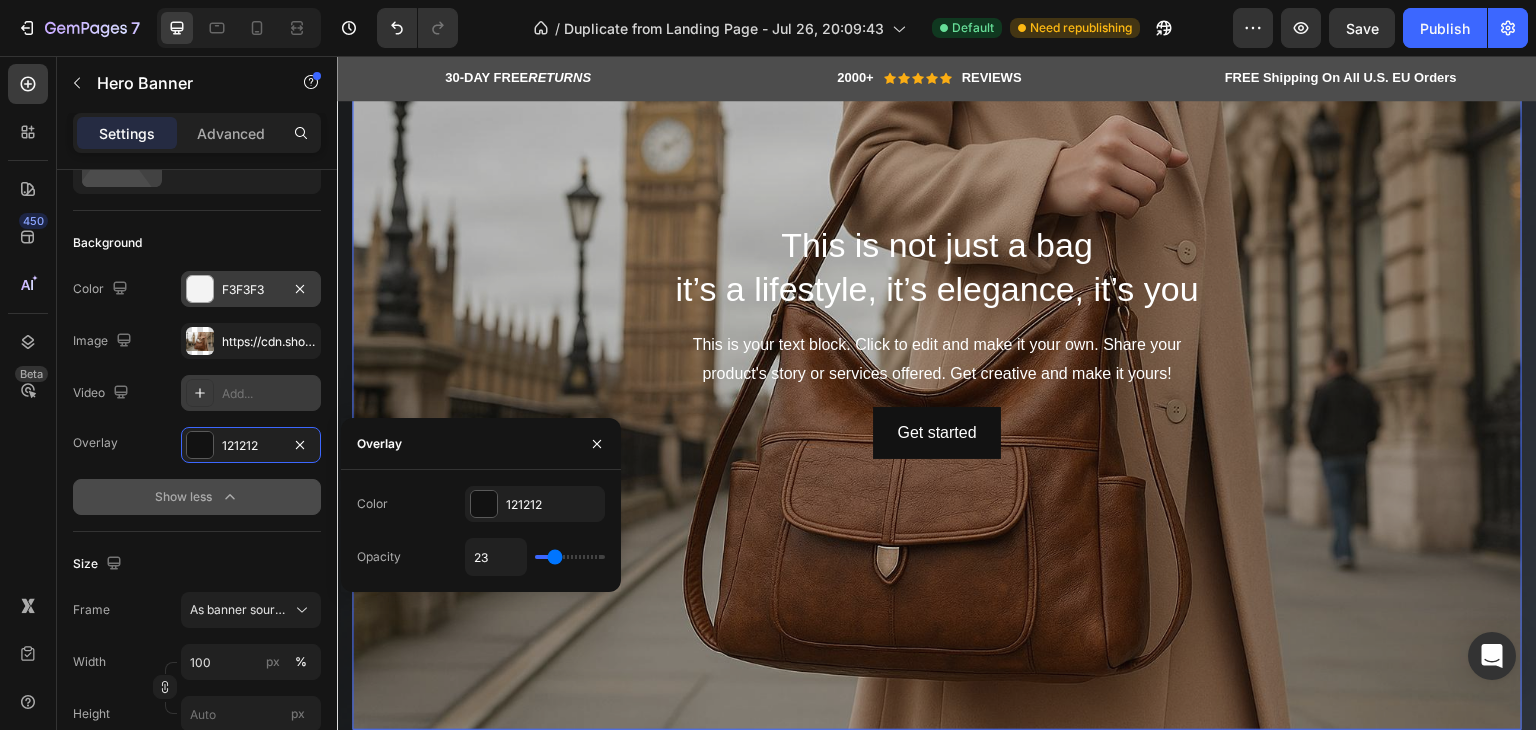 type on "24" 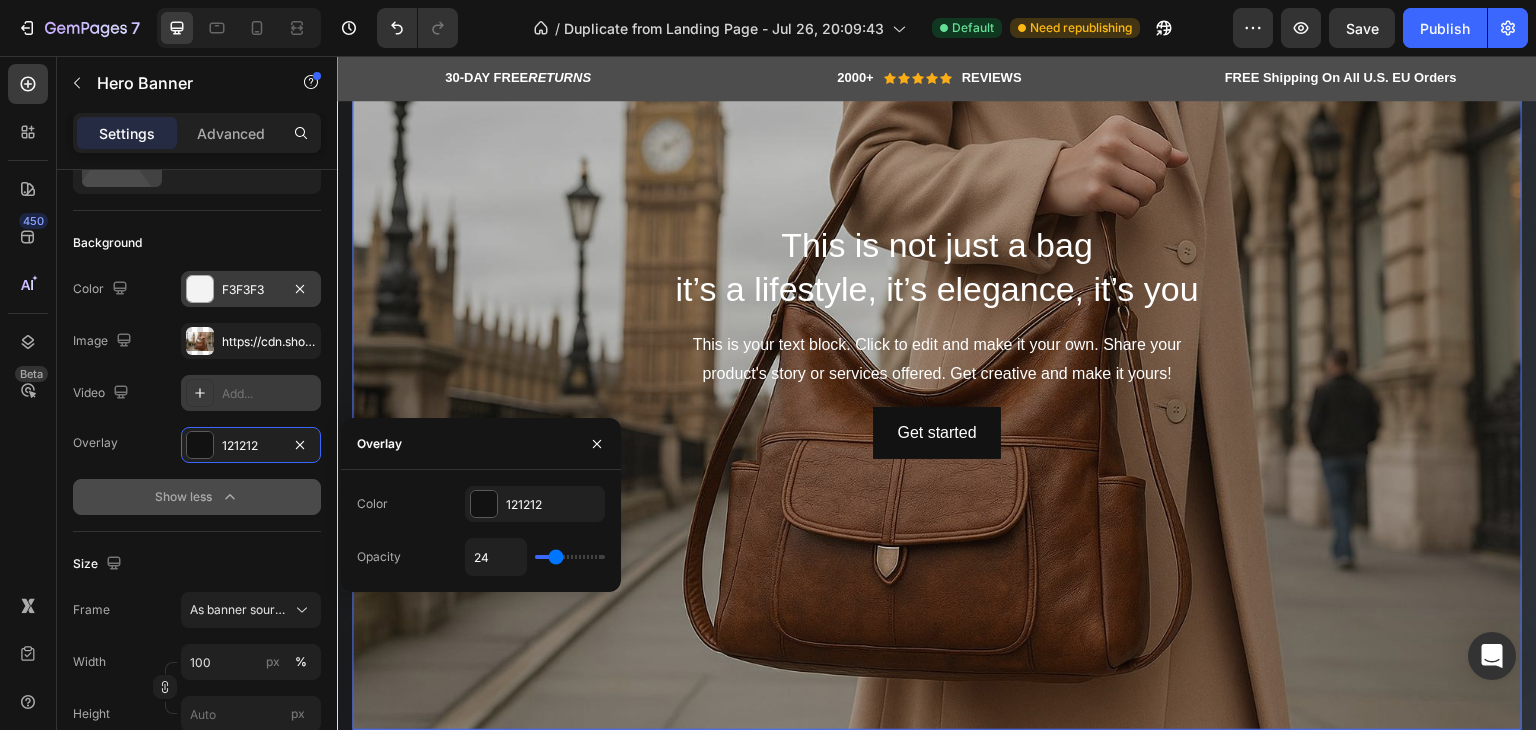 type on "26" 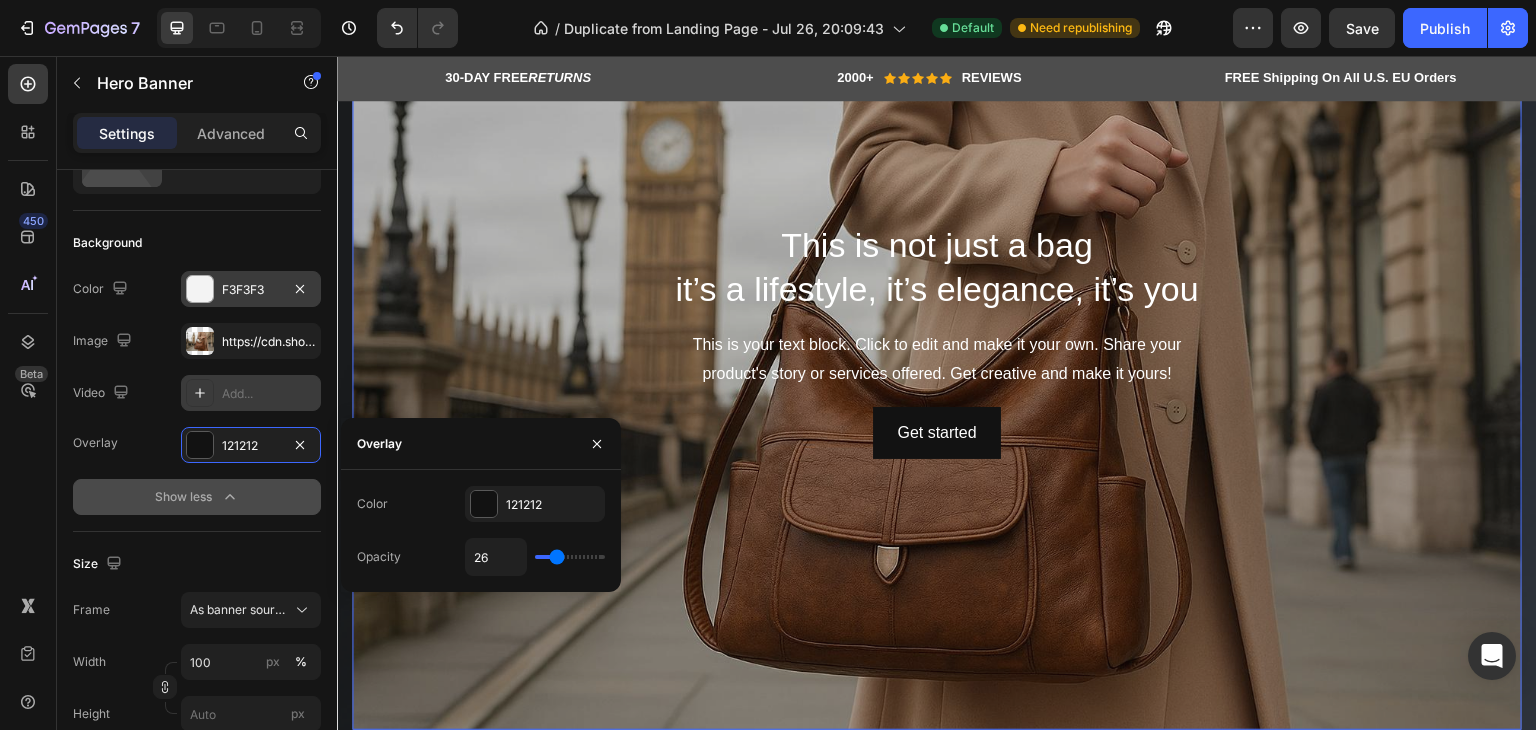 type on "27" 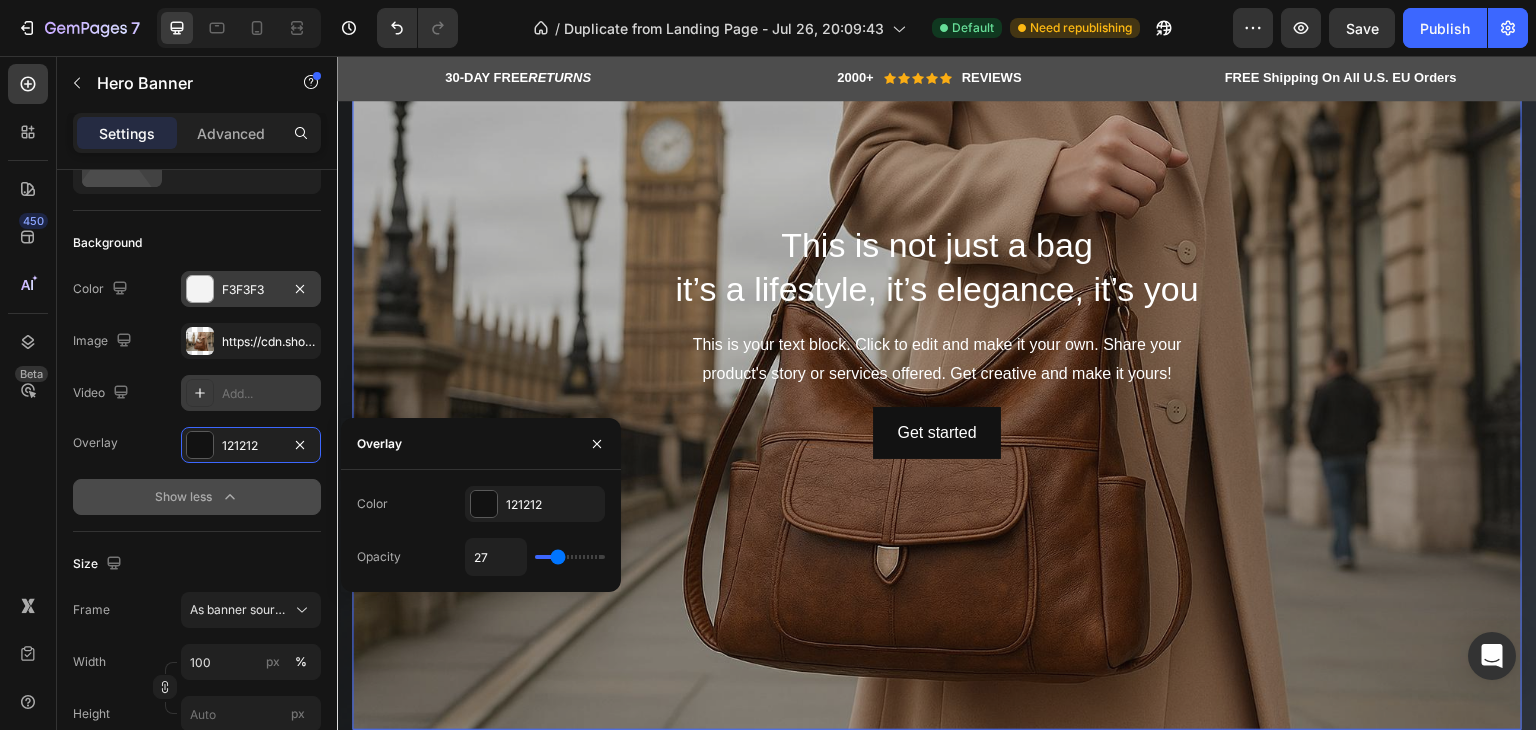 type on "29" 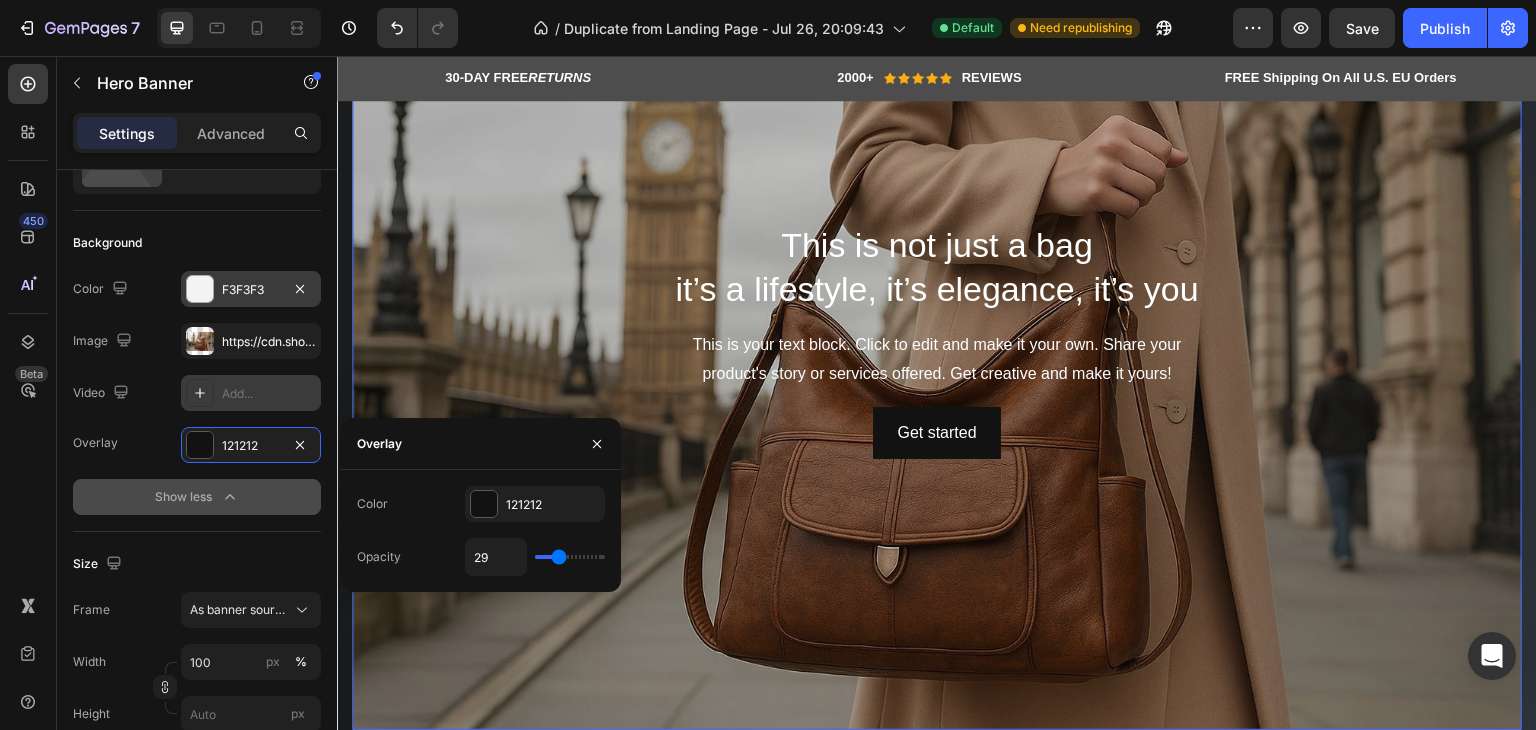 type on "30" 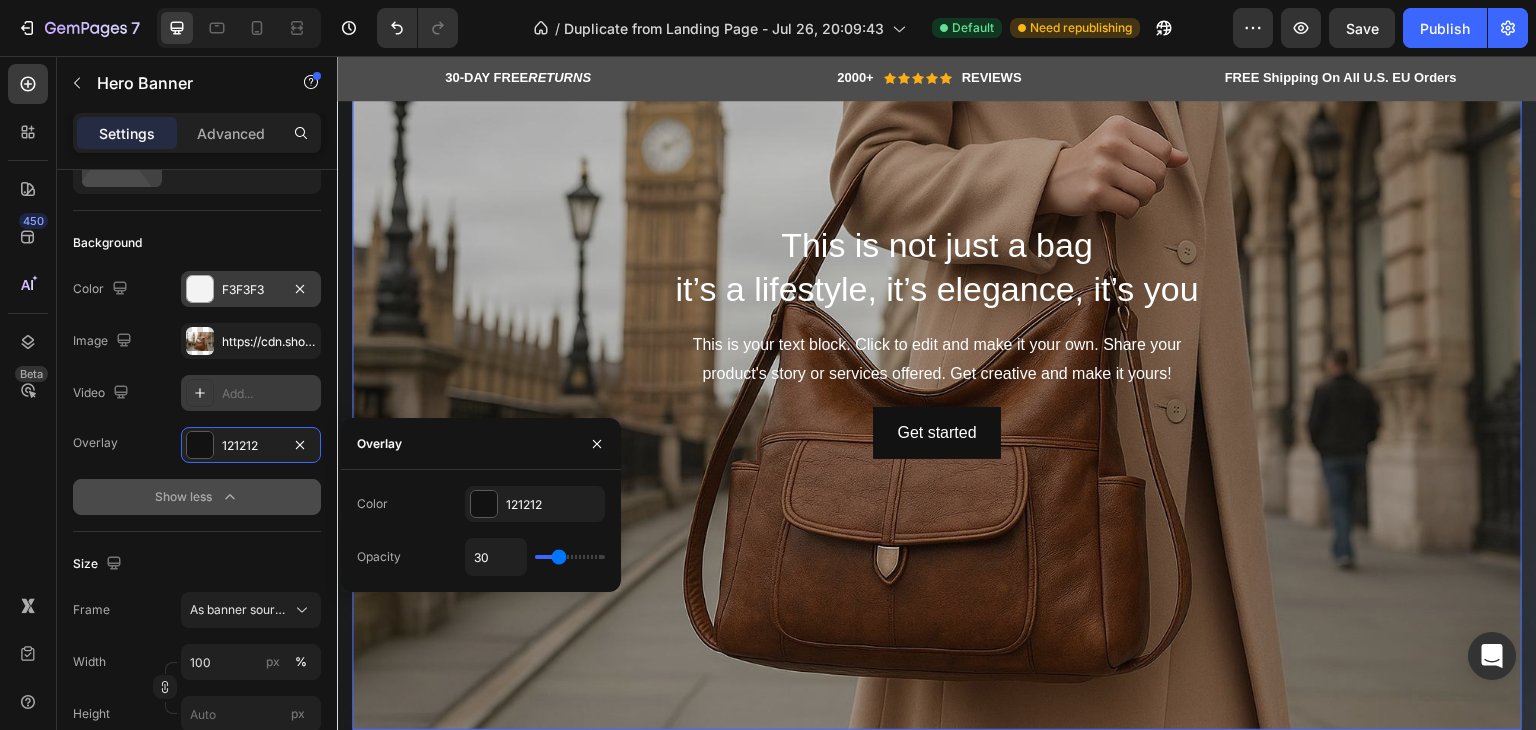 type on "31" 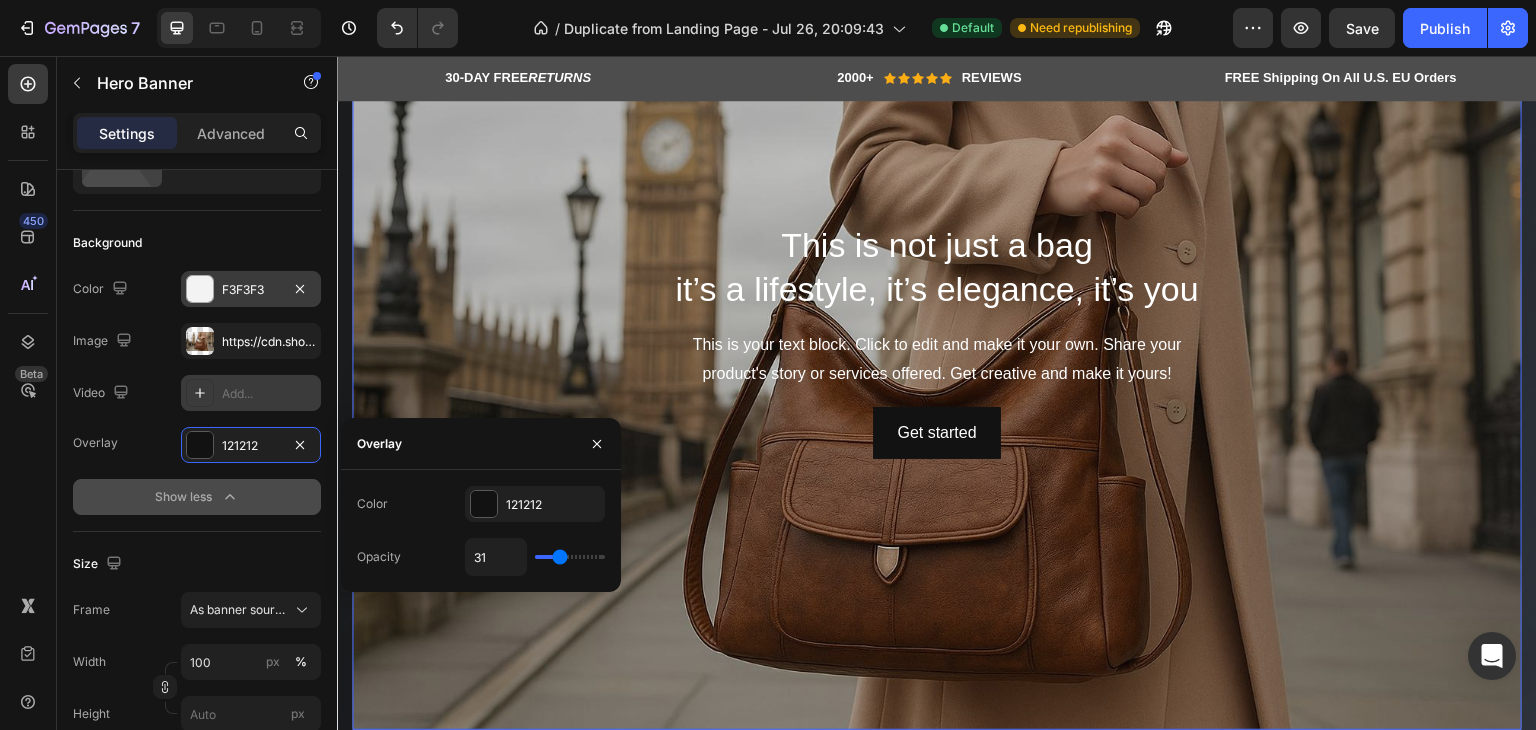 type on "33" 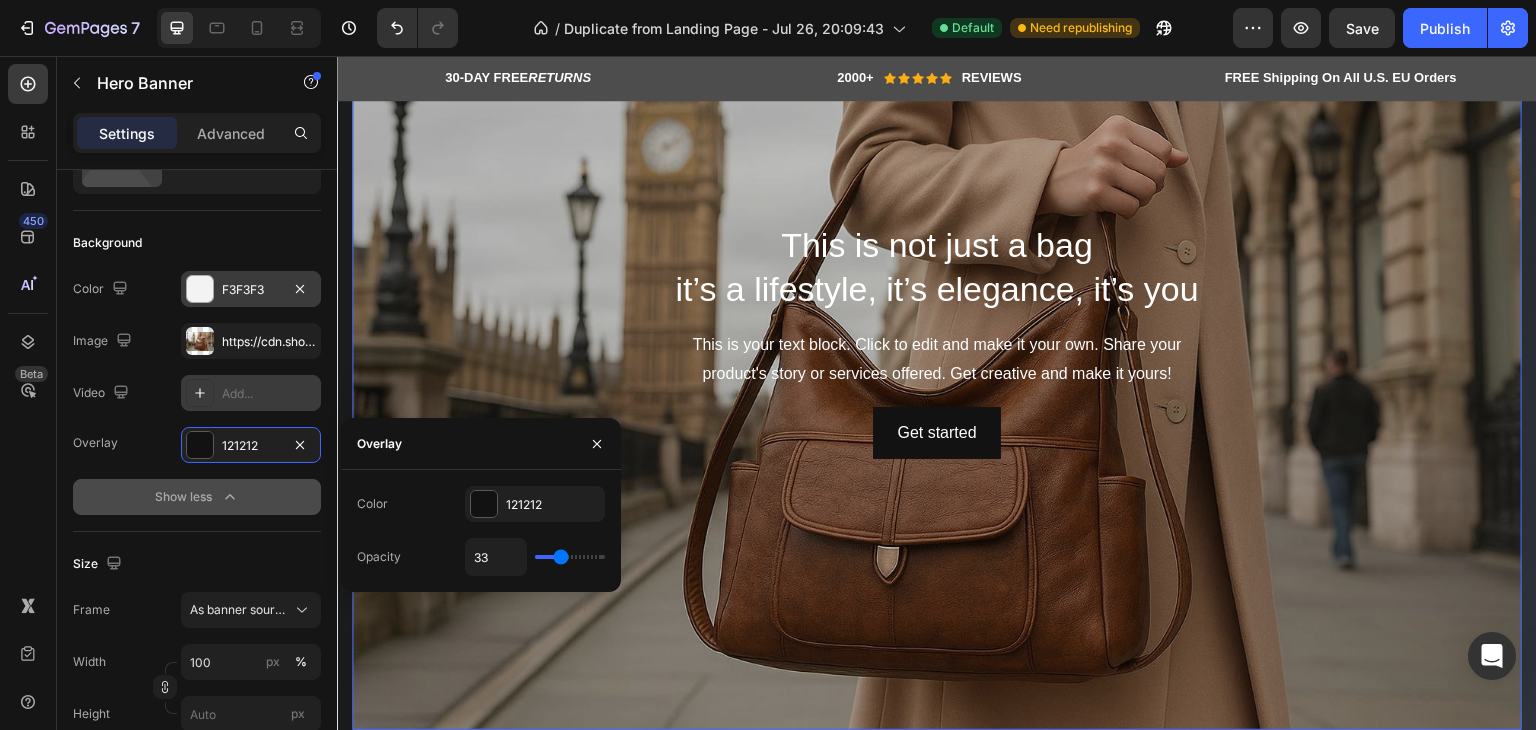 type on "42" 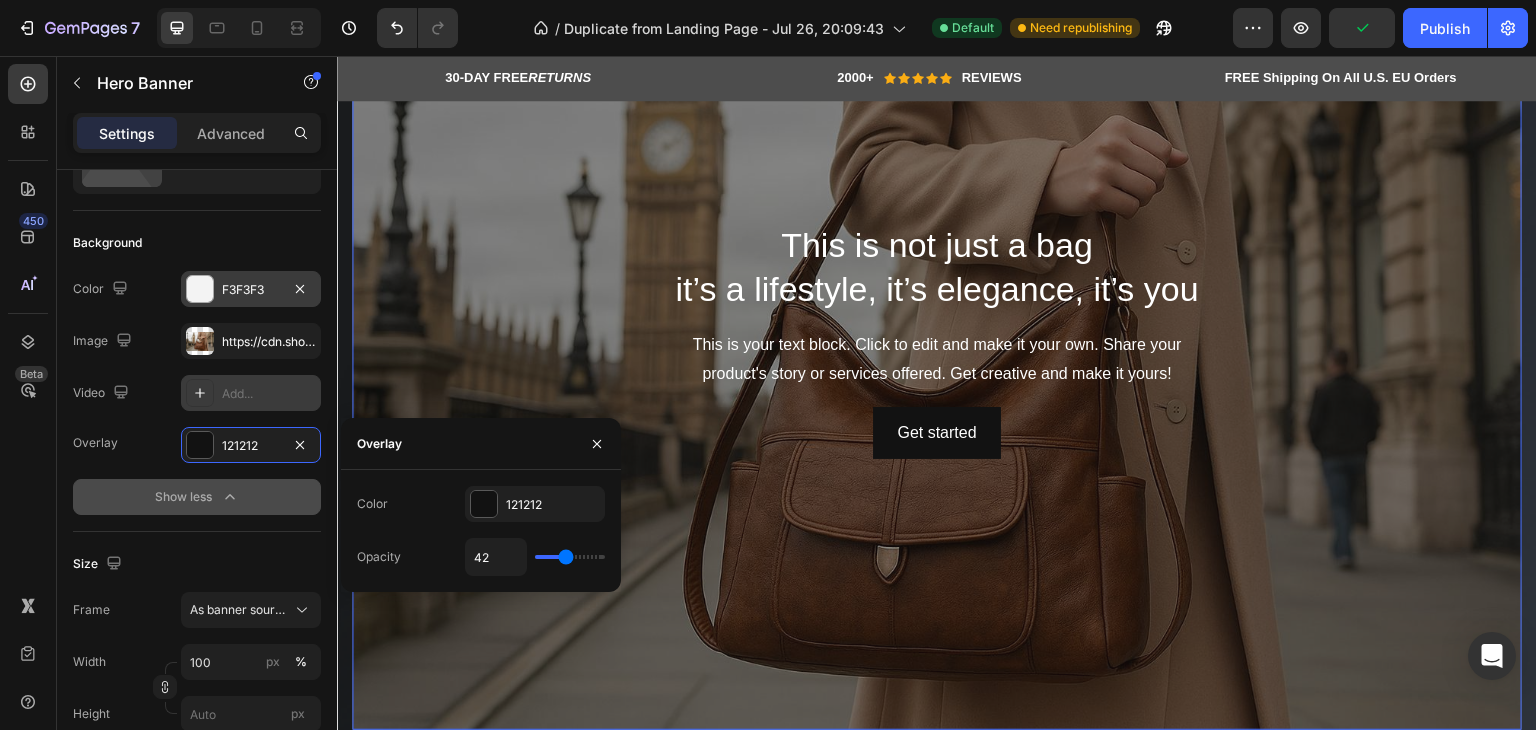 type on "49" 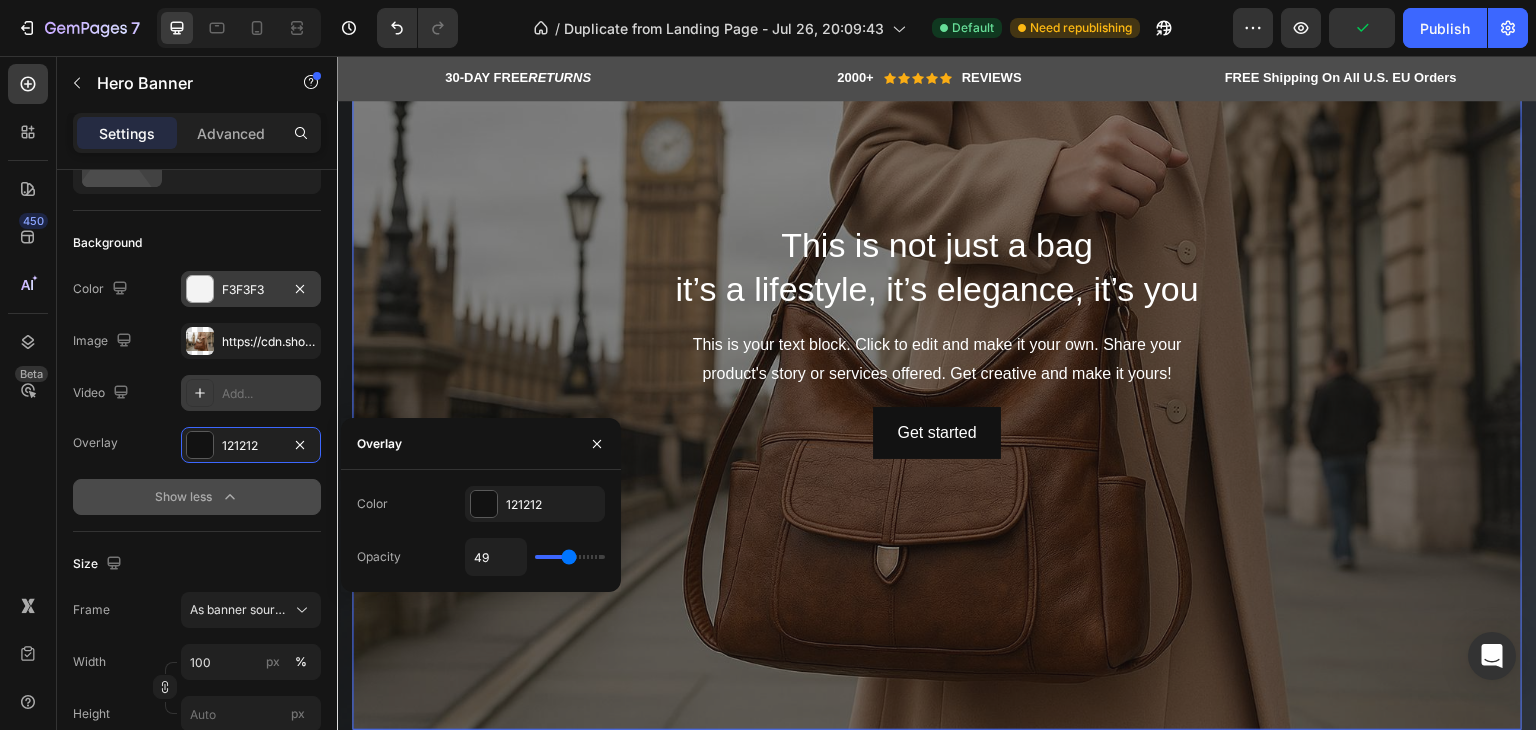type on "52" 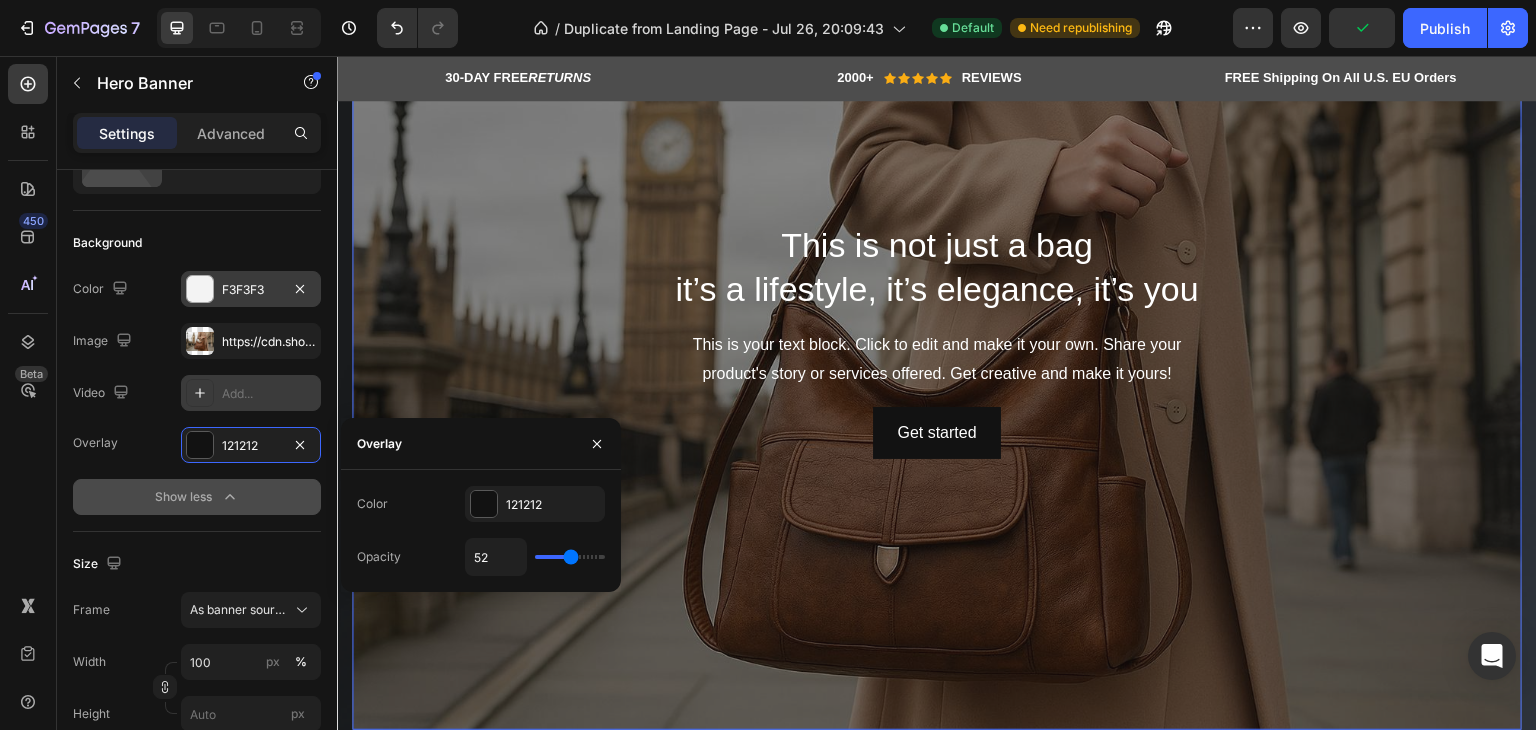type on "54" 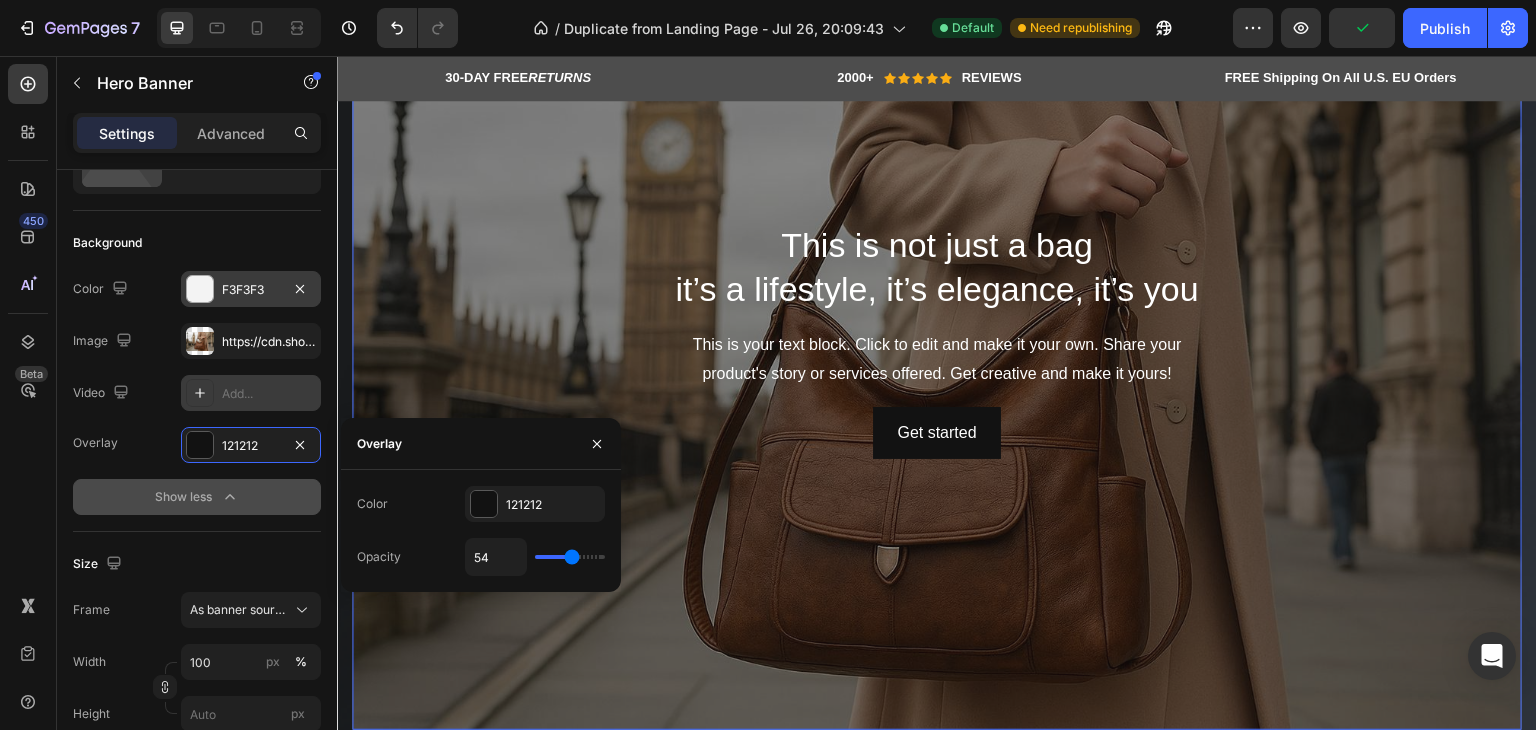 type on "55" 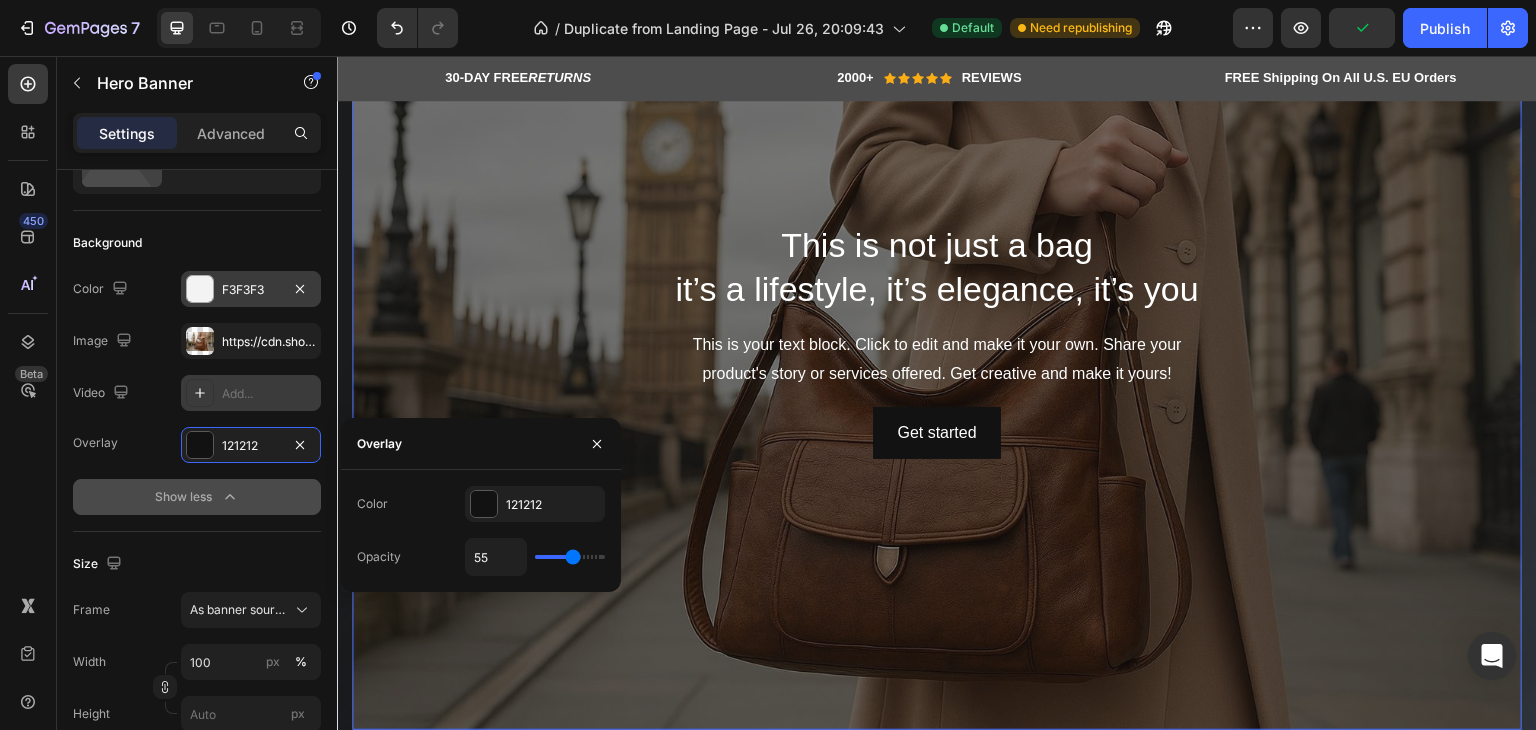 type on "57" 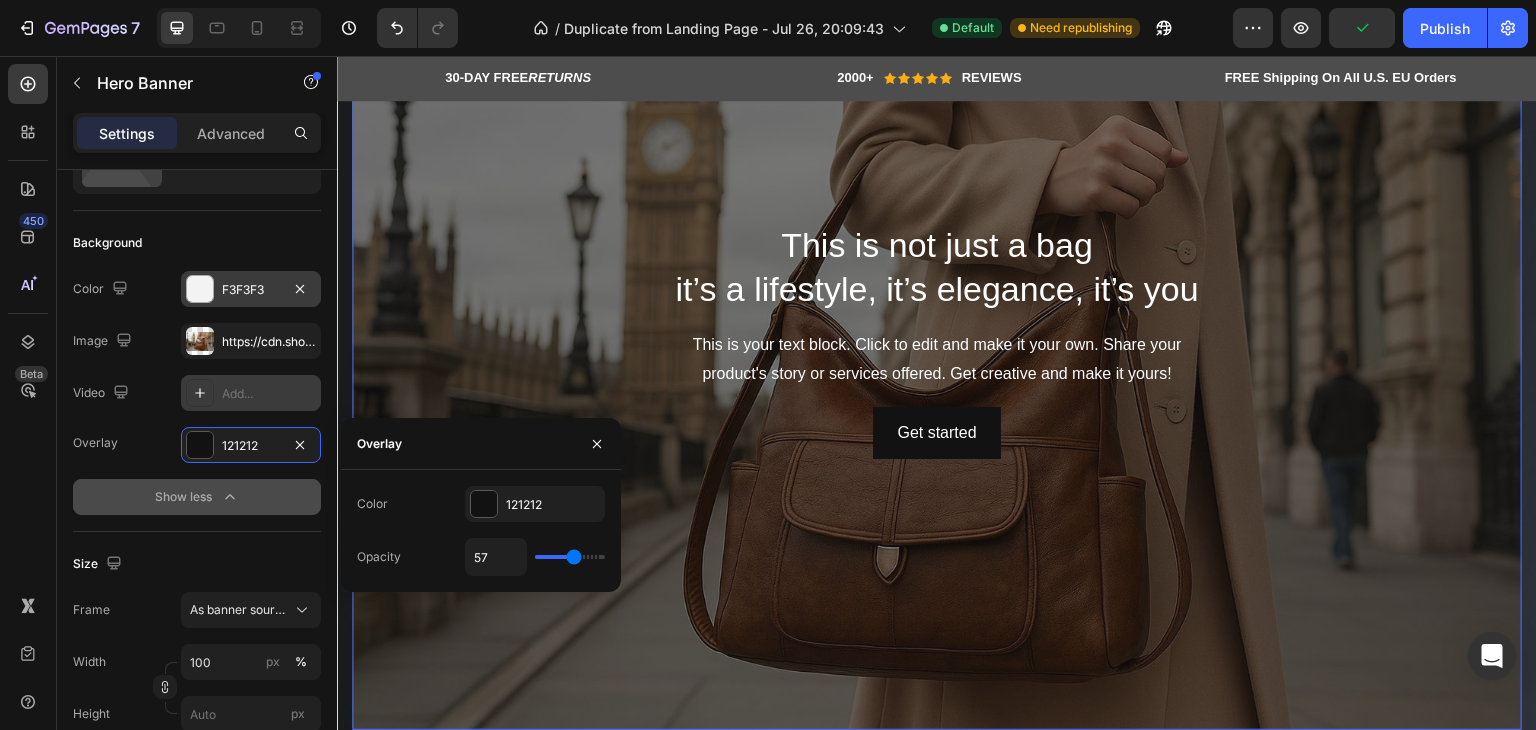type on "58" 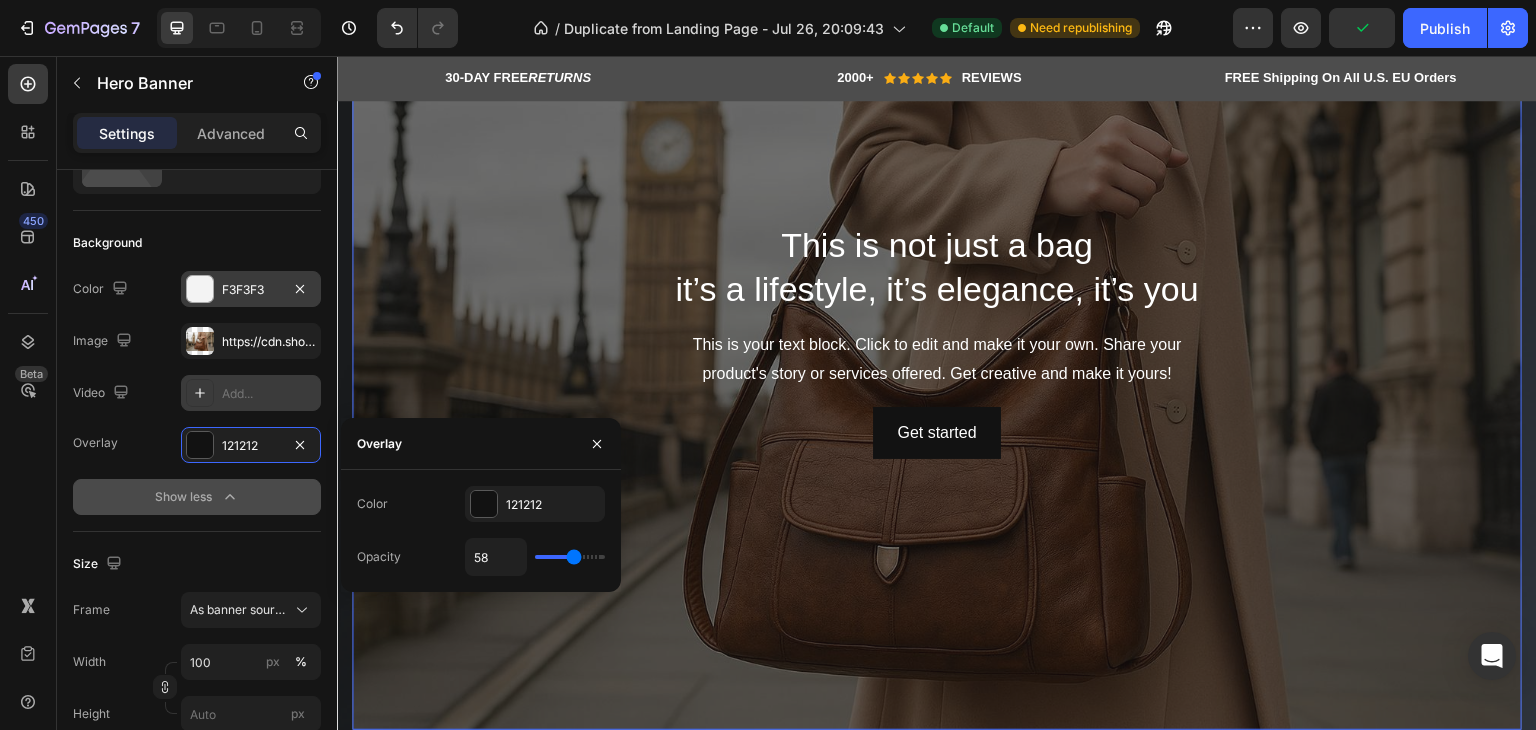 type on "57" 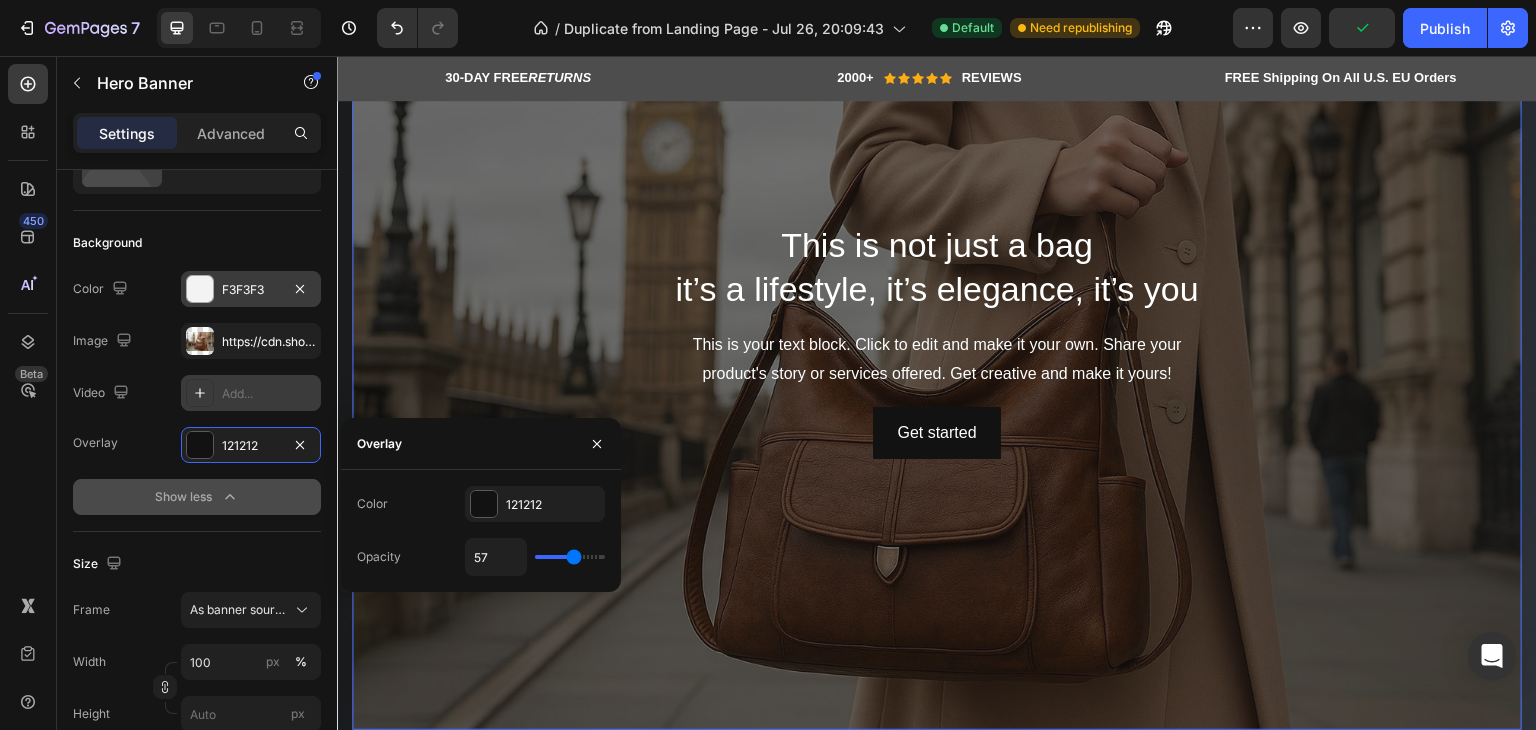 type on "55" 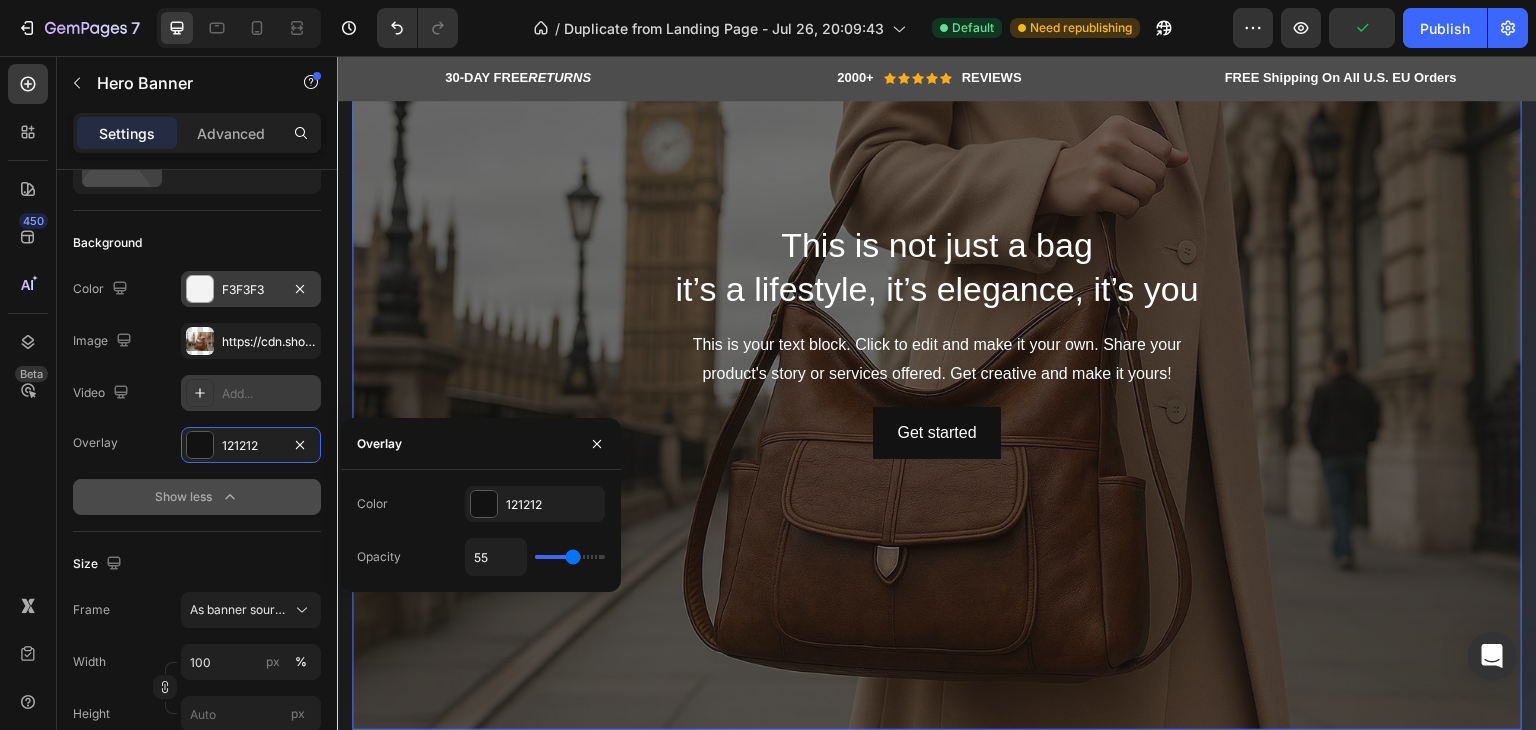 type on "54" 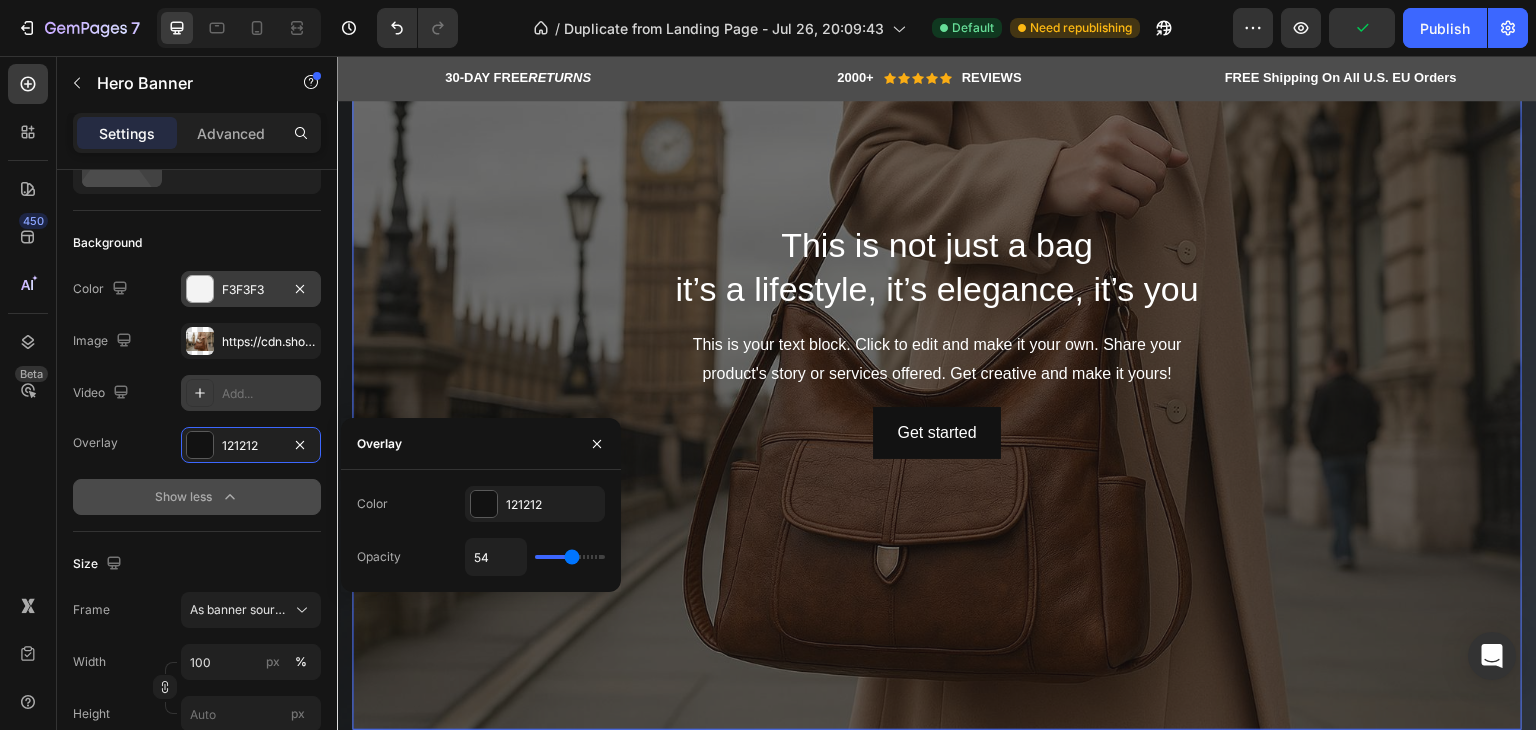 type on "52" 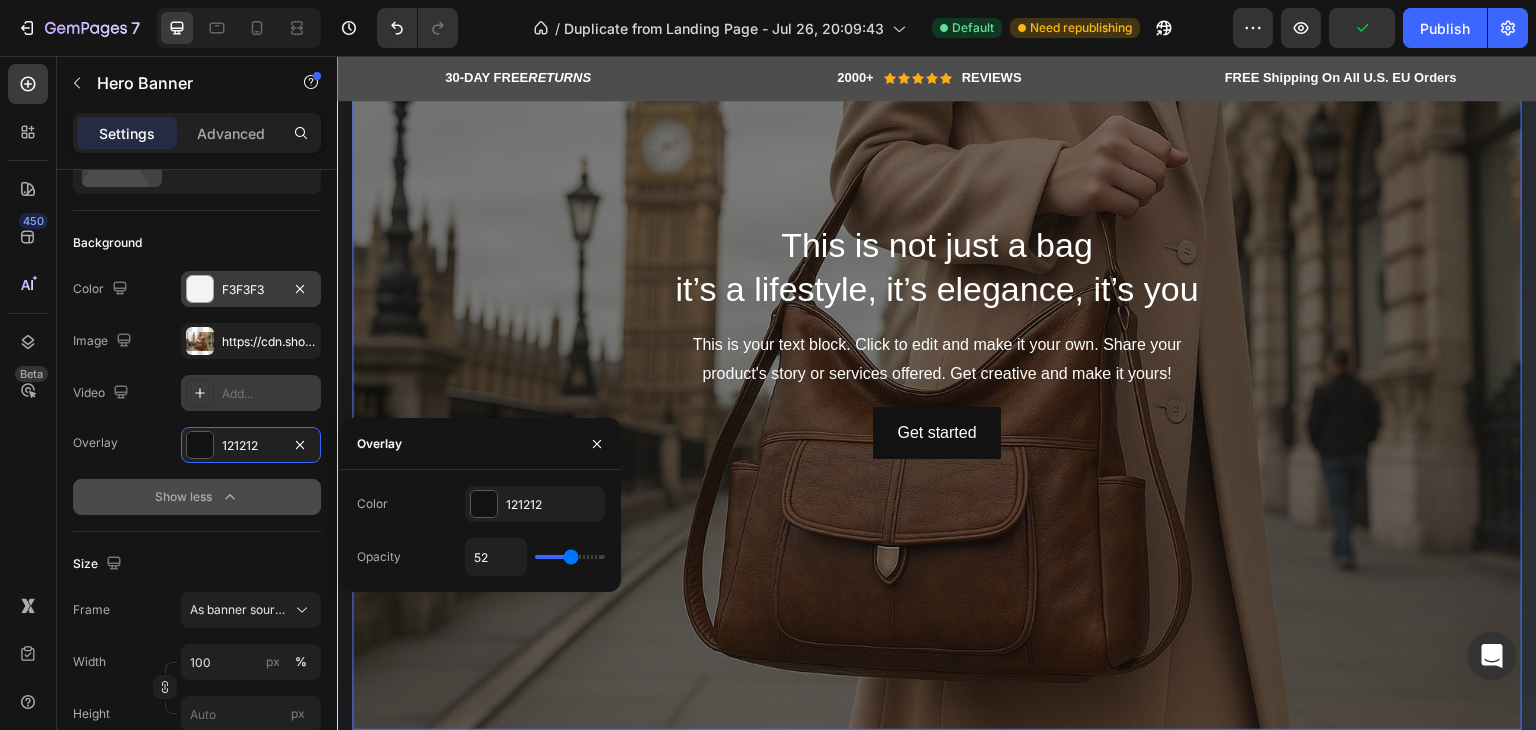 type on "51" 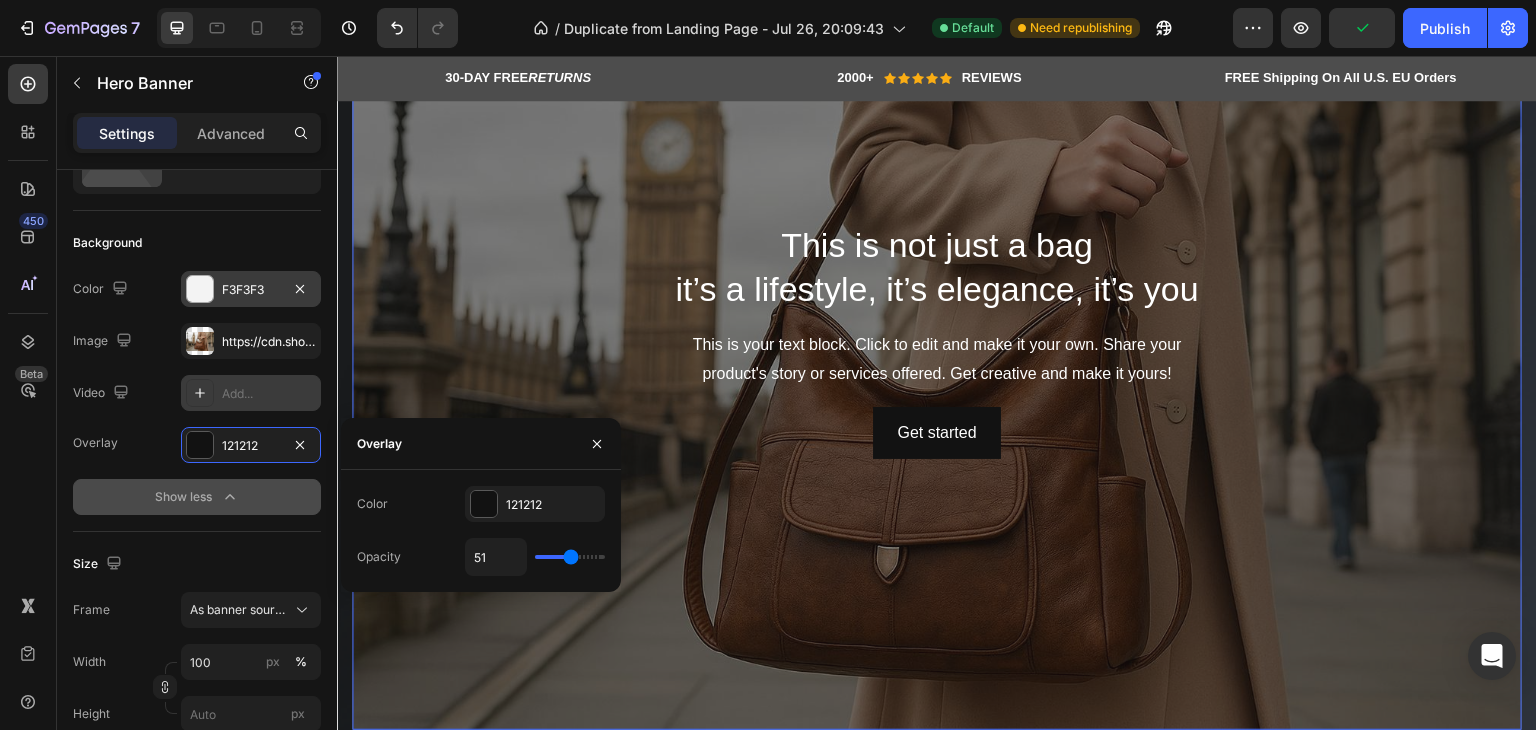 type on "49" 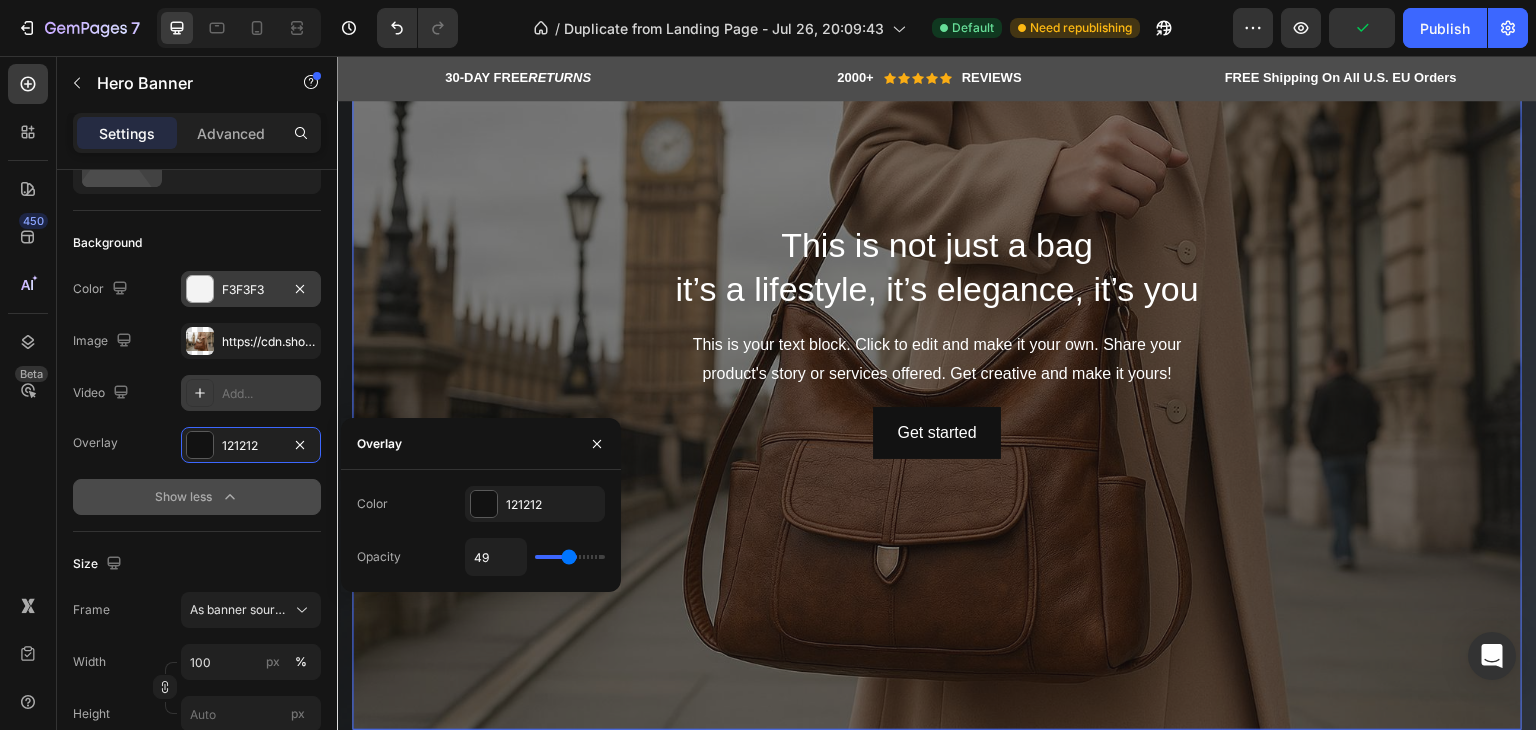 type on "48" 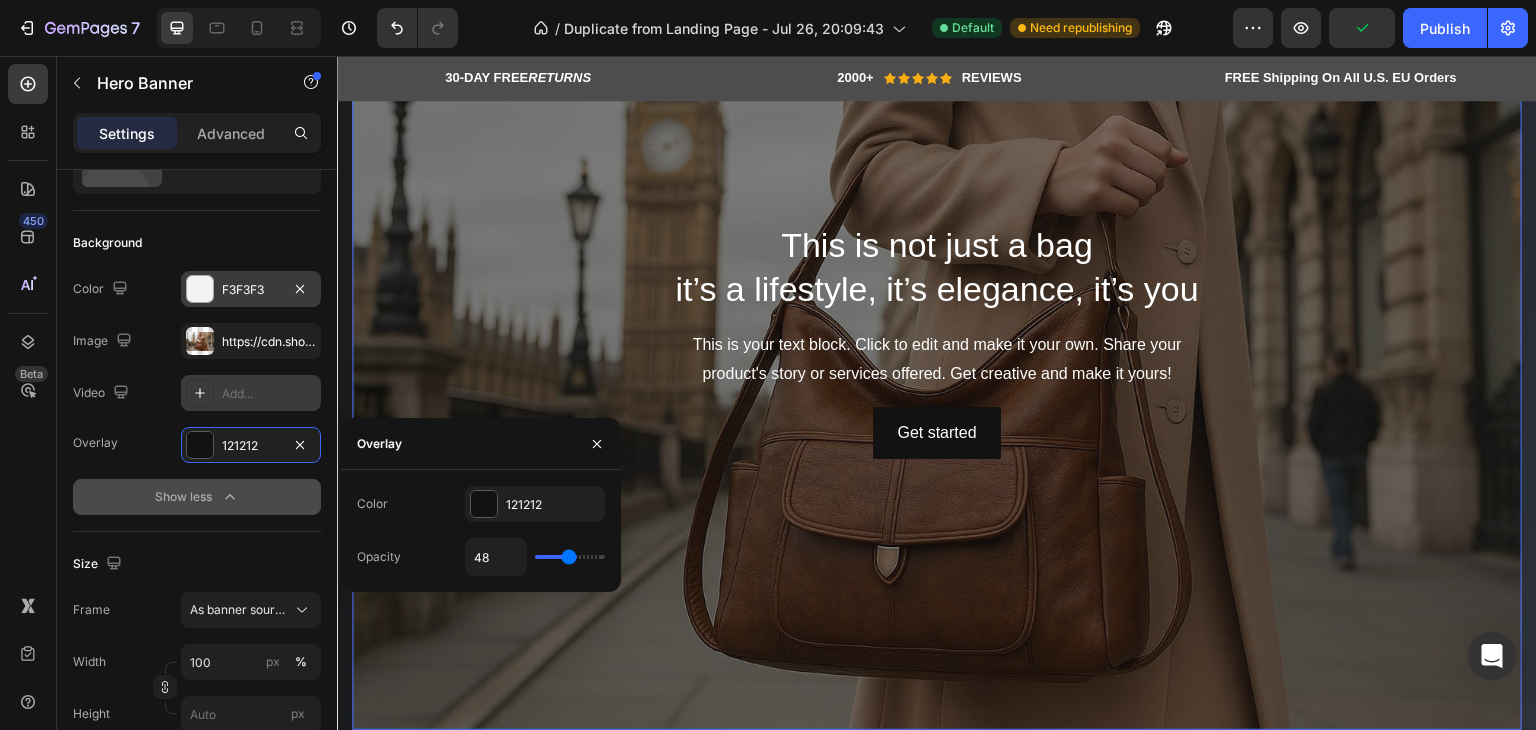 type on "46" 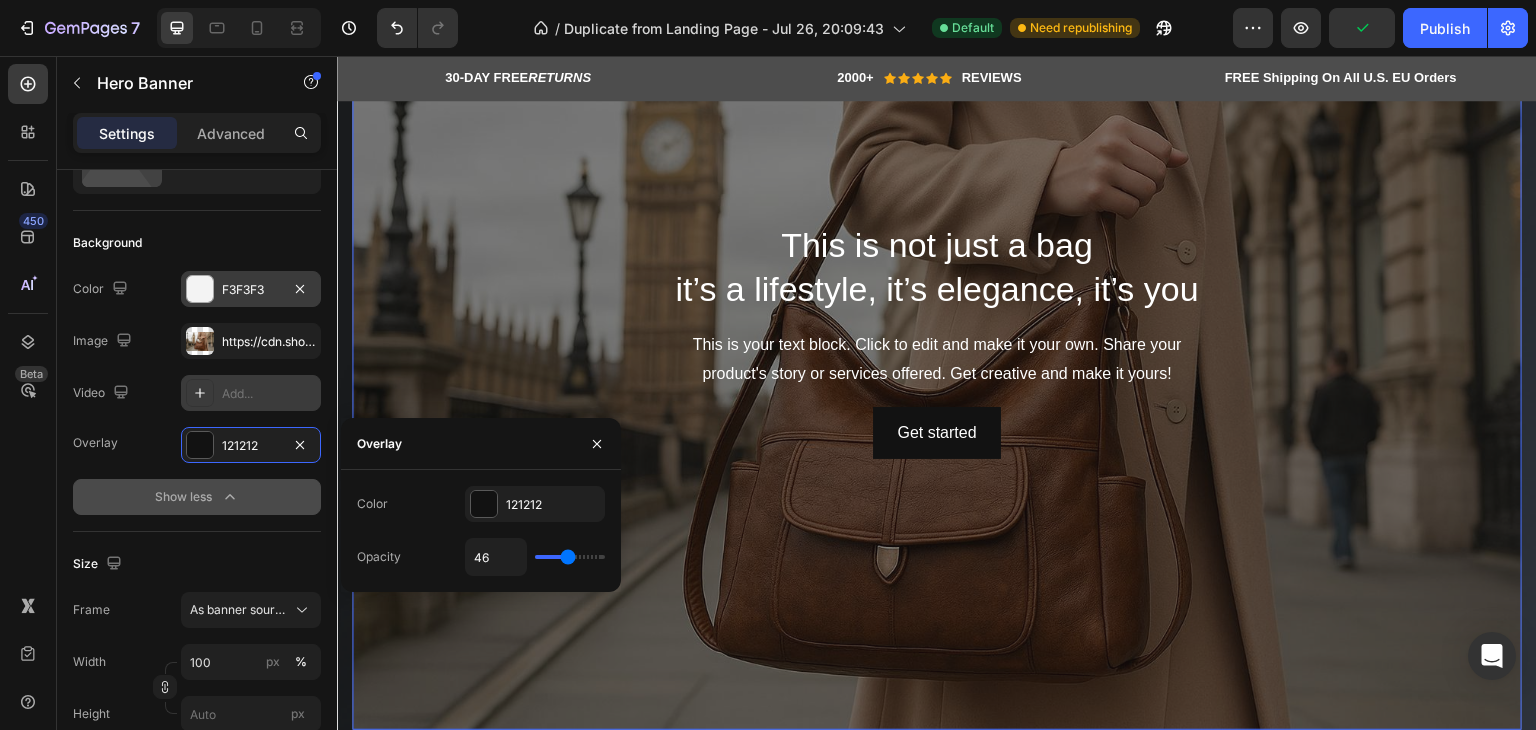 type on "45" 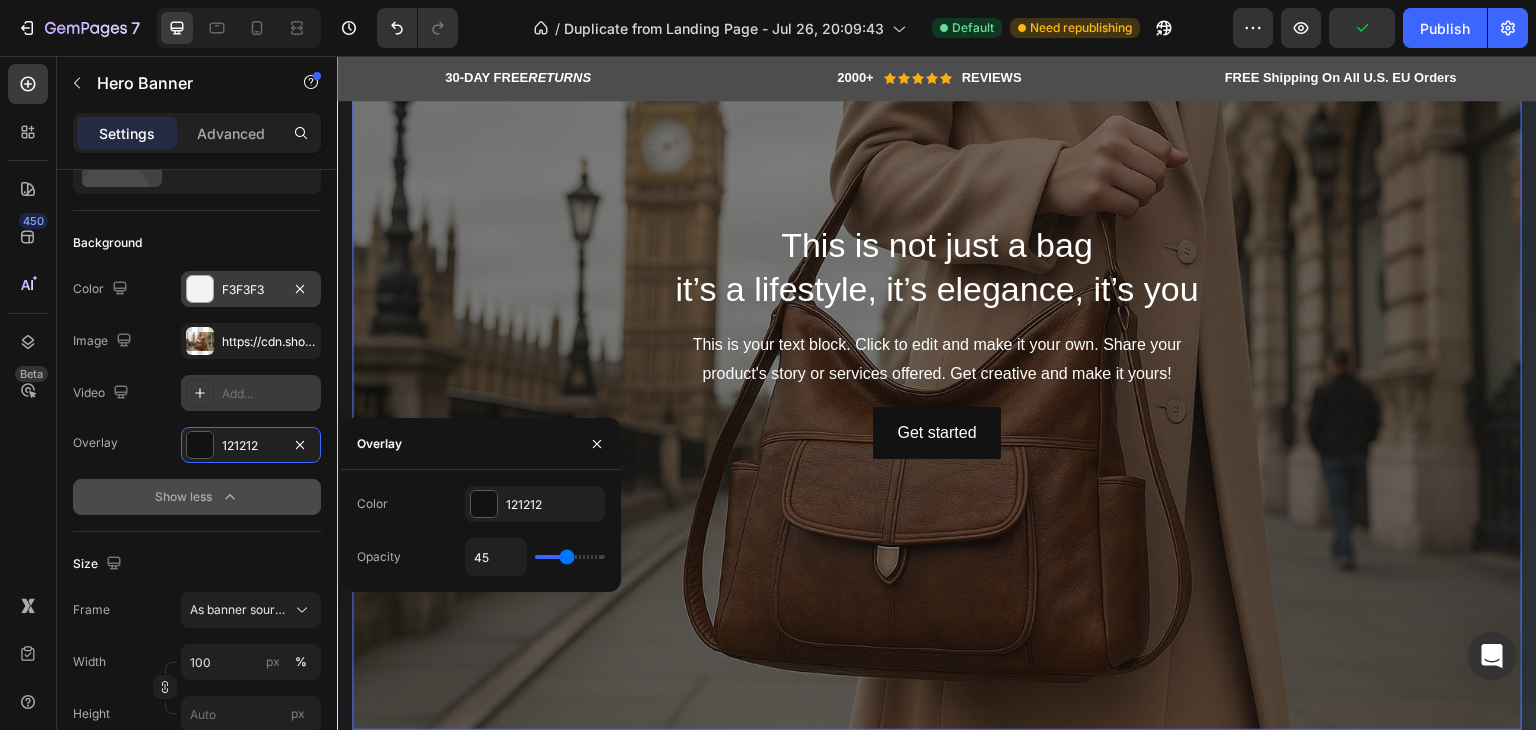 type on "43" 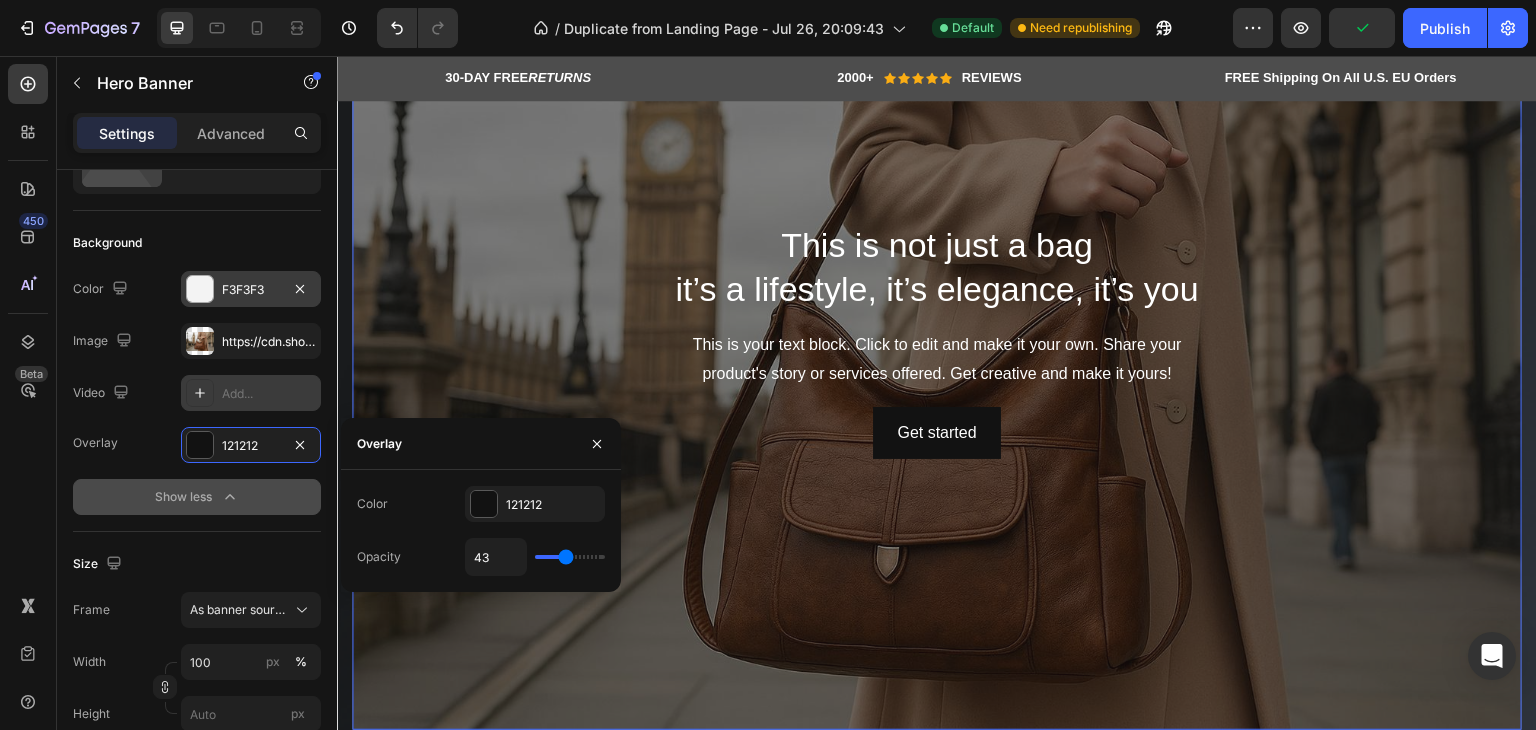 type on "42" 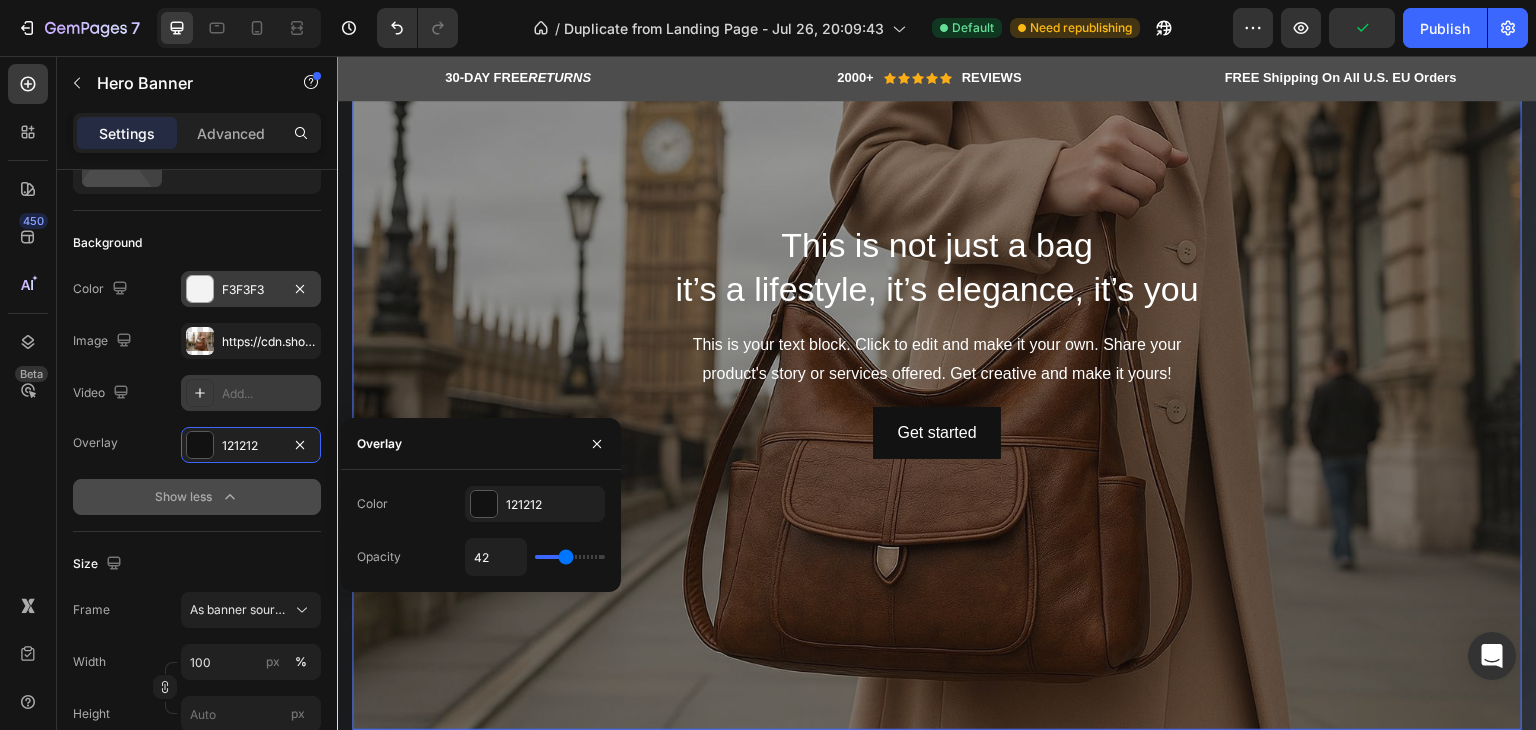 type on "40" 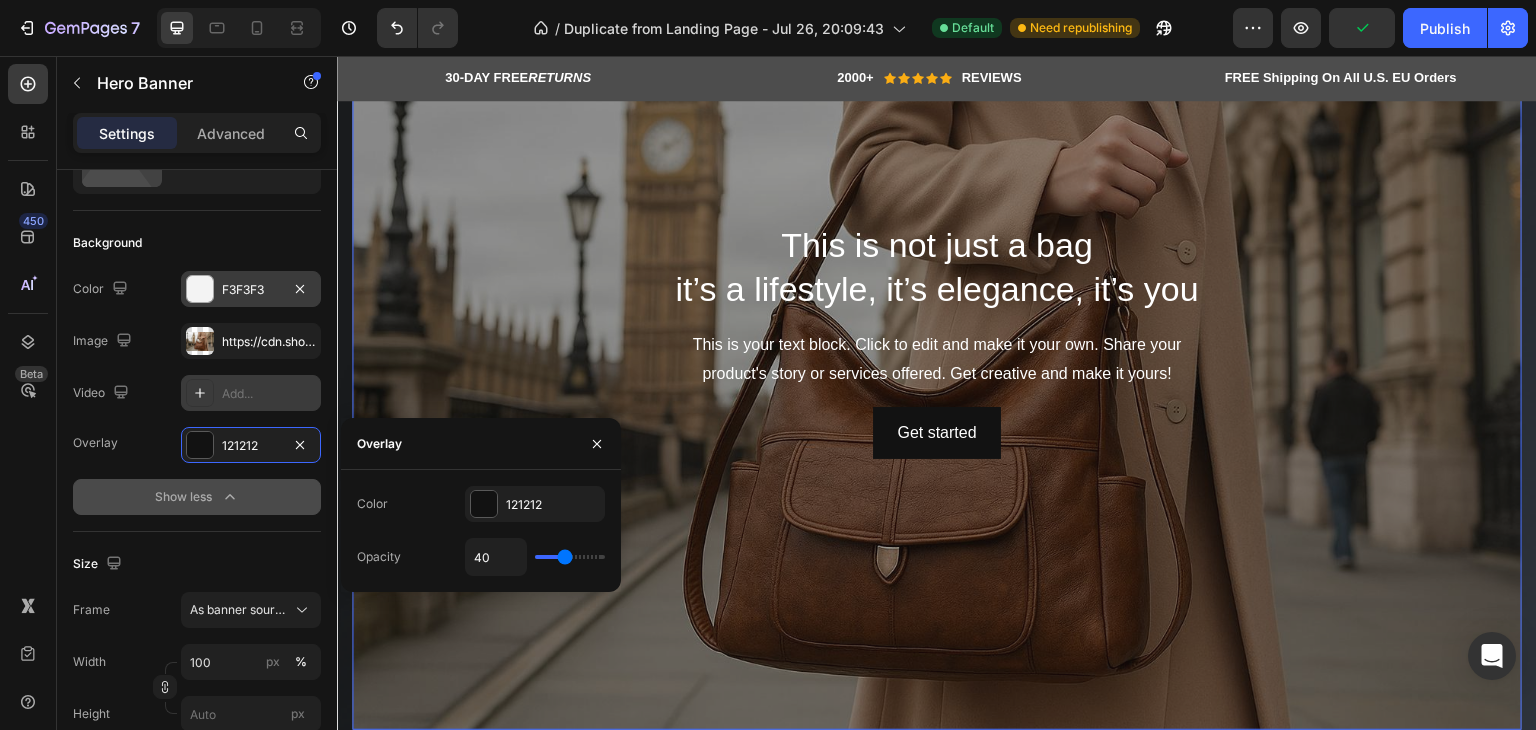 type on "39" 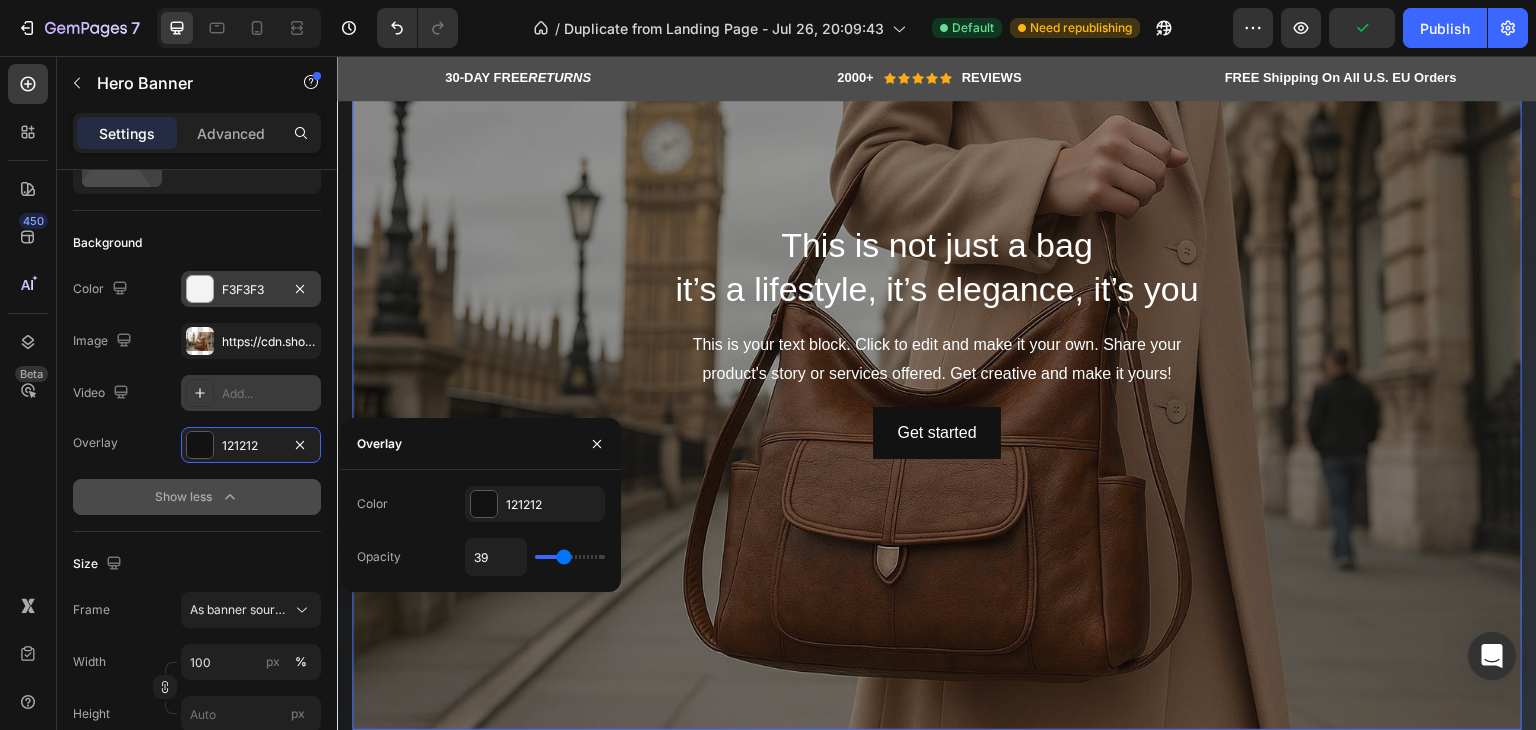type on "37" 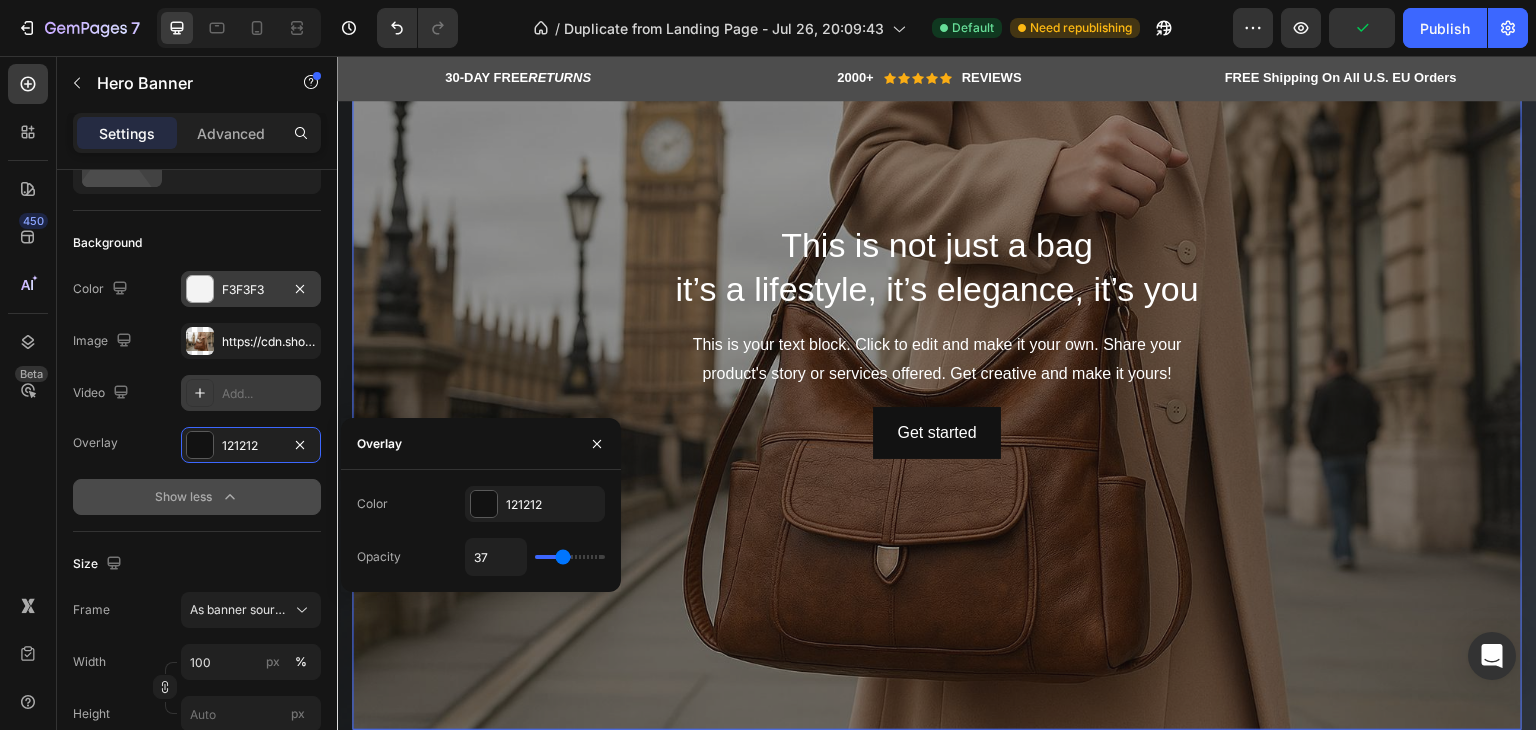 type on "36" 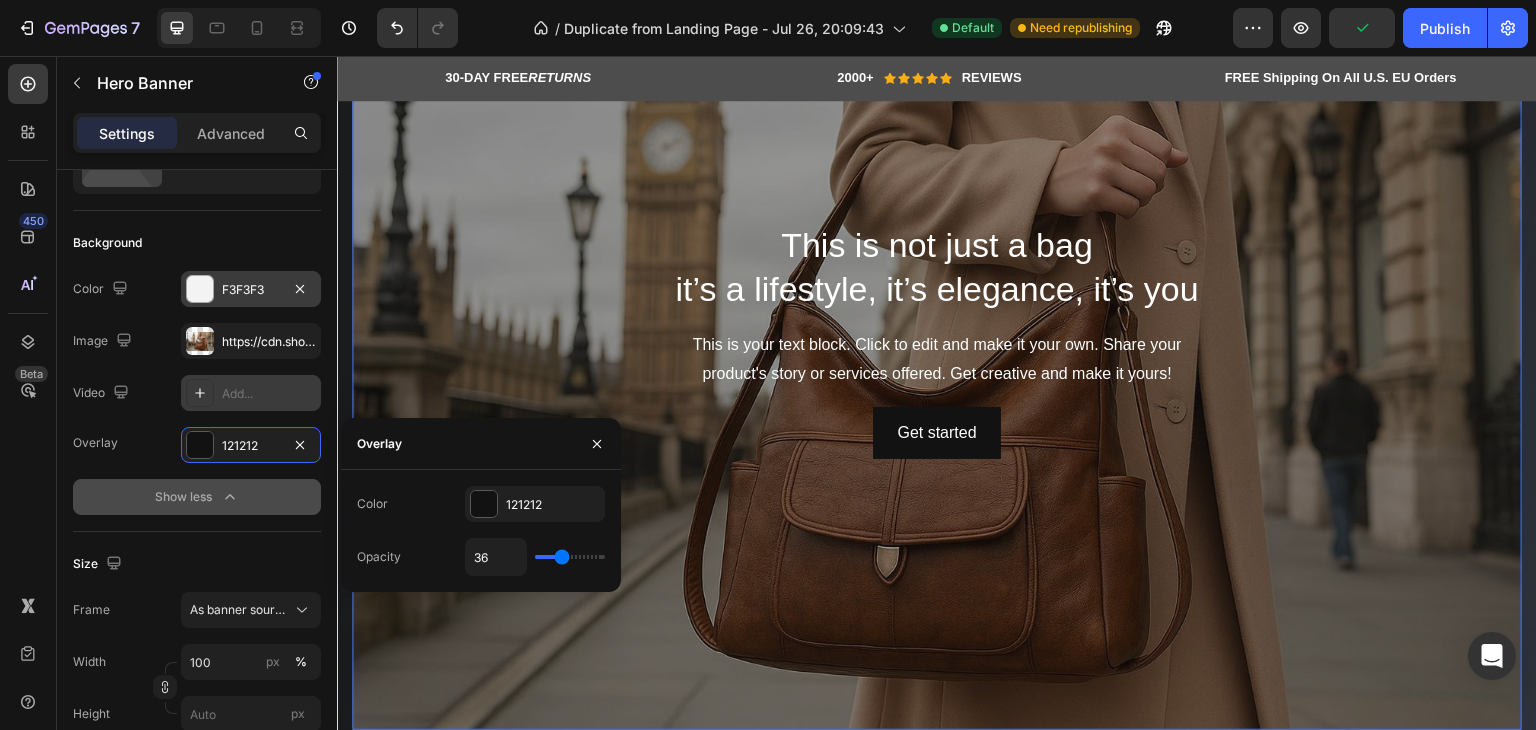 type on "34" 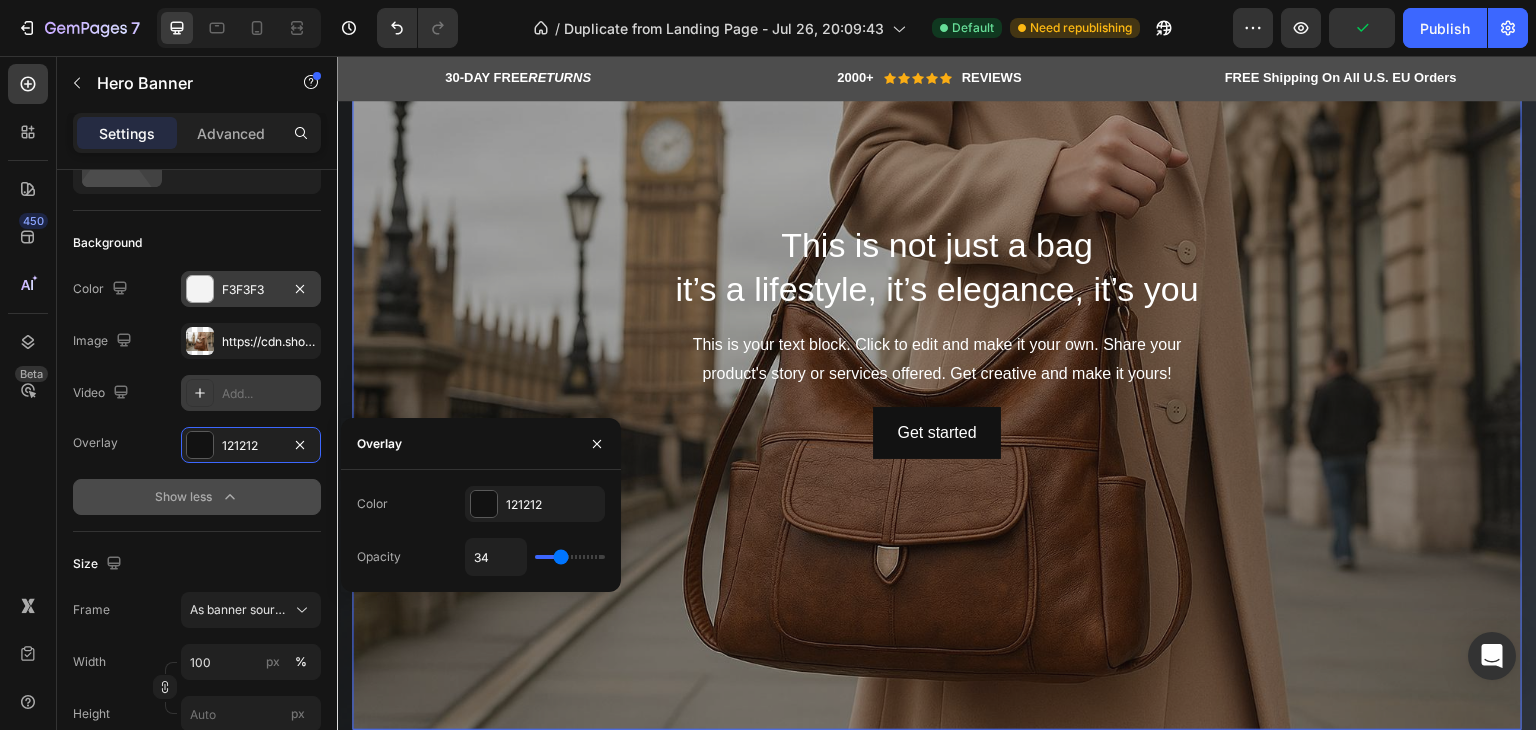 type on "31" 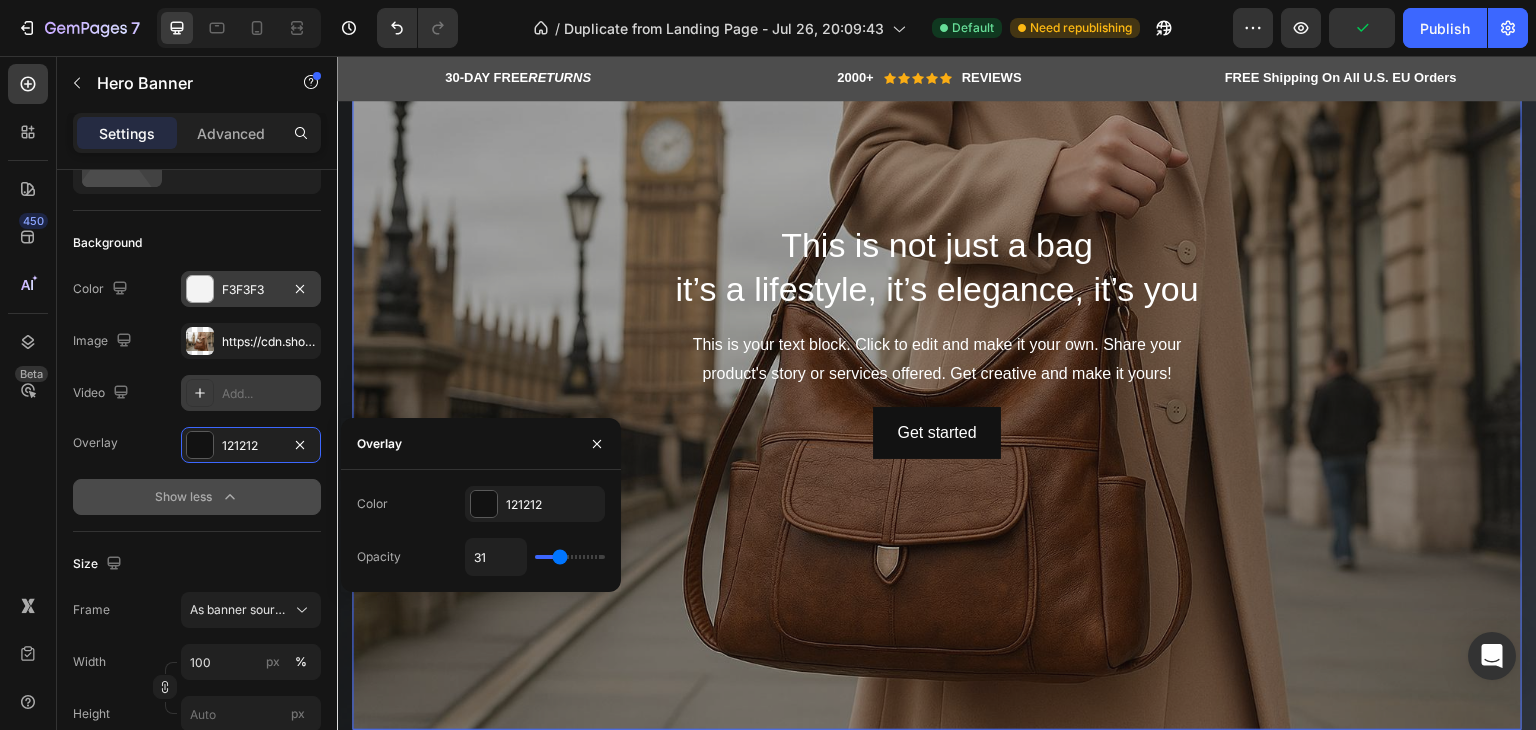 type on "30" 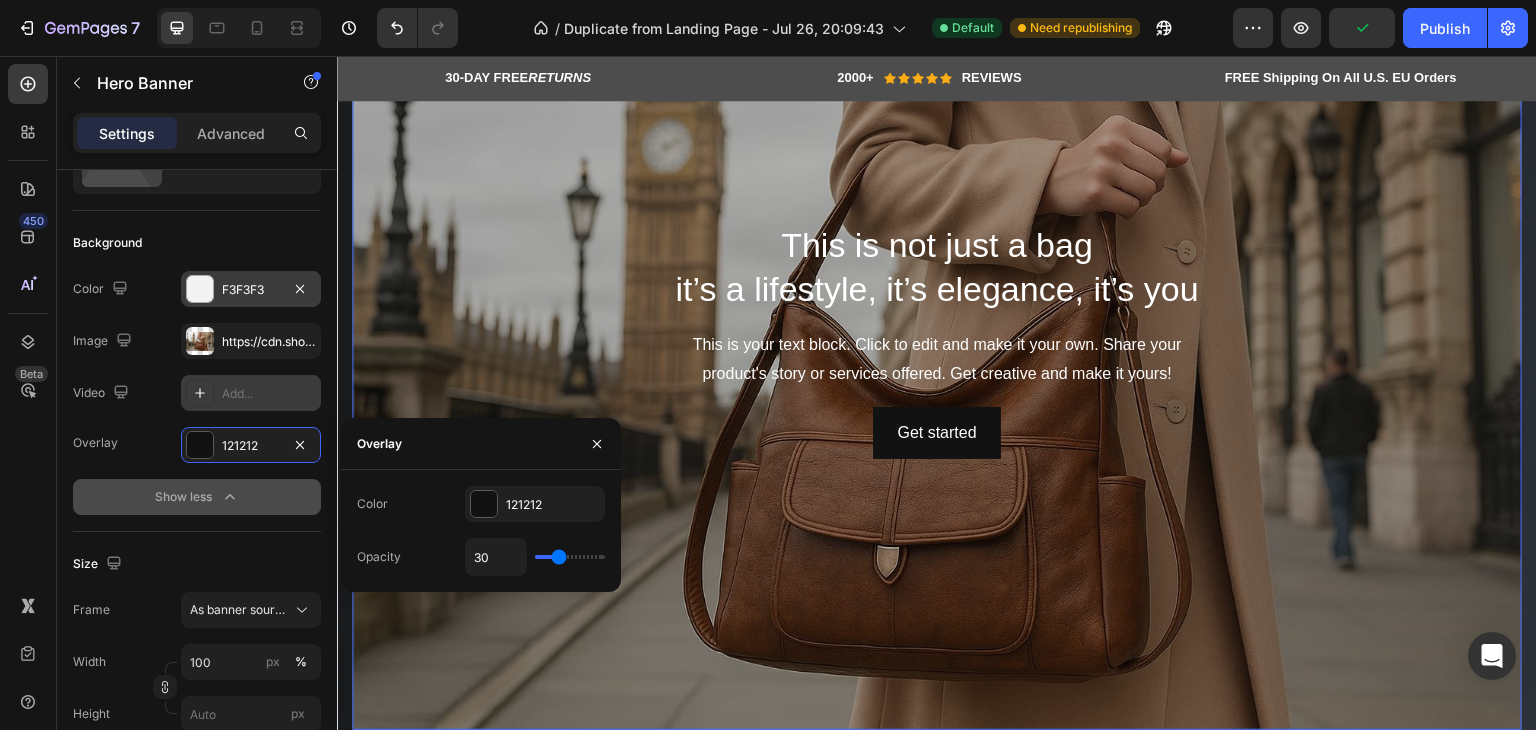type on "29" 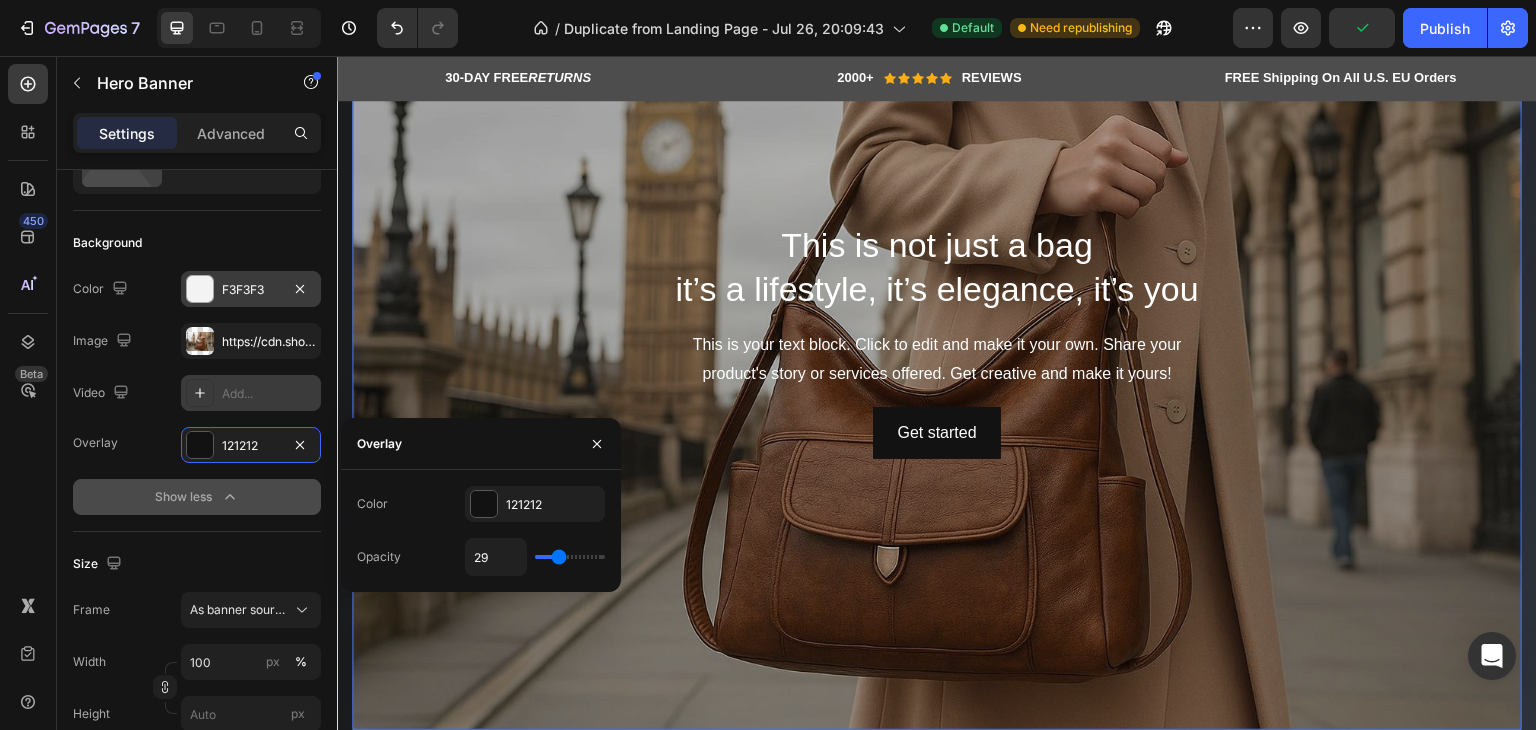 type on "27" 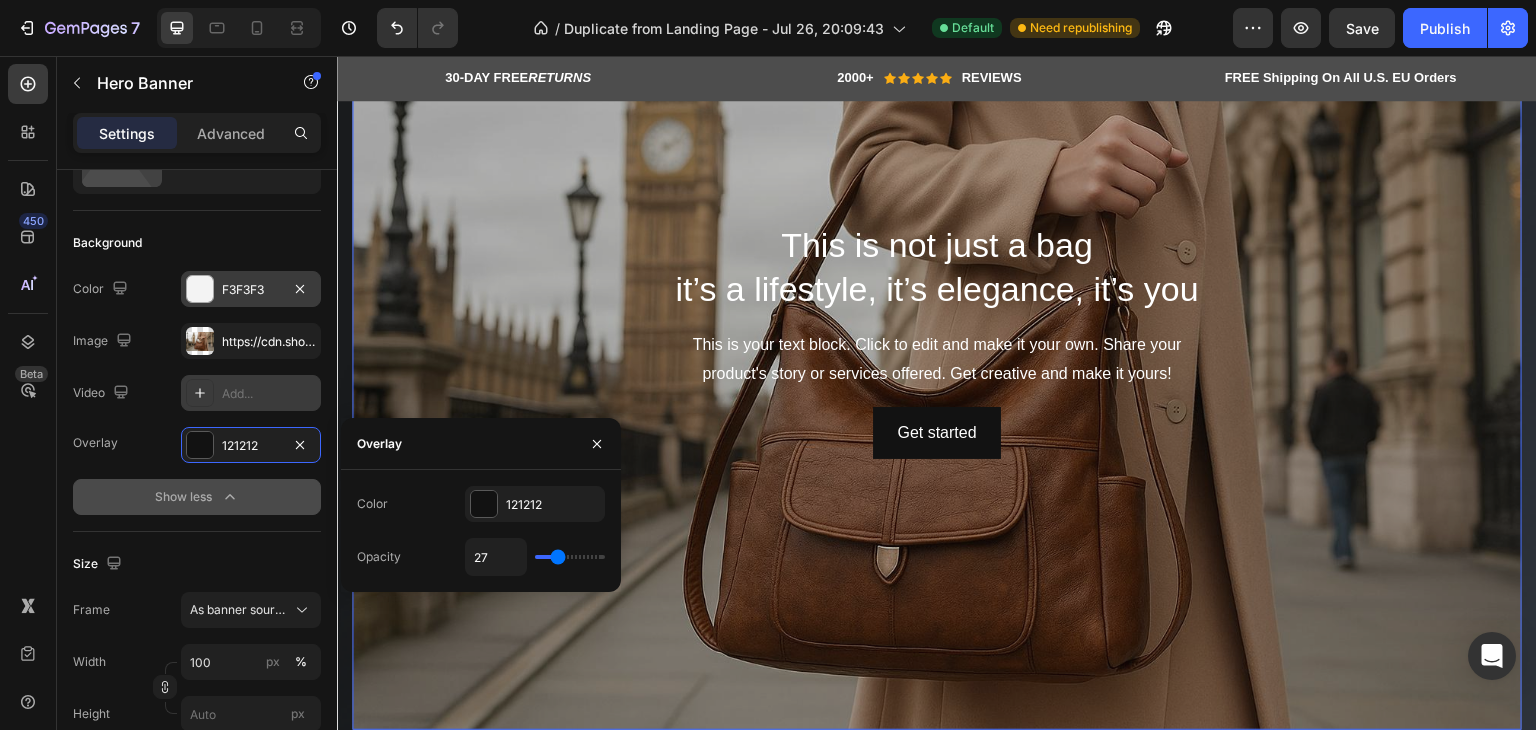 type on "26" 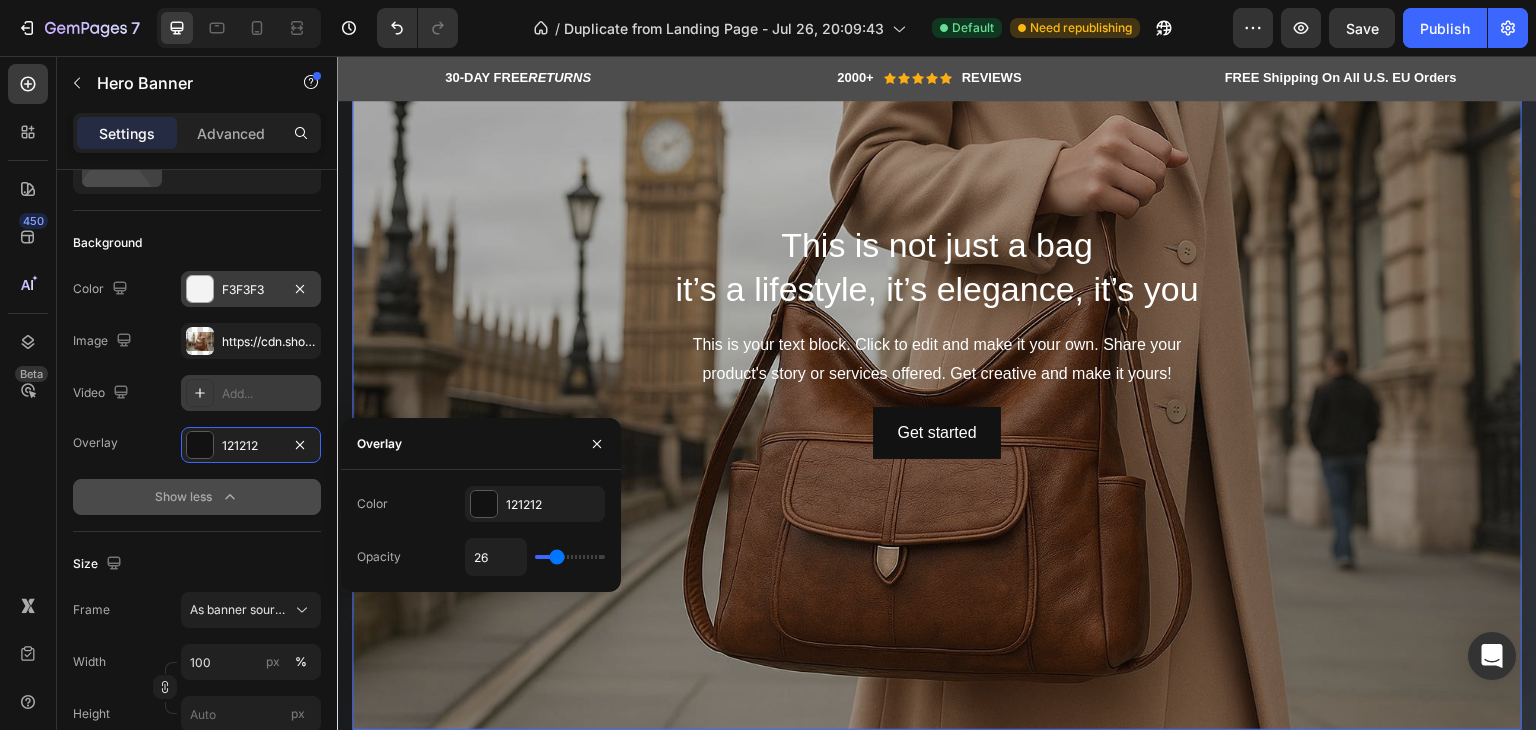 type on "24" 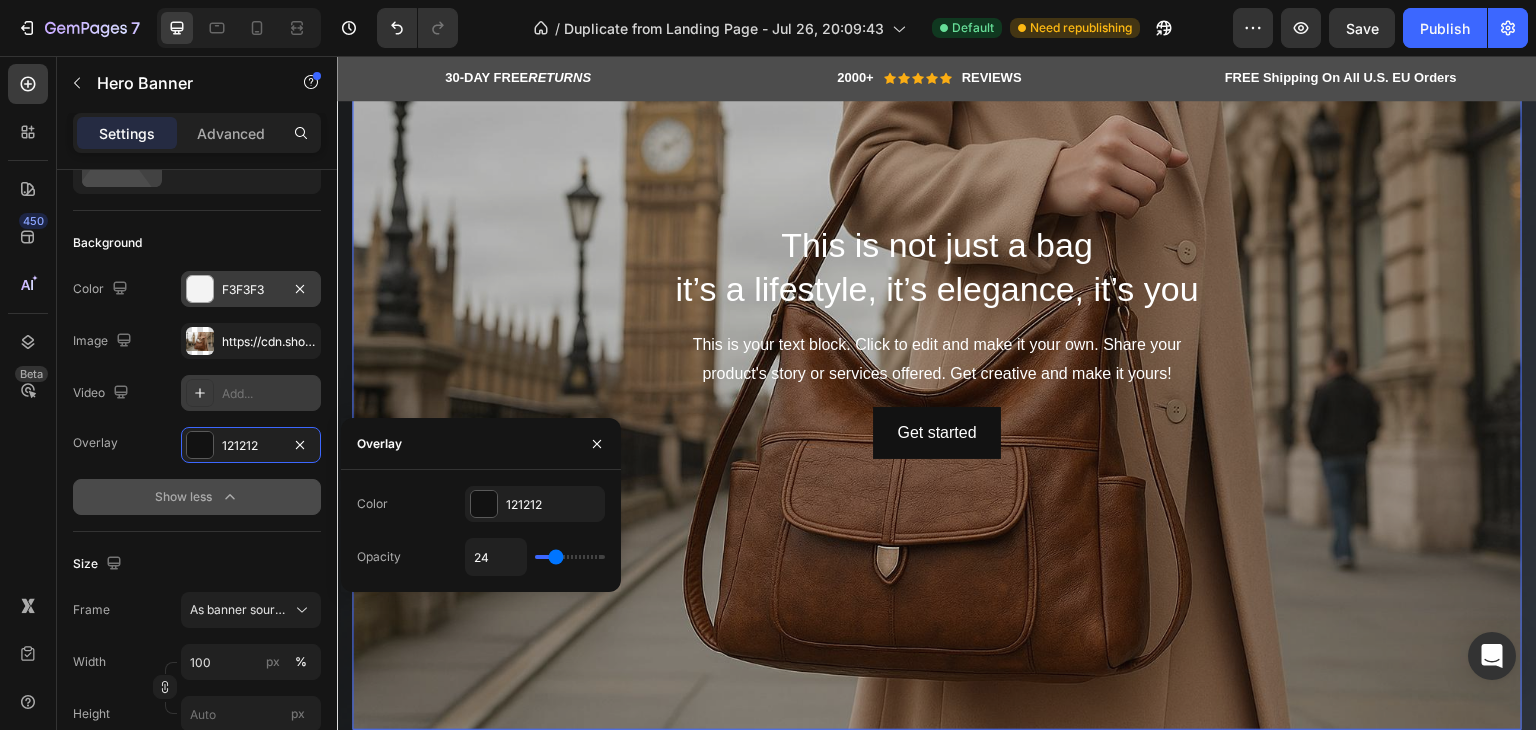 type on "23" 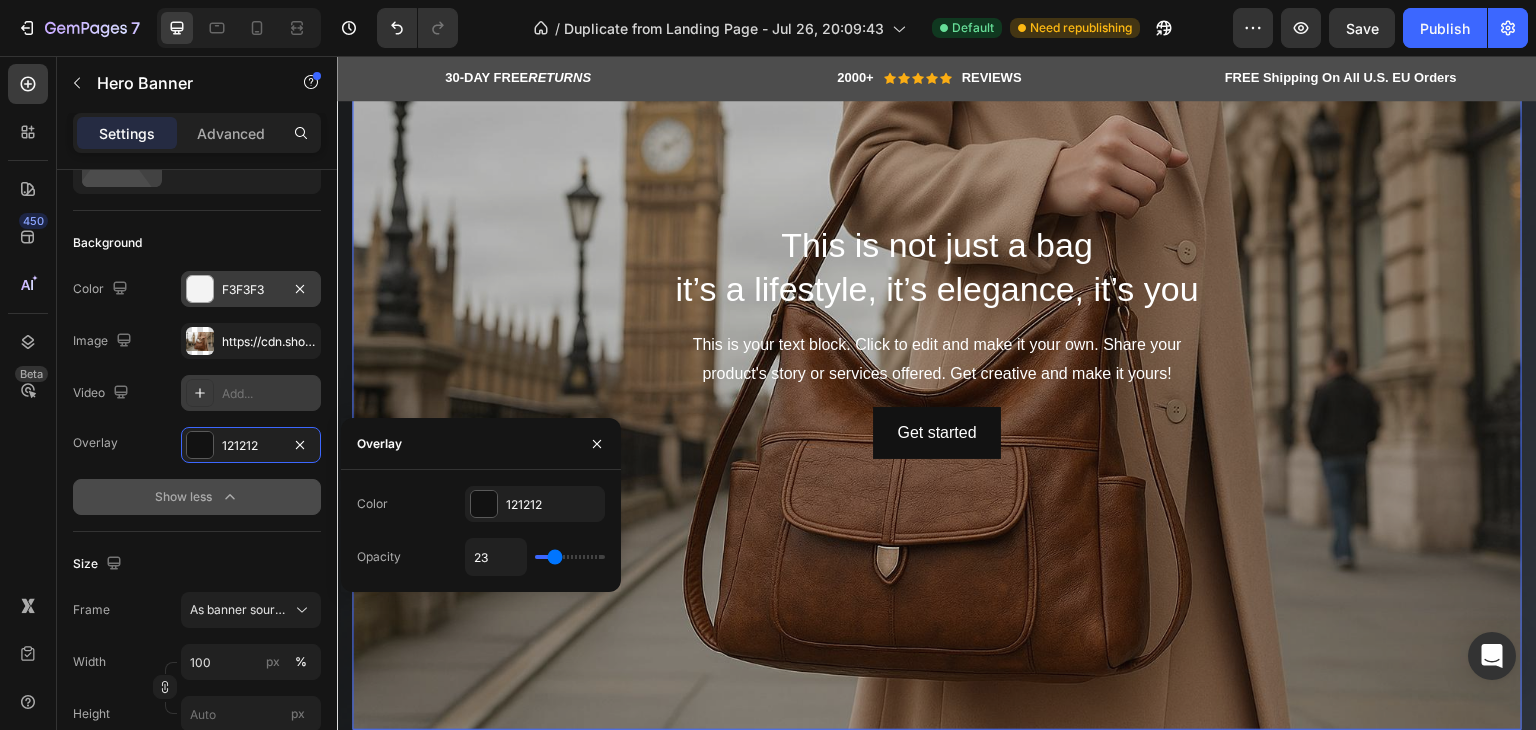 type on "21" 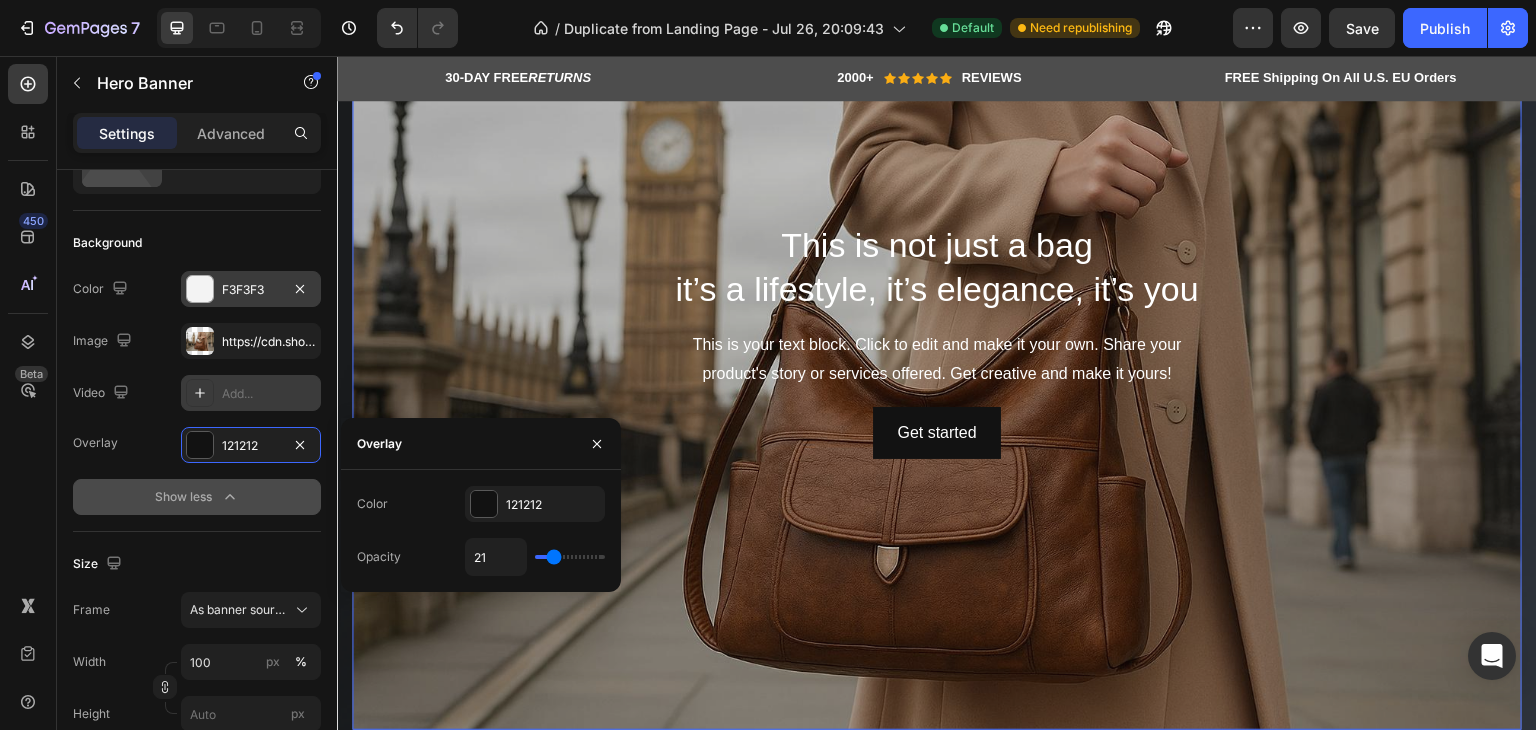 type on "20" 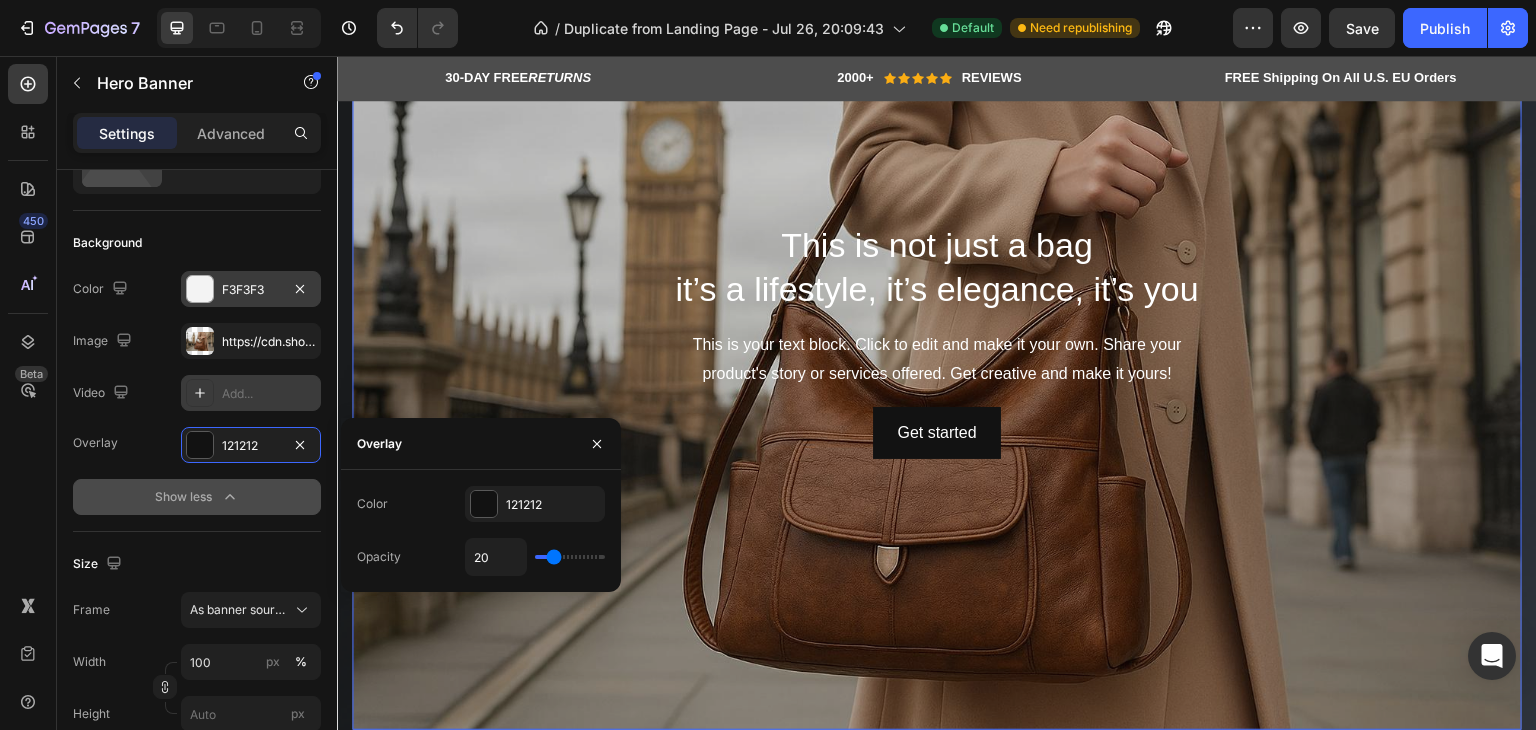 type on "18" 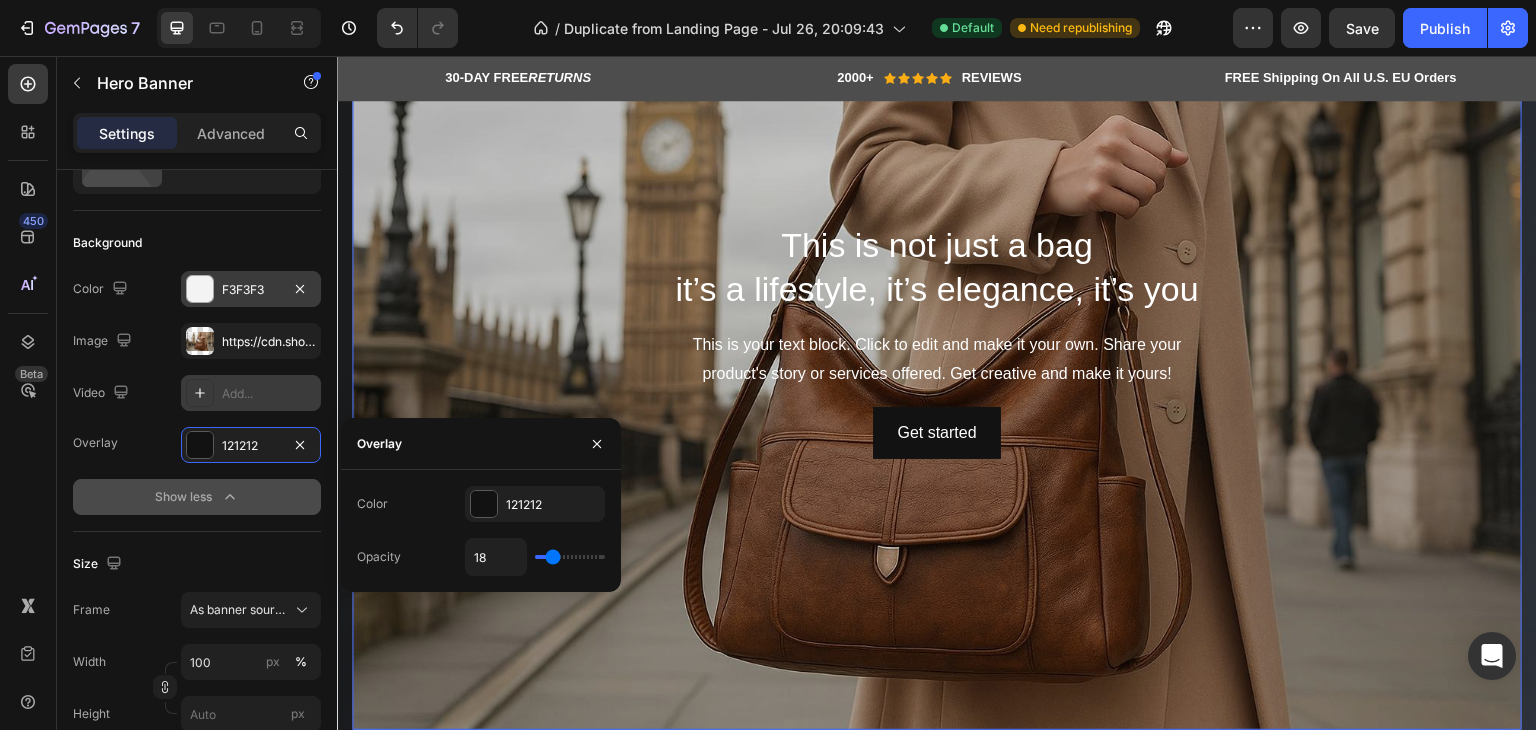 type on "17" 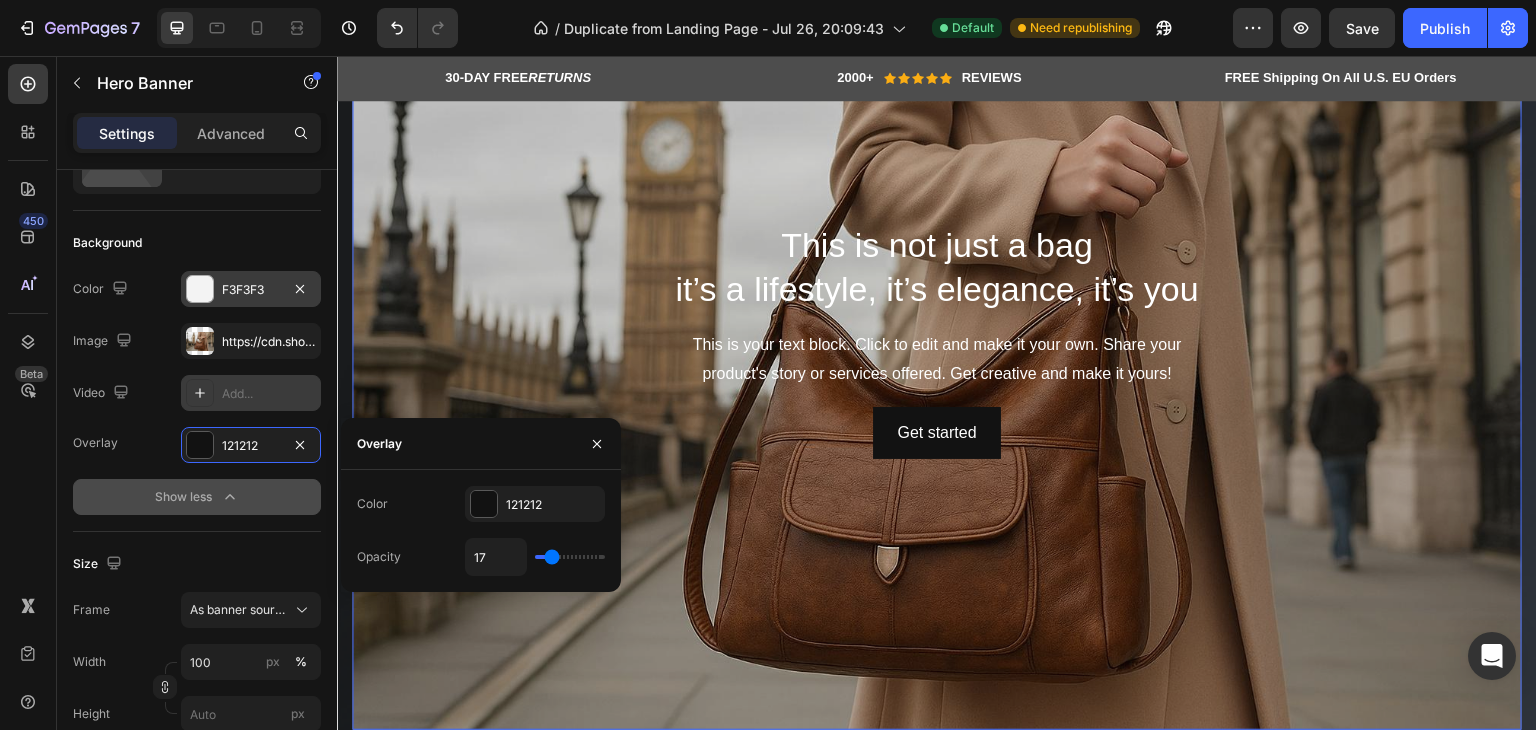 type on "15" 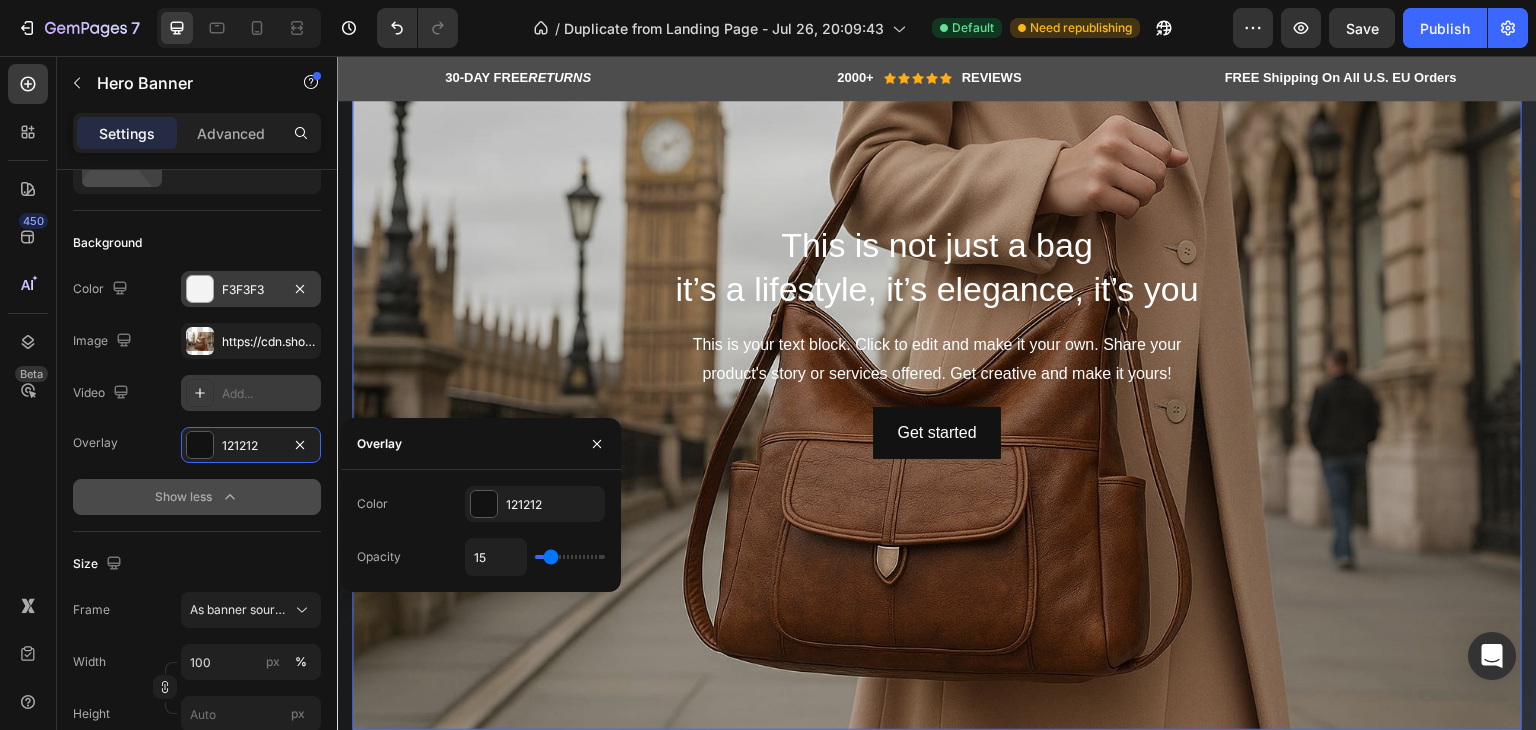 type on "17" 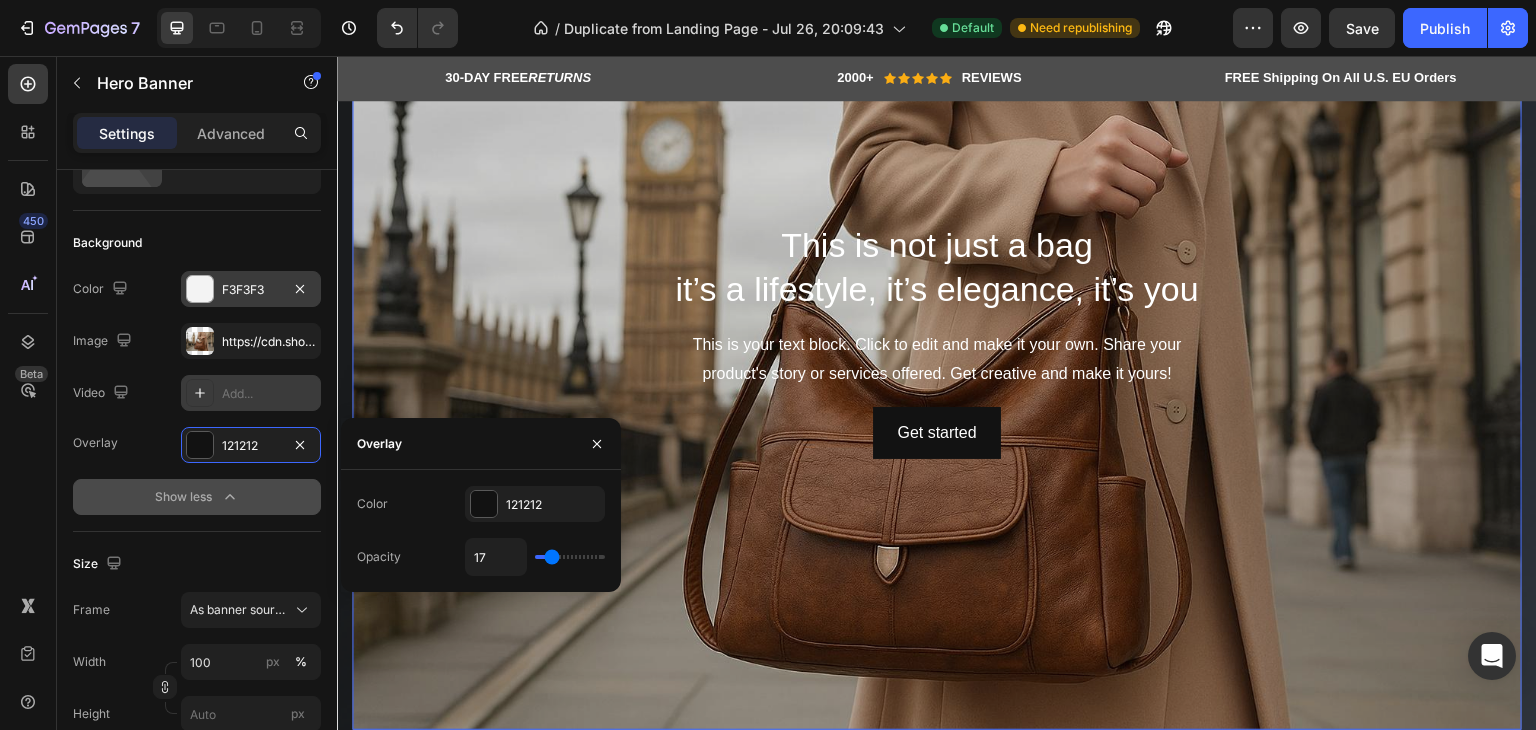 type on "18" 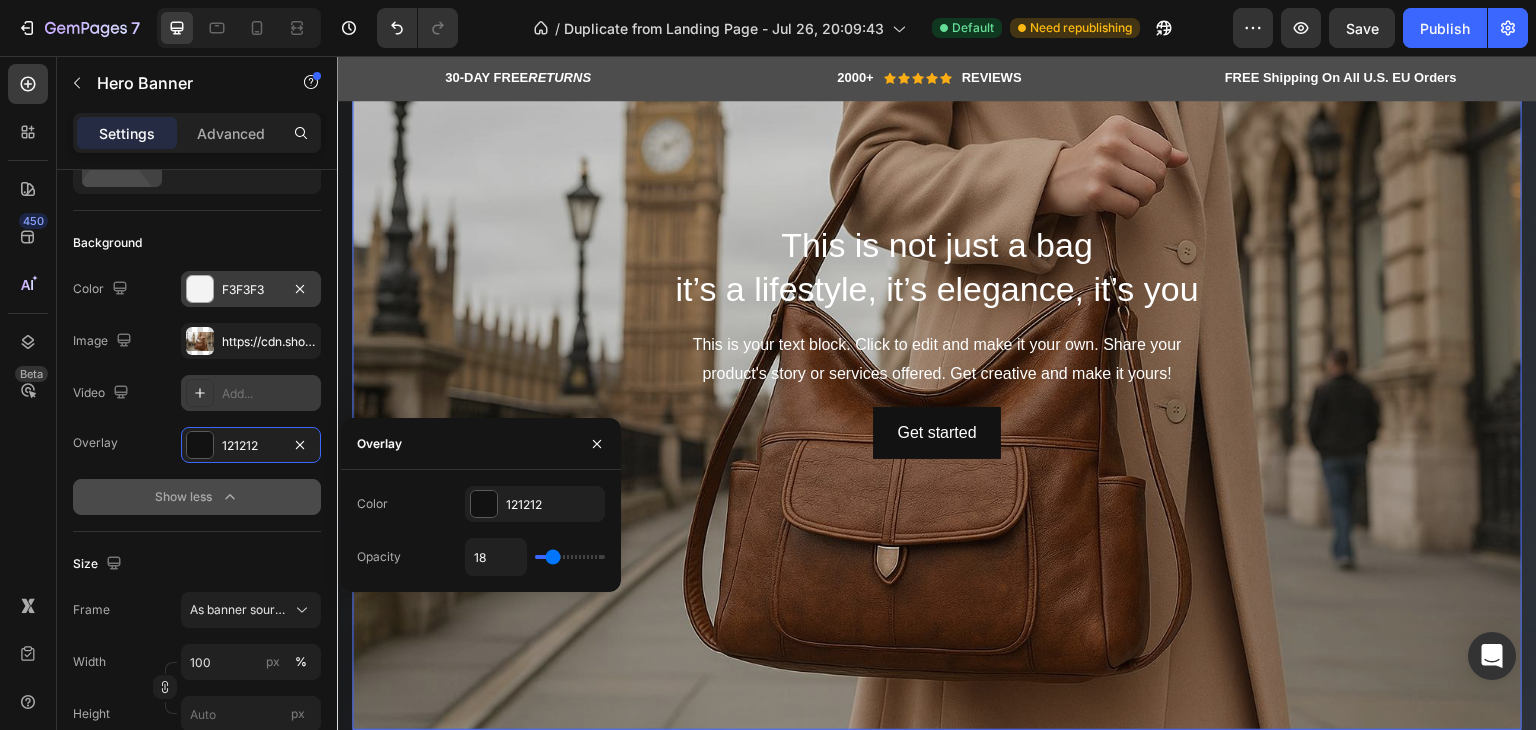 type on "20" 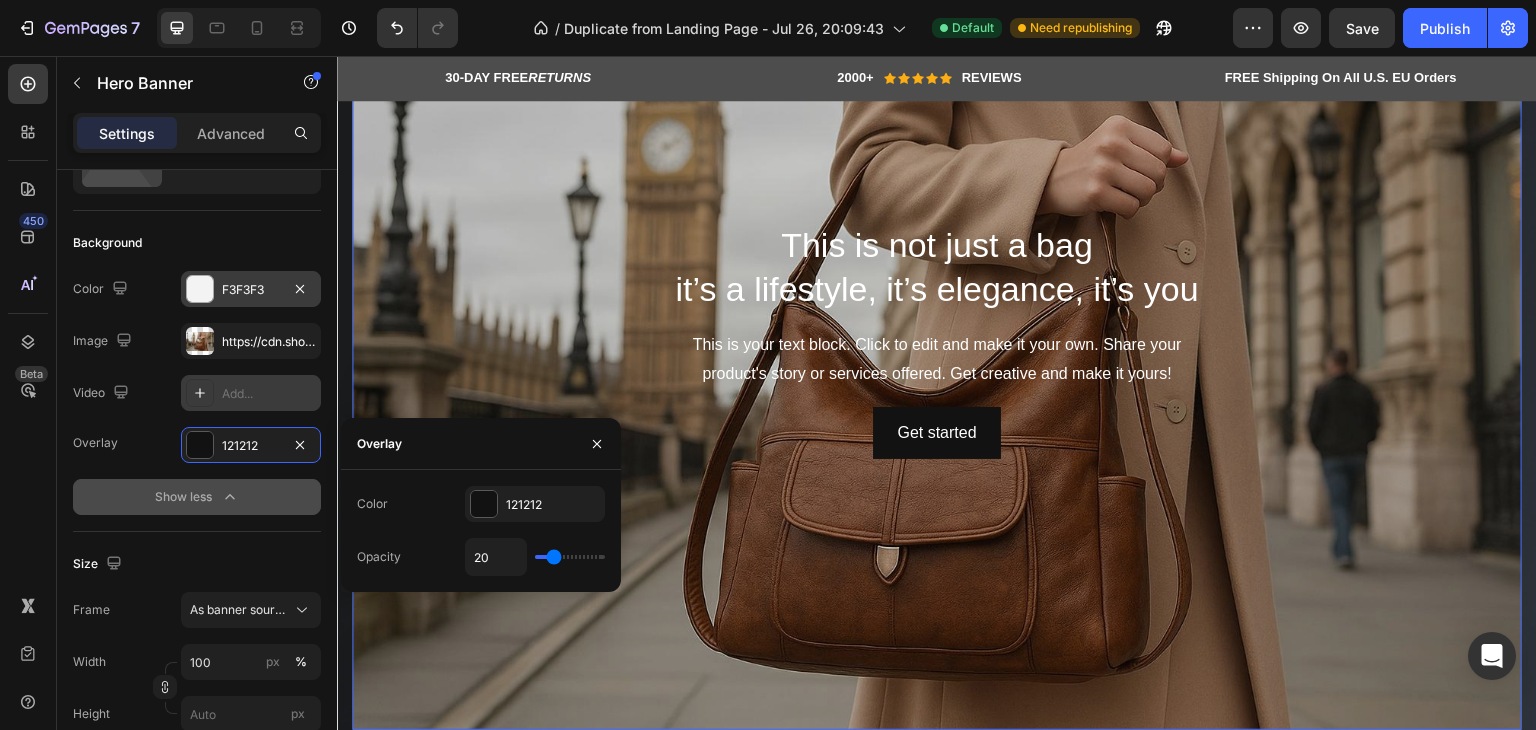 type on "21" 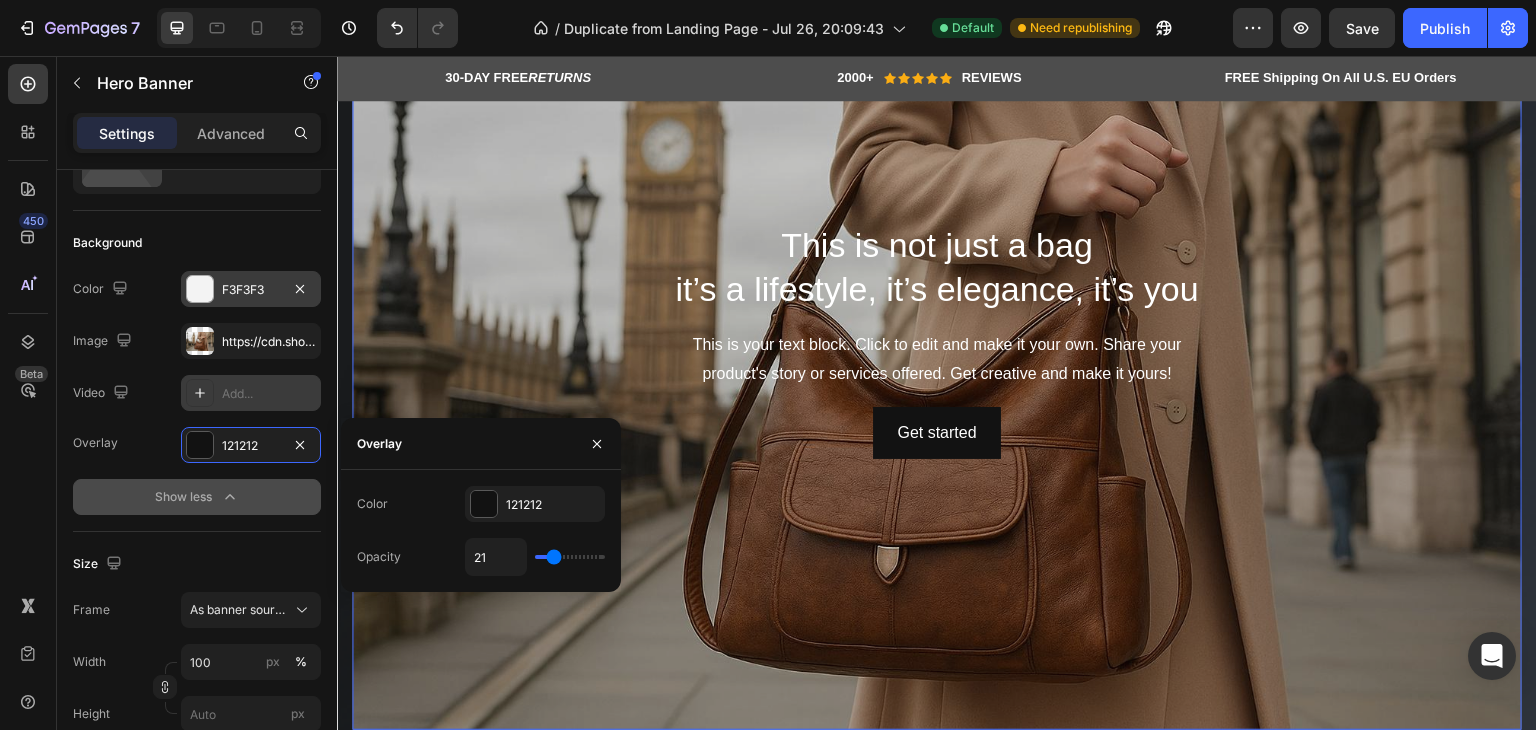 type on "23" 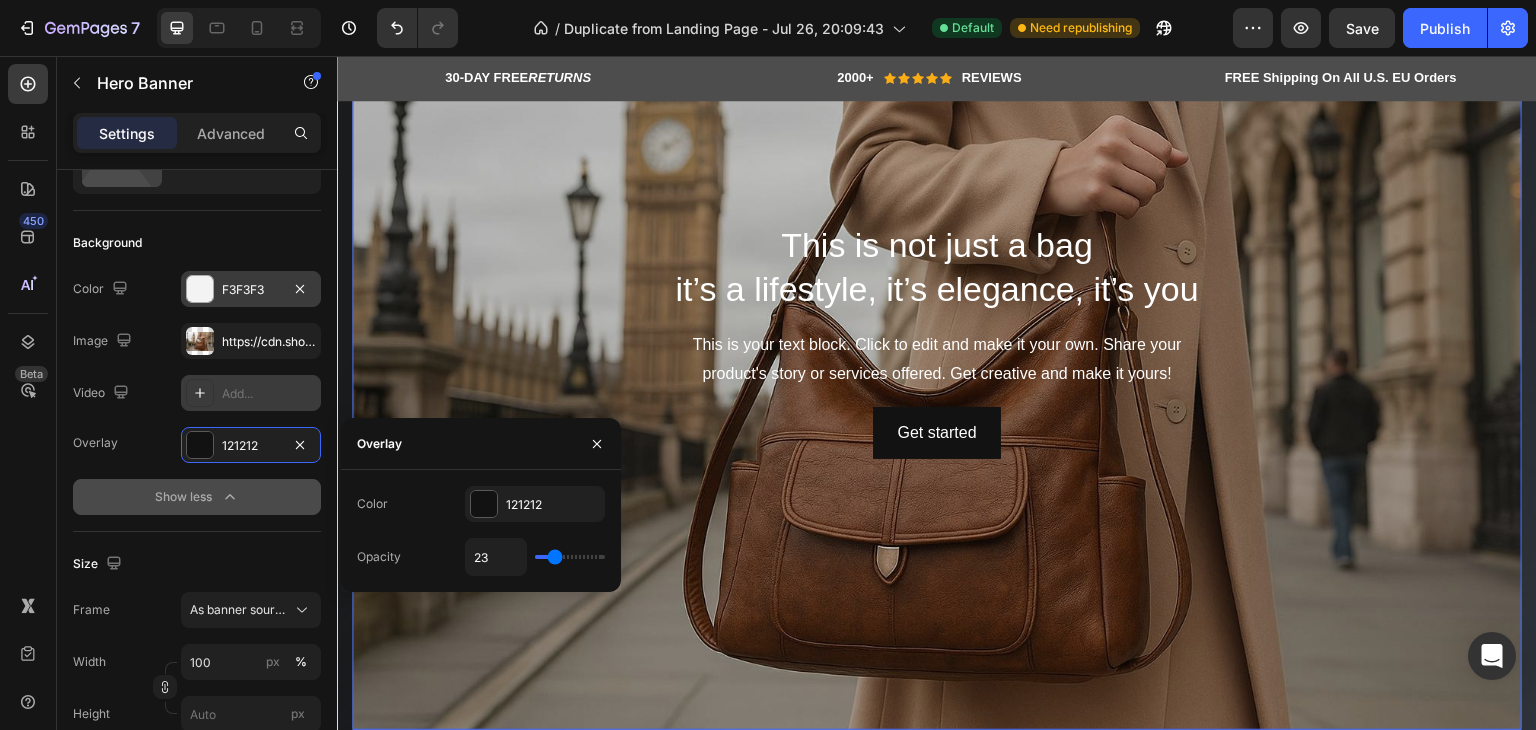 type on "24" 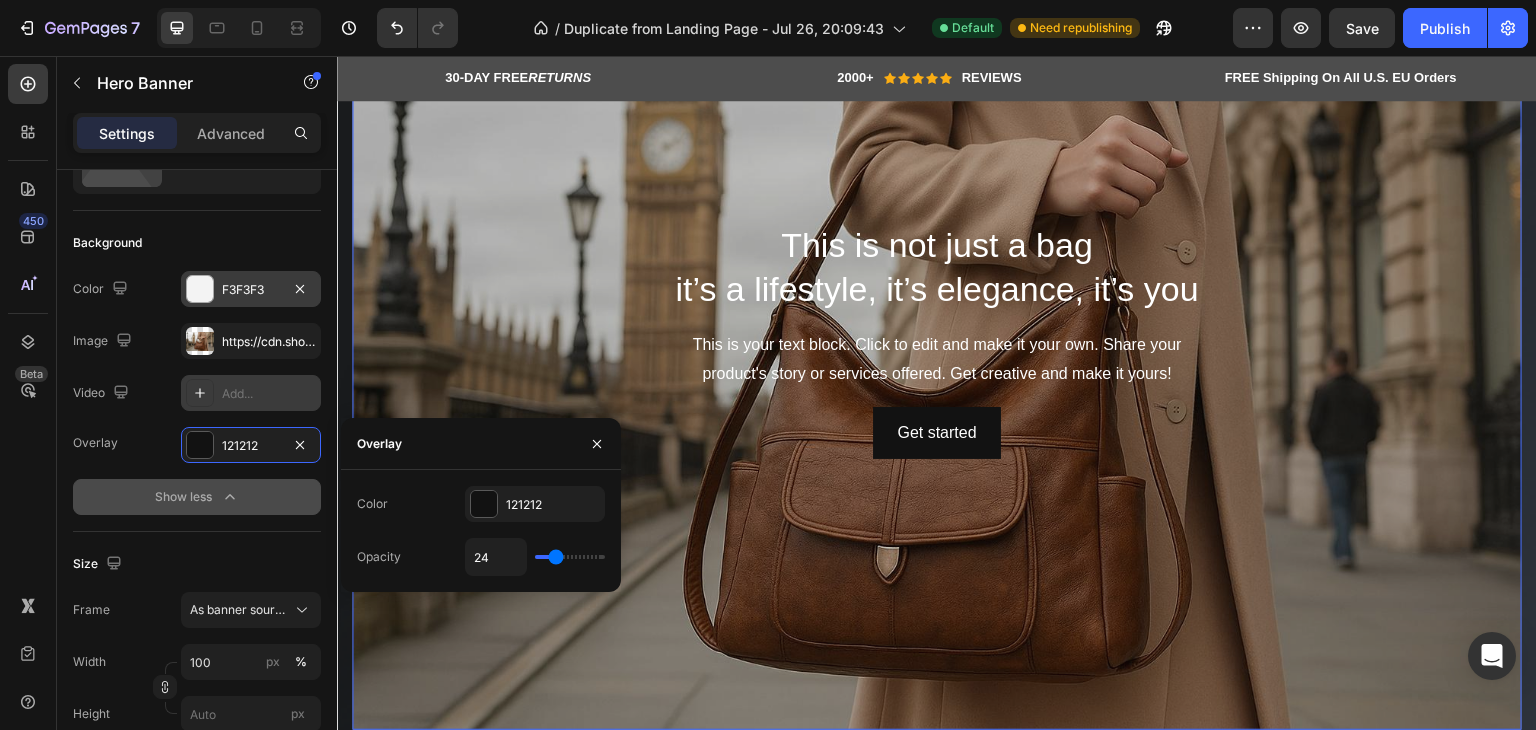 type on "24" 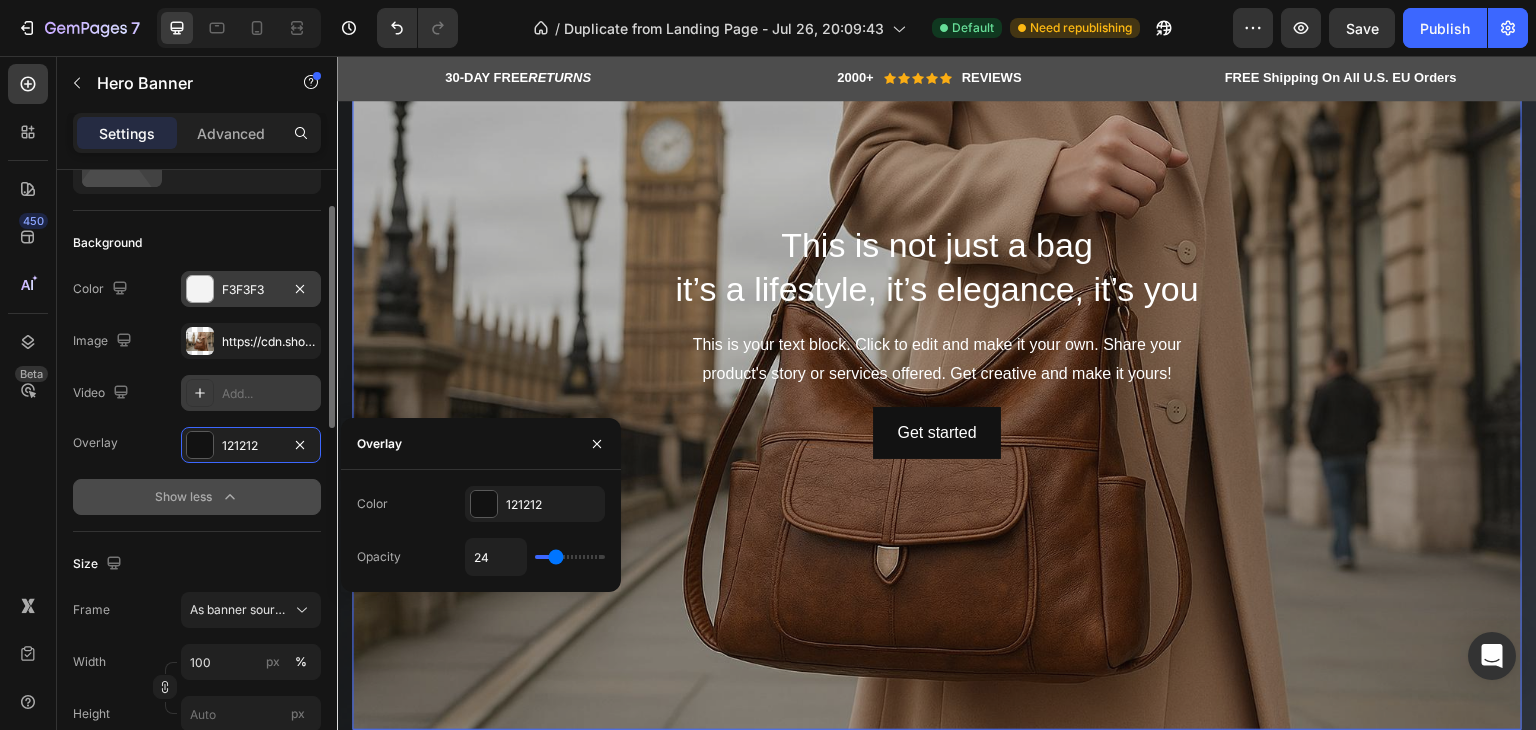 click on "Background The changes might be hidden by the image and the video. Color F3F3F3 Image https://cdn.shopify.com/s/files/1/0923/4625/3692/files/gempages_575979703182033439-[ID].jpg Video Add... Overlay 121212 Show less" 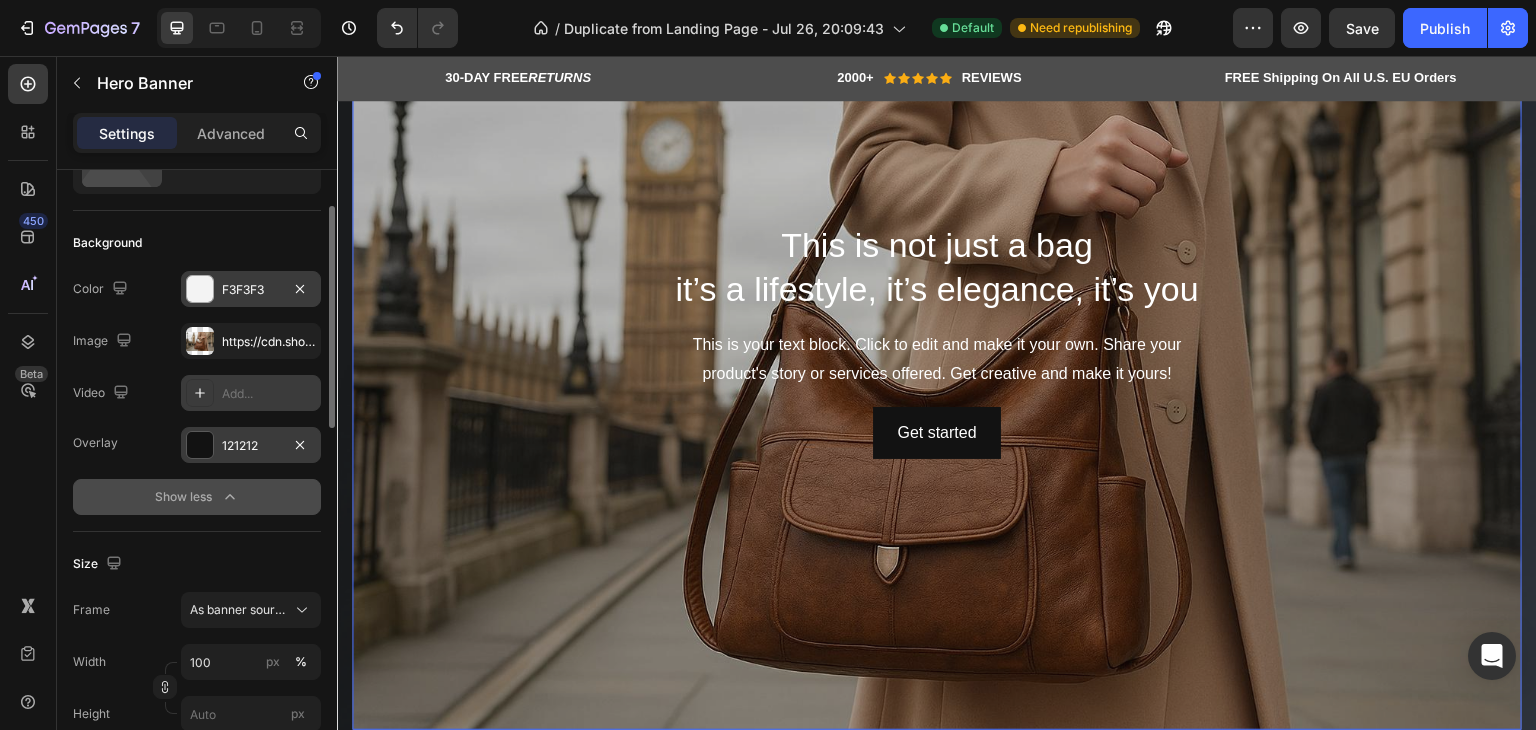 click on "121212" at bounding box center [251, 446] 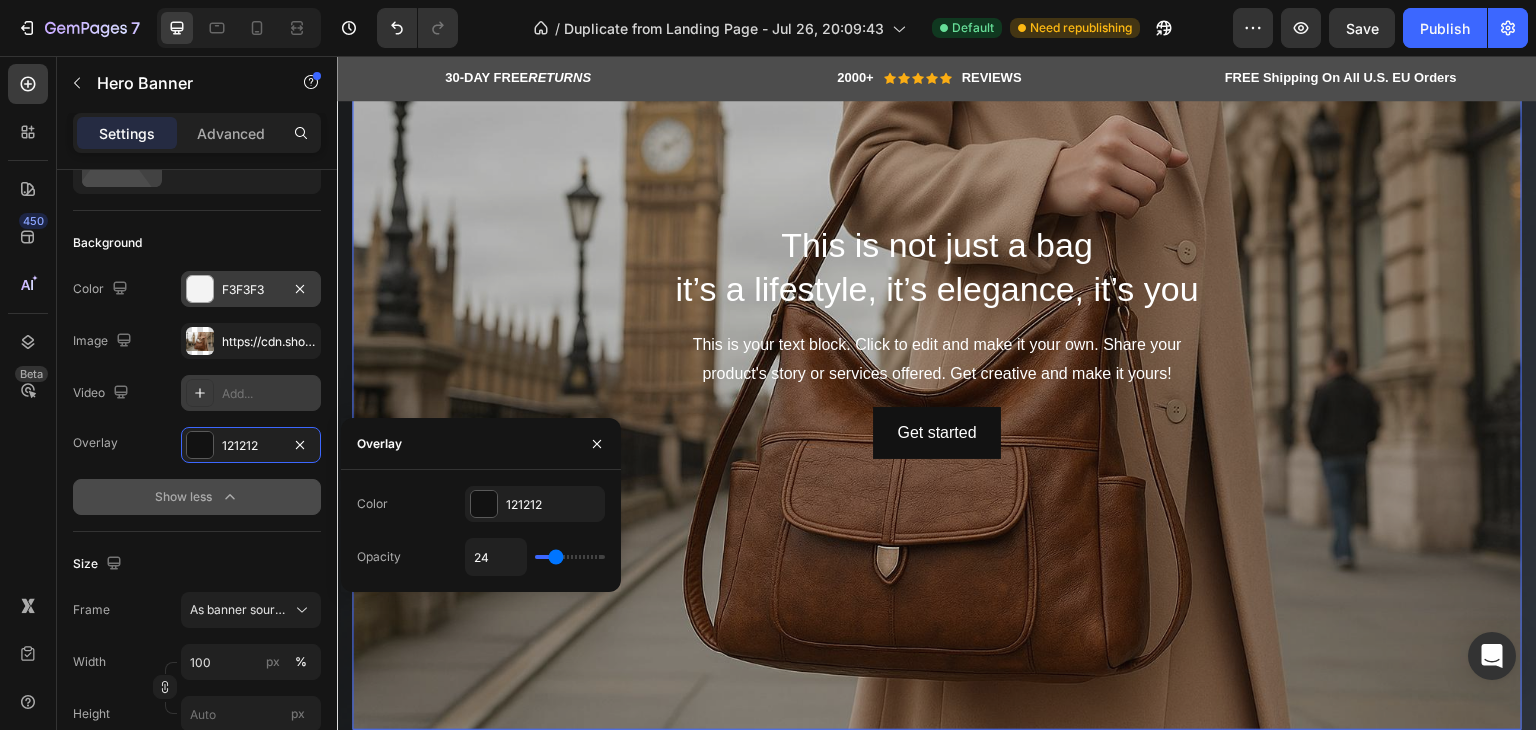 type on "11" 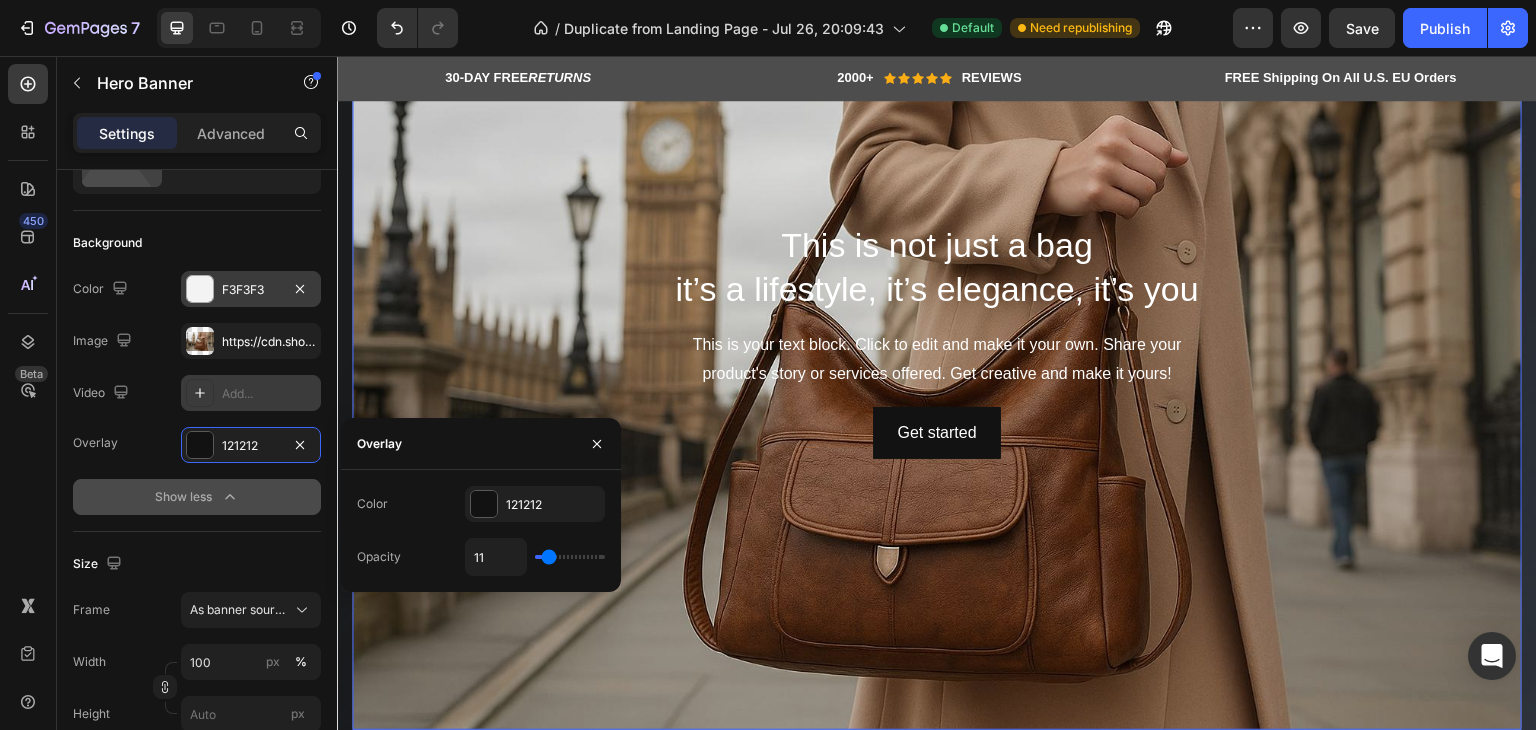 type on "12" 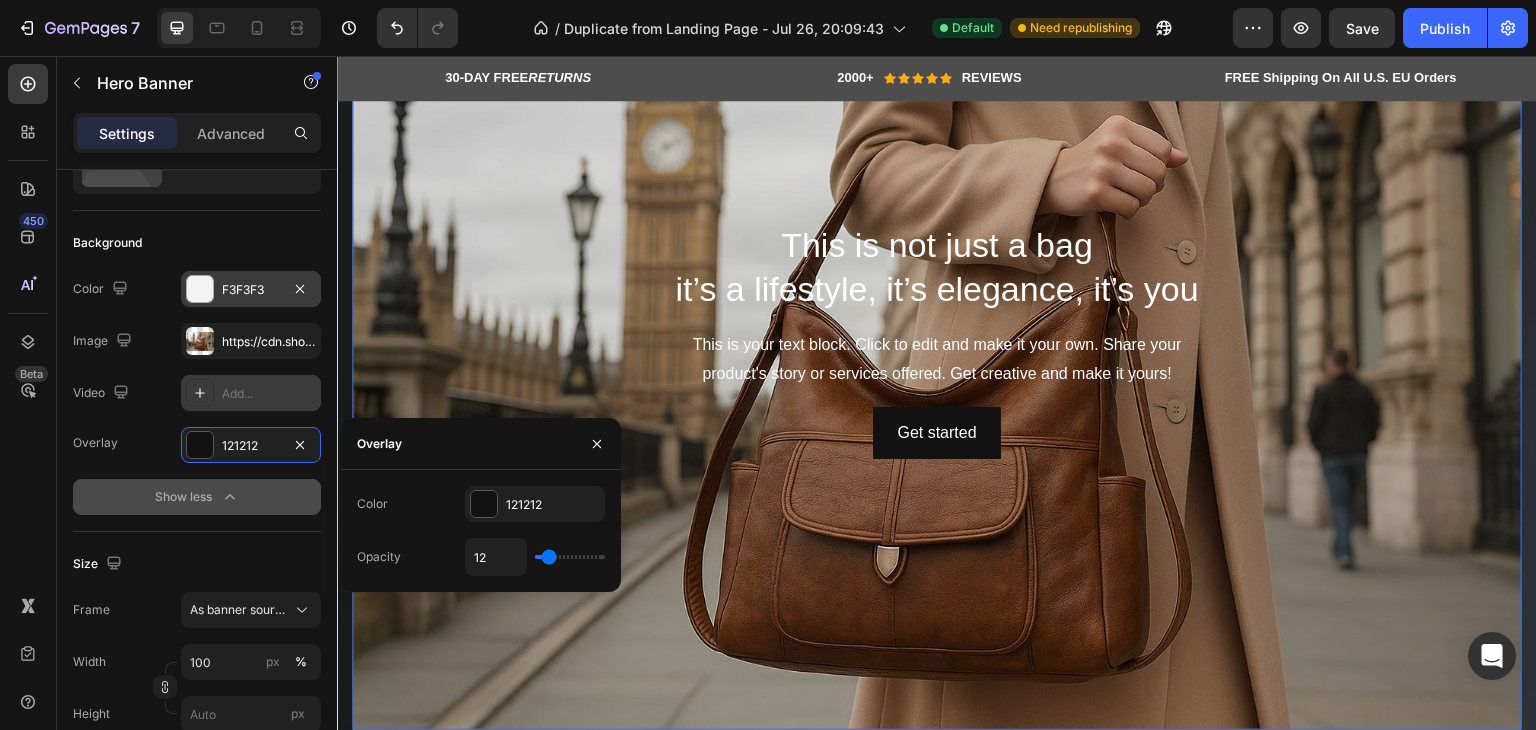 type on "14" 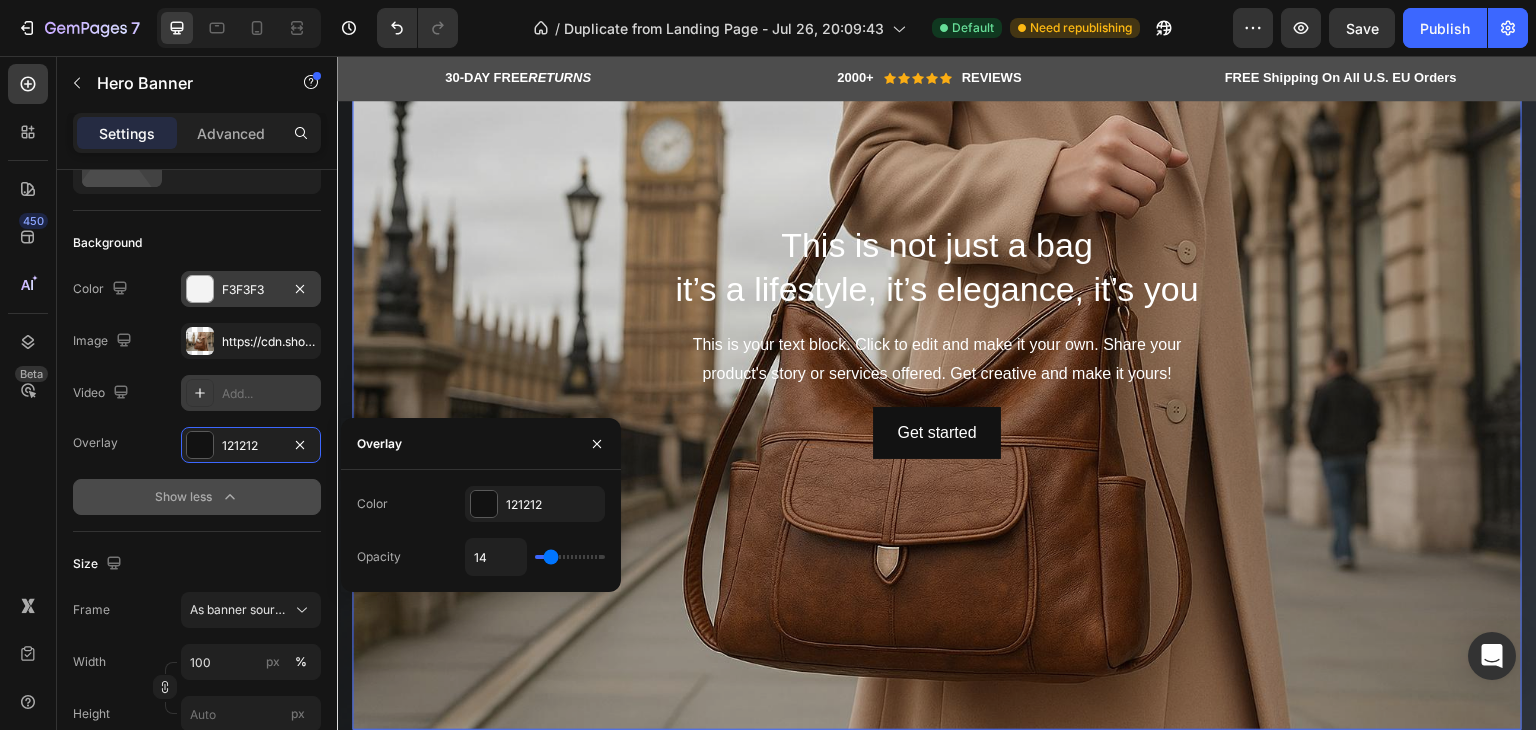 type on "15" 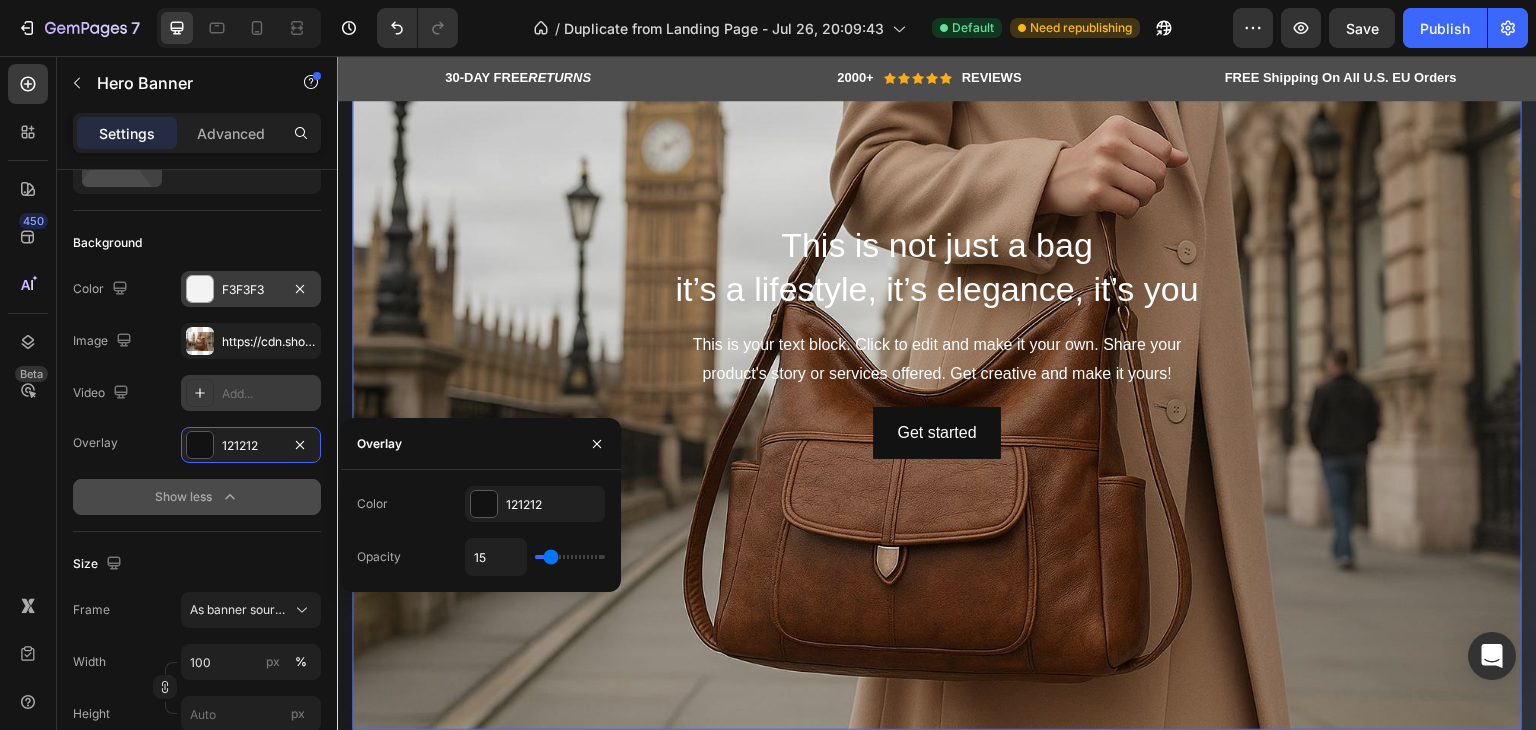 type on "17" 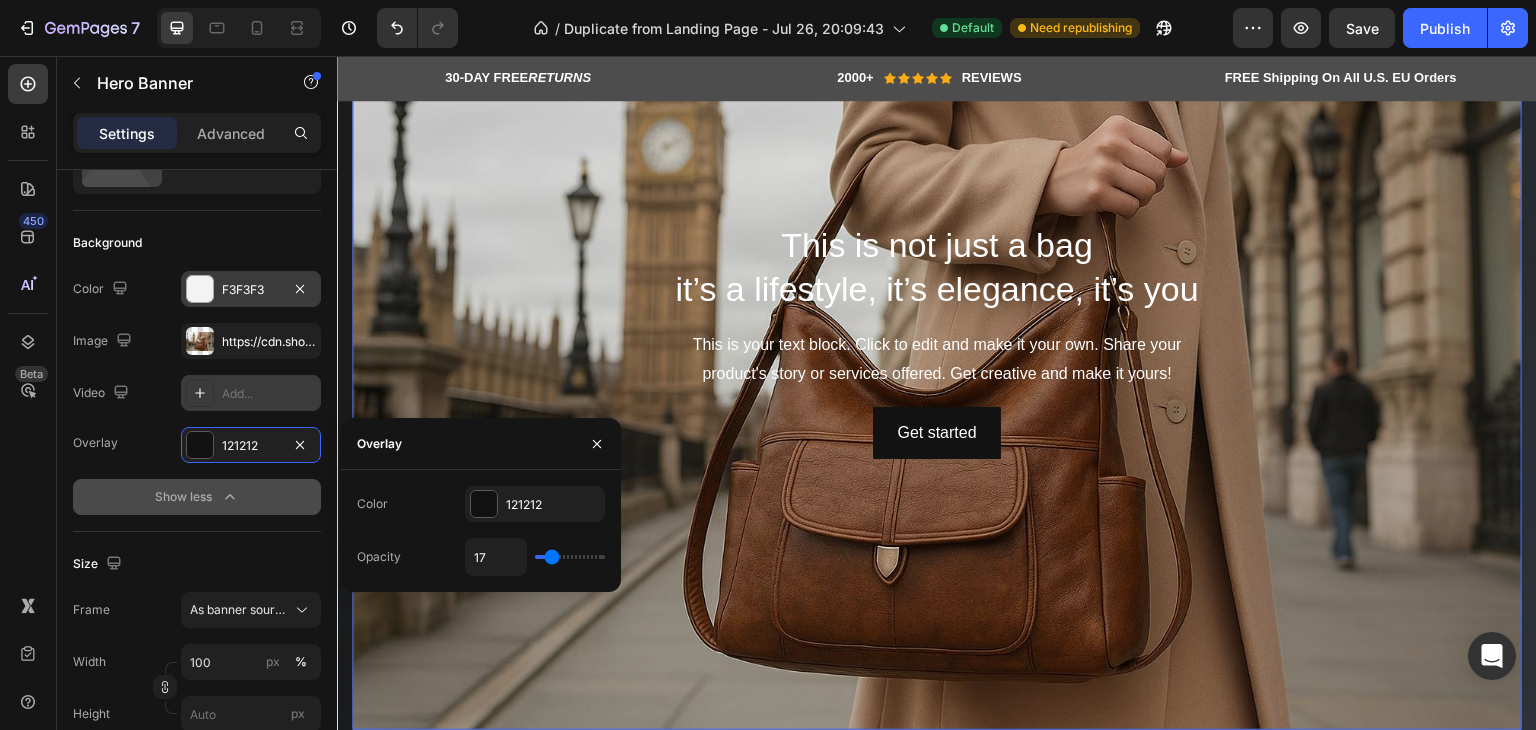type on "18" 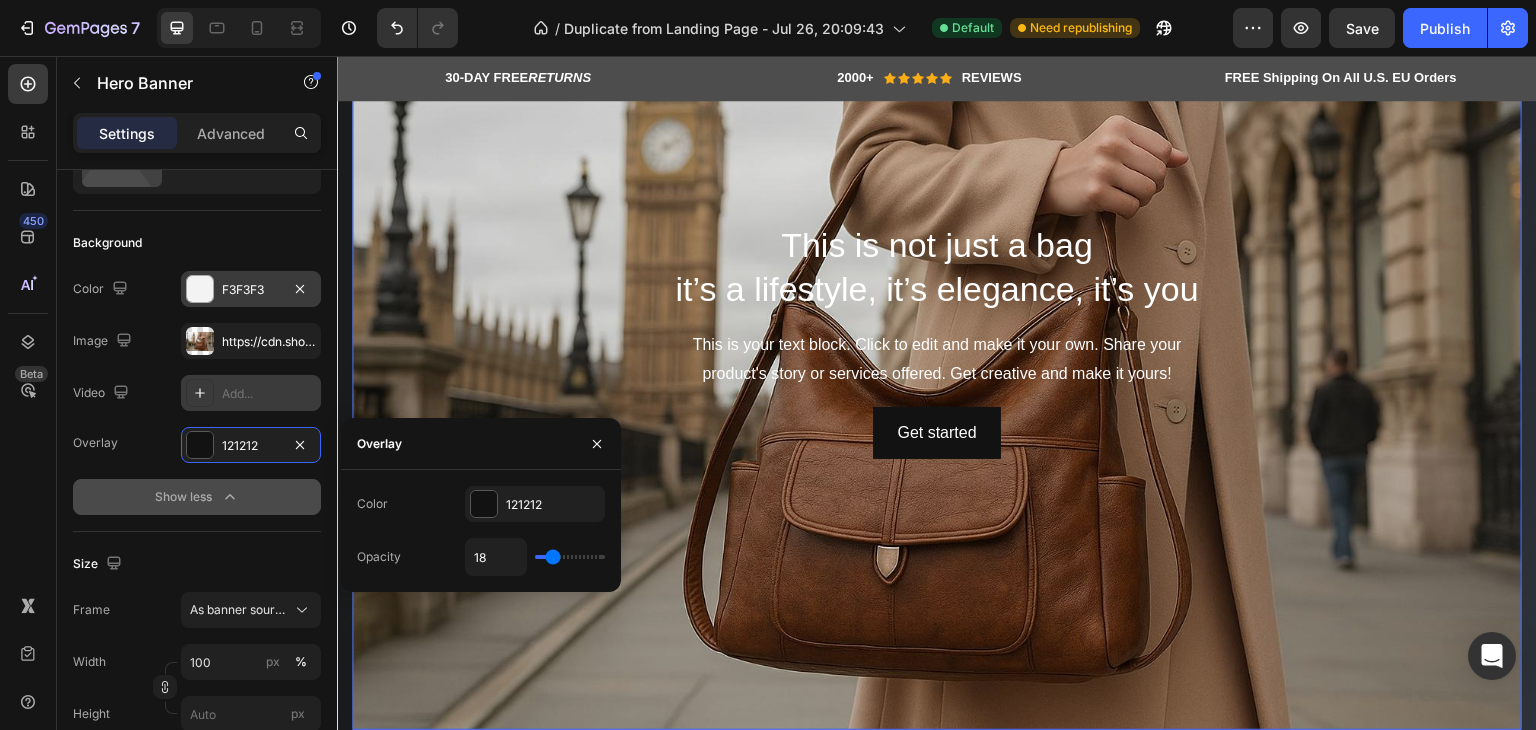 type on "20" 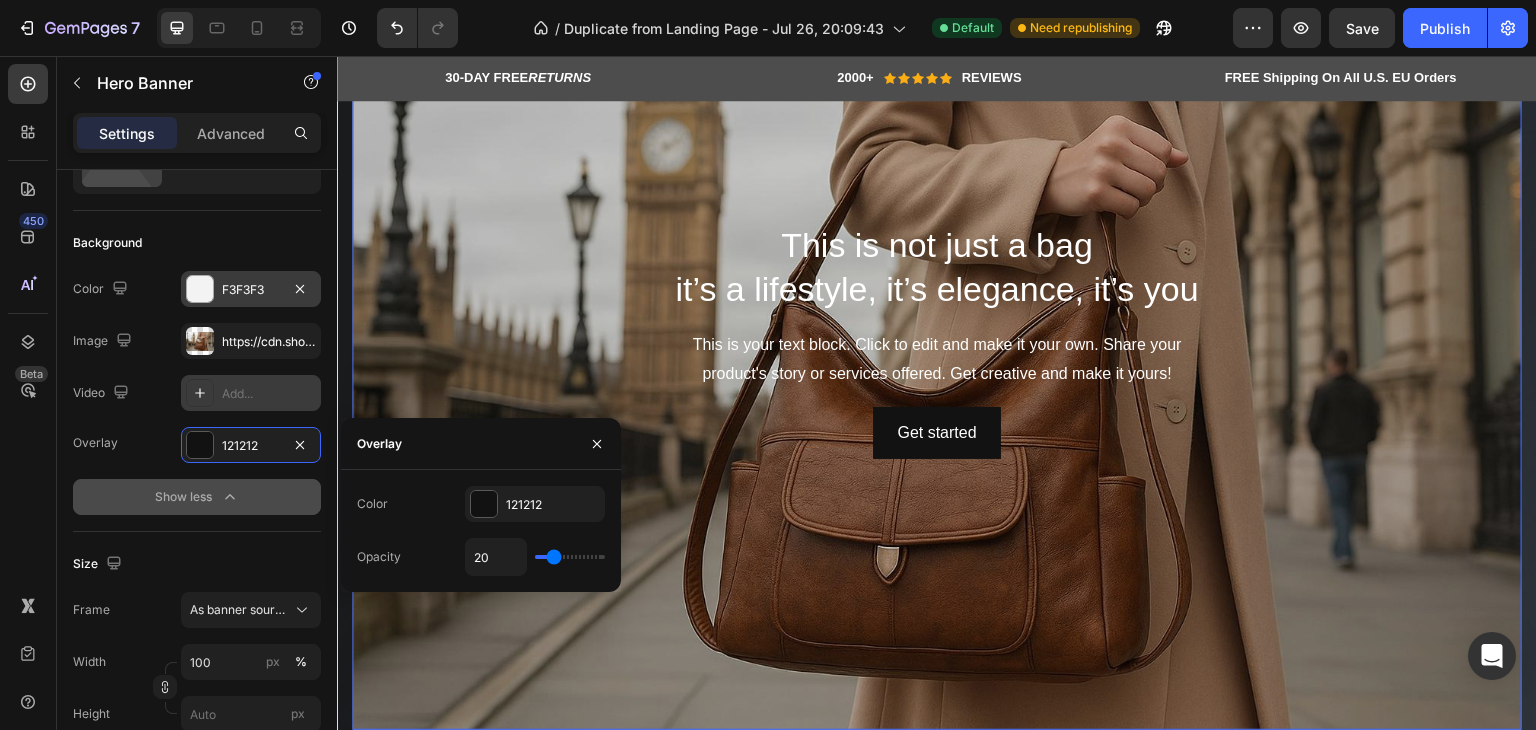 type on "21" 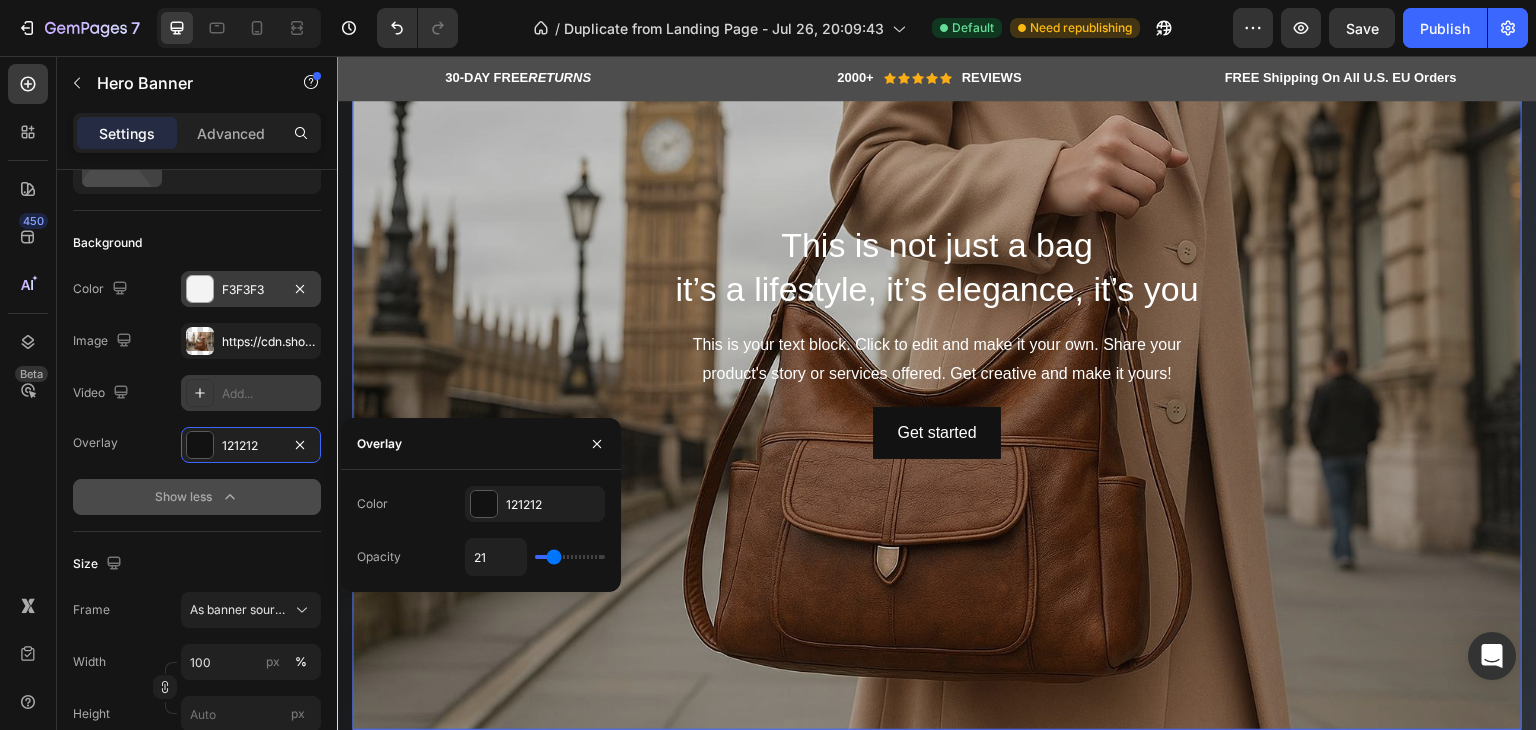 type on "23" 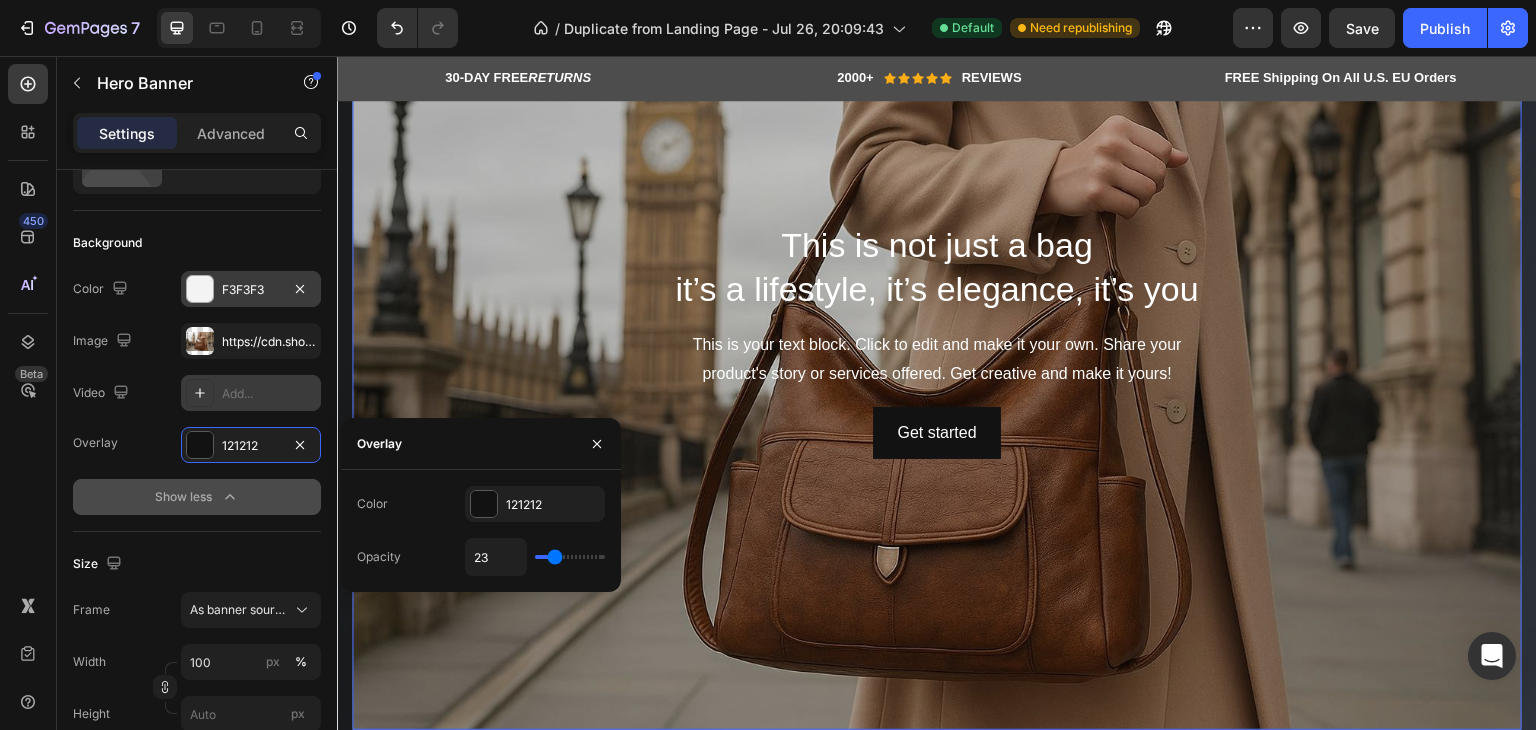 type on "23" 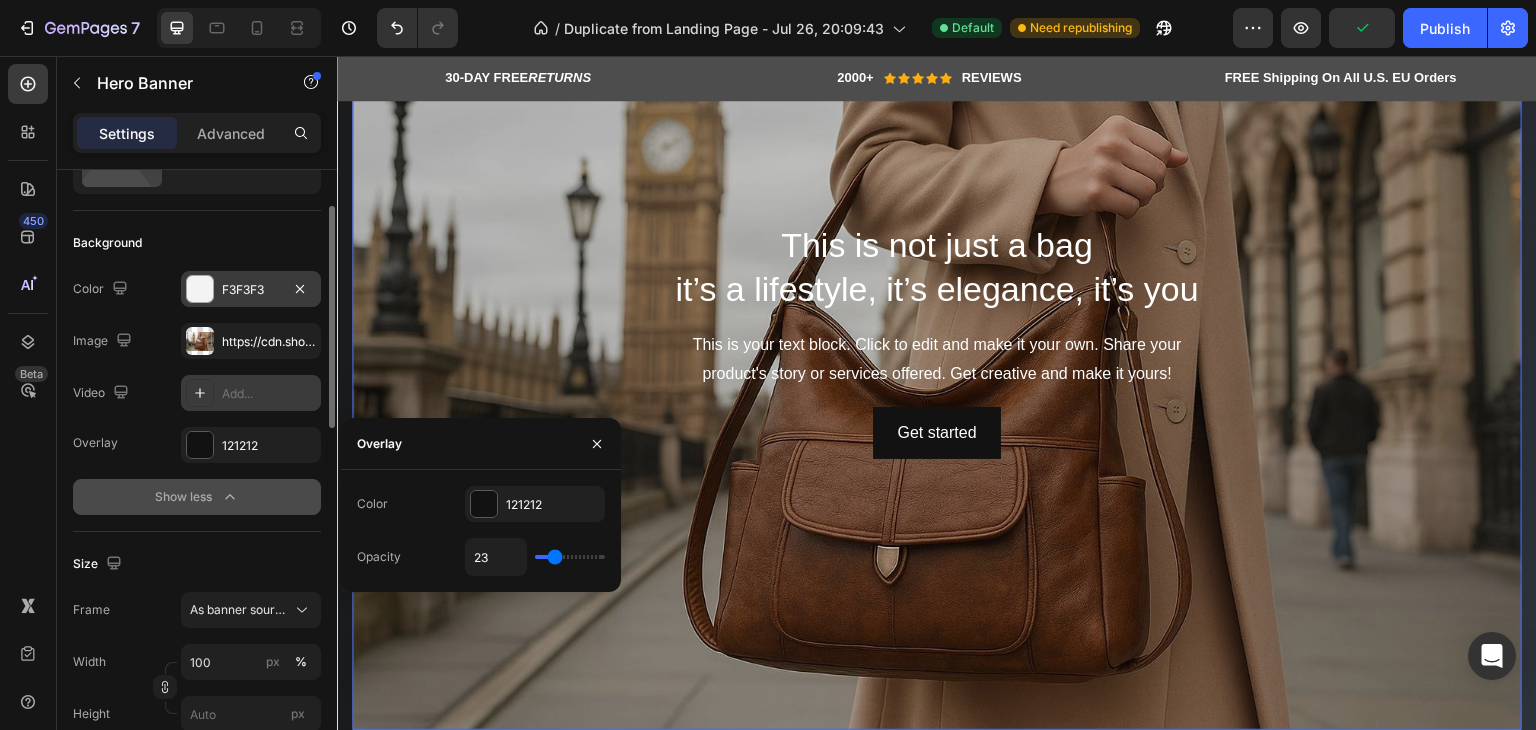 click on "Size Frame As banner source Width 100 px % Height px" 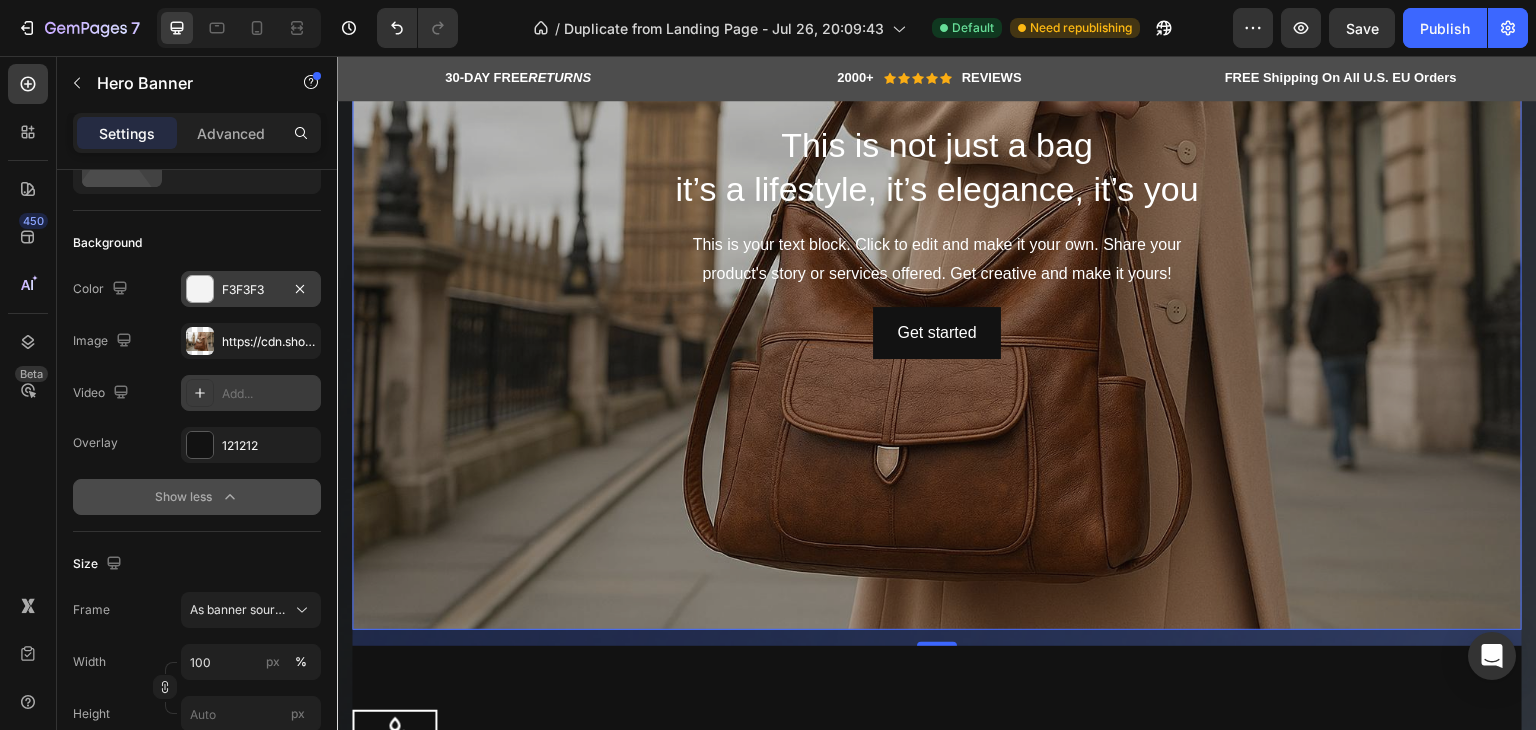 scroll, scrollTop: 347, scrollLeft: 0, axis: vertical 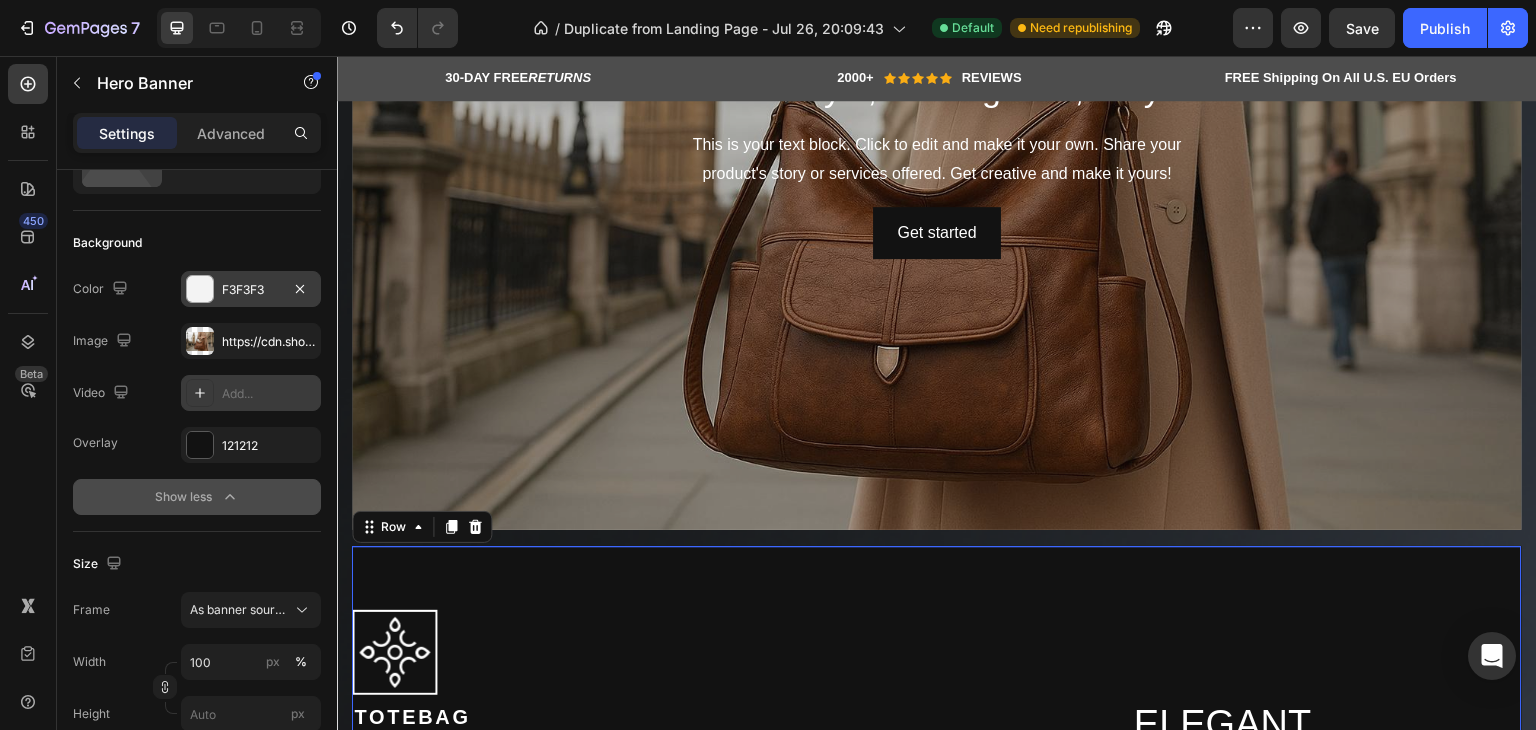 click on "Image Totebag Heading Elegant Crossbody Tote Bag Product Title €89,99 Product Price Product Price €64,95 Product Price Product Price Row Icon Icon Icon Icon Icon Icon List Hoz (Rated 4.8/5) Text block Row Product Images Please select an option Black - €64,95 Green - €64,95 Wine Red - €64,95 Yellowish brown - €64,95 Product Variants Swatches Quantity Text Block 1 Product Quantity Crafted for Elegance. Designed to Endure. Heading ADD TO CART Product Cart Button Title Line 100% No-Risk Money Back Guarantee Text block Title Line Row Image Image Image Image Image Row Product Row 0" at bounding box center (937, 1276) 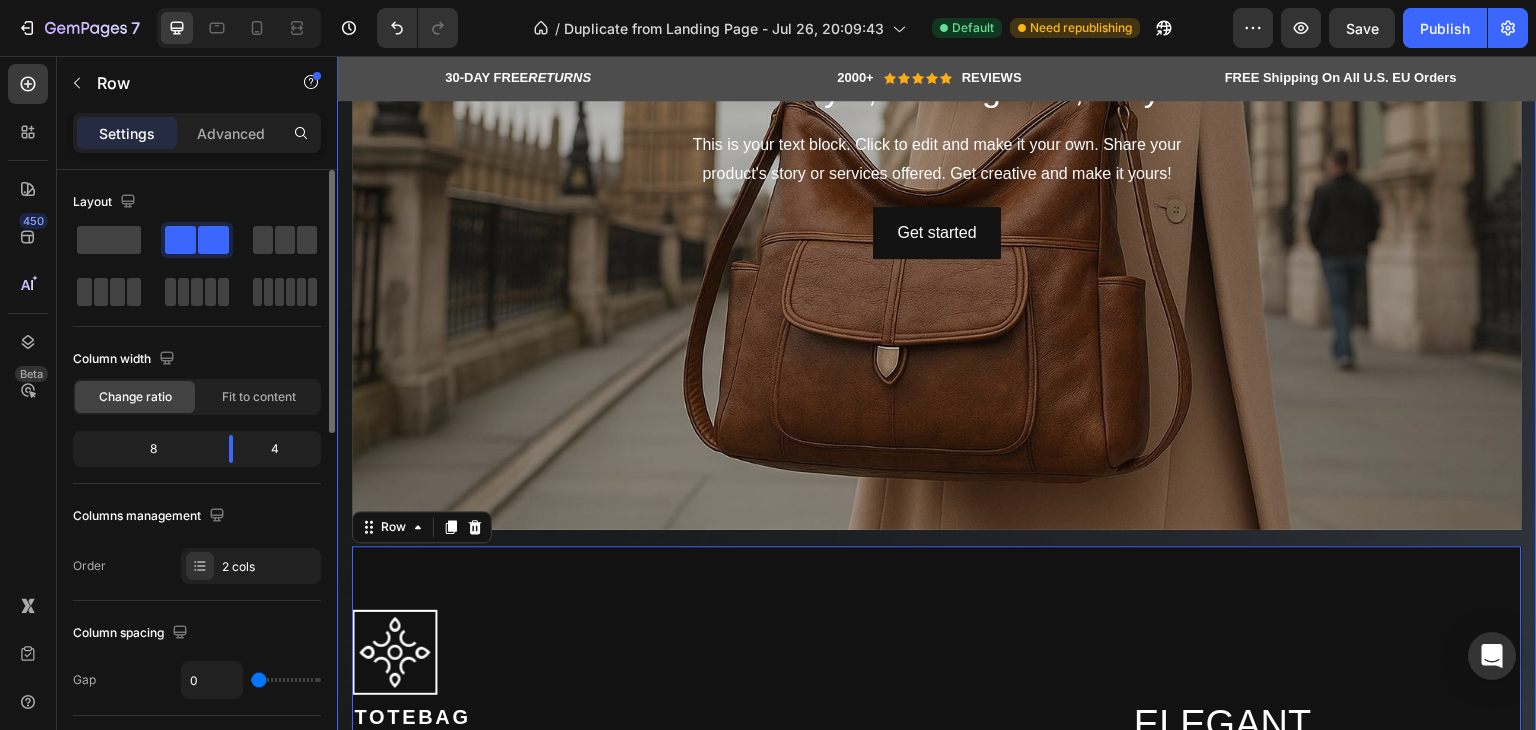 click on "This is not just a bag it’s a lifestyle, it’s elegance, it’s you Heading This is your text block. Click to edit and make it your own. Share your product's story or services offered. Get creative and make it yours! Text Block Get started Button Hero Banner Image Totebag Heading Elegant Crossbody Tote Bag Product Title €89,99 Product Price Product Price €64,95 Product Price Product Price Row Icon Icon Icon Icon Icon Icon List Hoz (Rated 4.8/5) Text block Row Product Images Please select an option Black - €64,95 Green - €64,95 Wine Red - €64,95 Yellowish brown - €64,95 Product Variants Swatches Quantity Text Block 1 Product Quantity Crafted for Elegance. Designed to Endure. Heading ADD TO CART Product Cart Button Title Line 100% No-Risk Money Back Guarantee Text block Title Line Row Image Image Image Row" at bounding box center [937, 878] 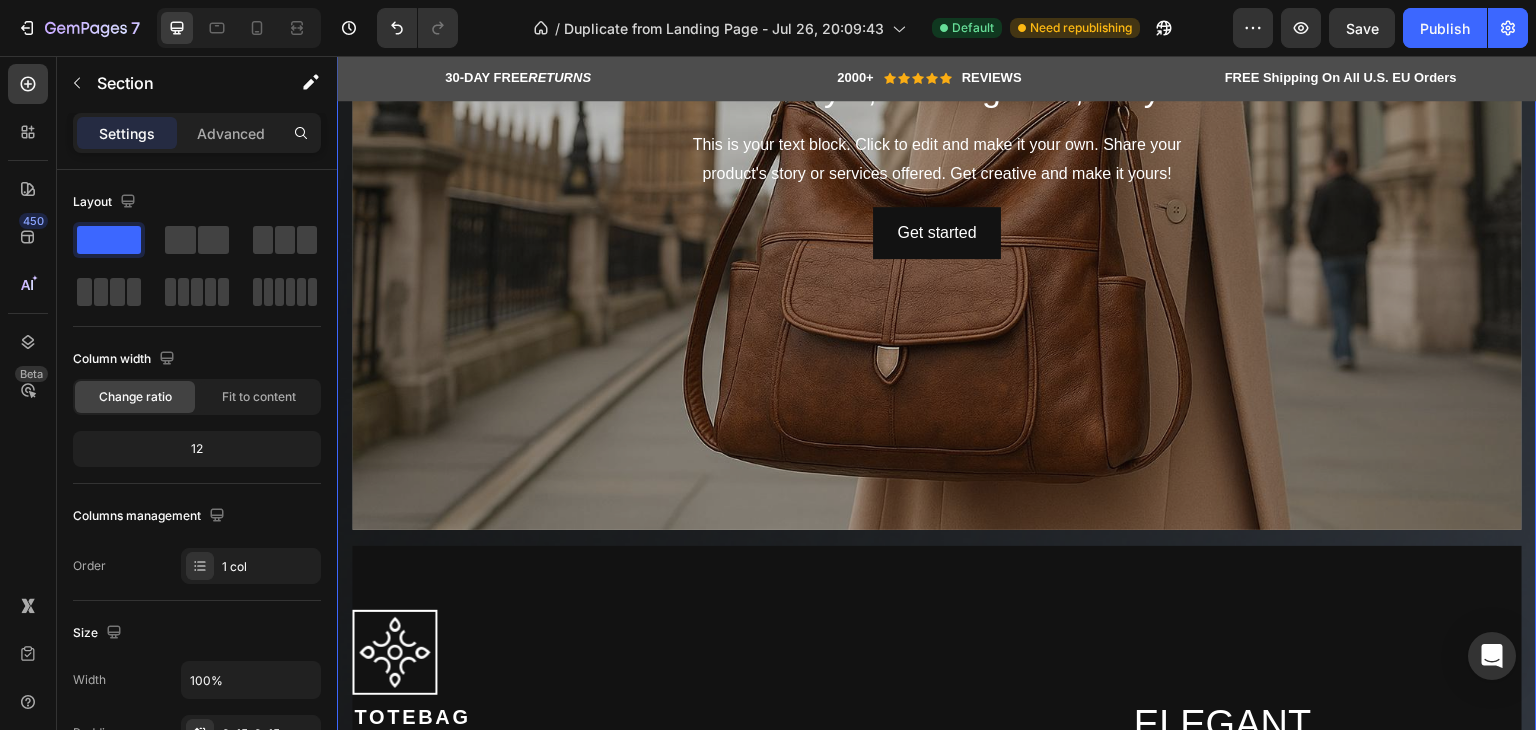 click on "This is not just a bag it’s a lifestyle, it’s elegance, it’s you Heading This is your text block. Click to edit and make it your own. Share your product's story or services offered. Get creative and make it yours! Text Block Get started Button Hero Banner Image Totebag Heading Elegant Crossbody Tote Bag Product Title €89,99 Product Price Product Price €64,95 Product Price Product Price Row Icon Icon Icon Icon Icon Icon List Hoz (Rated 4.8/5) Text block Row Product Images Please select an option Black - €64,95 Green - €64,95 Wine Red - €64,95 Yellowish brown - €64,95 Product Variants Swatches Quantity Text Block 1 Product Quantity Crafted for Elegance. Designed to Endure. Heading ADD TO CART Product Cart Button Title Line 100% No-Risk Money Back Guarantee Text block Title Line Row Image Image Image Row" at bounding box center [937, 878] 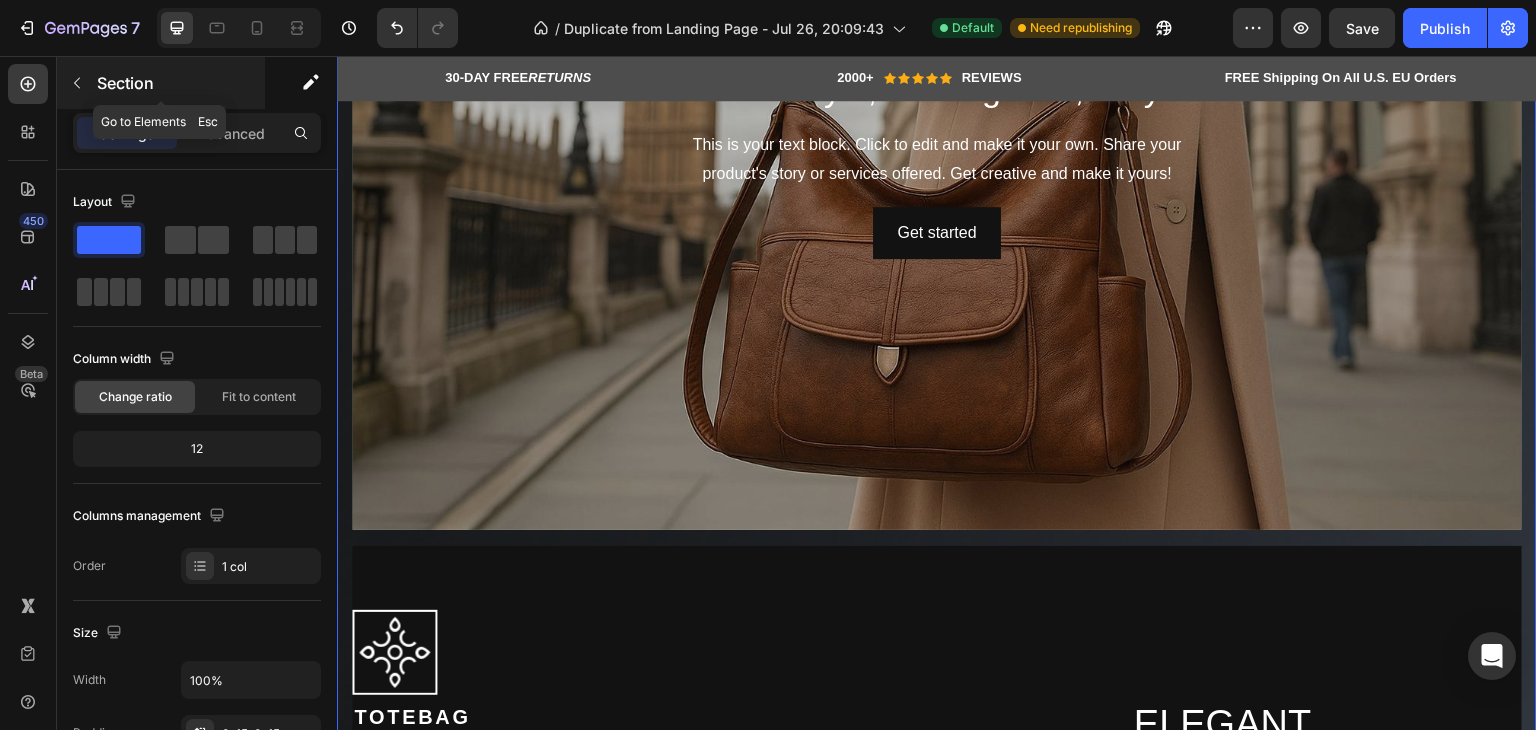 click on "Section" at bounding box center [179, 83] 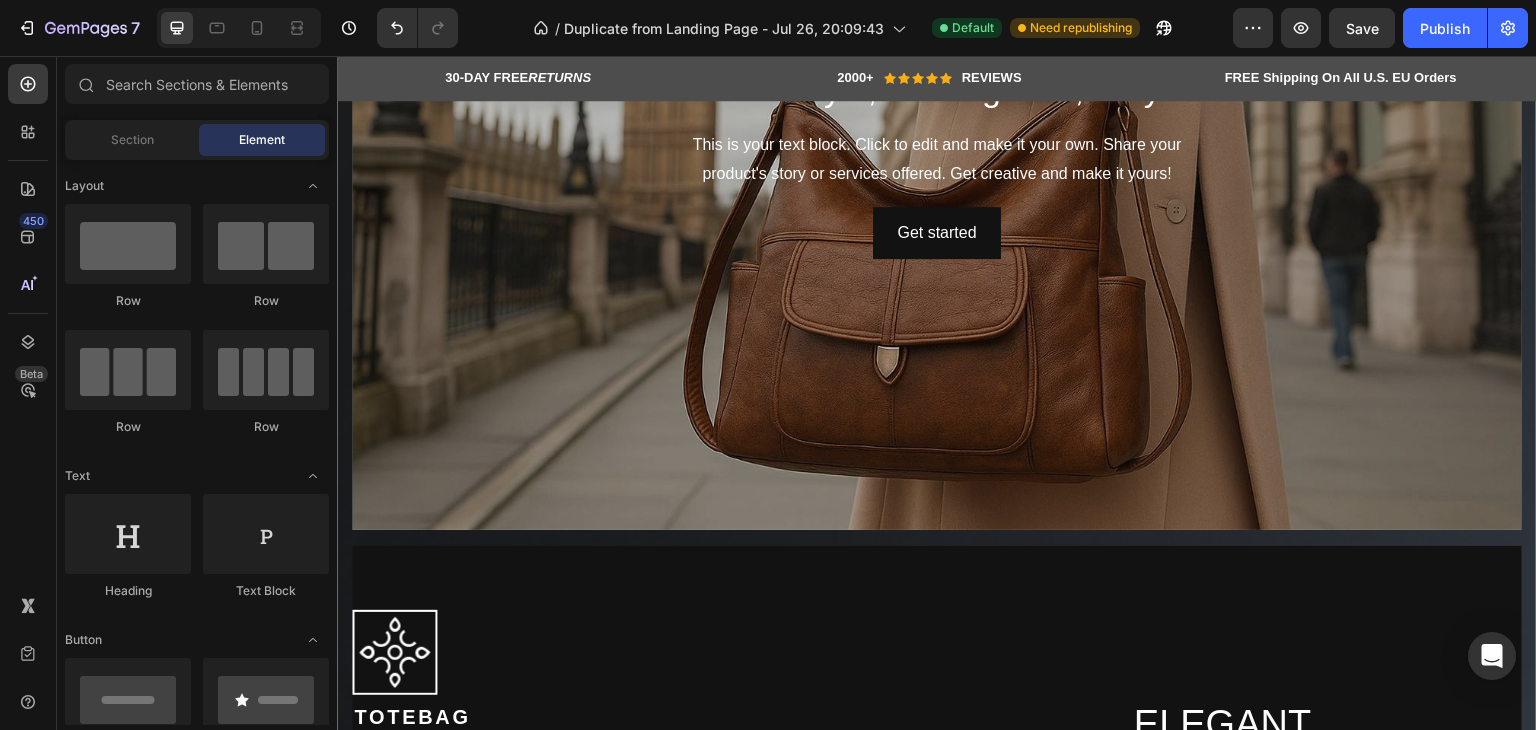 click on "This is not just a bag it’s a lifestyle, it’s elegance, it’s you Heading This is your text block. Click to edit and make it your own. Share your product's story or services offered. Get creative and make it yours! Text Block Get started Button Hero Banner Image Totebag Heading Elegant Crossbody Tote Bag Product Title €89,99 Product Price Product Price €64,95 Product Price Product Price Row Icon Icon Icon Icon Icon Icon List Hoz (Rated 4.8/5) Text block Row Product Images Please select an option Black - €64,95 Green - €64,95 Wine Red - €64,95 Yellowish brown - €64,95 Product Variants Swatches Quantity Text Block 1 Product Quantity Crafted for Elegance. Designed to Endure. Heading ADD TO CART Product Cart Button Title Line 100% No-Risk Money Back Guarantee Text block Title Line Row Image Image Image Row" at bounding box center [937, 878] 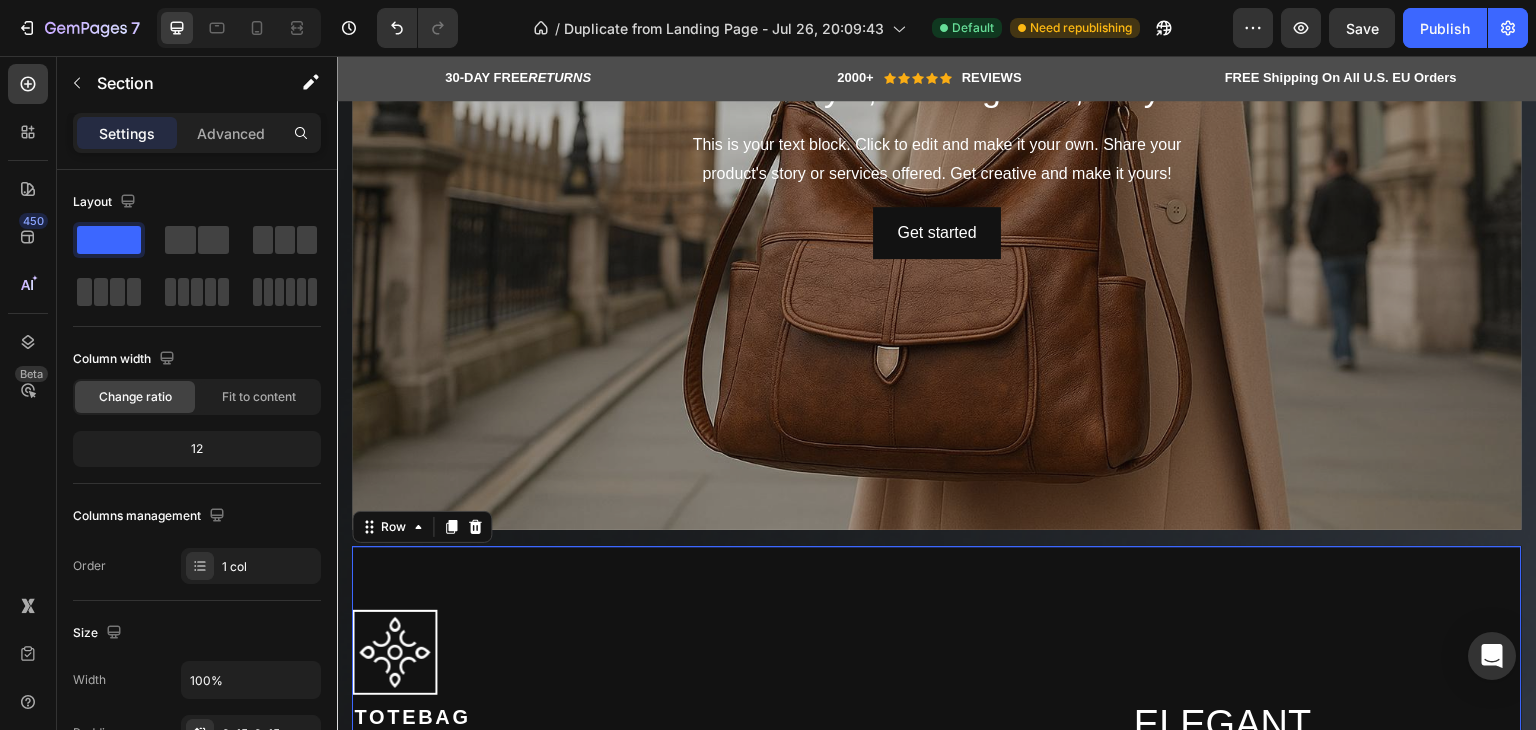 click on "Image Totebag Heading Elegant Crossbody Tote Bag Product Title €89,99 Product Price Product Price €64,95 Product Price Product Price Row Icon Icon Icon Icon Icon Icon List Hoz (Rated 4.8/5) Text block Row Product Images Please select an option Black - €64,95 Green - €64,95 Wine Red - €64,95 Yellowish brown - €64,95 Product Variants Swatches Quantity Text Block 1 Product Quantity Crafted for Elegance. Designed to Endure. Heading ADD TO CART Product Cart Button Title Line 100% No-Risk Money Back Guarantee Text block Title Line Row Image Image Image Image Image Row Product Row 0" at bounding box center [937, 1276] 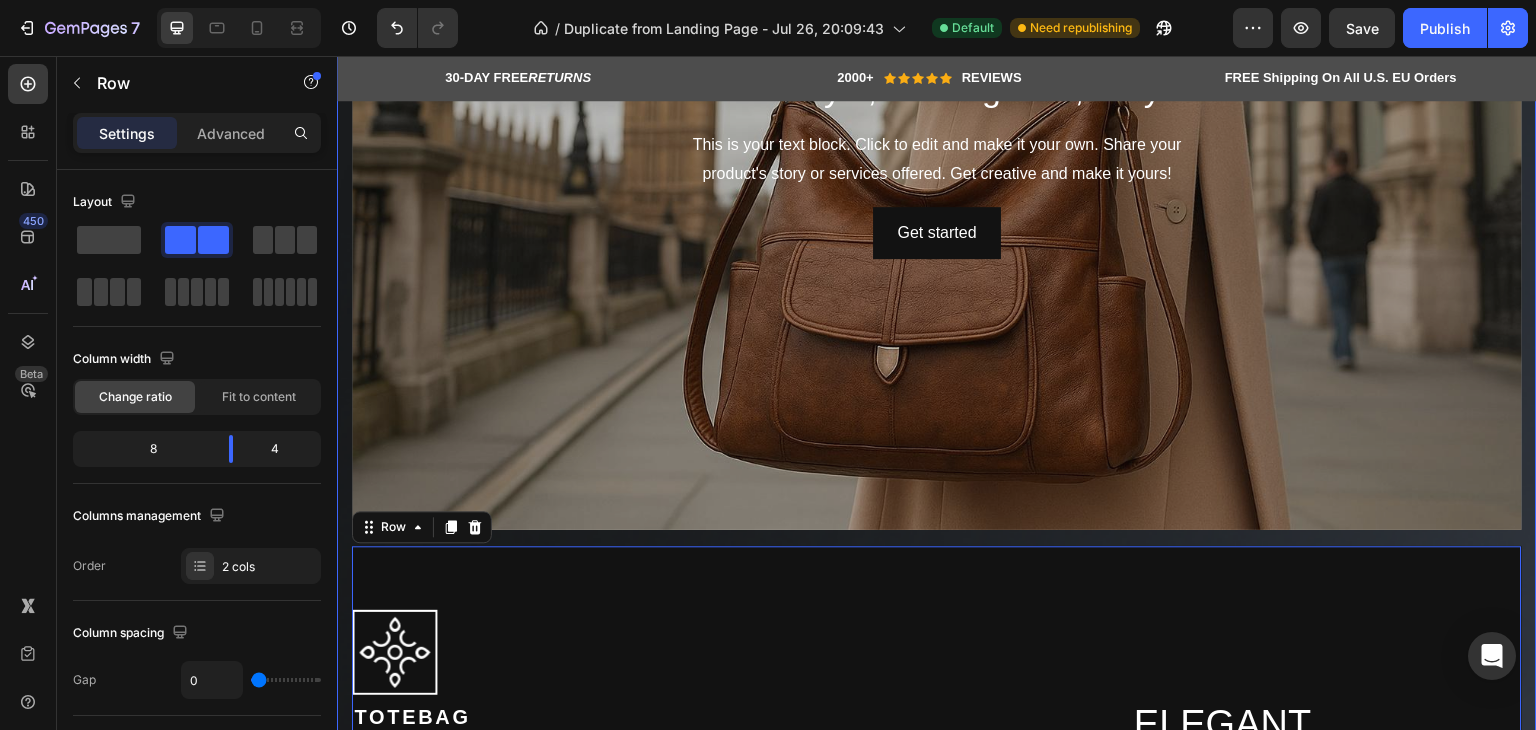 click on "This is not just a bag it’s a lifestyle, it’s elegance, it’s you Heading This is your text block. Click to edit and make it your own. Share your product's story or services offered. Get creative and make it yours! Text Block Get started Button Hero Banner Image Totebag Heading Elegant Crossbody Tote Bag Product Title €89,99 Product Price Product Price €64,95 Product Price Product Price Row Icon Icon Icon Icon Icon Icon List Hoz (Rated 4.8/5) Text block Row Product Images Please select an option Black - €64,95 Green - €64,95 Wine Red - €64,95 Yellowish brown - €64,95 Product Variants Swatches Quantity Text Block 1 Product Quantity Crafted for Elegance. Designed to Endure. Heading ADD TO CART Product Cart Button Title Line 100% No-Risk Money Back Guarantee Text block Title Line Row Image Image Image Row" at bounding box center (937, 878) 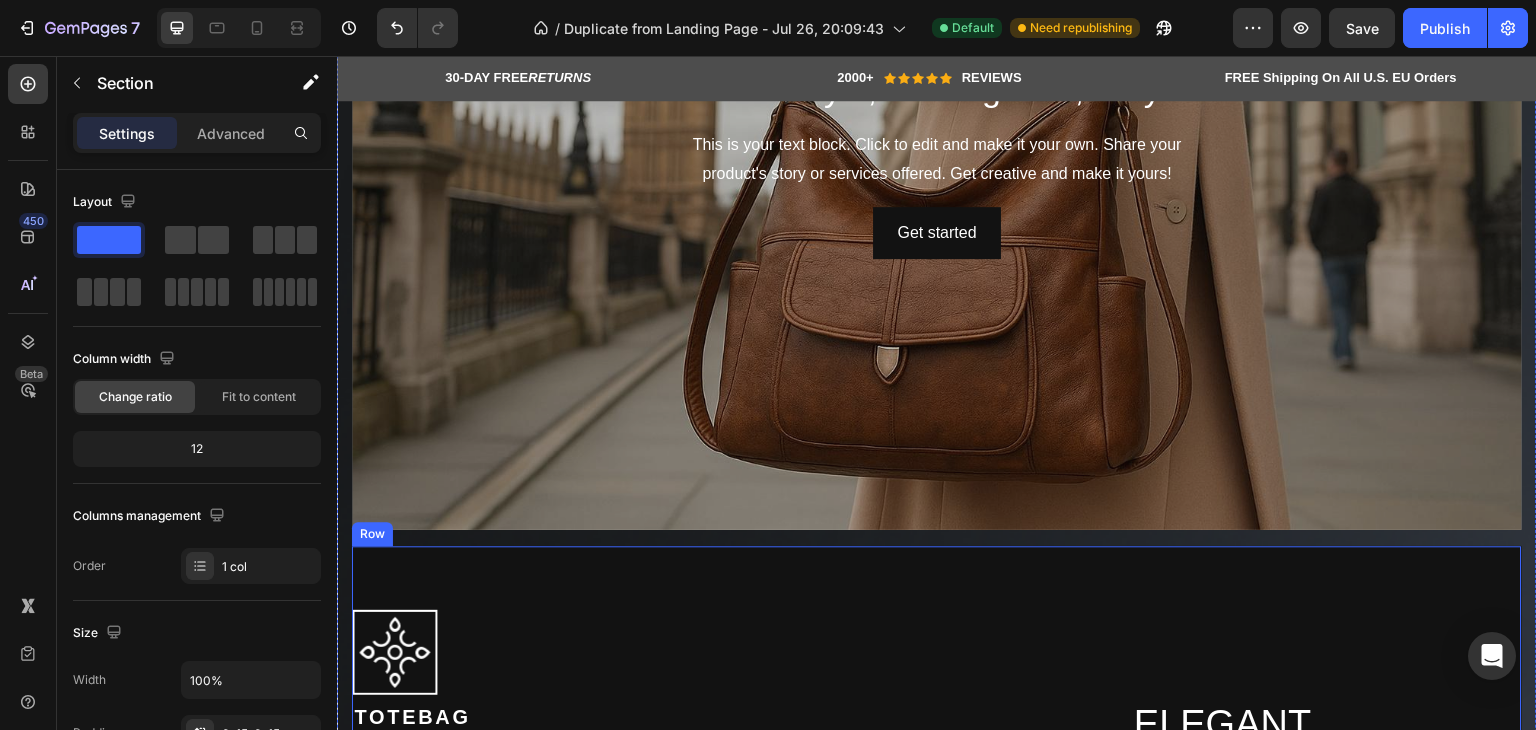 scroll, scrollTop: 0, scrollLeft: 0, axis: both 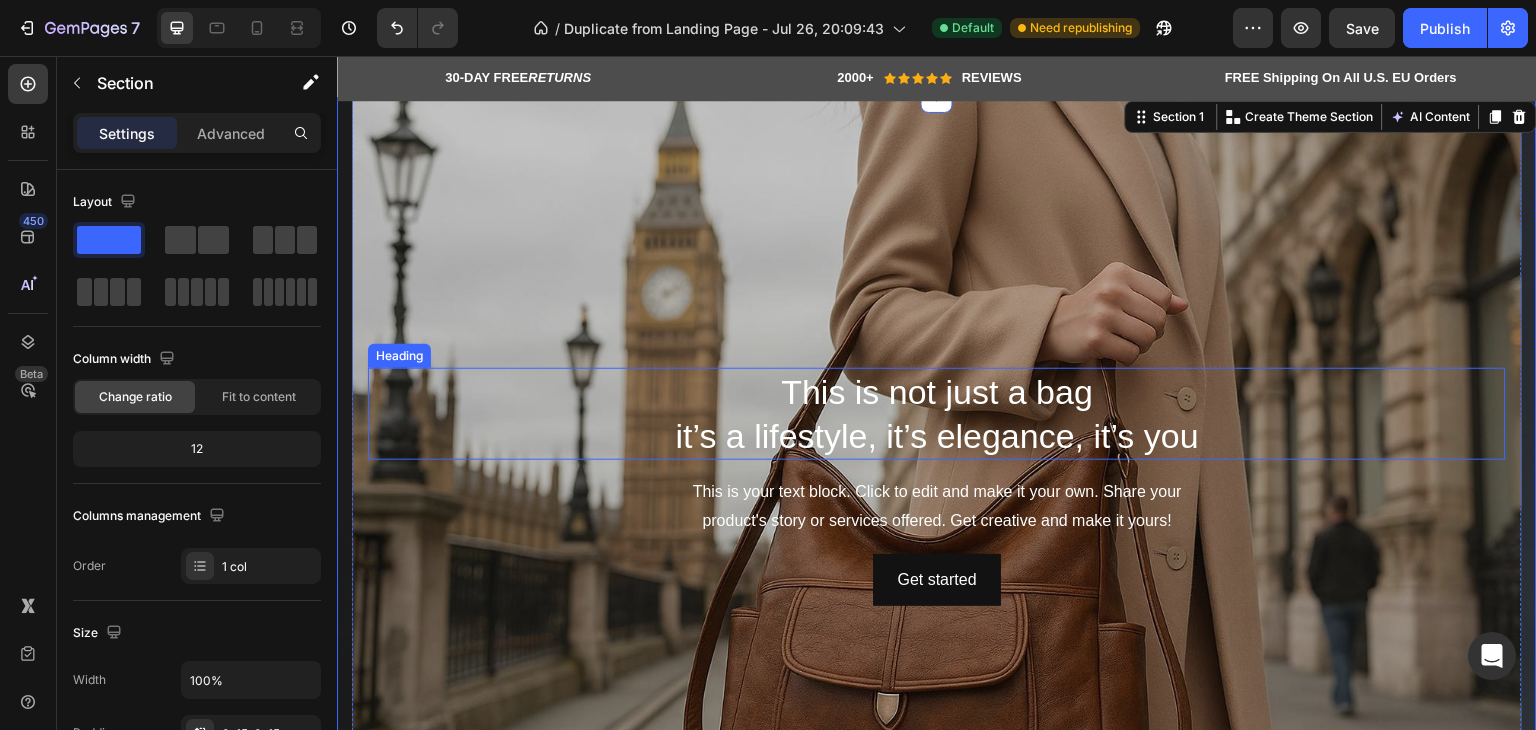 click at bounding box center [937, 487] 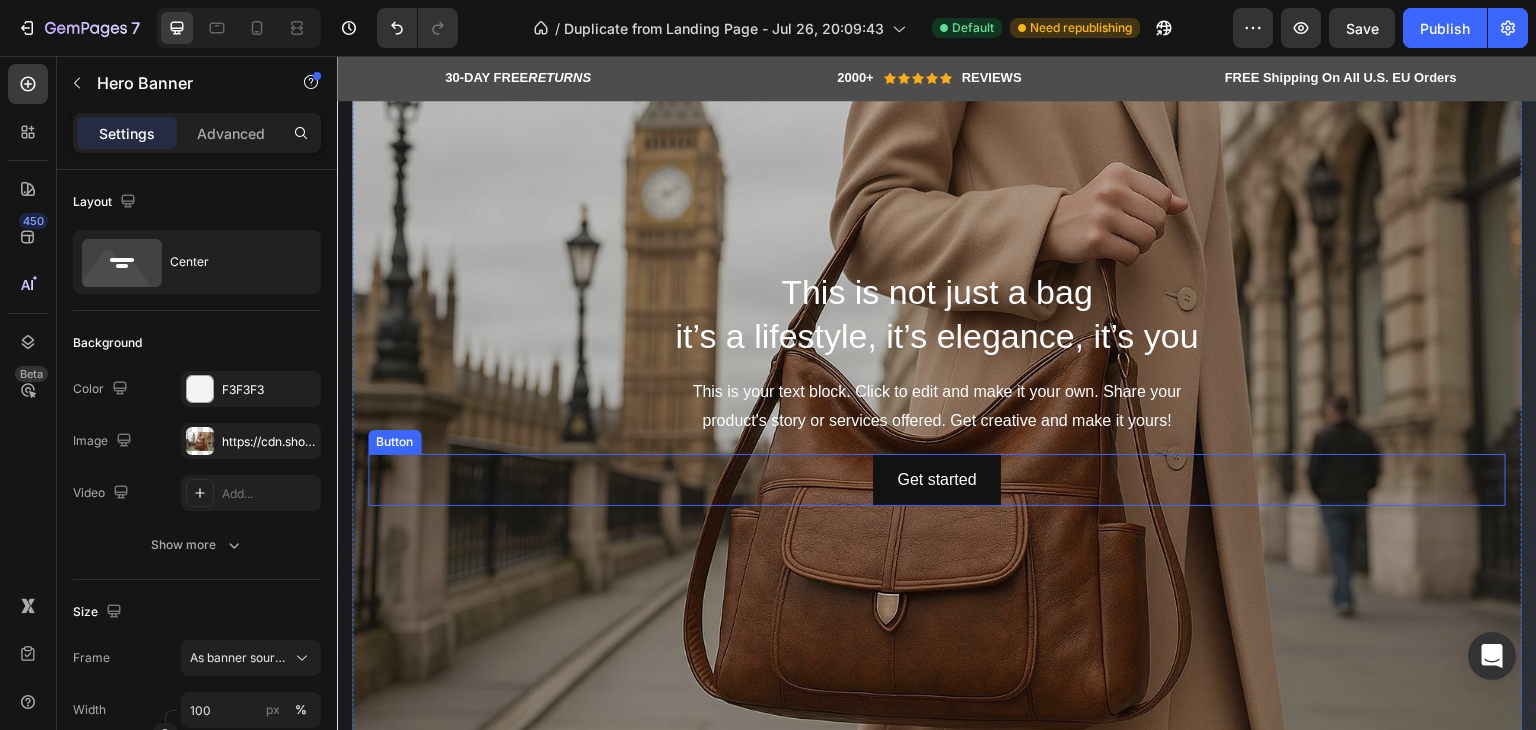 scroll, scrollTop: 300, scrollLeft: 0, axis: vertical 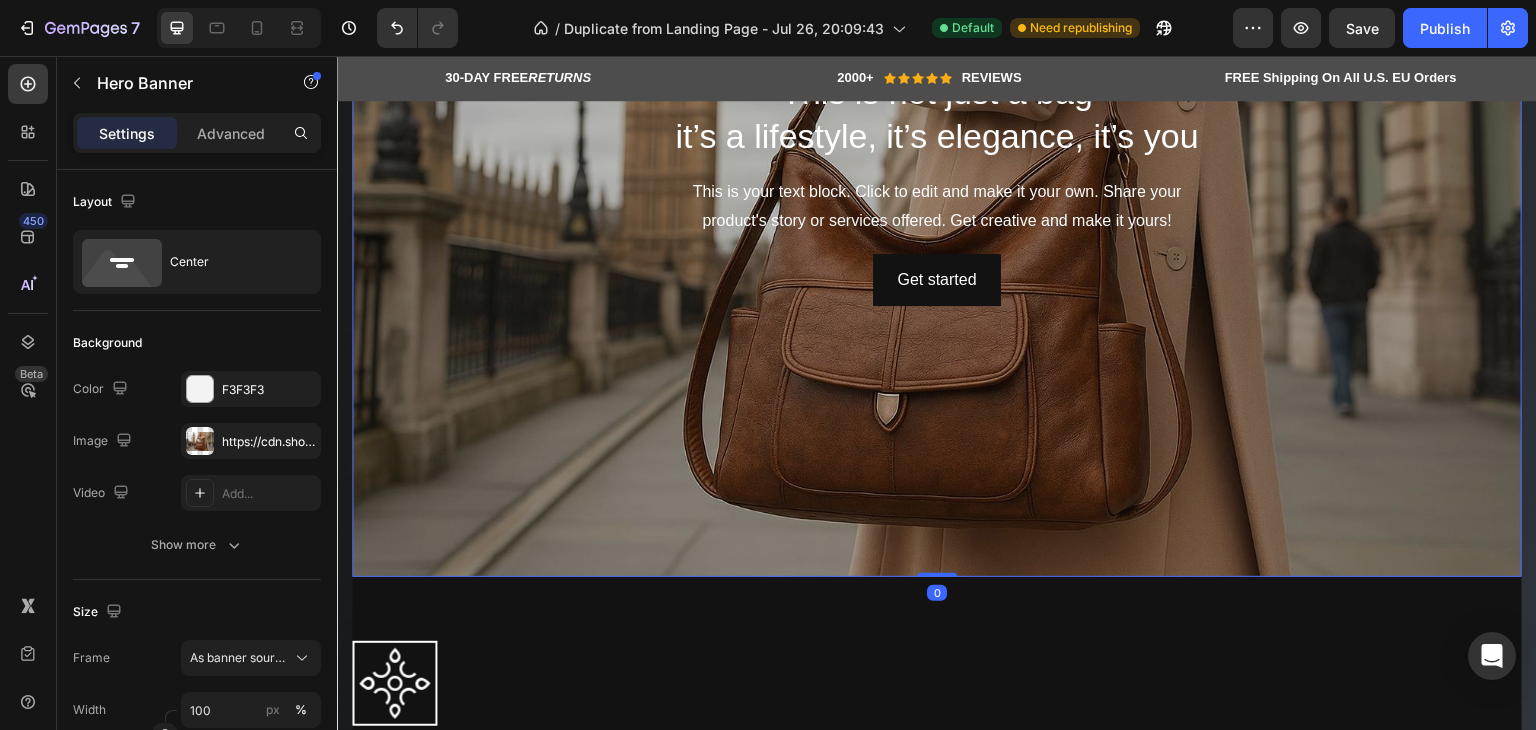 drag, startPoint x: 932, startPoint y: 579, endPoint x: 928, endPoint y: 559, distance: 20.396078 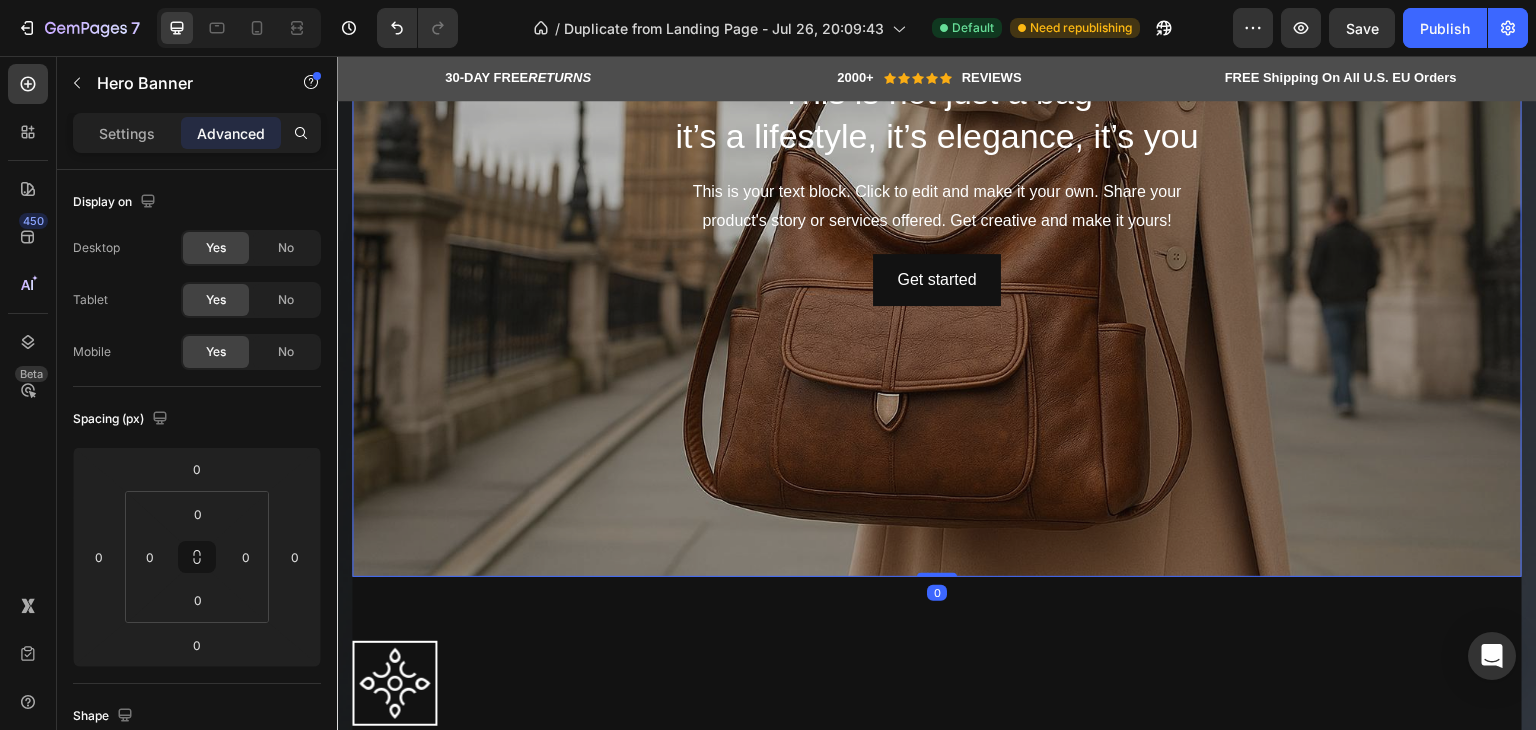 scroll, scrollTop: 200, scrollLeft: 0, axis: vertical 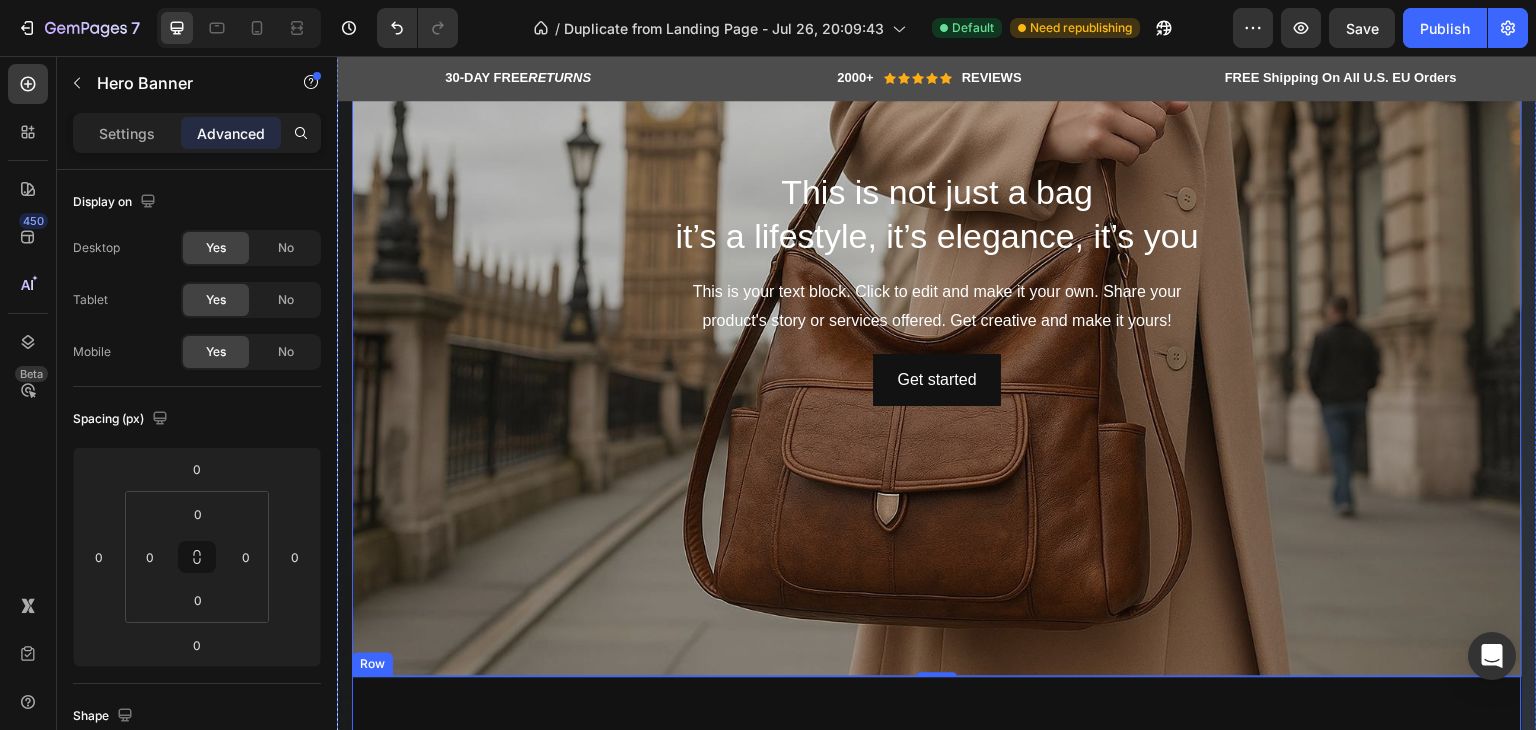 click on "Image Totebag Heading Elegant Crossbody Tote Bag Product Title €89,99 Product Price Product Price €64,95 Product Price Product Price Row Icon Icon Icon Icon Icon Icon List Hoz (Rated 4.8/5) Text block Row Product Images Please select an option Black - €64,95 Green - €64,95 Wine Red - €64,95 Yellowish brown - €64,95 Product Variants Swatches Quantity Text Block 1 Product Quantity Crafted for Elegance. Designed to Endure. Heading ADD TO CART Product Cart Button Title Line 100% No-Risk Money Back Guarantee Text block Title Line Row Image Image Image Image Image Row Product Row" at bounding box center [937, 1407] 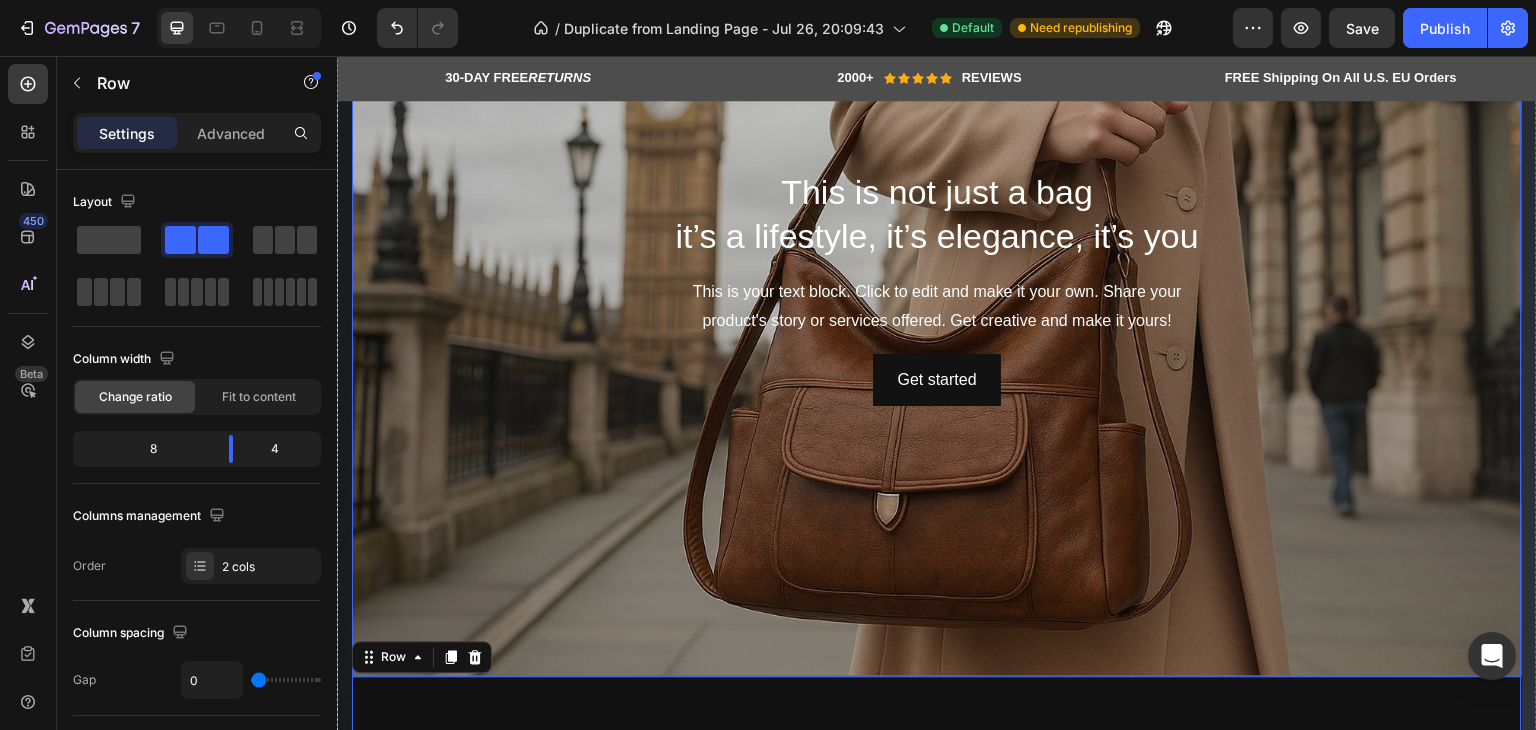 scroll, scrollTop: 0, scrollLeft: 0, axis: both 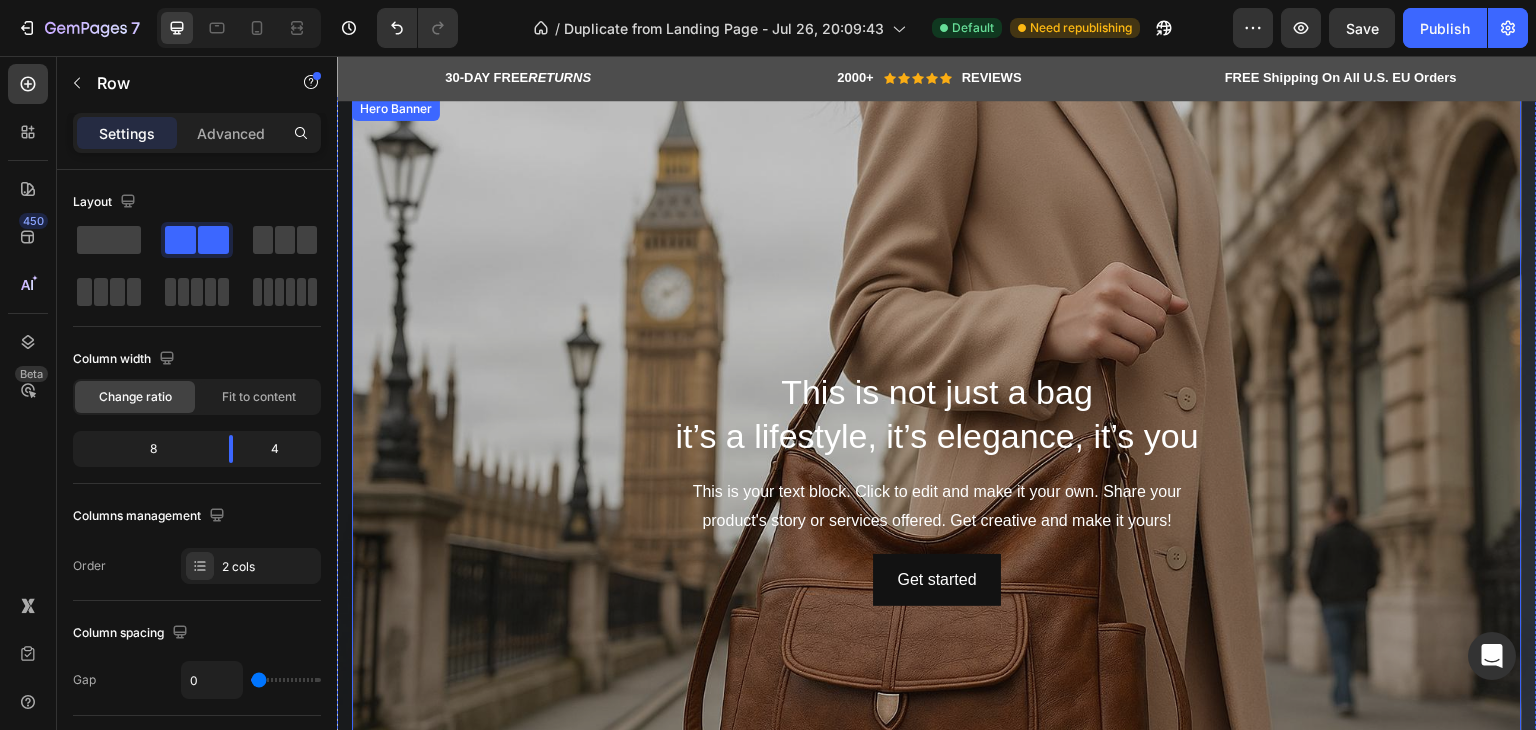 click at bounding box center (937, 487) 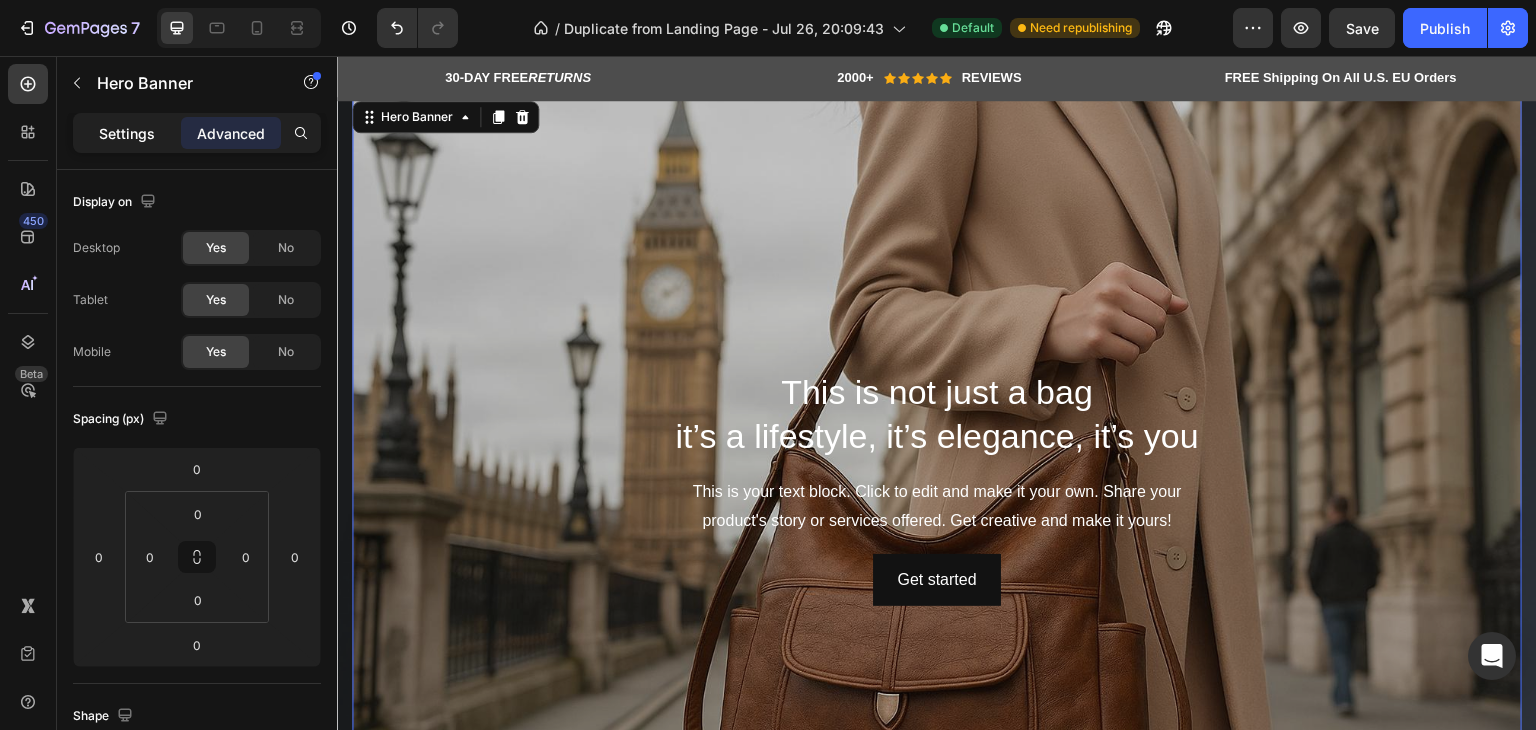 click on "Settings" at bounding box center [127, 133] 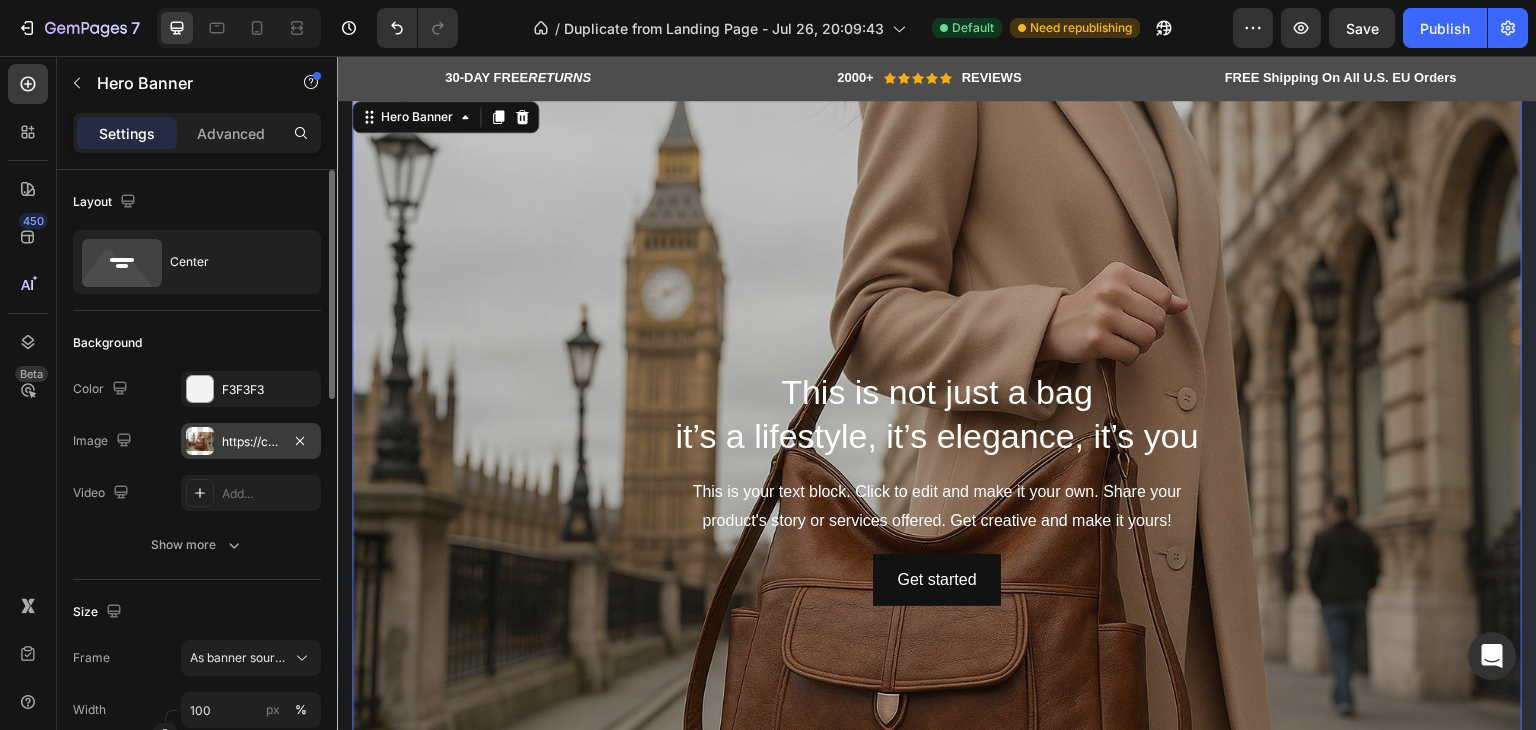 click on "https://cdn.shopify.com/s/files/1/0923/4625/3692/files/gempages_575979703182033439-[ID].jpg" at bounding box center [251, 441] 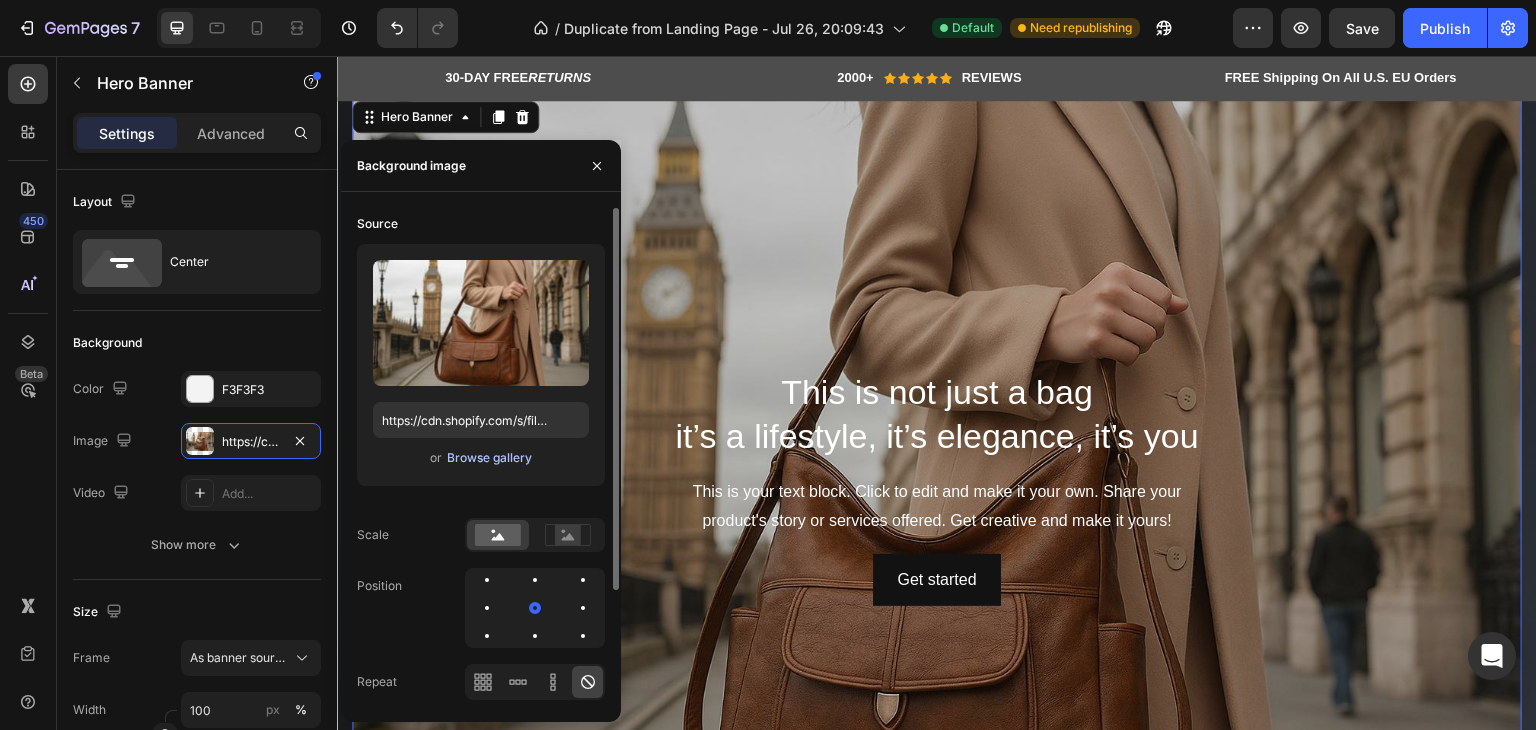 click on "Browse gallery" at bounding box center (489, 458) 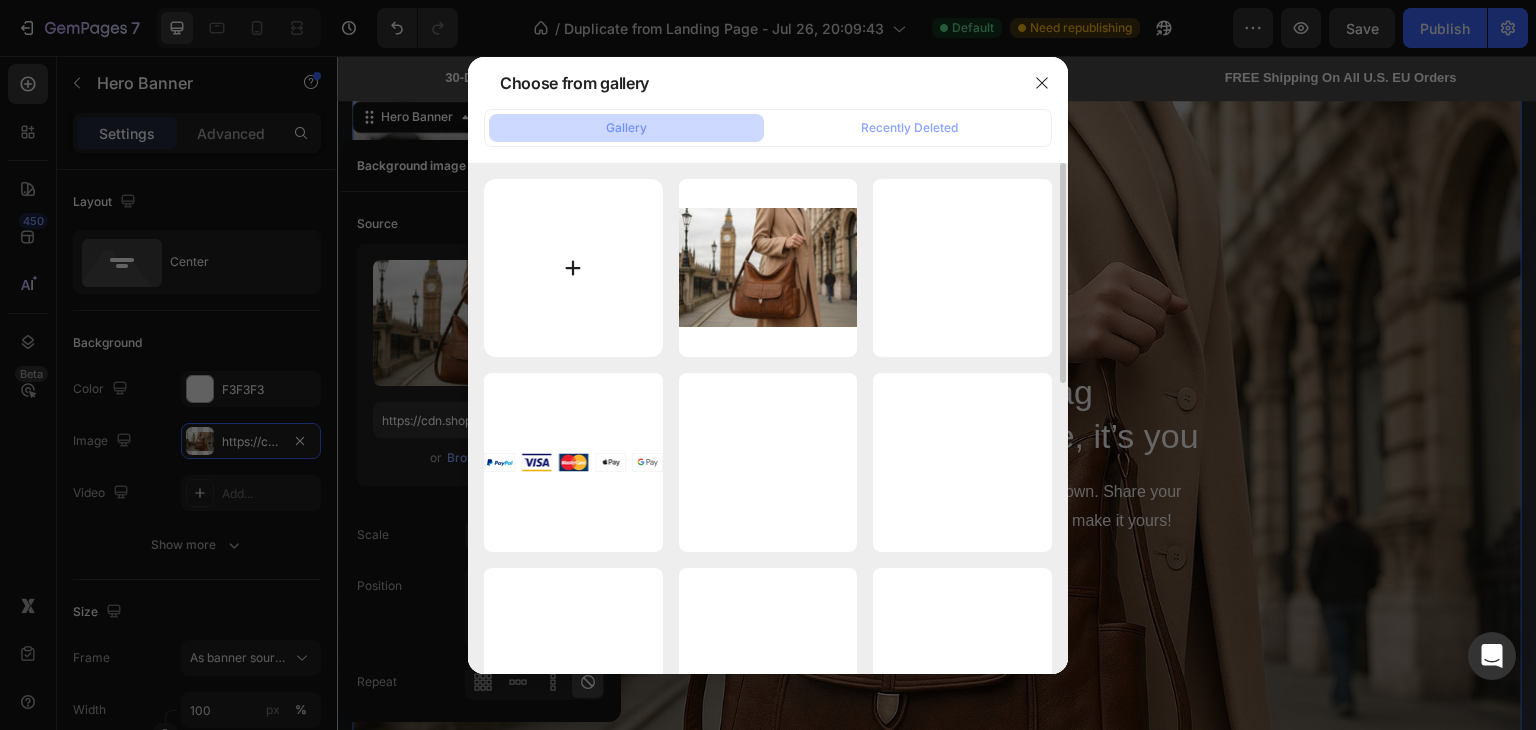 click at bounding box center [573, 268] 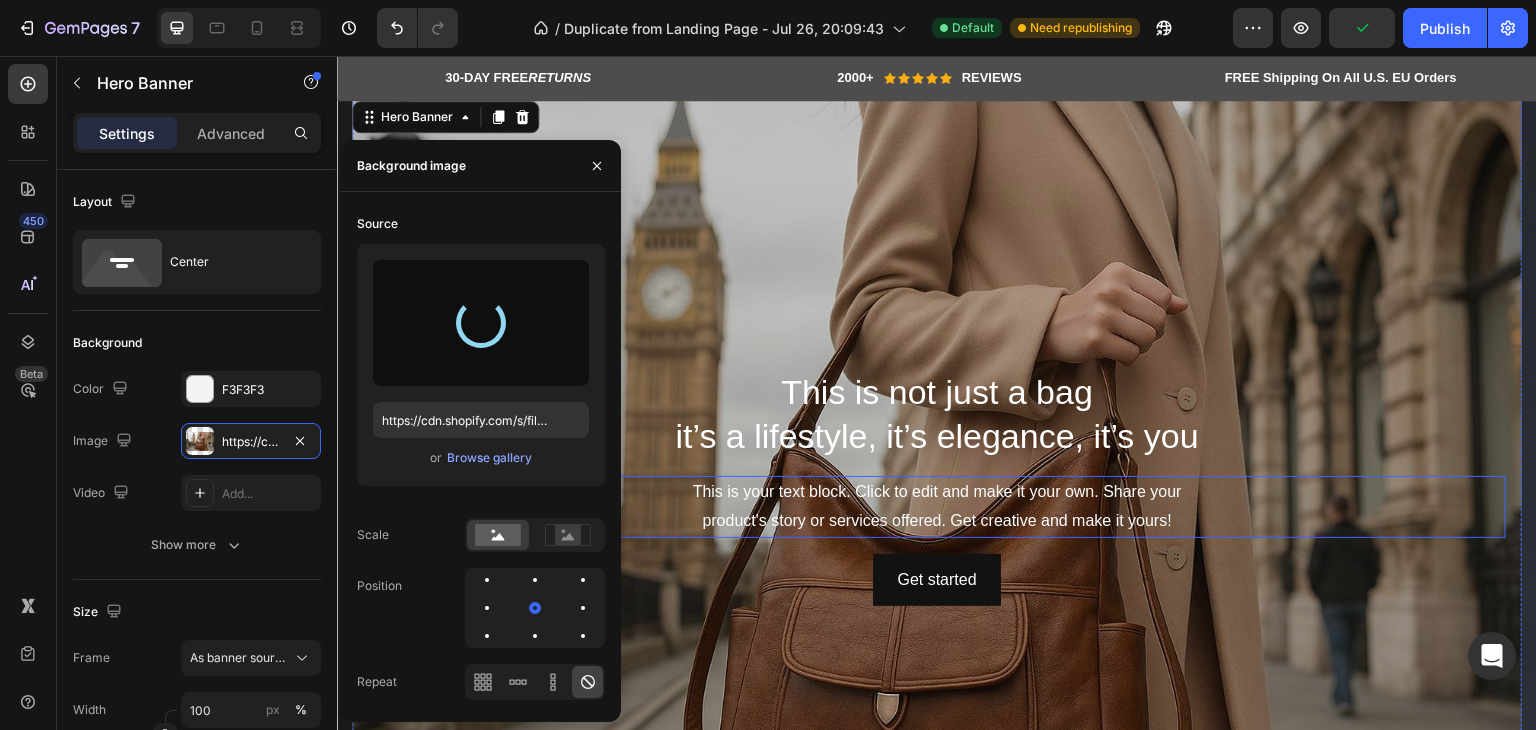 type on "https://cdn.shopify.com/s/files/1/0923/4625/3692/files/gempages_575979703182033439-[ID].jpg" 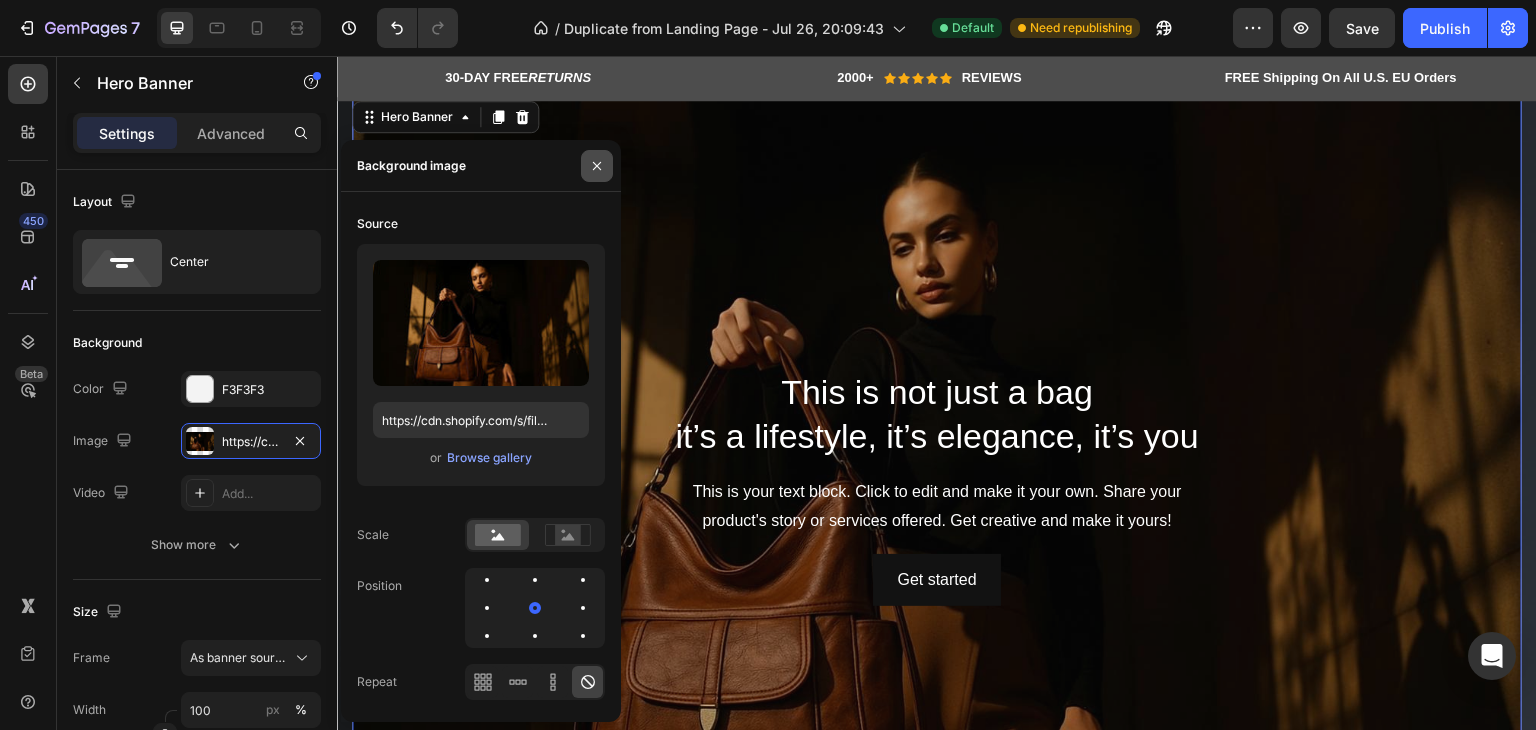 click 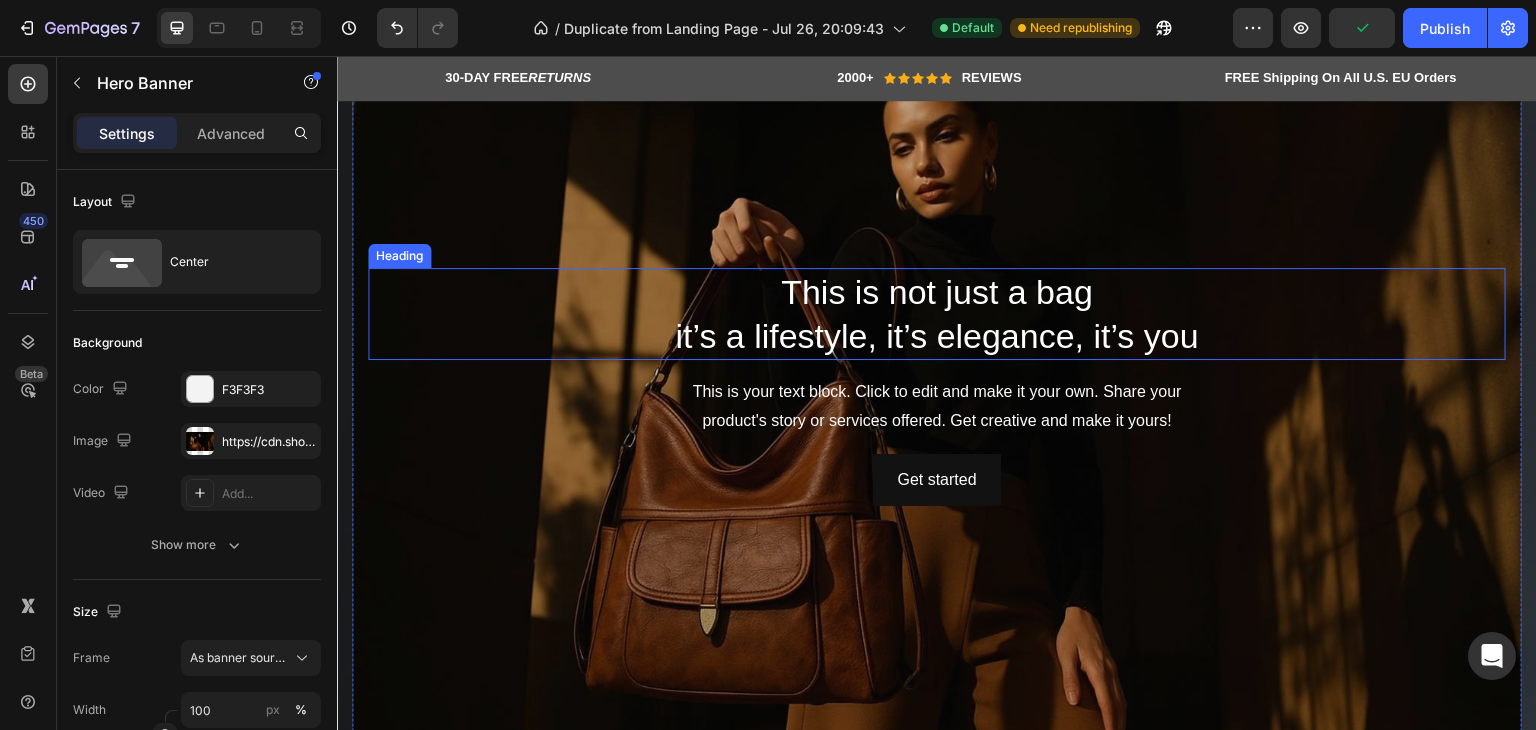 scroll, scrollTop: 0, scrollLeft: 0, axis: both 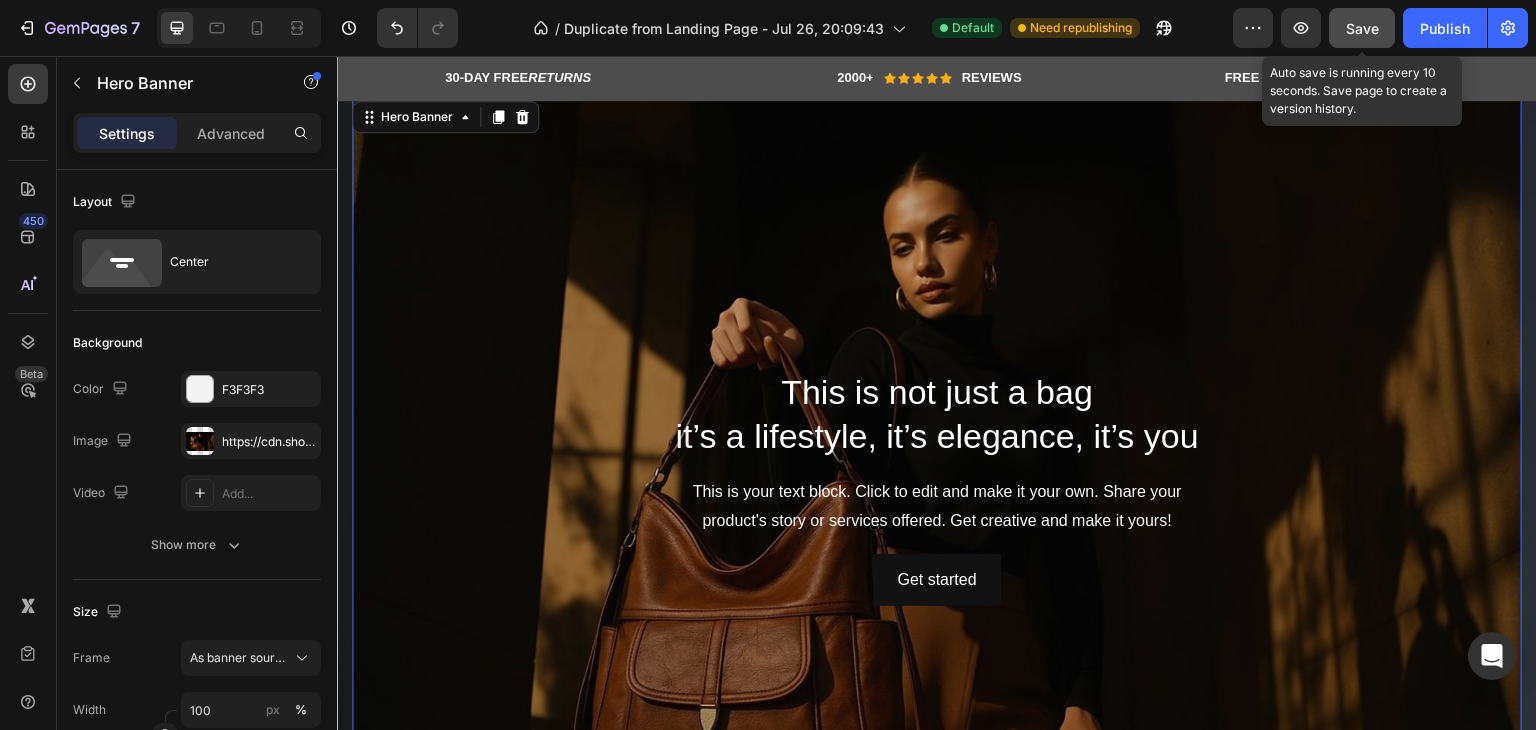 click on "Save" at bounding box center [1362, 28] 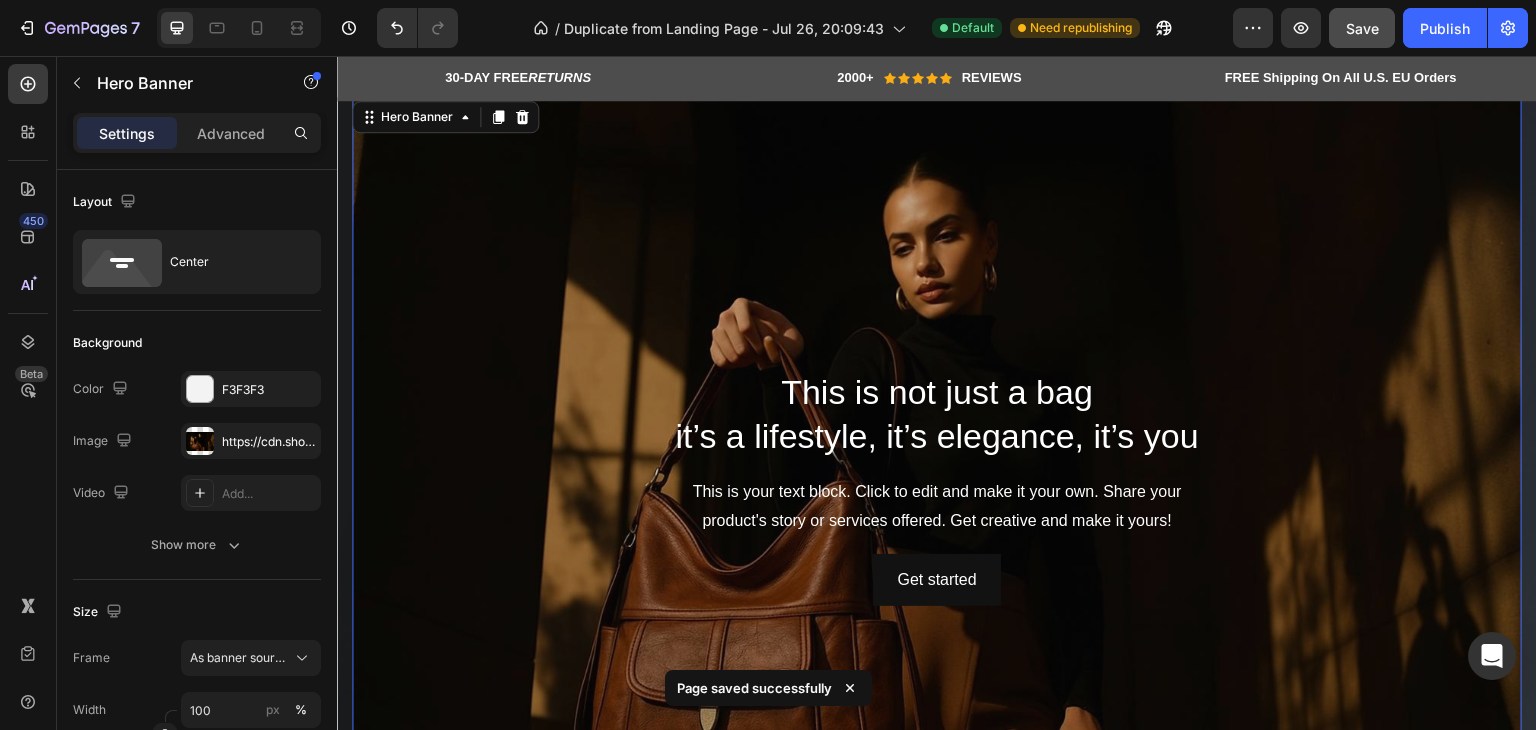 scroll, scrollTop: 100, scrollLeft: 0, axis: vertical 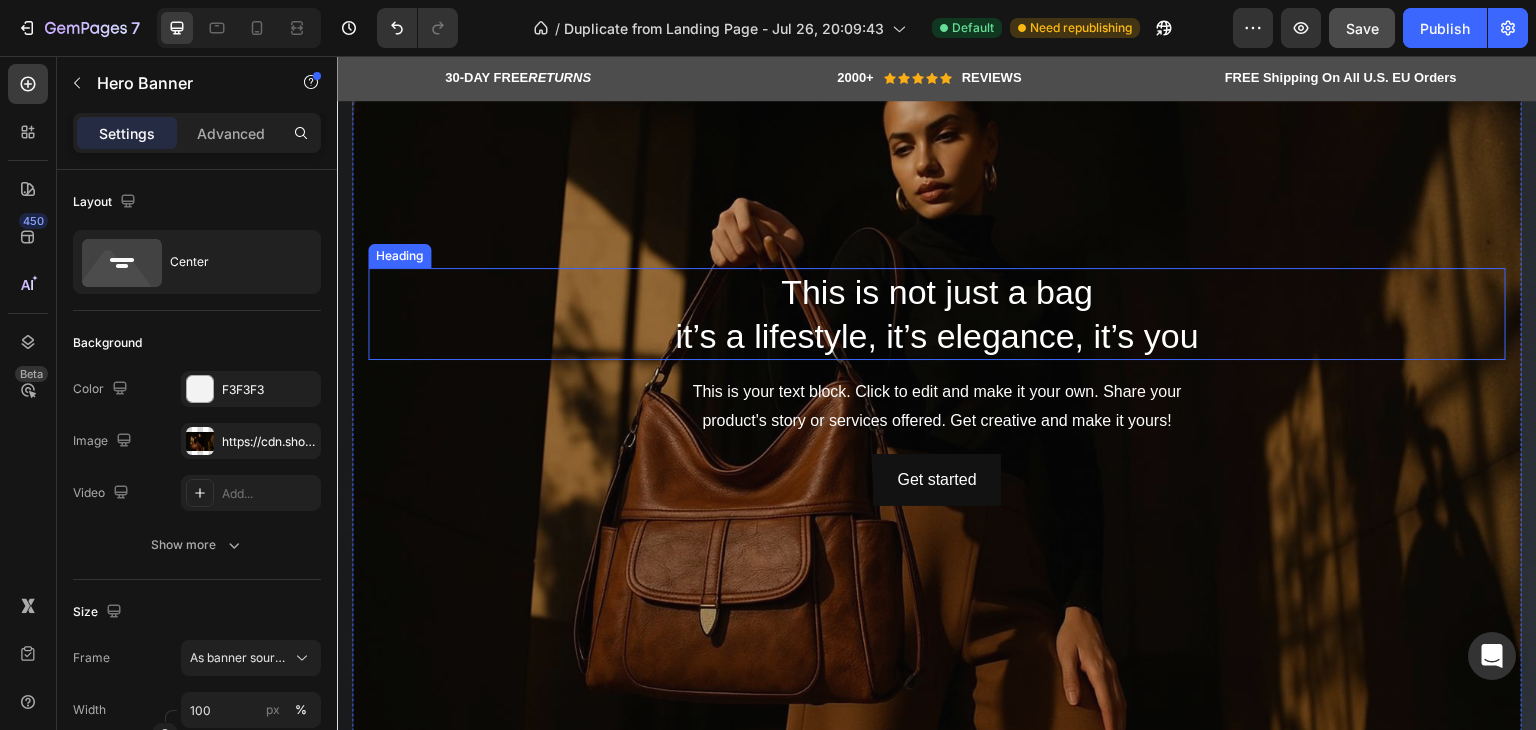 click on "This is not just a bag   it’s a lifestyle, it’s elegance, it’s you" at bounding box center [937, 314] 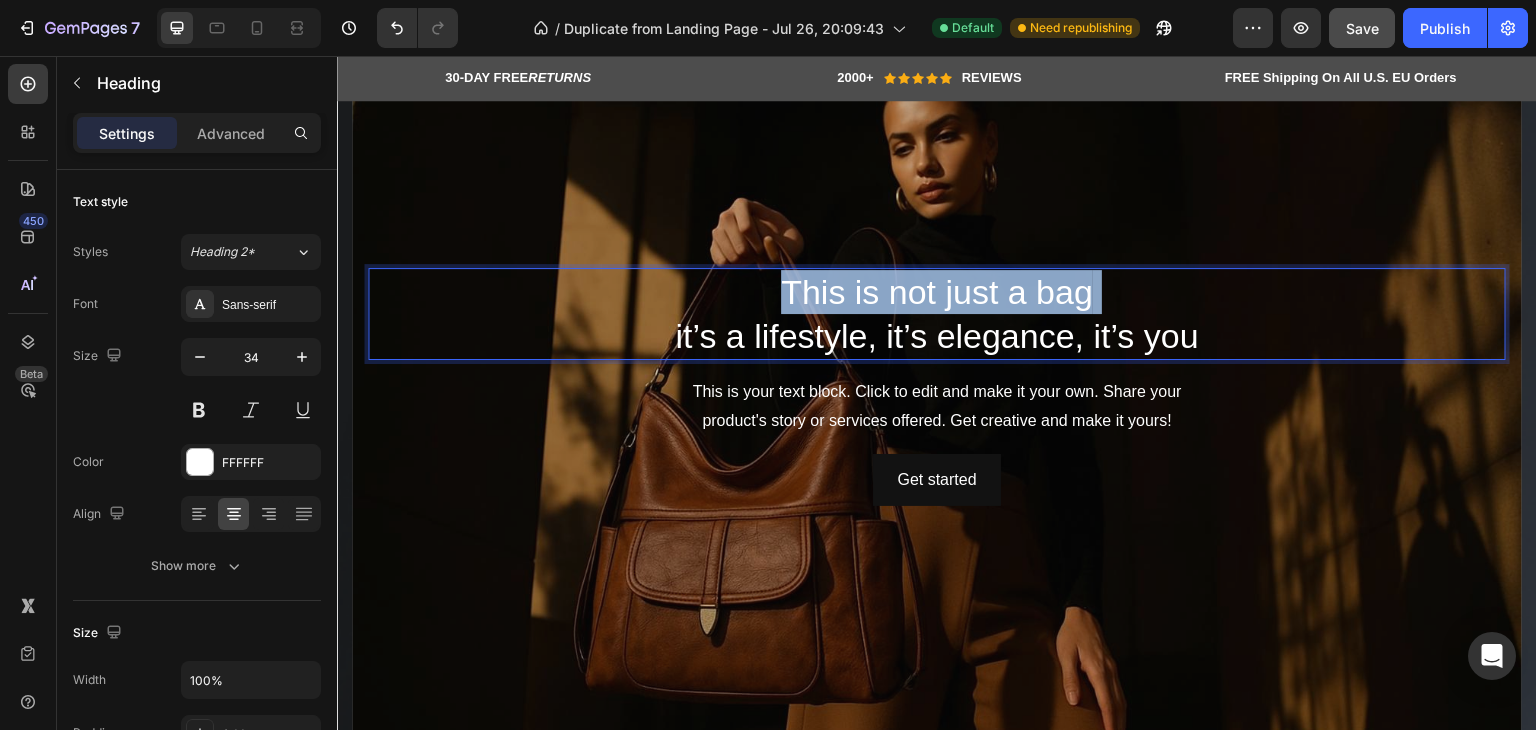 click on "This is not just a bag   it’s a lifestyle, it’s elegance, it’s you" at bounding box center [937, 314] 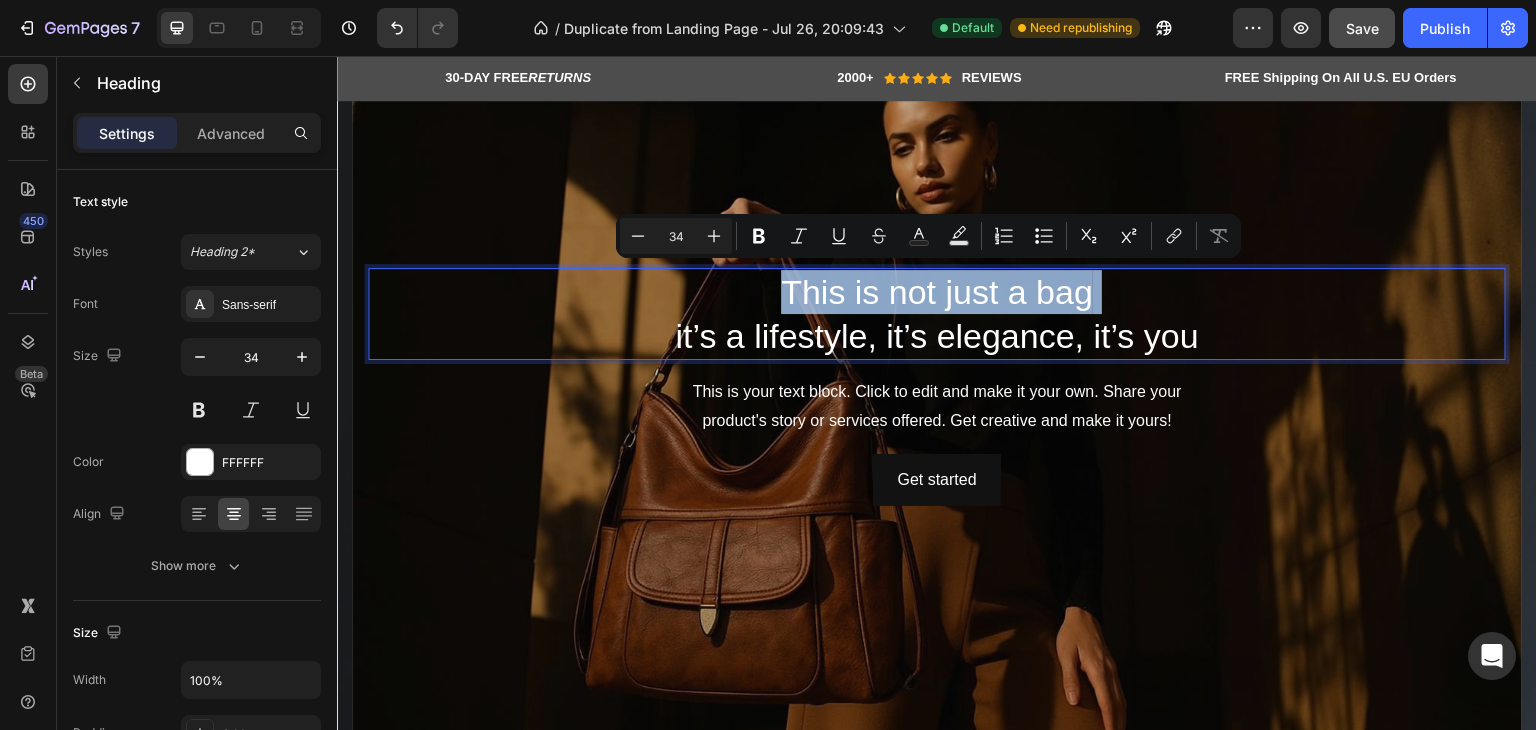 click on "This is not just a bag   it’s a lifestyle, it’s elegance, it’s you" at bounding box center [937, 314] 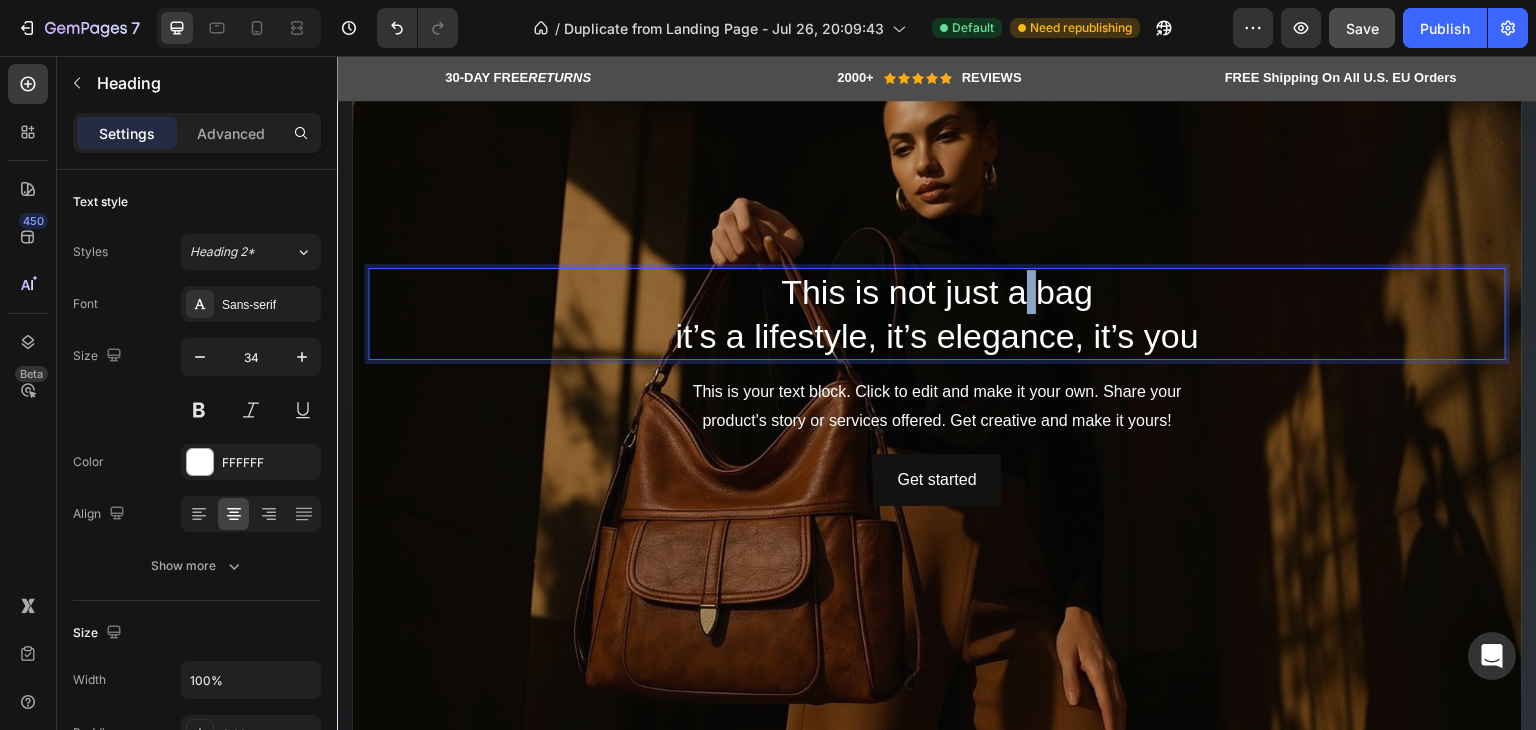 click on "This is not just a bag   it’s a lifestyle, it’s elegance, it’s you" at bounding box center [937, 314] 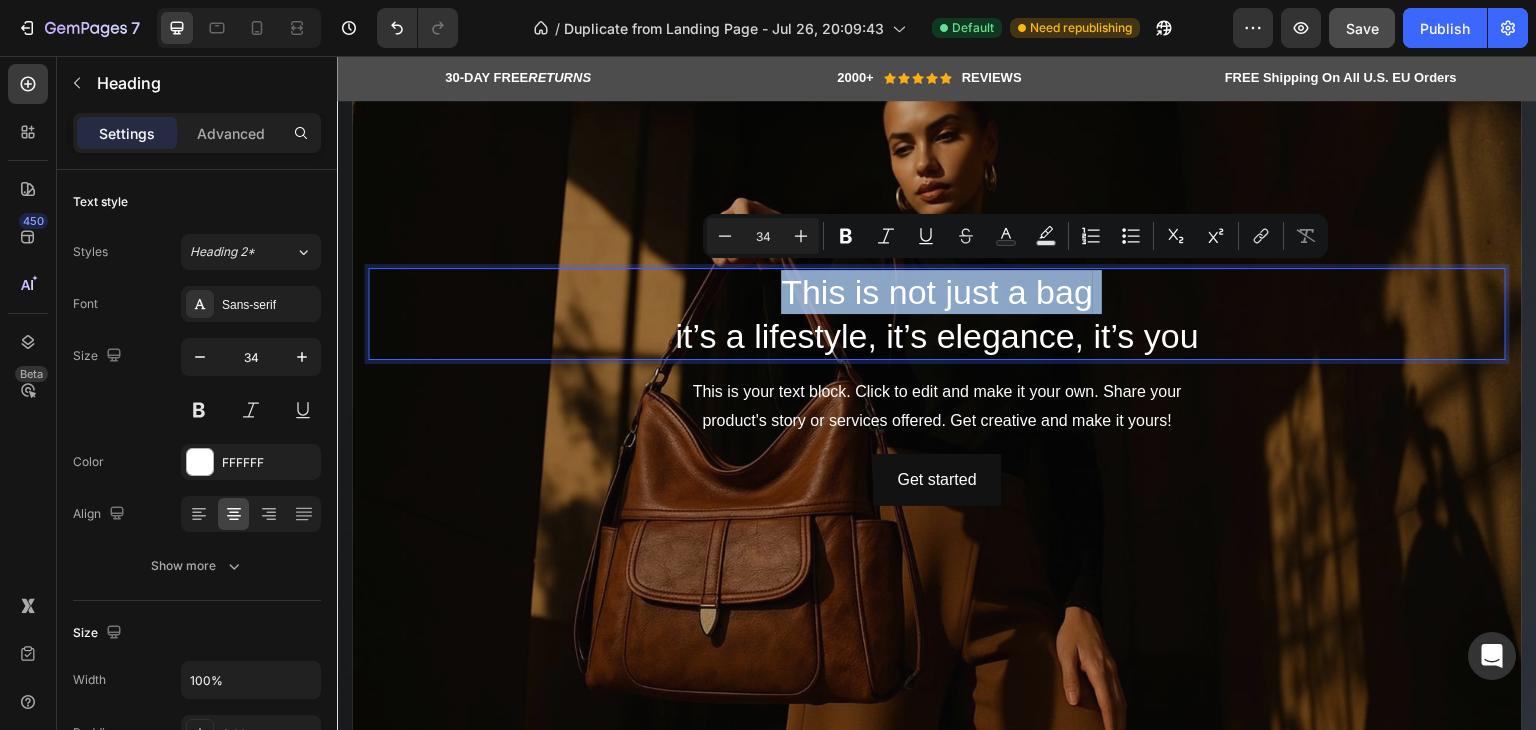 click on "This is not just a bag   it’s a lifestyle, it’s elegance, it’s you" at bounding box center (937, 314) 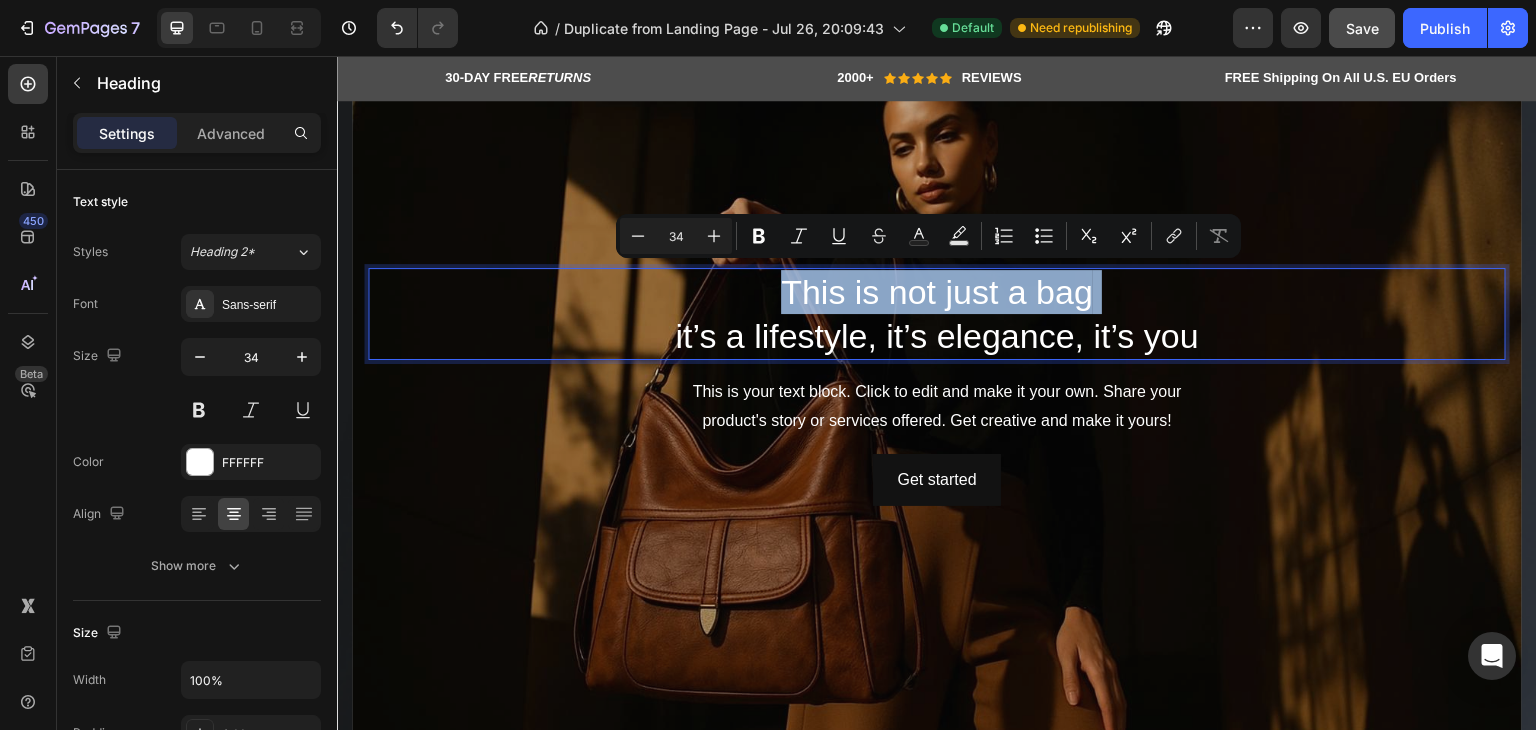 click on "This is not just a bag   it’s a lifestyle, it’s elegance, it’s you" at bounding box center [937, 314] 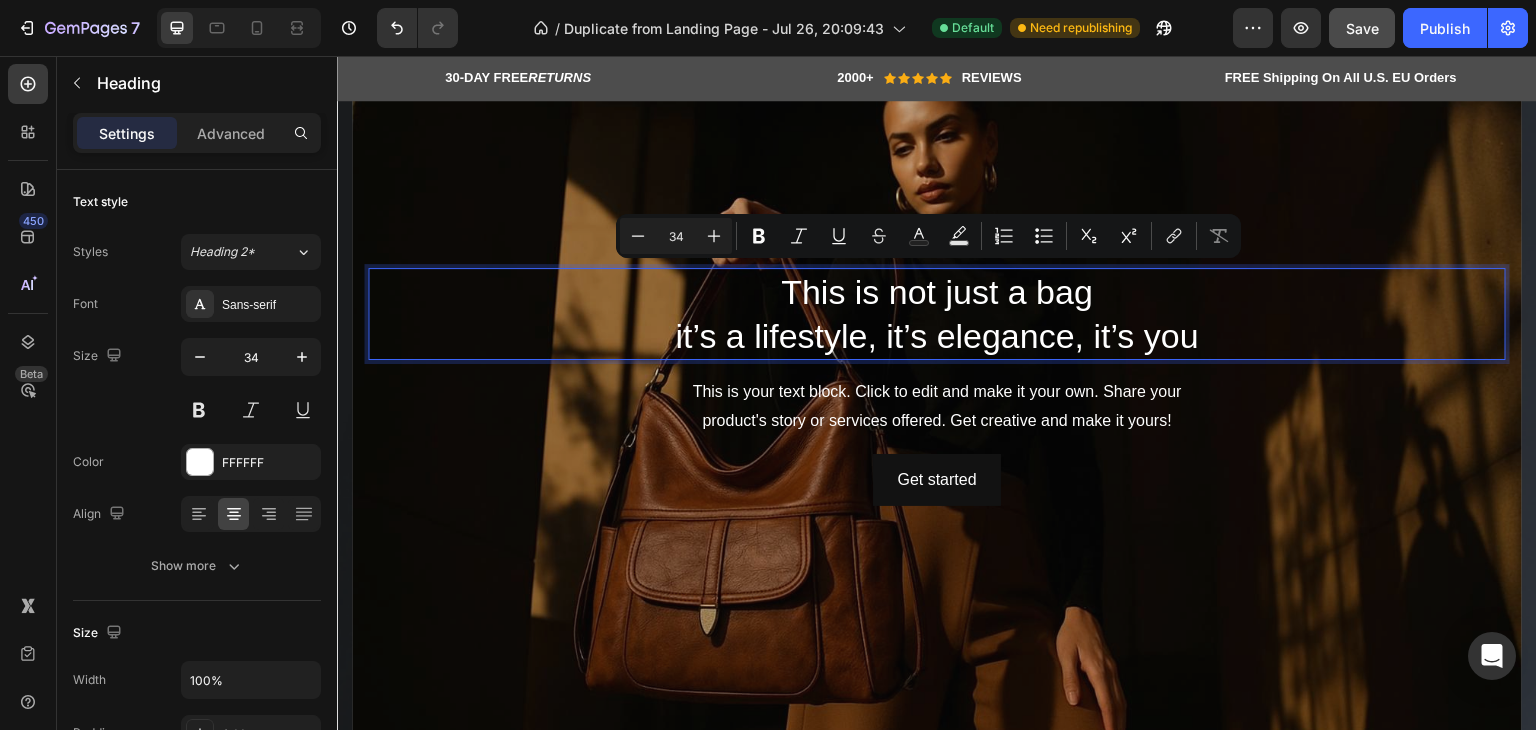 click on "This is not just a bag   it’s a lifestyle, it’s elegance, it’s you" at bounding box center [937, 314] 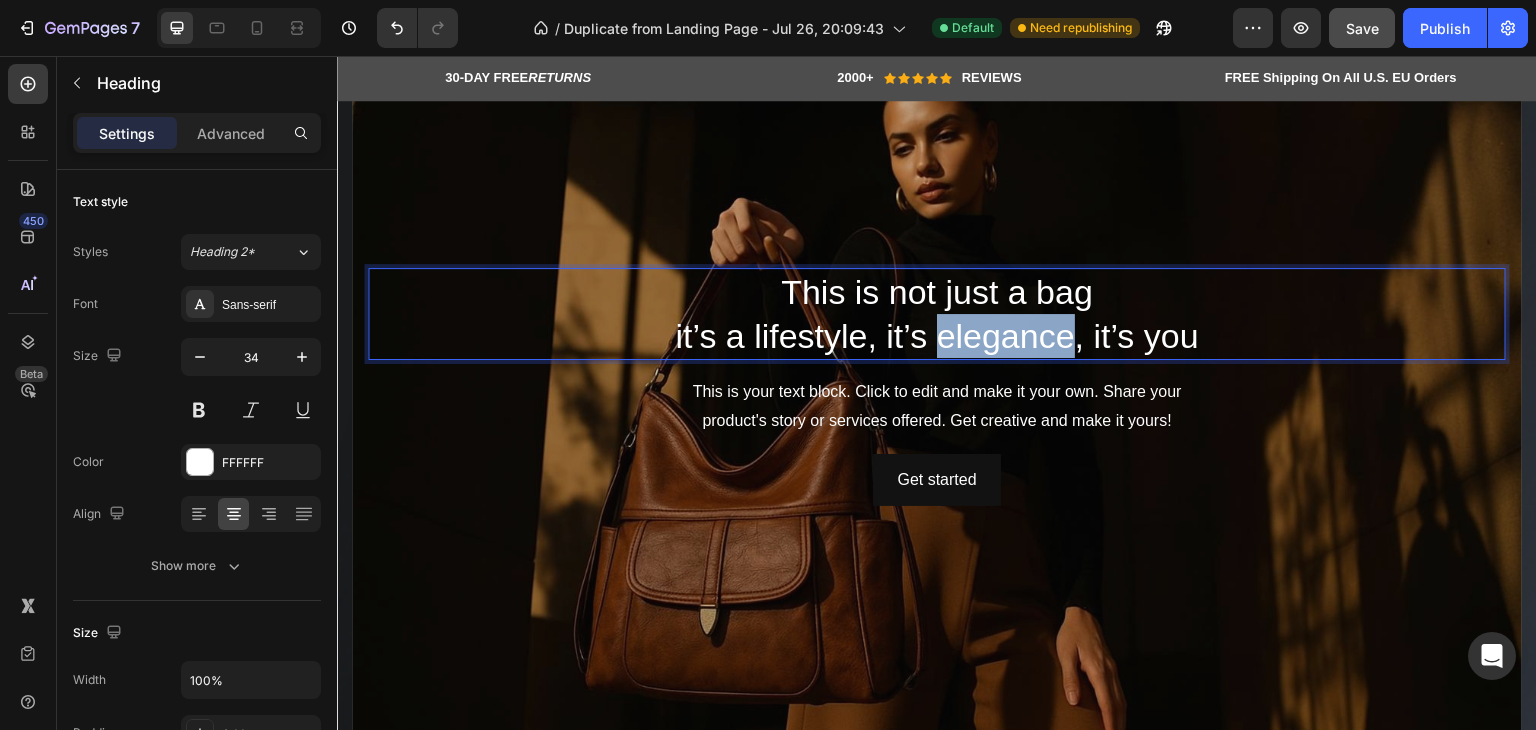 click on "This is not just a bag   it’s a lifestyle, it’s elegance, it’s you" at bounding box center (937, 314) 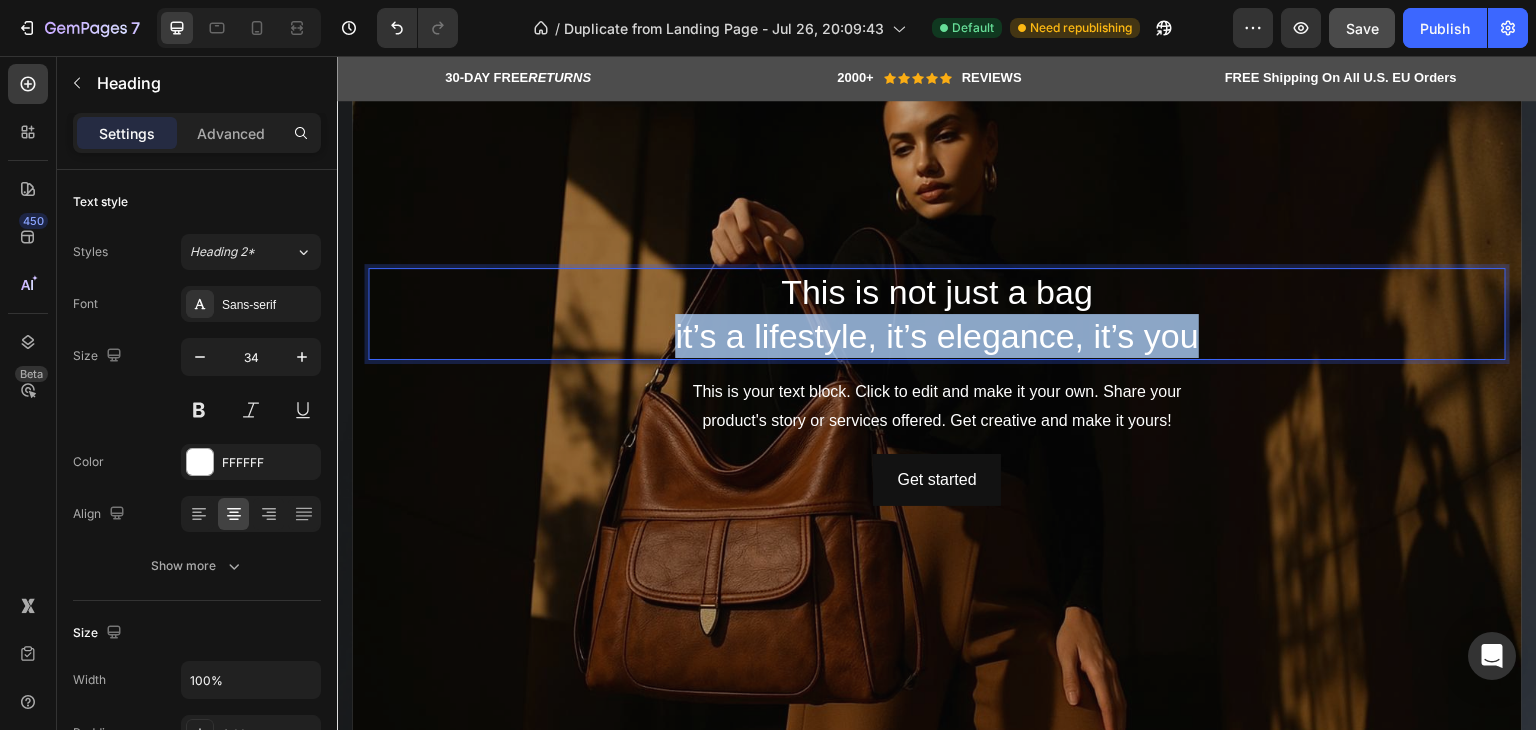 click on "This is not just a bag   it’s a lifestyle, it’s elegance, it’s you" at bounding box center (937, 314) 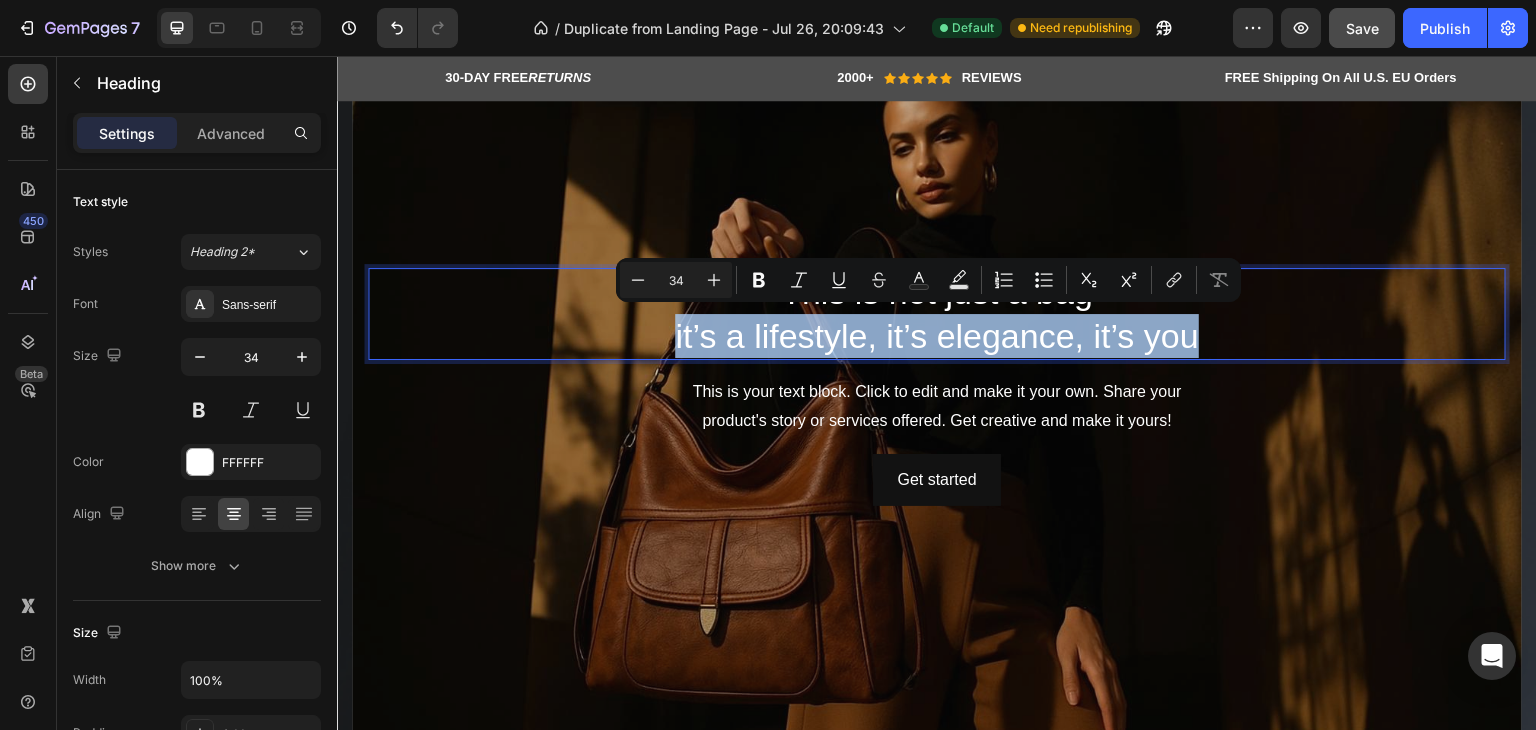 click on "This is not just a bag   it’s a lifestyle, it’s elegance, it’s you" at bounding box center [937, 314] 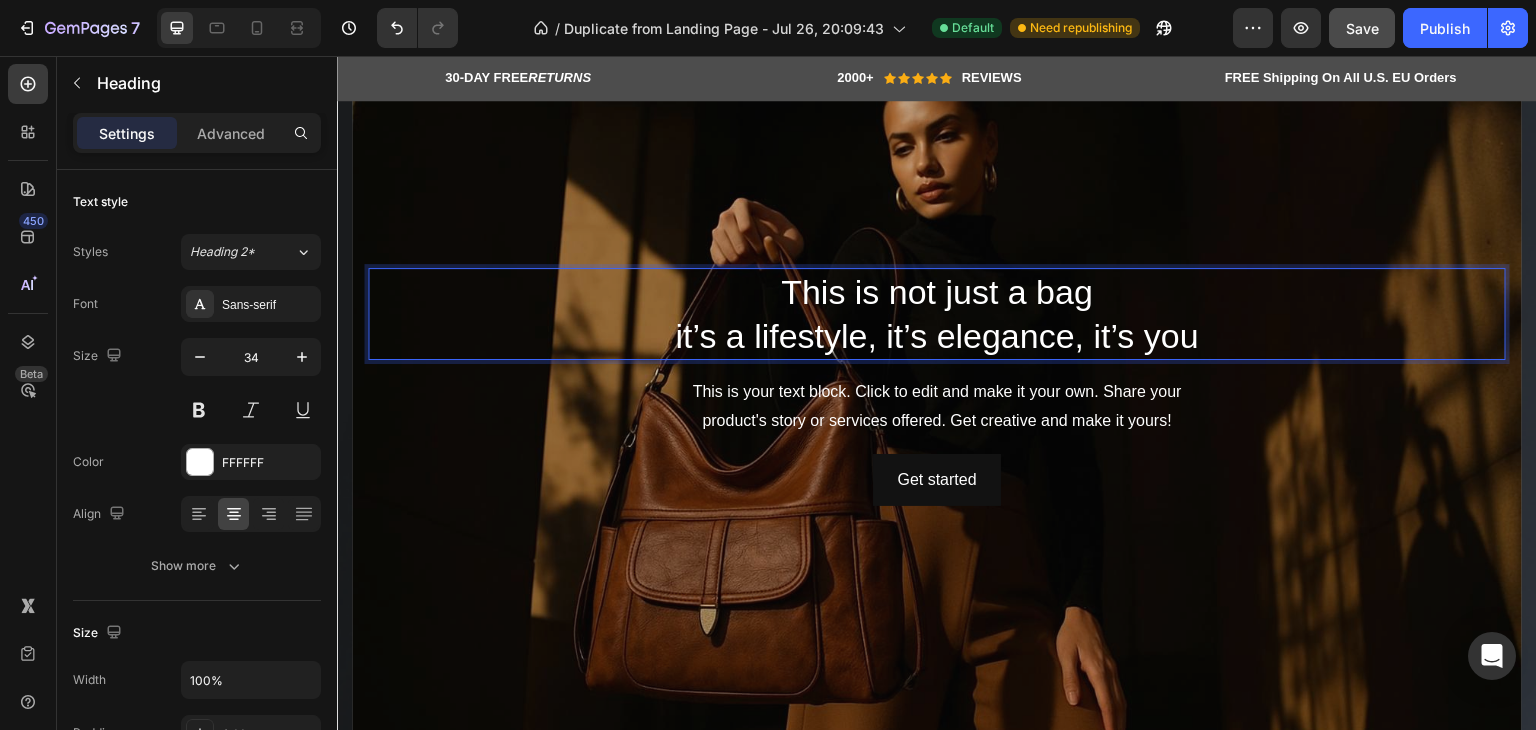 click on "This is not just a bag   it’s a lifestyle, it’s elegance, it’s you" at bounding box center [937, 314] 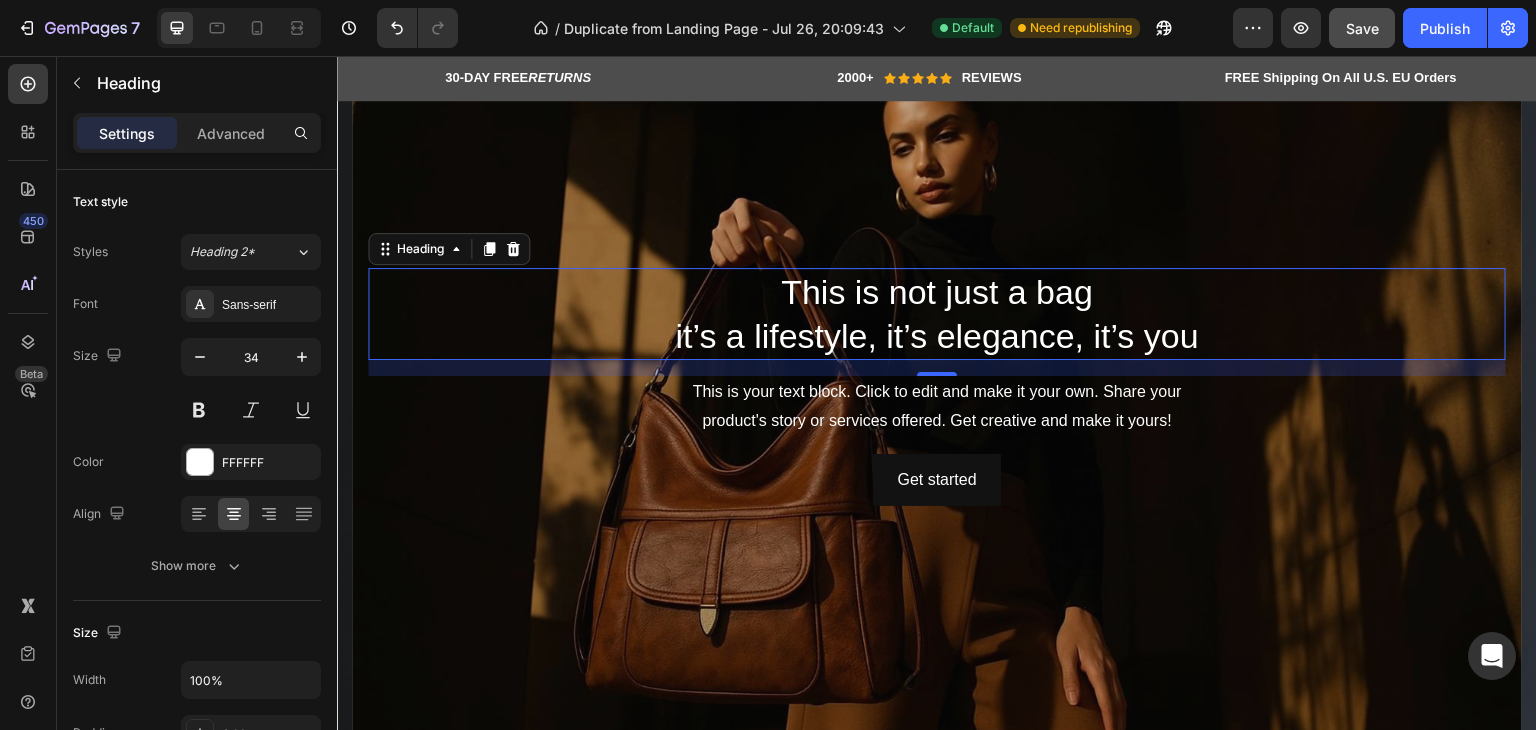 click on "This is not just a bag   it’s a lifestyle, it’s elegance, it’s you" at bounding box center [937, 314] 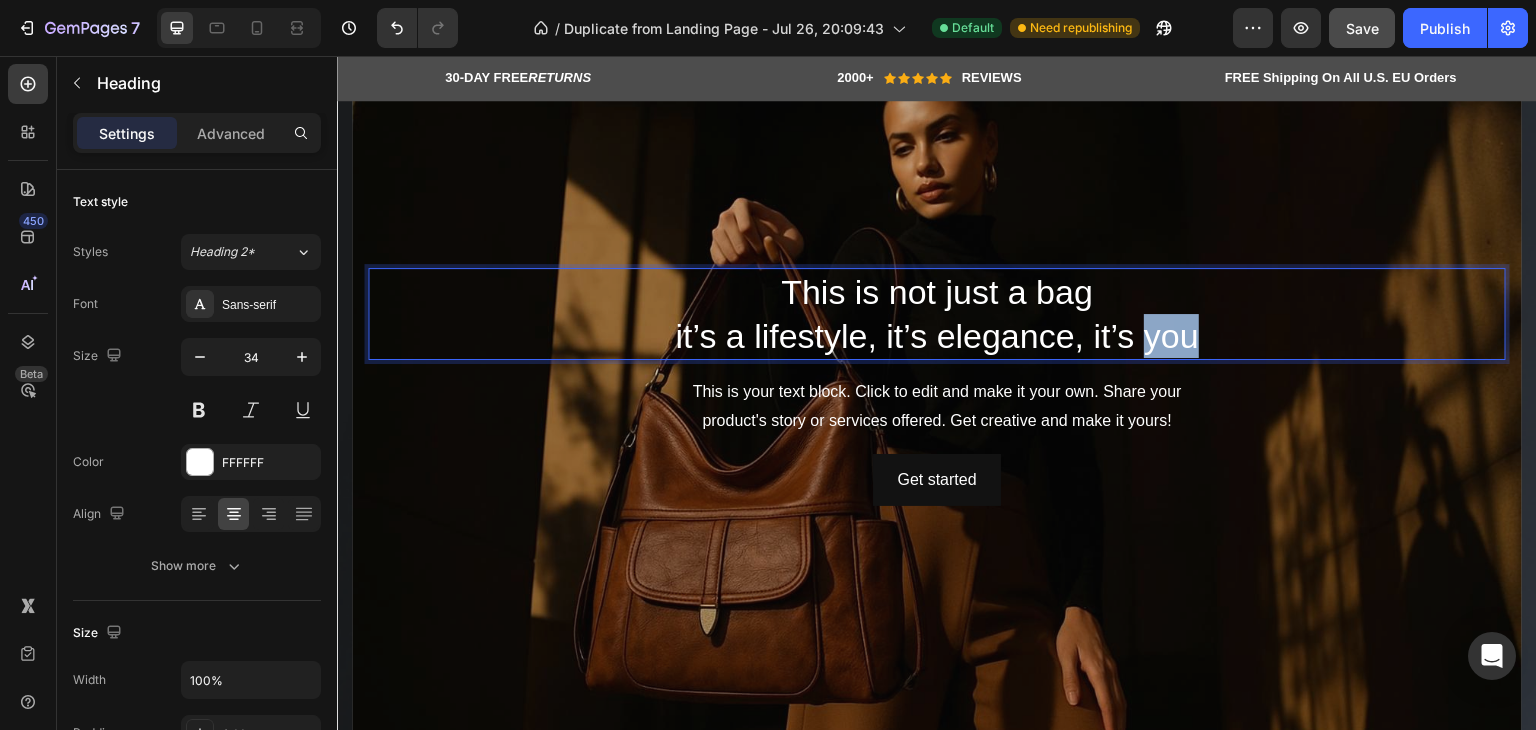 click on "This is not just a bag   it’s a lifestyle, it’s elegance, it’s you" at bounding box center [937, 314] 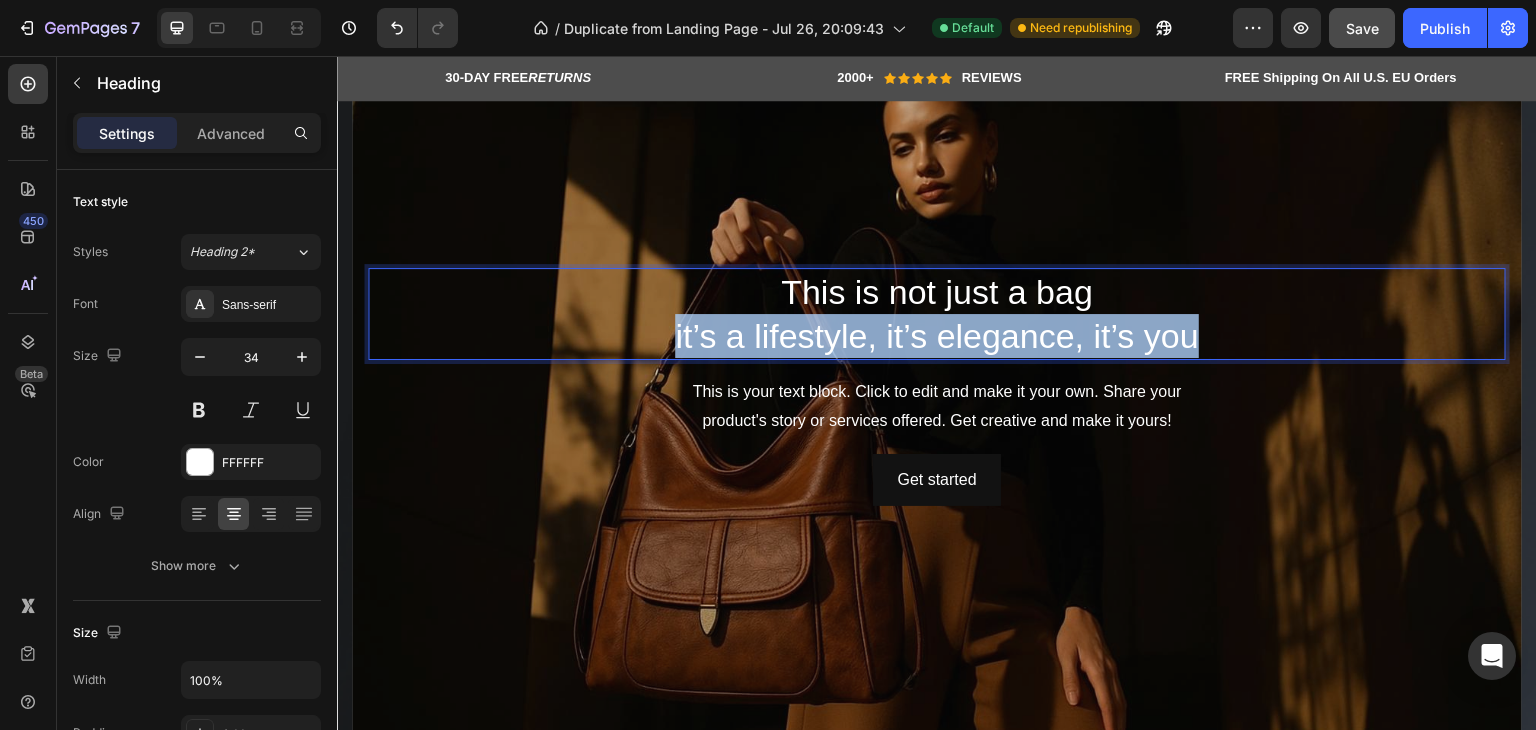 click on "This is not just a bag   it’s a lifestyle, it’s elegance, it’s you" at bounding box center (937, 314) 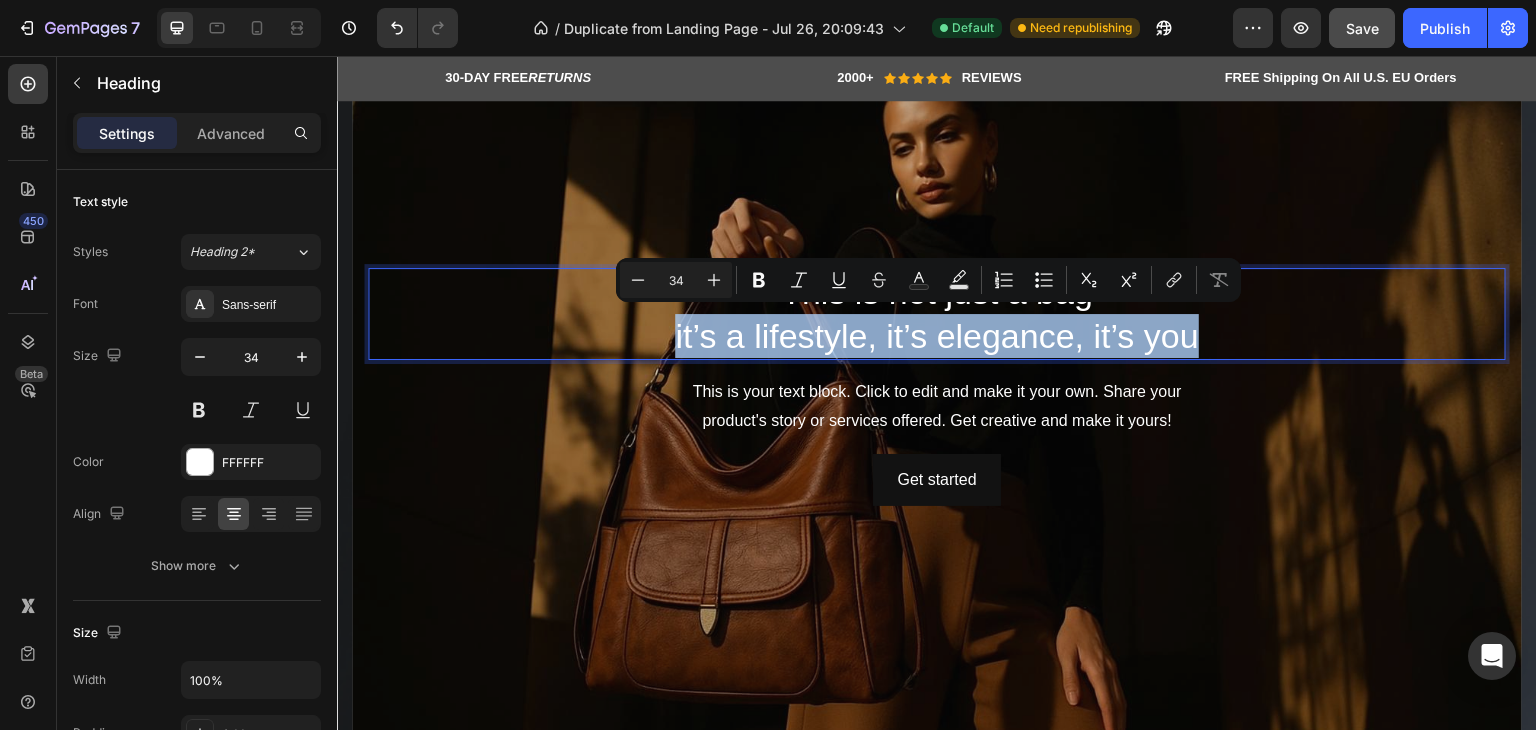 click on "This is not just a bag   it’s a lifestyle, it’s elegance, it’s you" at bounding box center (937, 314) 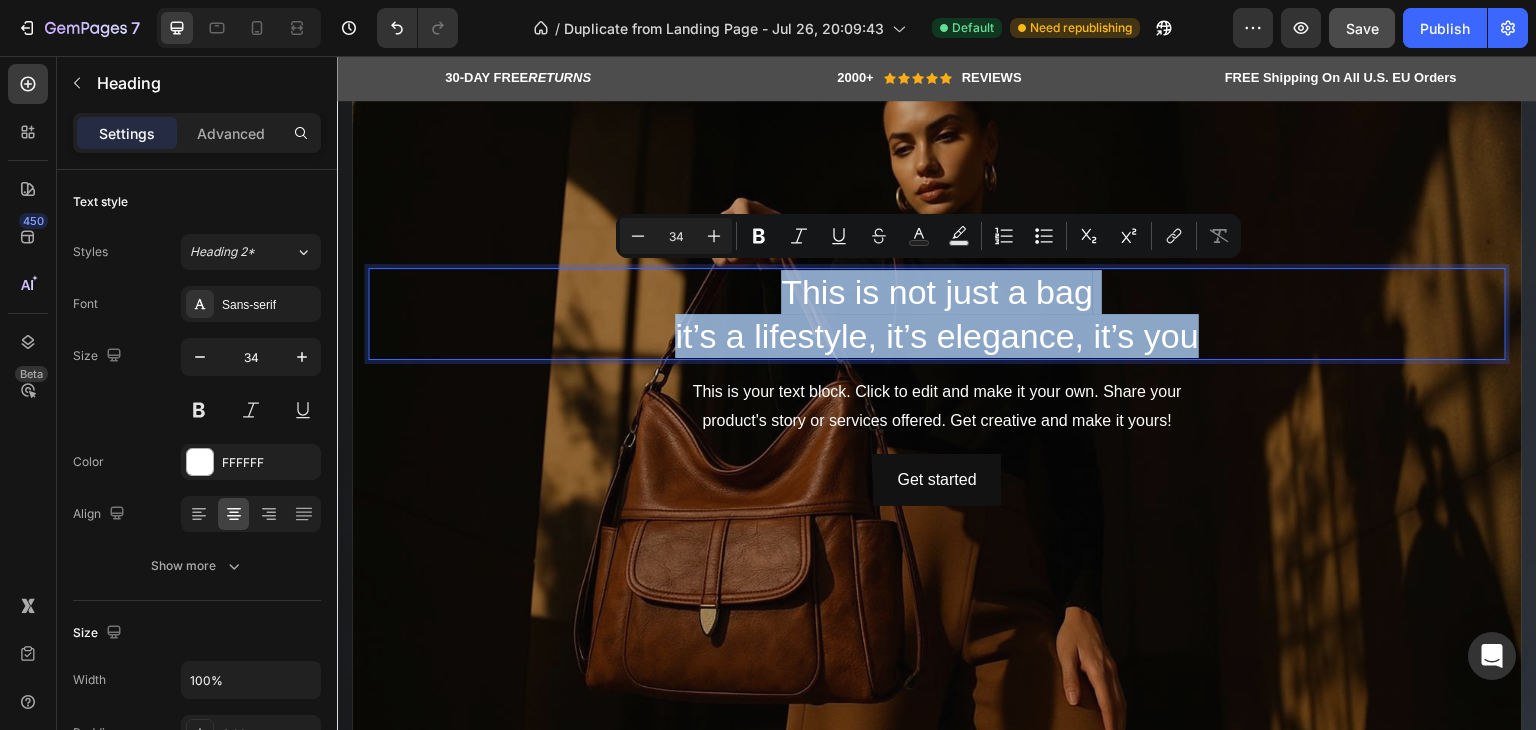 scroll, scrollTop: 122, scrollLeft: 0, axis: vertical 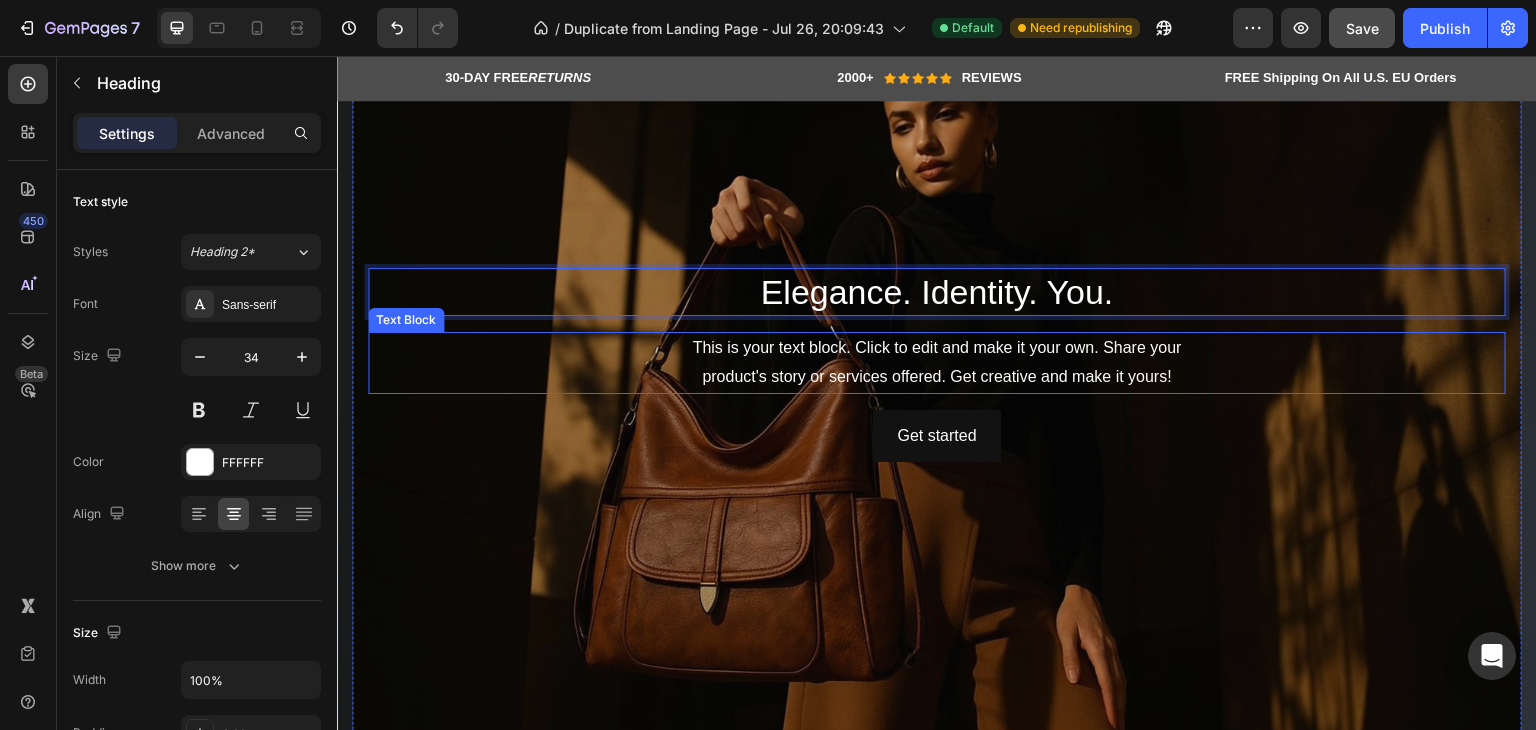 click on "This is your text block. Click to edit and make it your own. Share your                       product's story or services offered. Get creative and make it yours!" at bounding box center [937, 363] 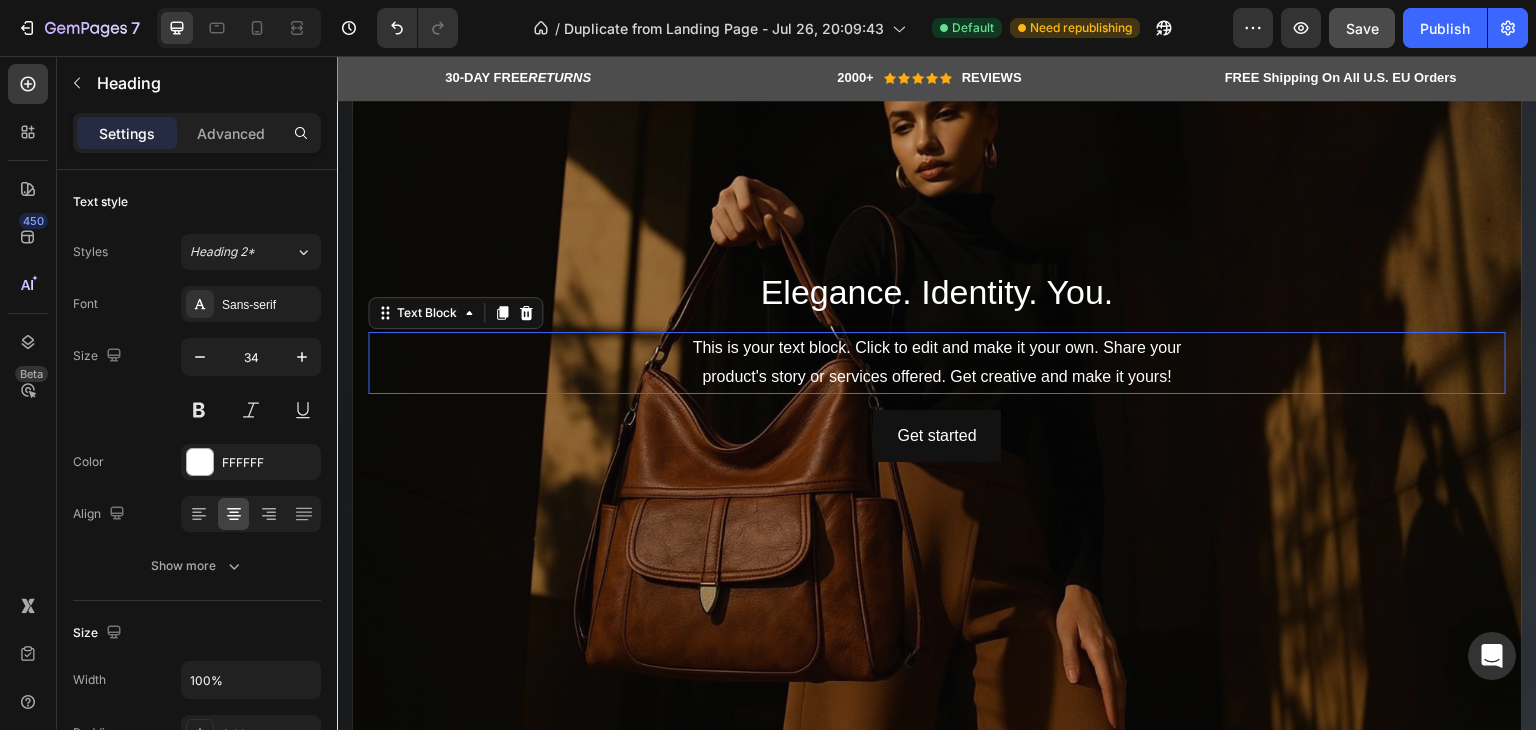 click on "This is your text block. Click to edit and make it your own. Share your                       product's story or services offered. Get creative and make it yours!" at bounding box center (937, 363) 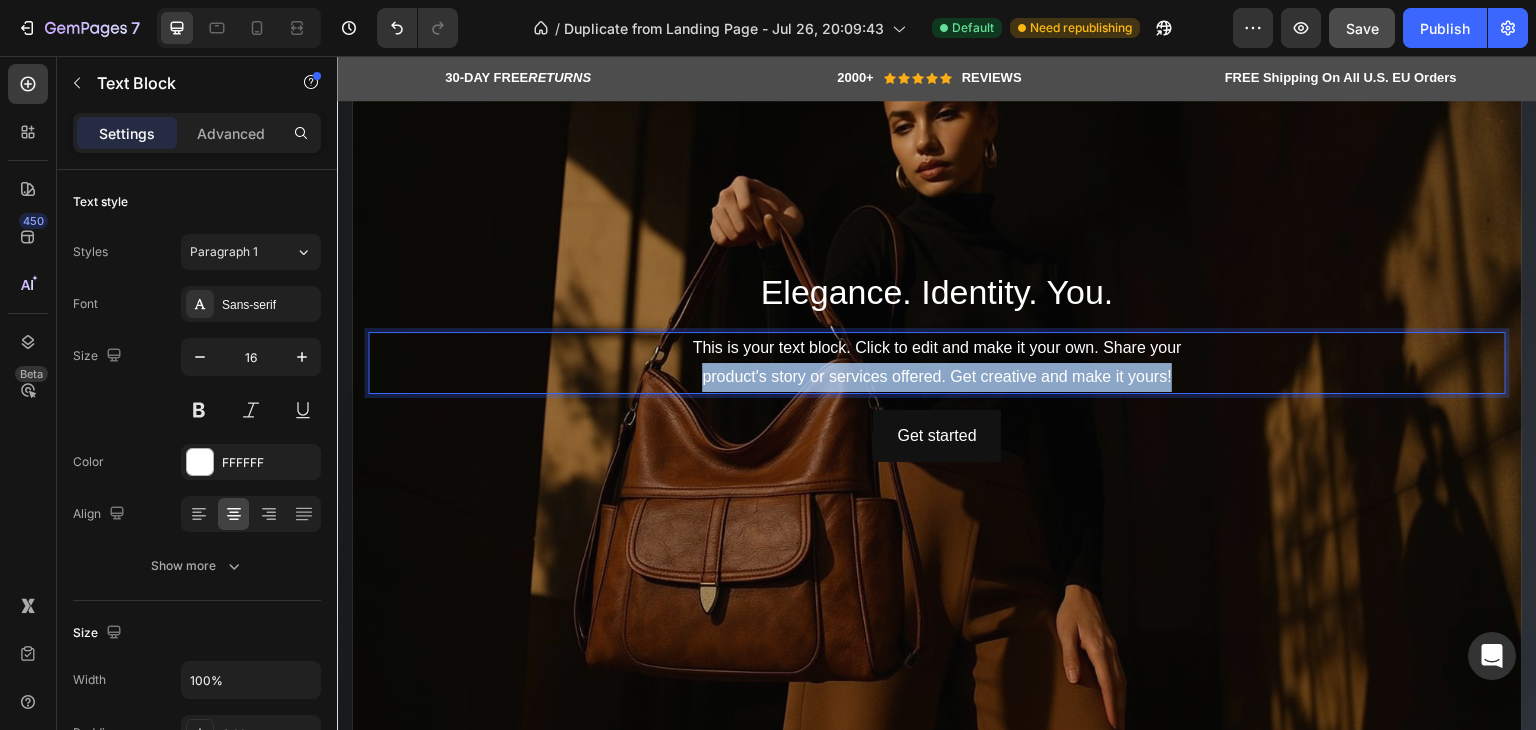 click on "This is your text block. Click to edit and make it your own. Share your product's story or services offered. Get creative and make it yours!" at bounding box center (937, 363) 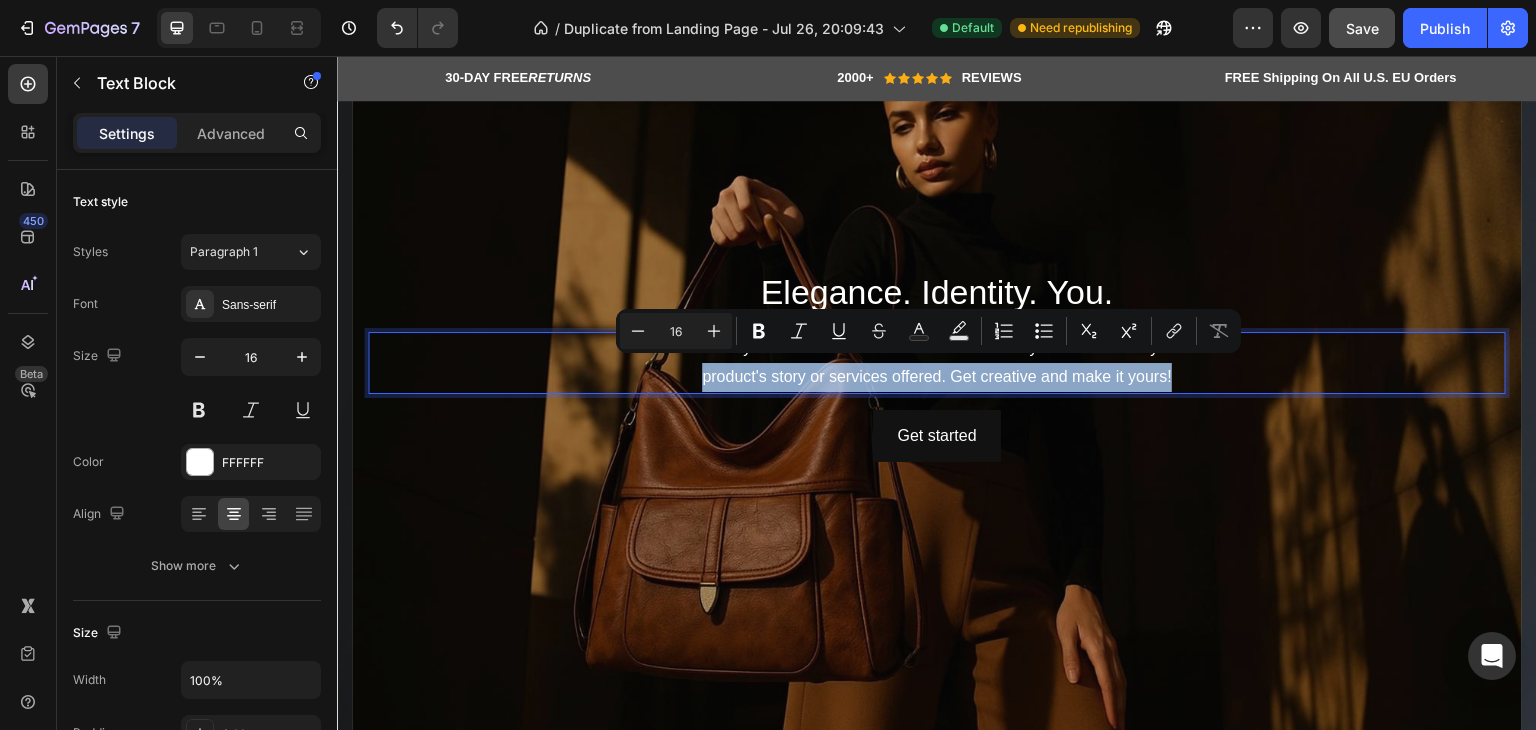 click on "This is your text block. Click to edit and make it your own. Share your product's story or services offered. Get creative and make it yours!" at bounding box center (937, 363) 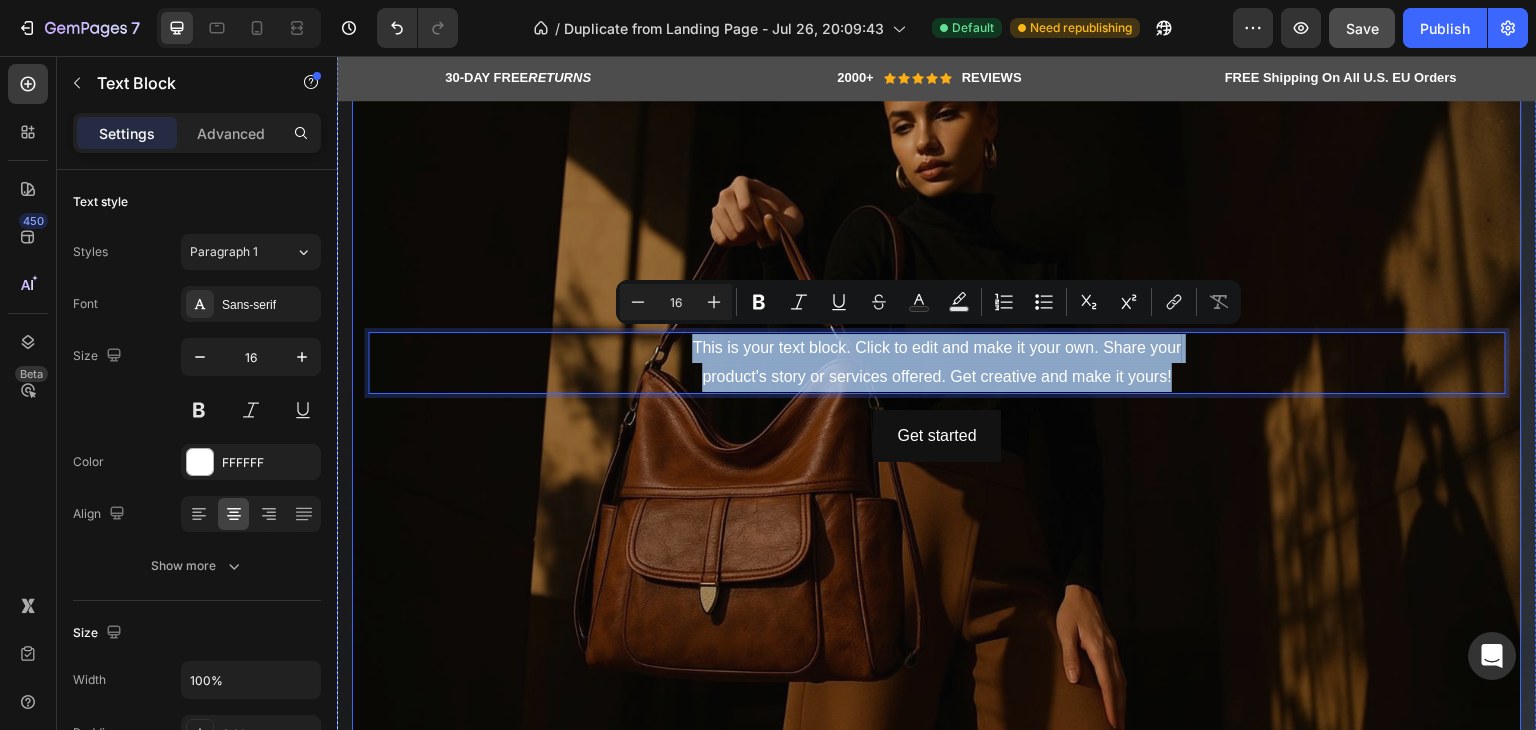 scroll, scrollTop: 136, scrollLeft: 0, axis: vertical 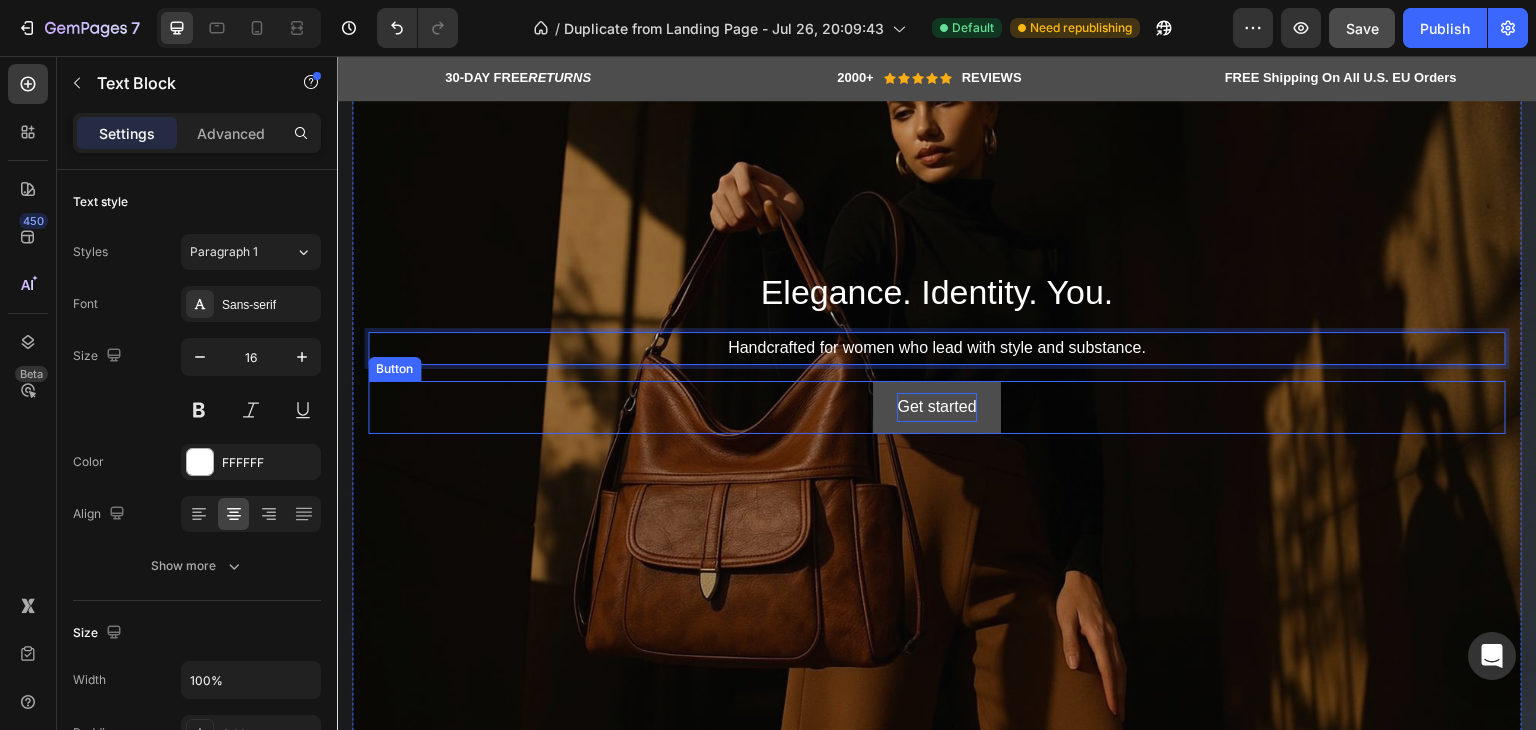 click on "Get started" at bounding box center [936, 407] 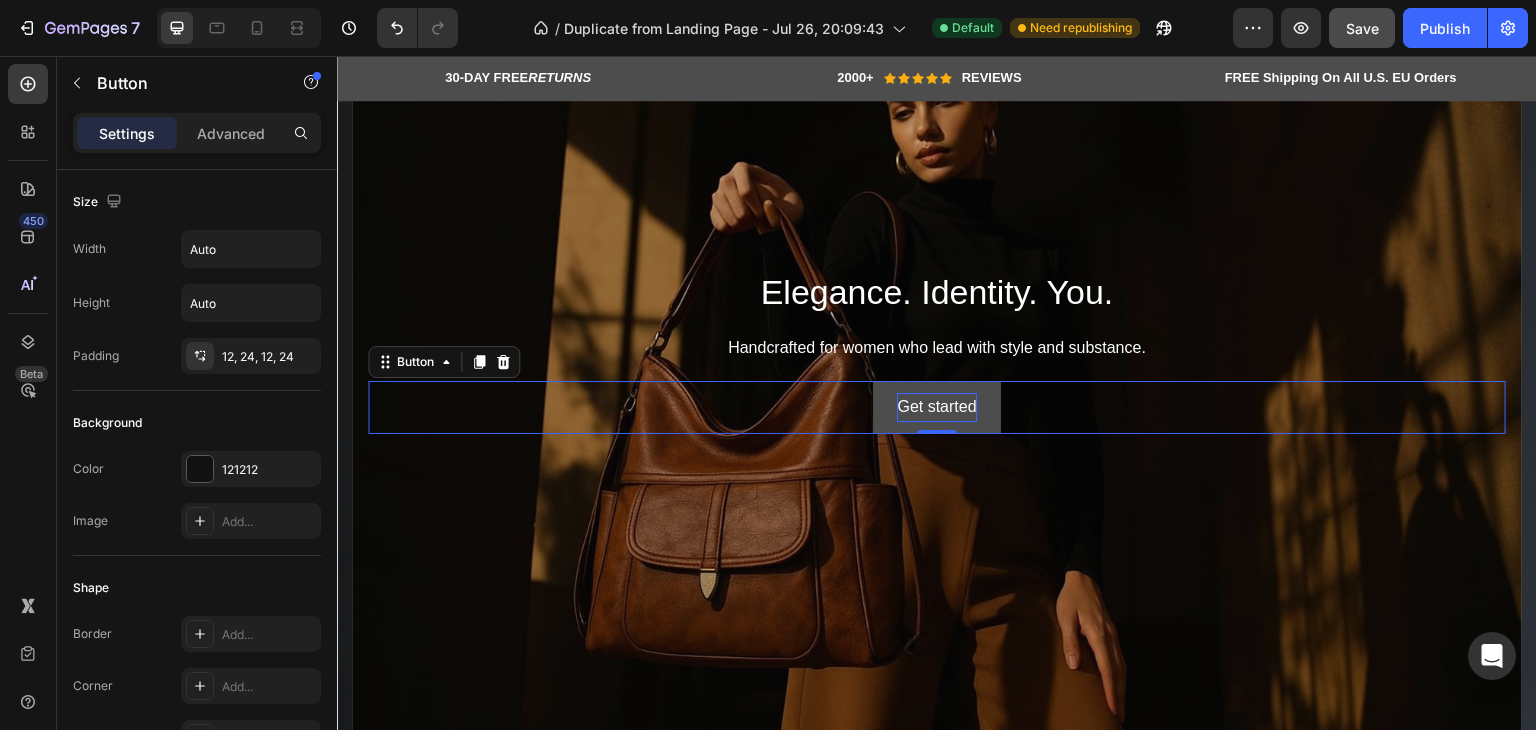 click on "Get started" at bounding box center [936, 407] 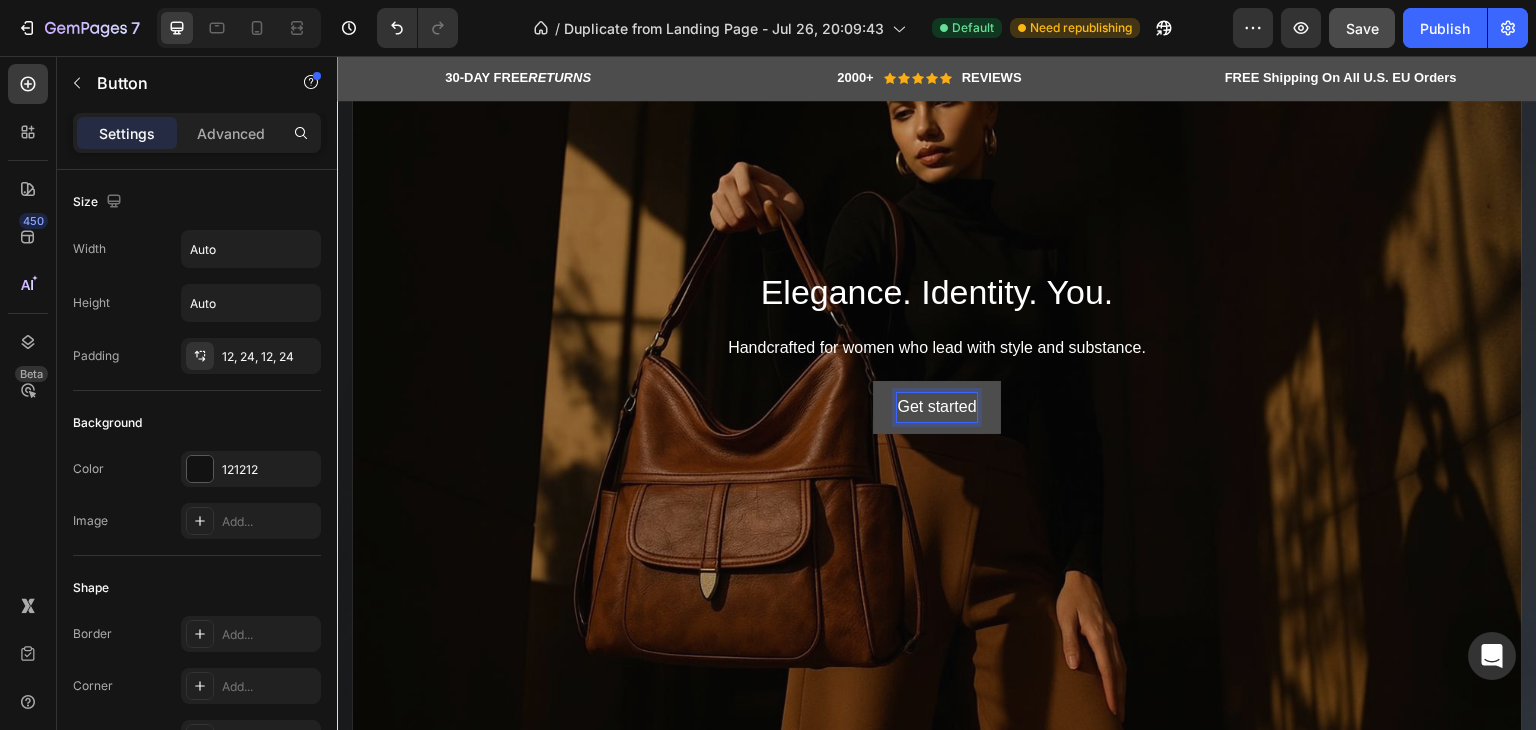 click on "Get started" at bounding box center (936, 407) 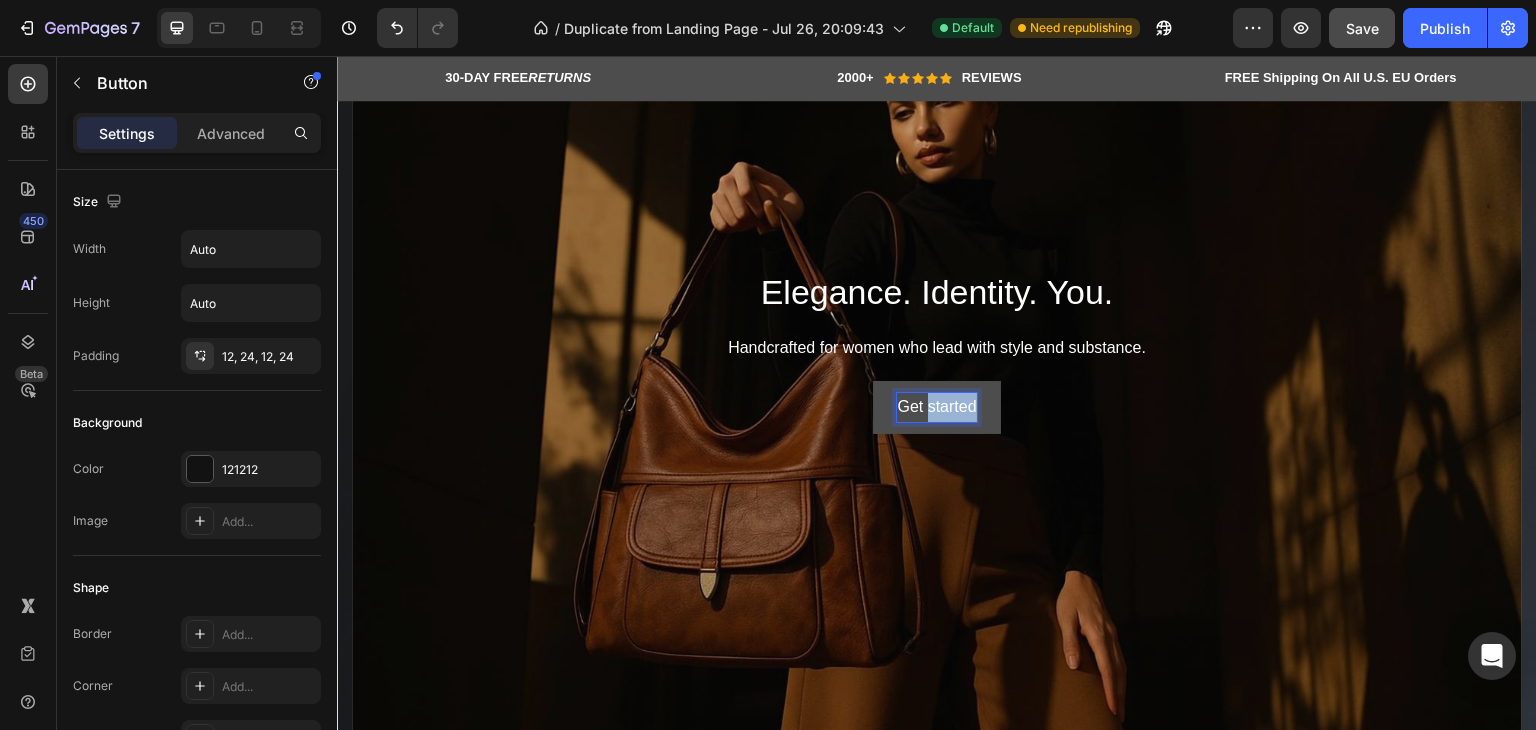click on "Get started" at bounding box center [936, 407] 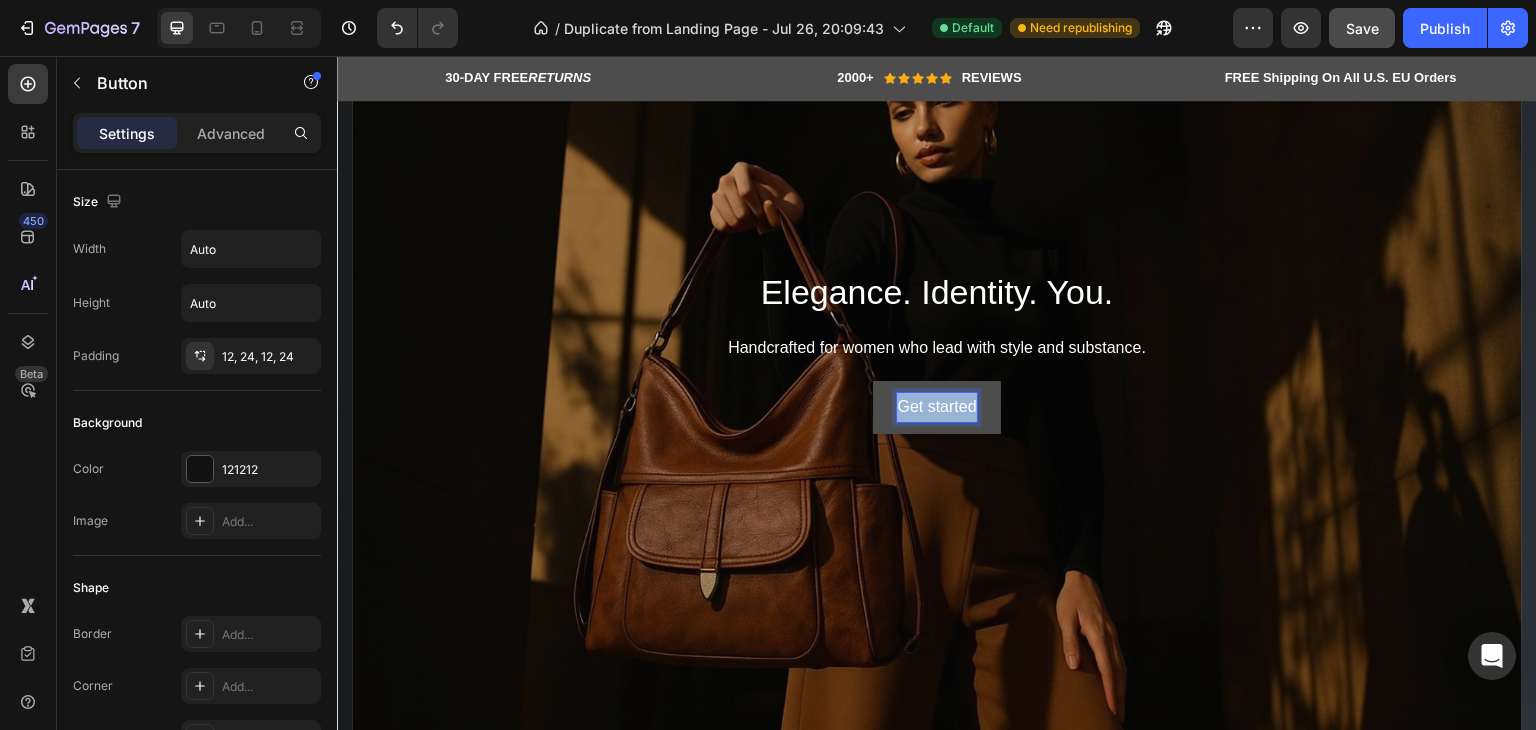 click on "Get started" at bounding box center [936, 407] 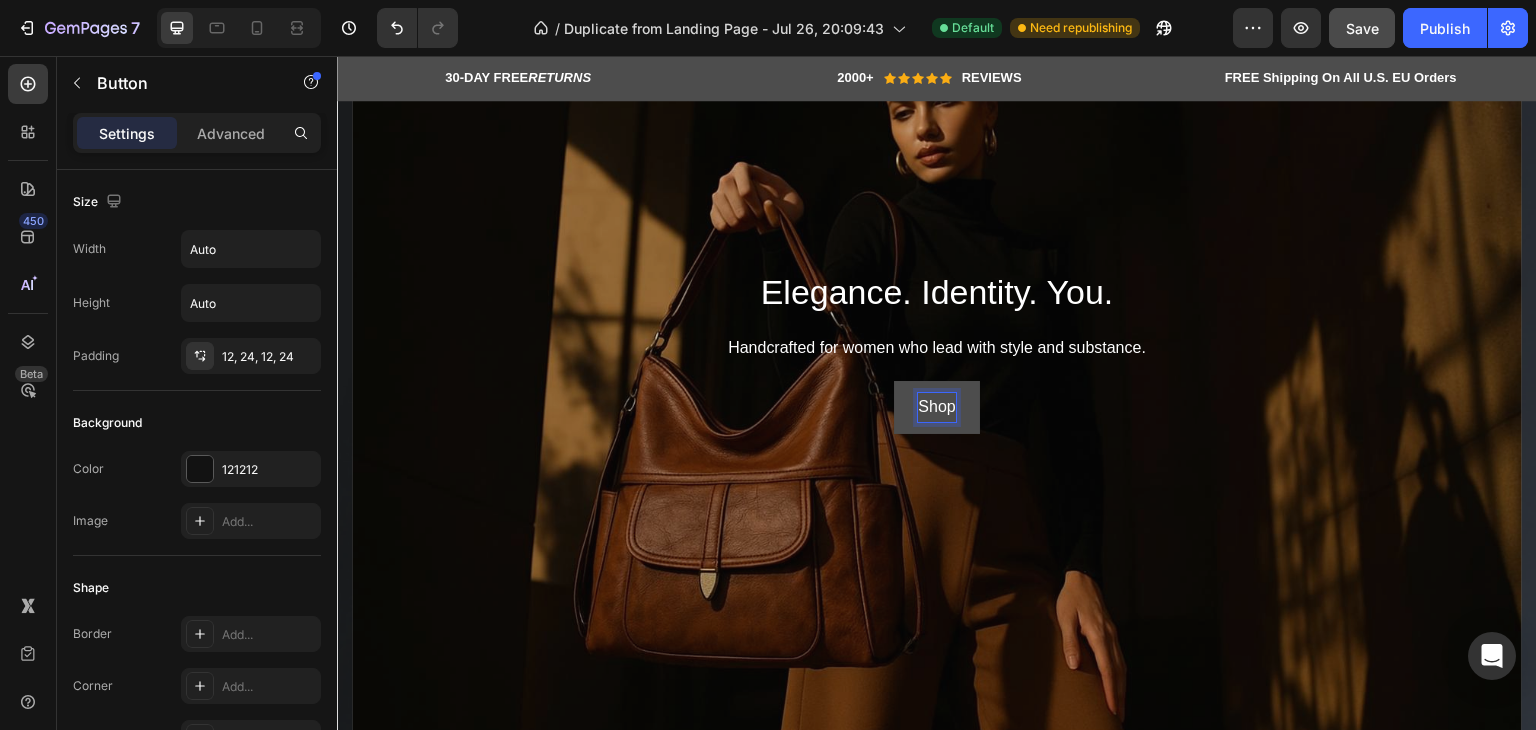 click on "Shop" at bounding box center (936, 407) 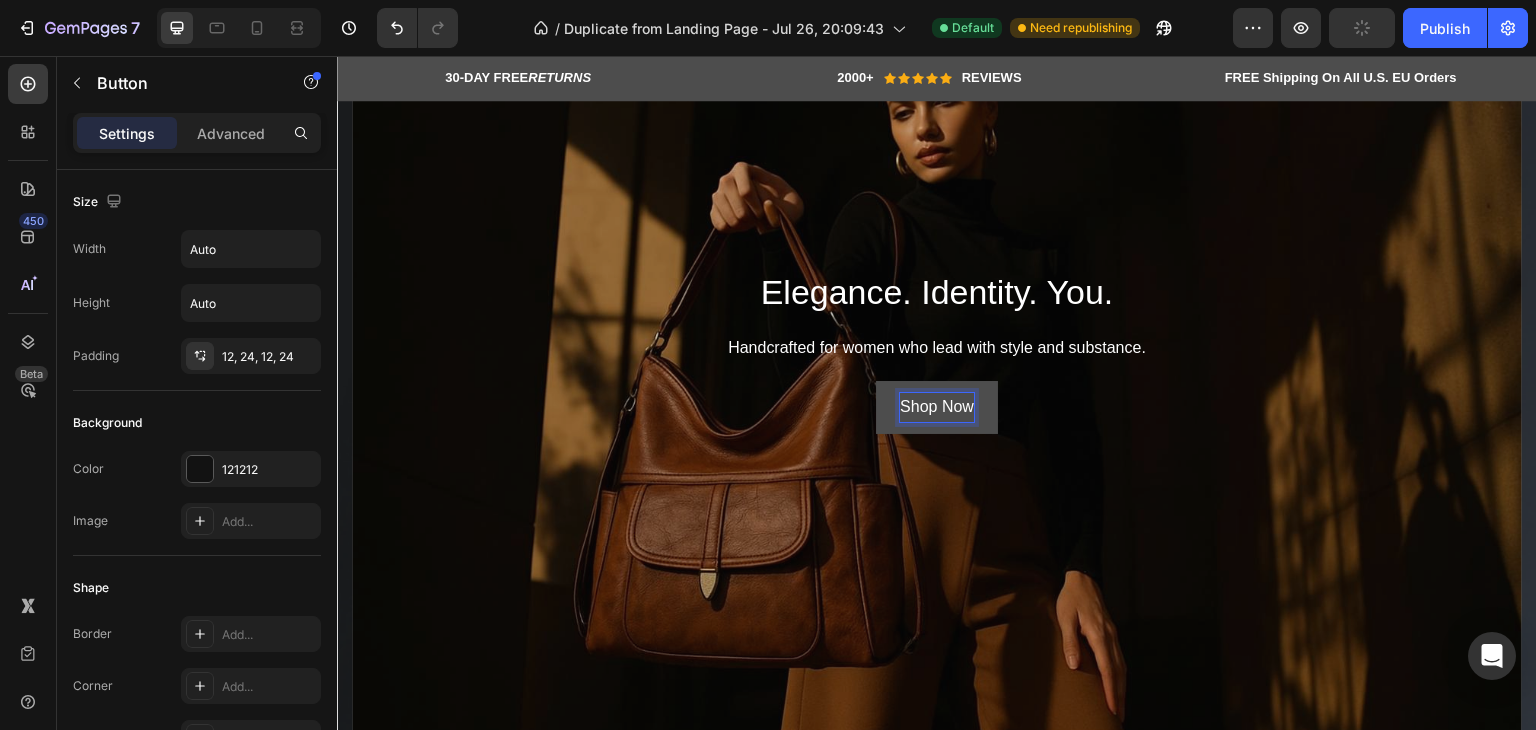 click on "Shop Now Button   0" at bounding box center [937, 407] 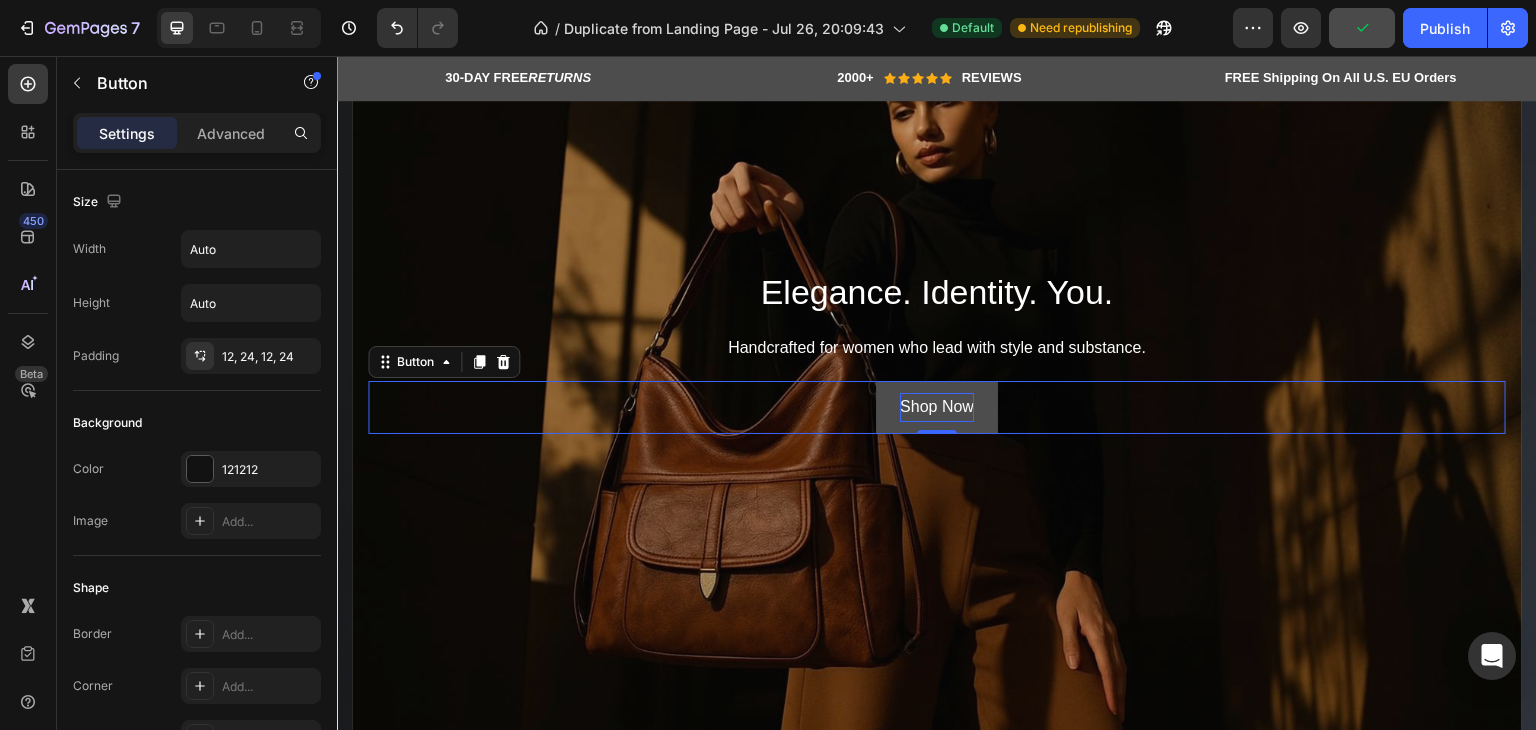 click on "Shop Now" at bounding box center (937, 407) 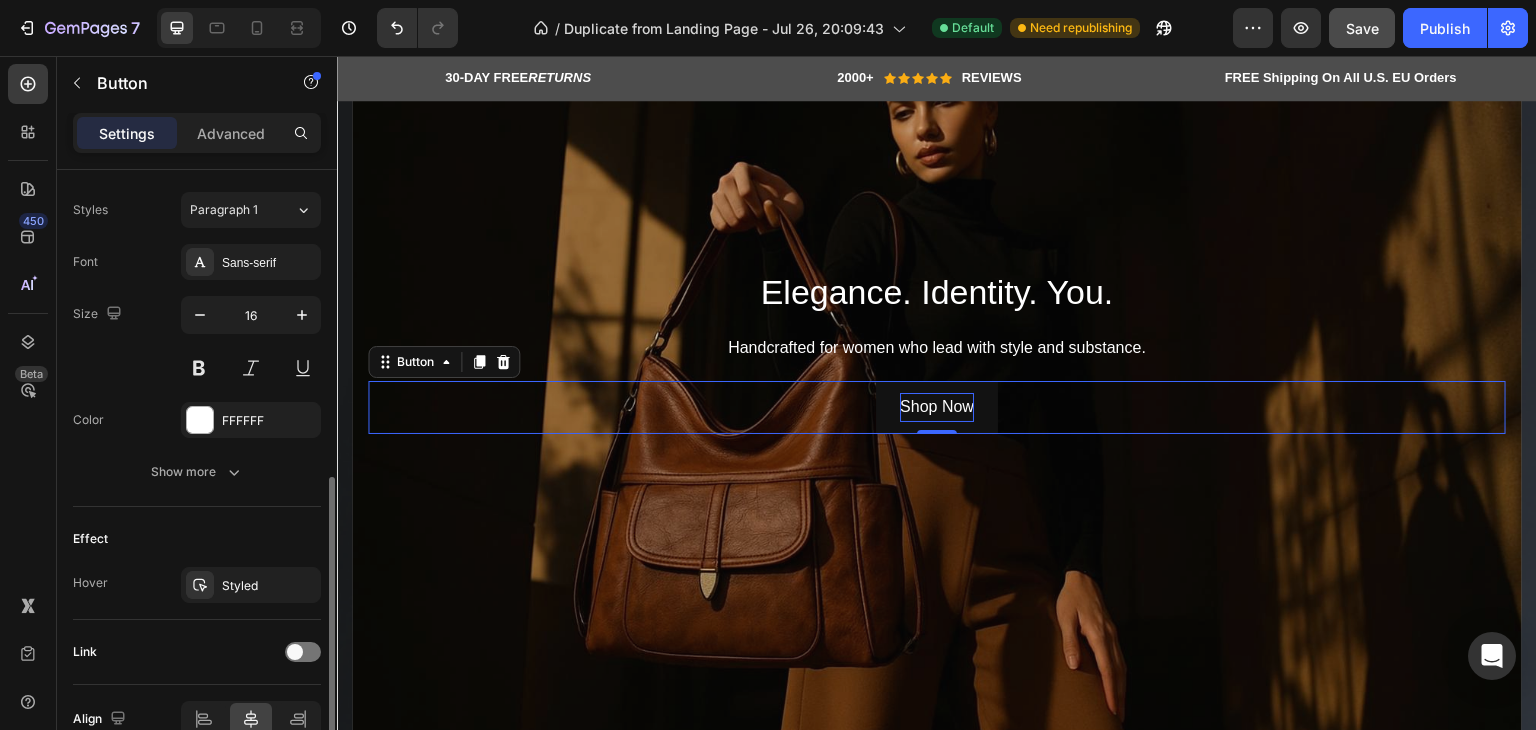 scroll, scrollTop: 514, scrollLeft: 0, axis: vertical 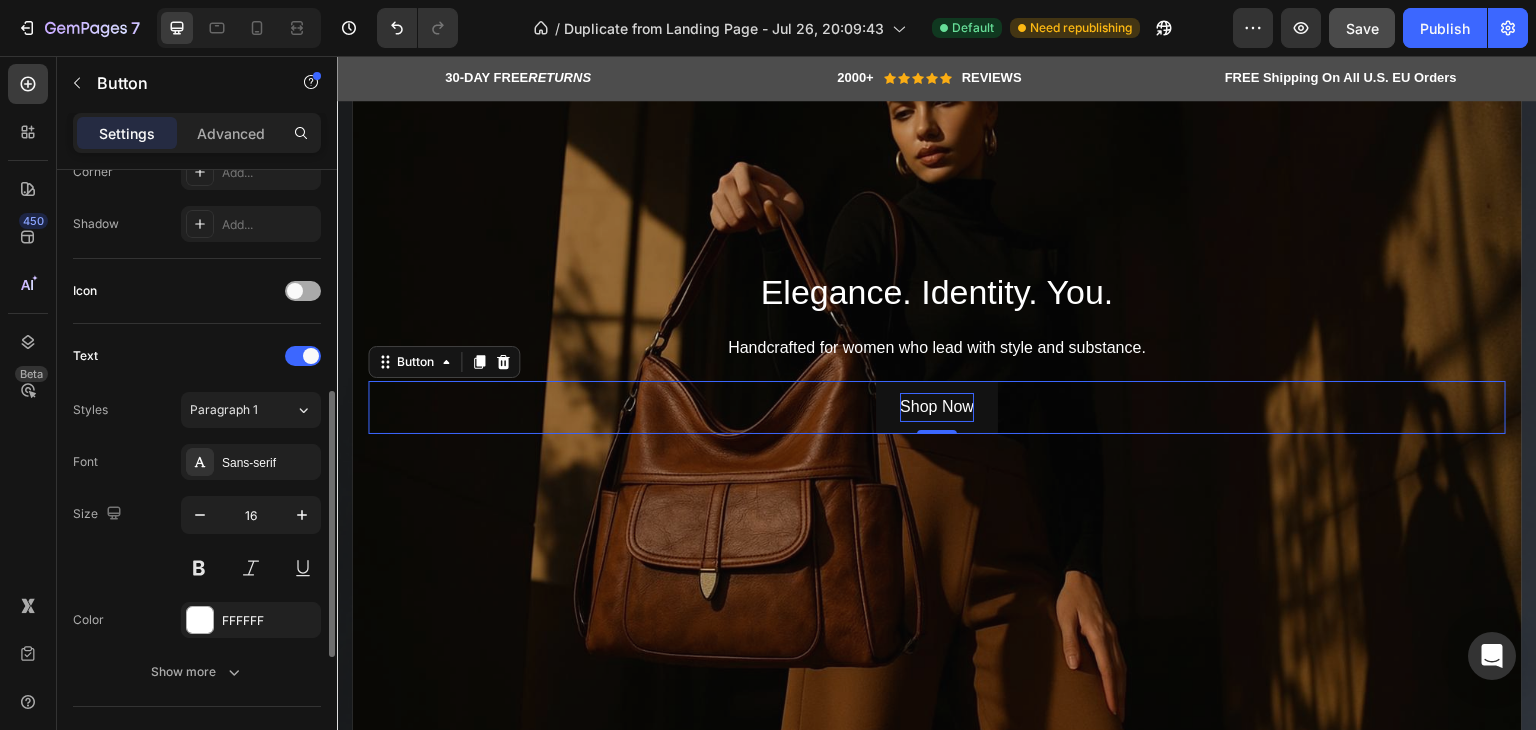 click at bounding box center (295, 291) 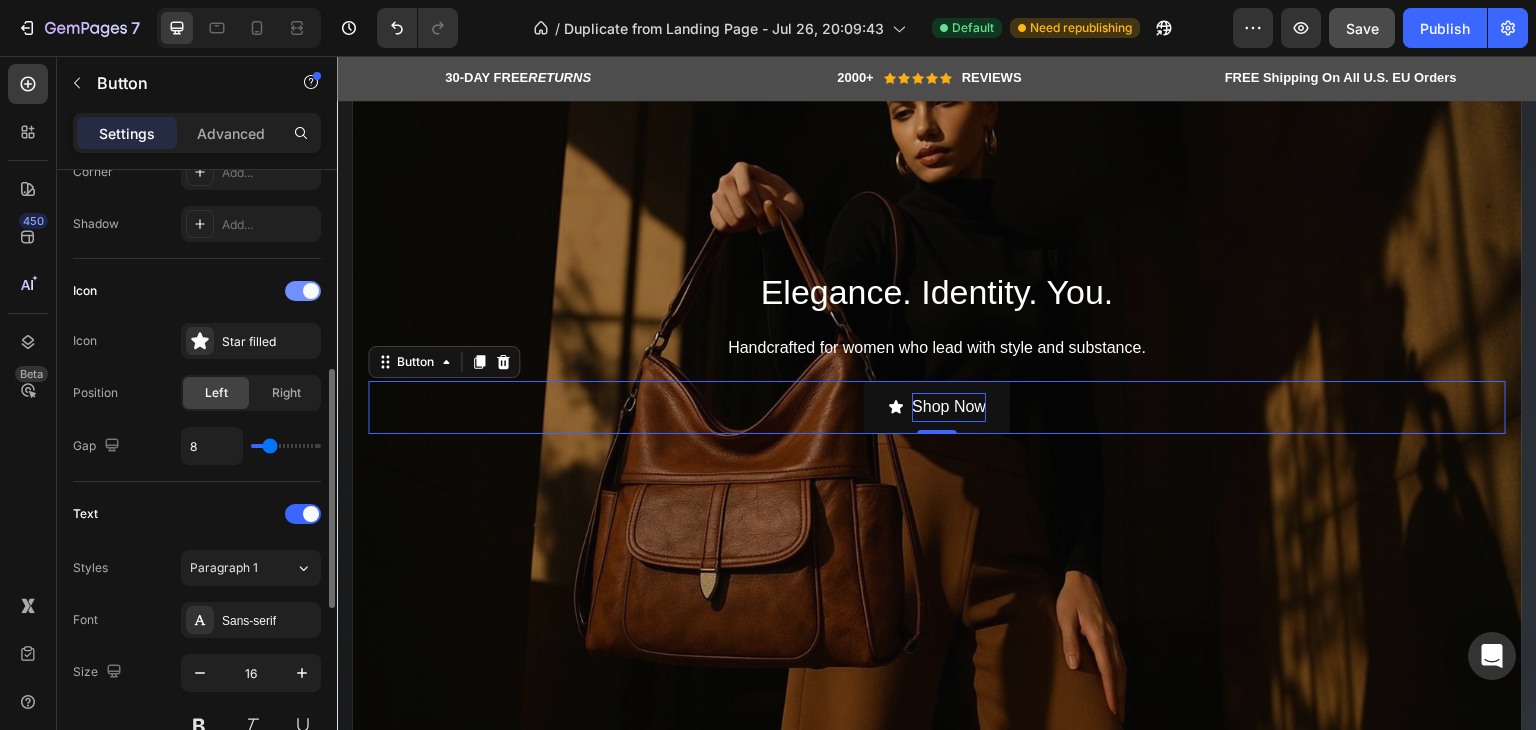 click at bounding box center (303, 291) 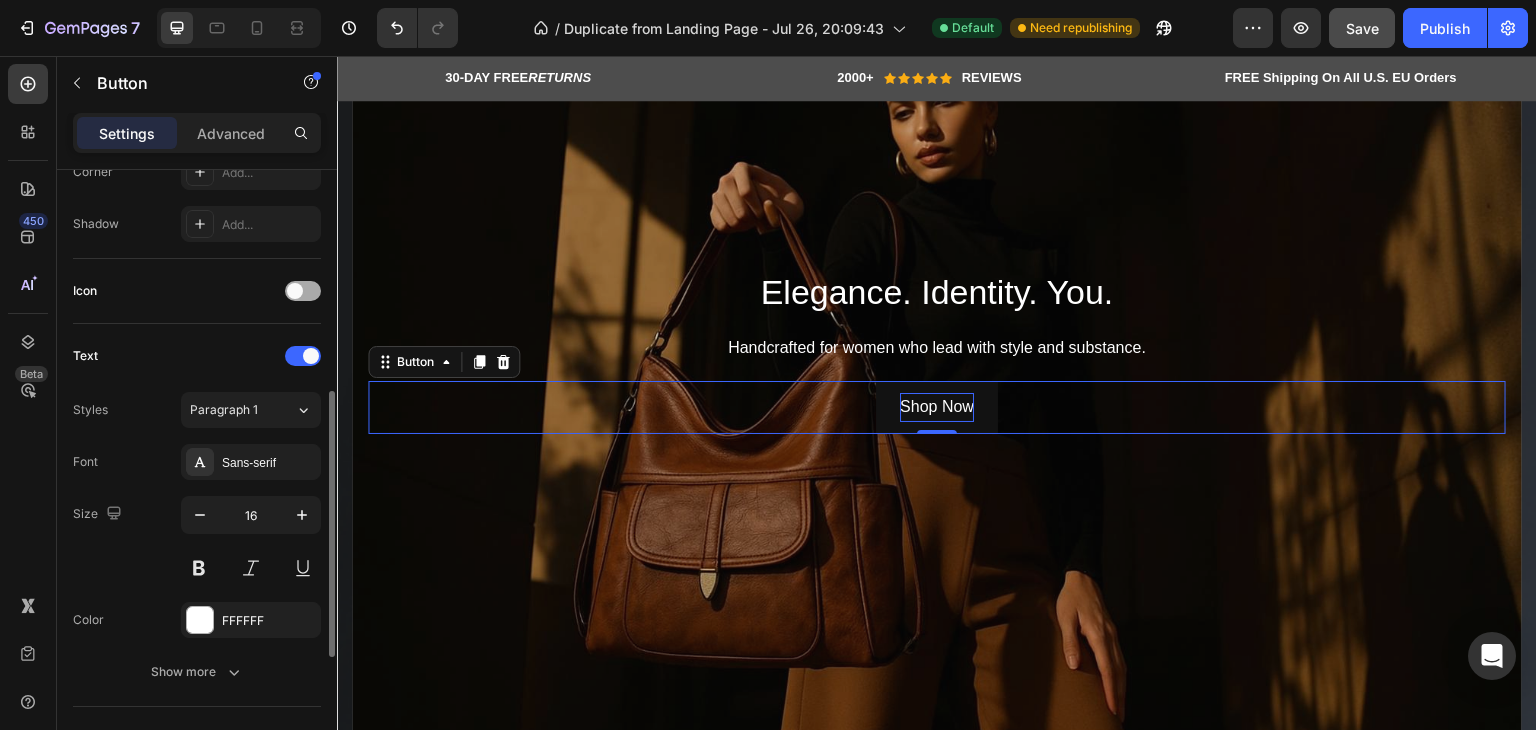 click at bounding box center [295, 291] 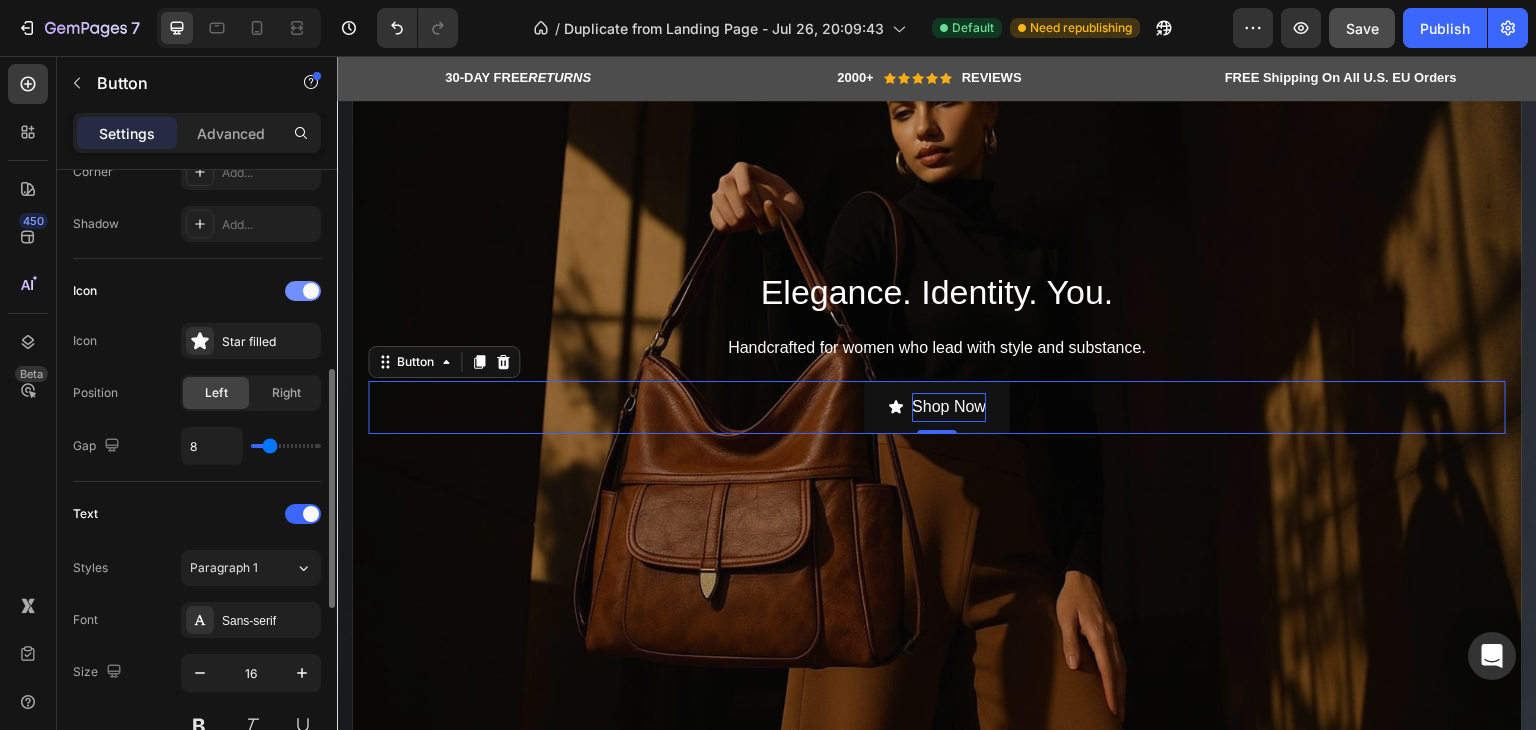 click at bounding box center (303, 291) 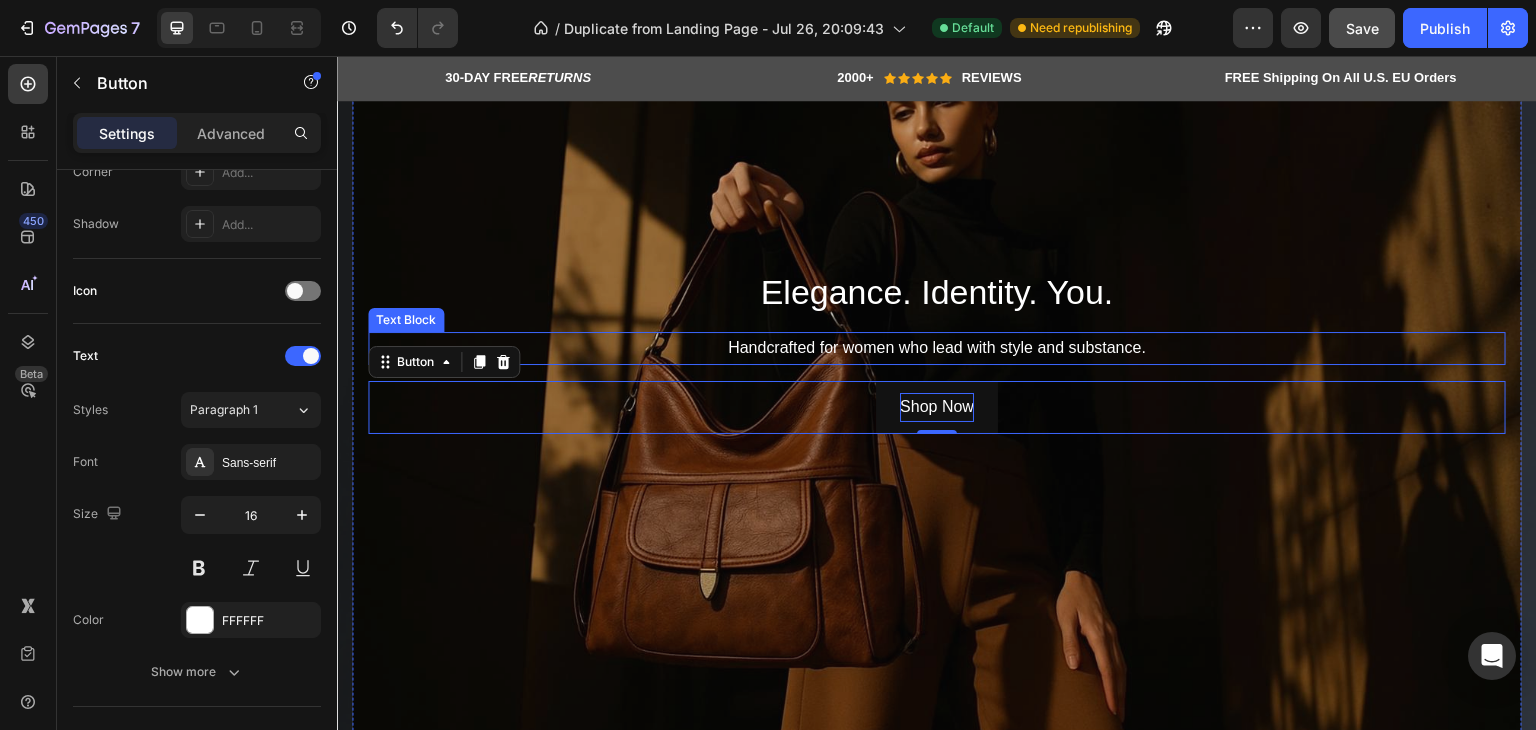 click on "Handcrafted for women who lead with style and substance." at bounding box center [937, 348] 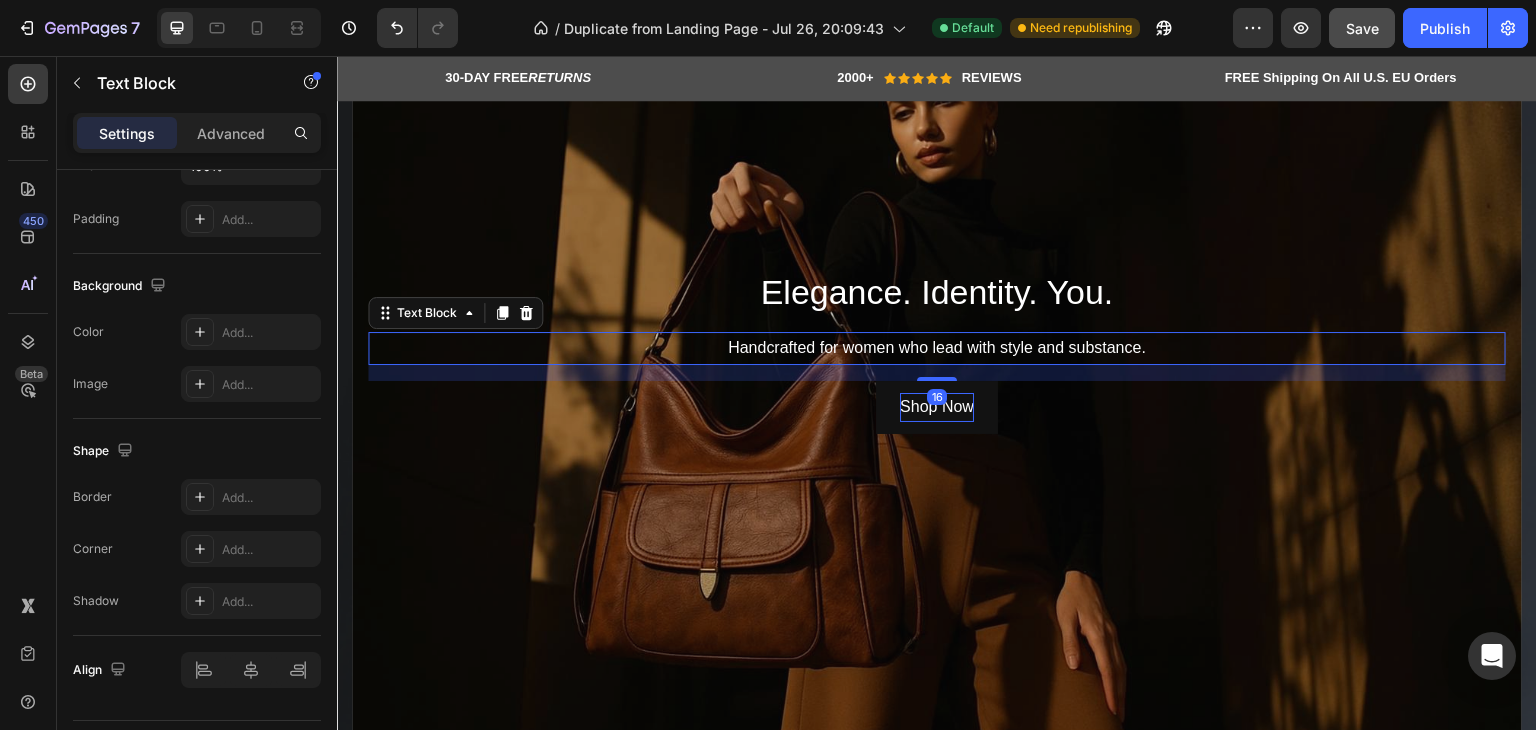 scroll, scrollTop: 0, scrollLeft: 0, axis: both 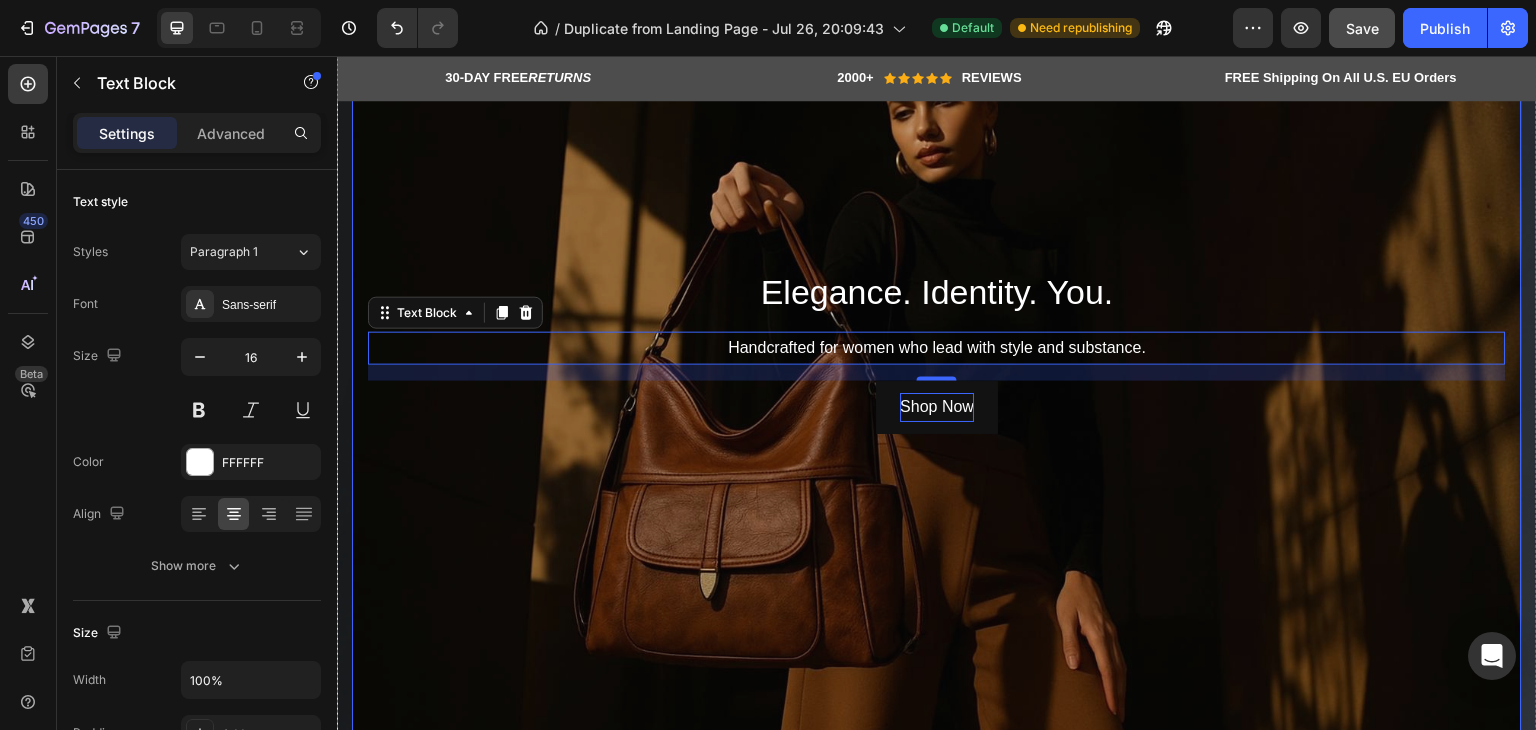 click at bounding box center (937, 351) 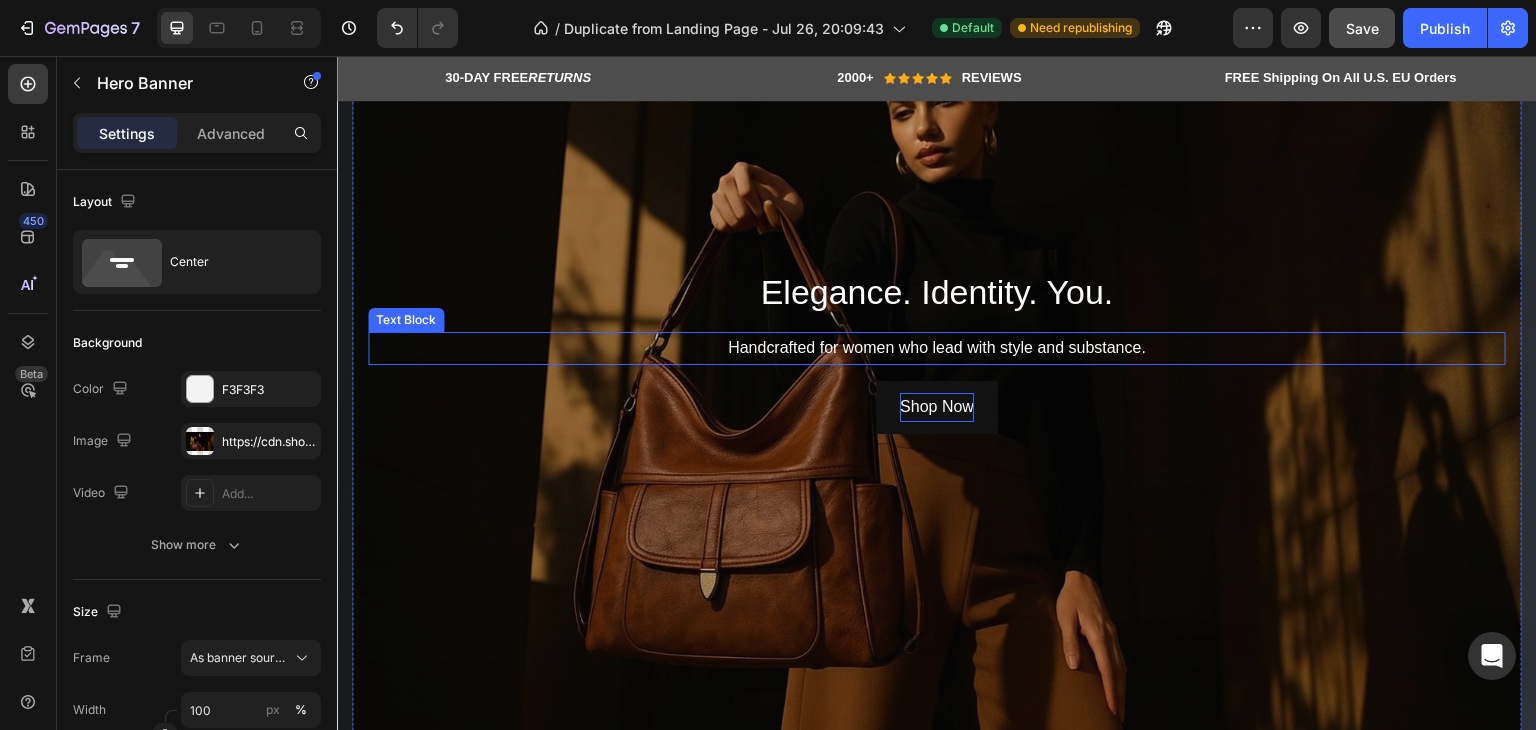 click on "Handcrafted for women who lead with style and substance." at bounding box center (937, 348) 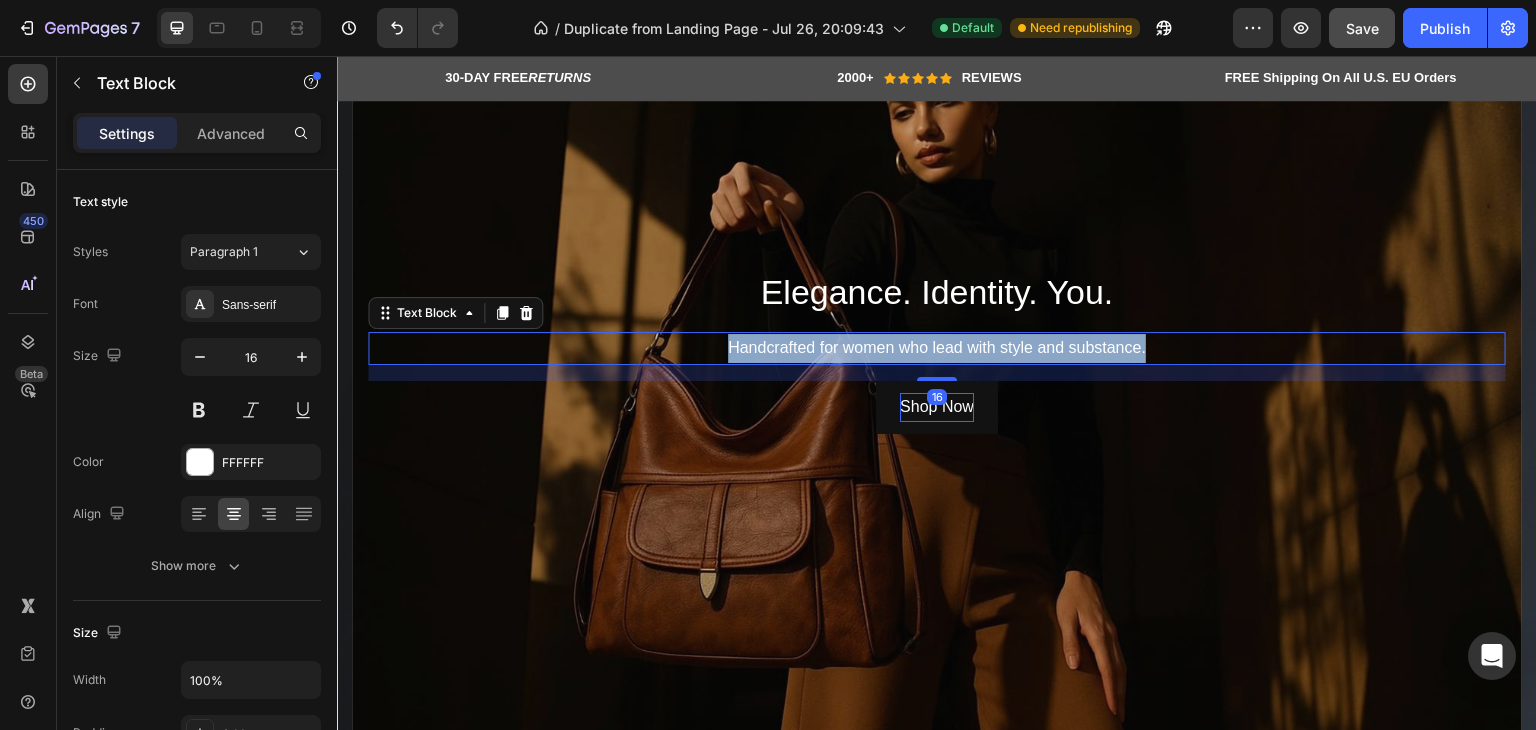 click on "Handcrafted for women who lead with style and substance." at bounding box center (937, 348) 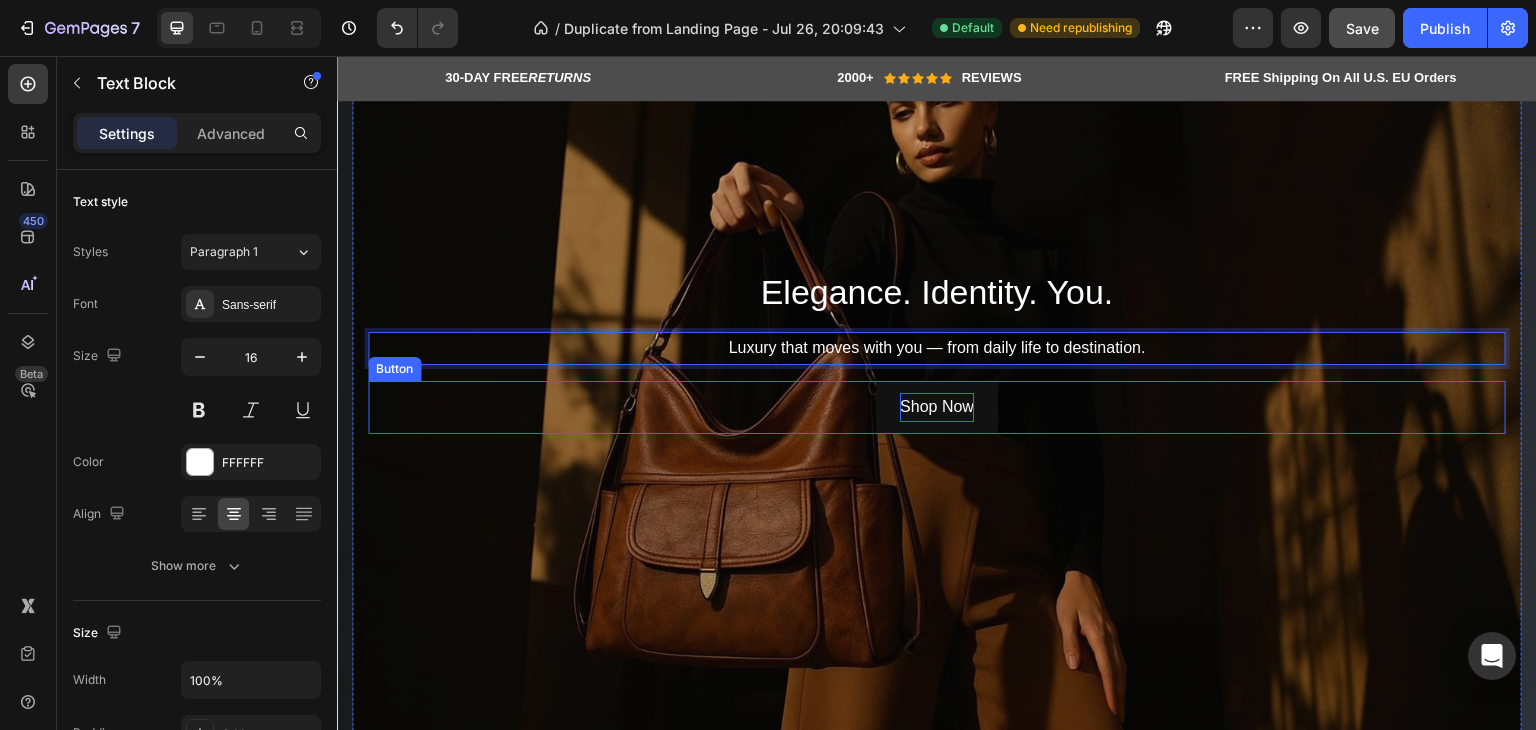 click on "Shop Now Button" at bounding box center (937, 407) 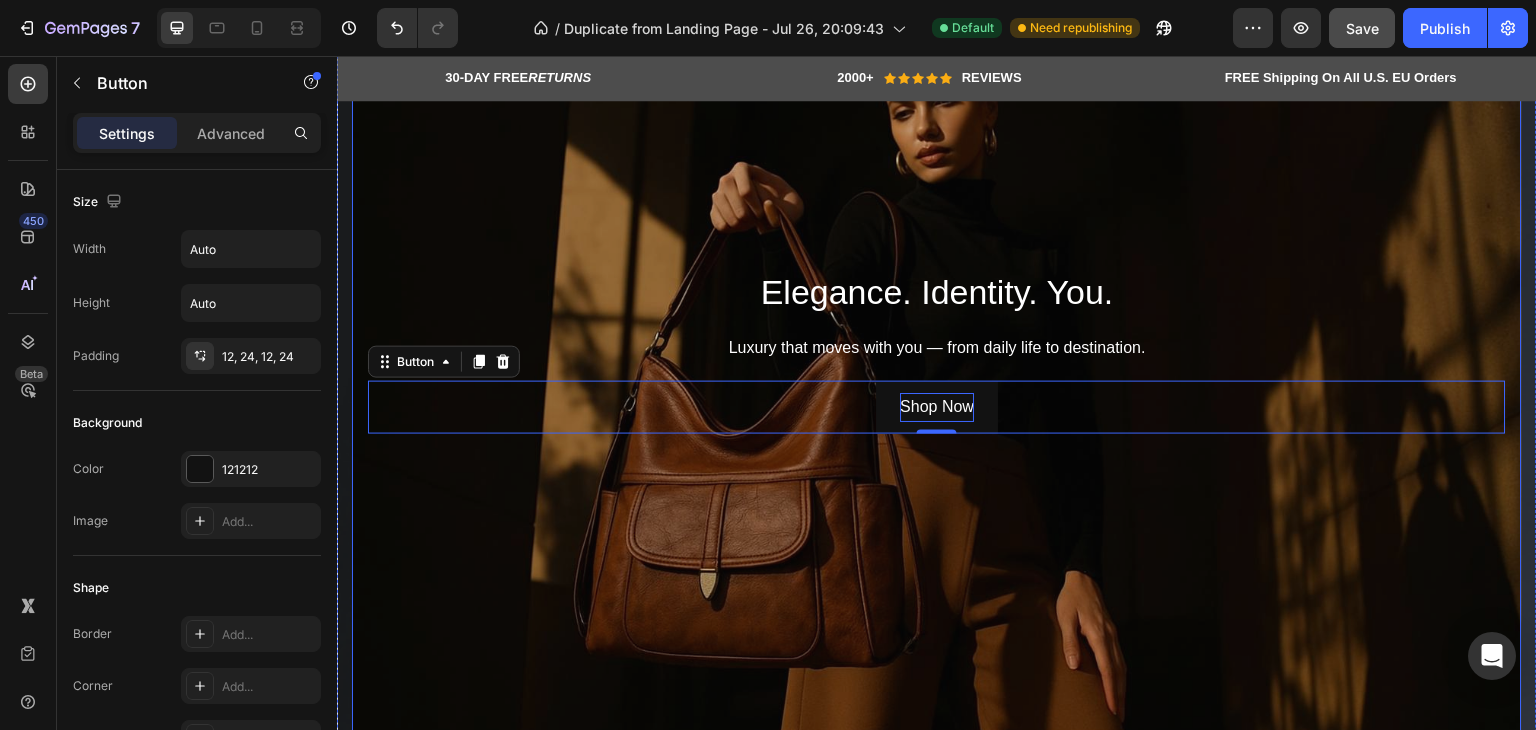 click at bounding box center [937, 351] 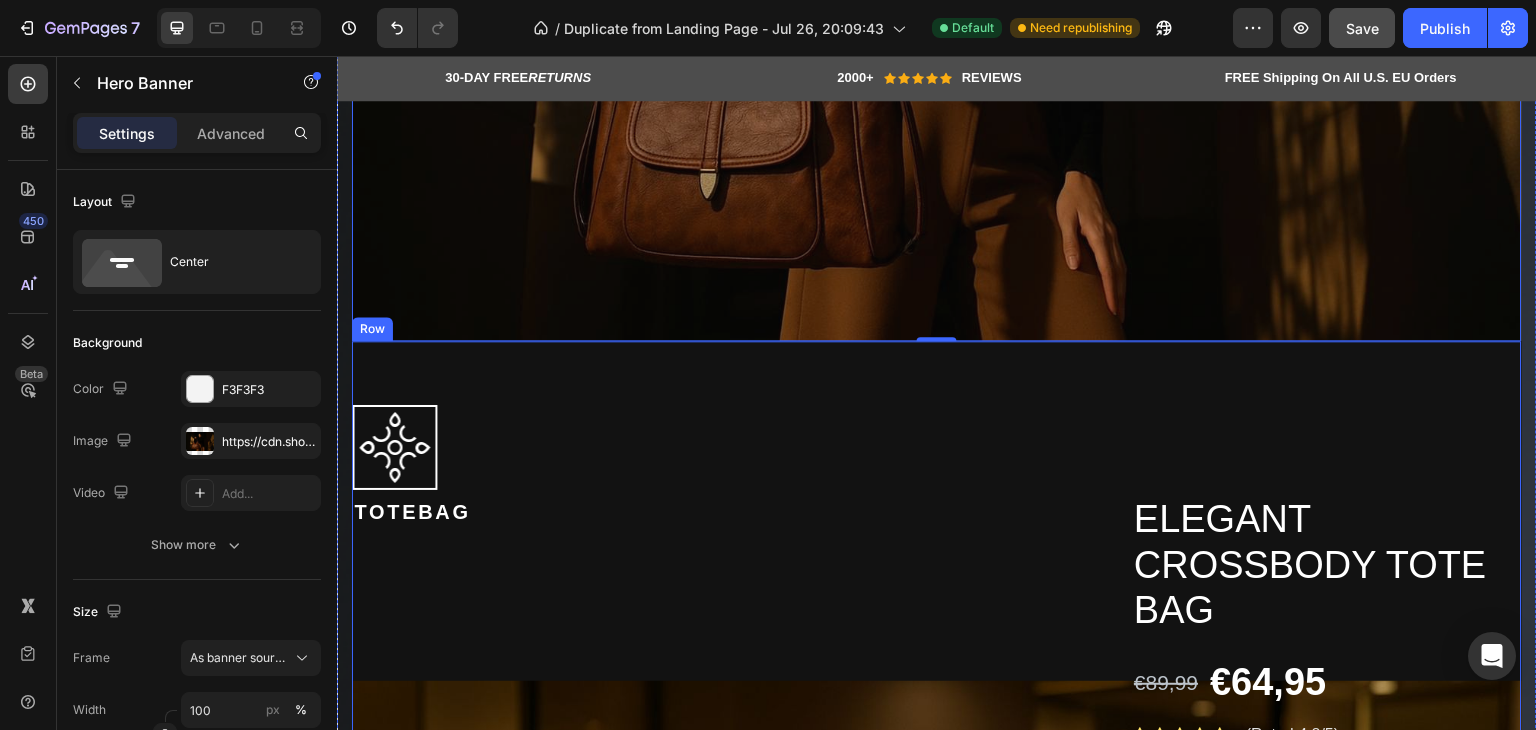 scroll, scrollTop: 436, scrollLeft: 0, axis: vertical 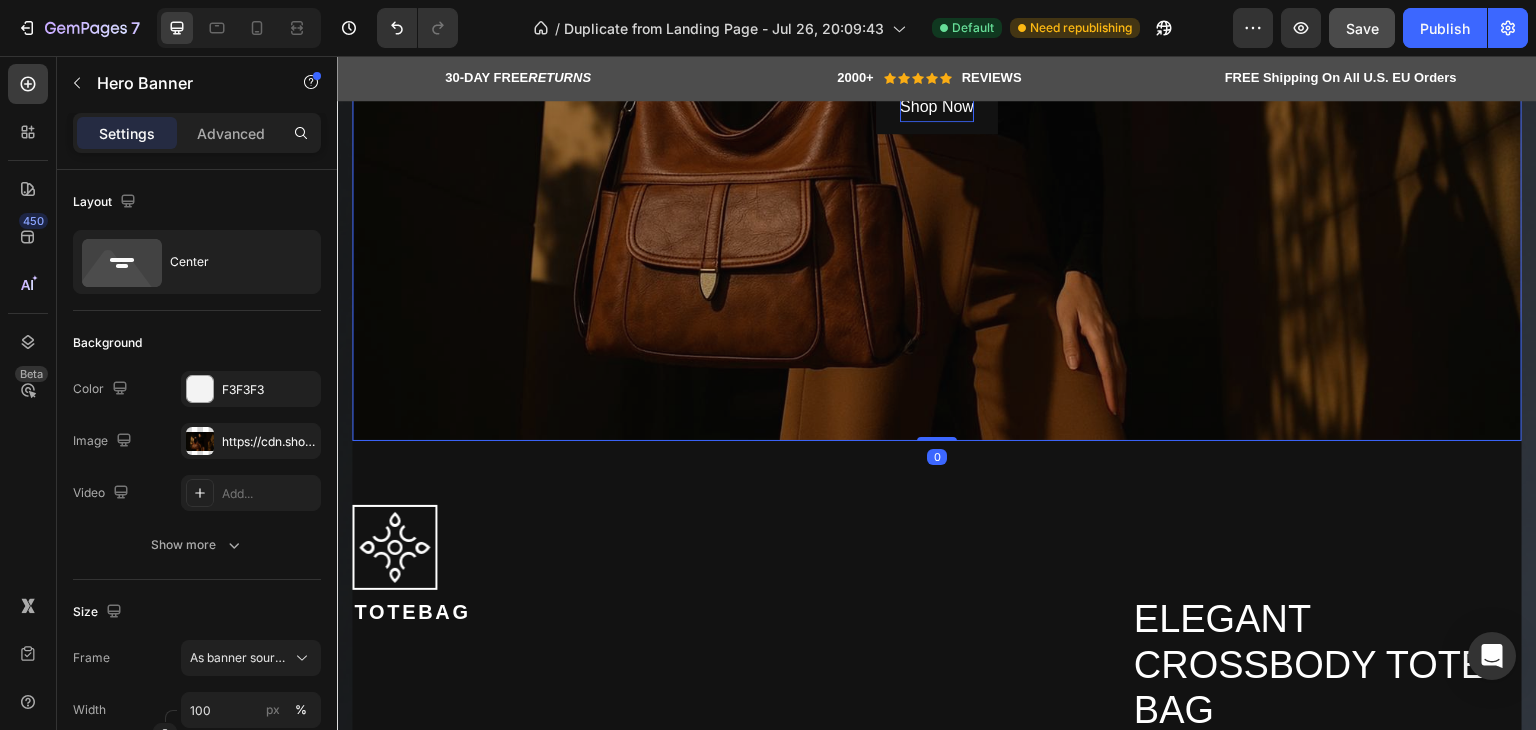 drag, startPoint x: 939, startPoint y: 428, endPoint x: 938, endPoint y: 413, distance: 15.033297 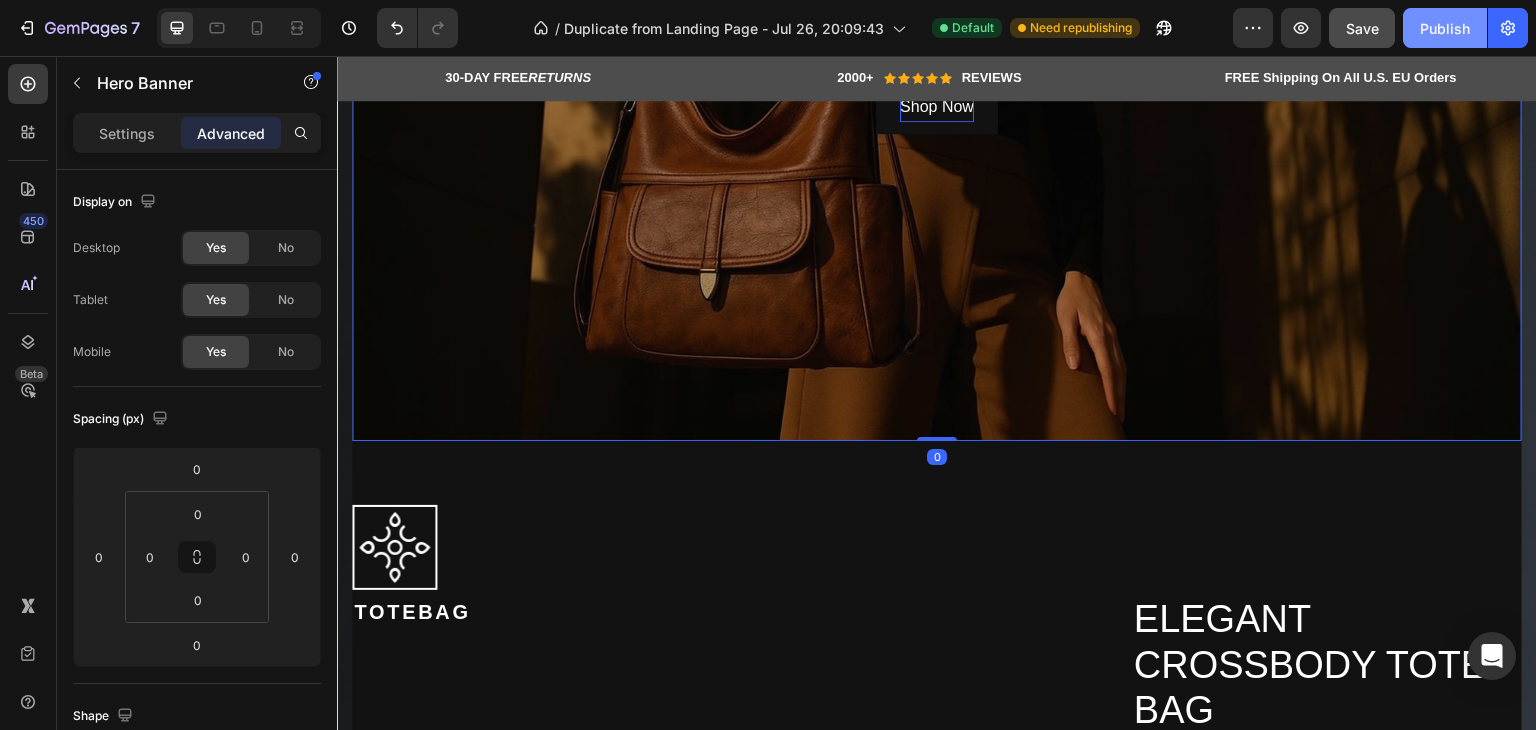 click on "Publish" at bounding box center [1445, 28] 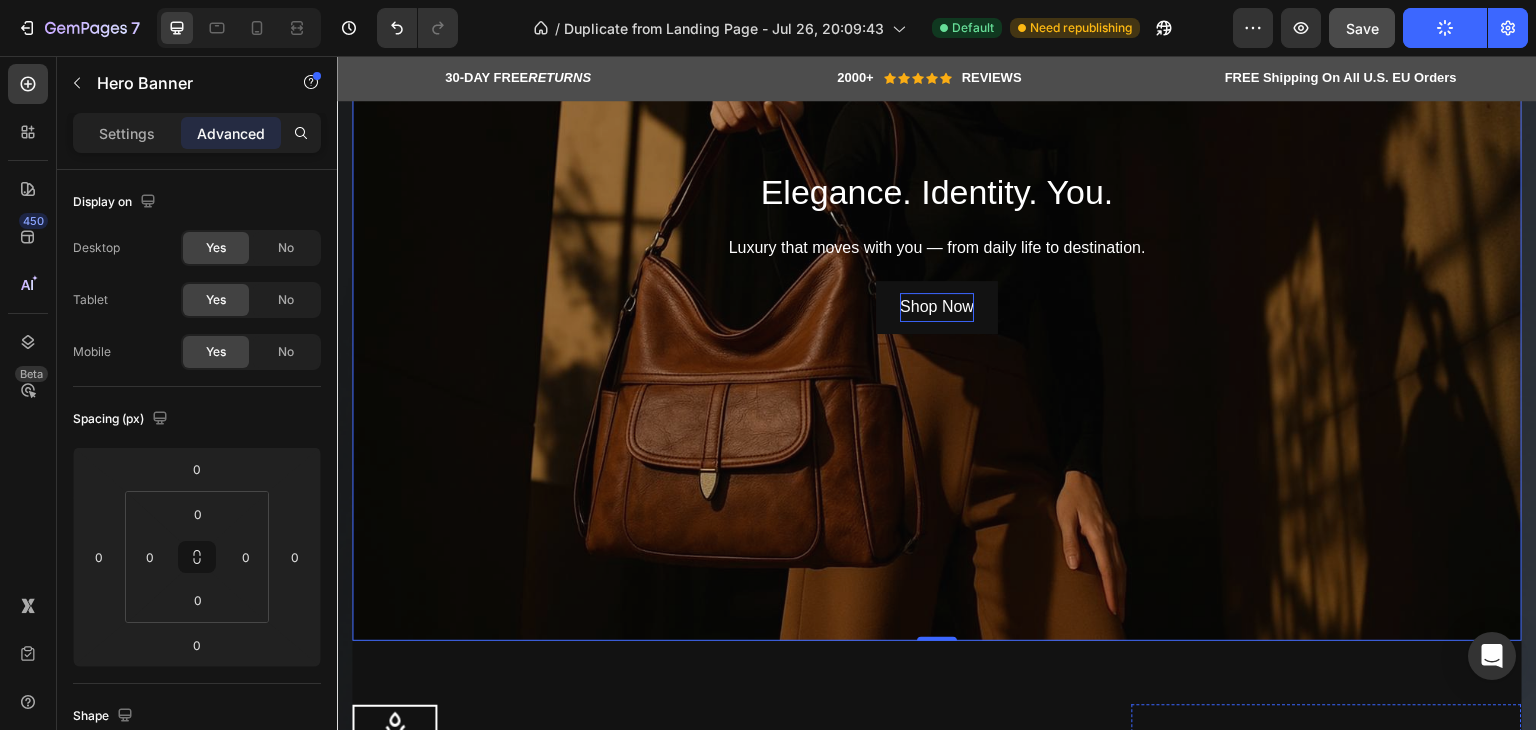 scroll, scrollTop: 136, scrollLeft: 0, axis: vertical 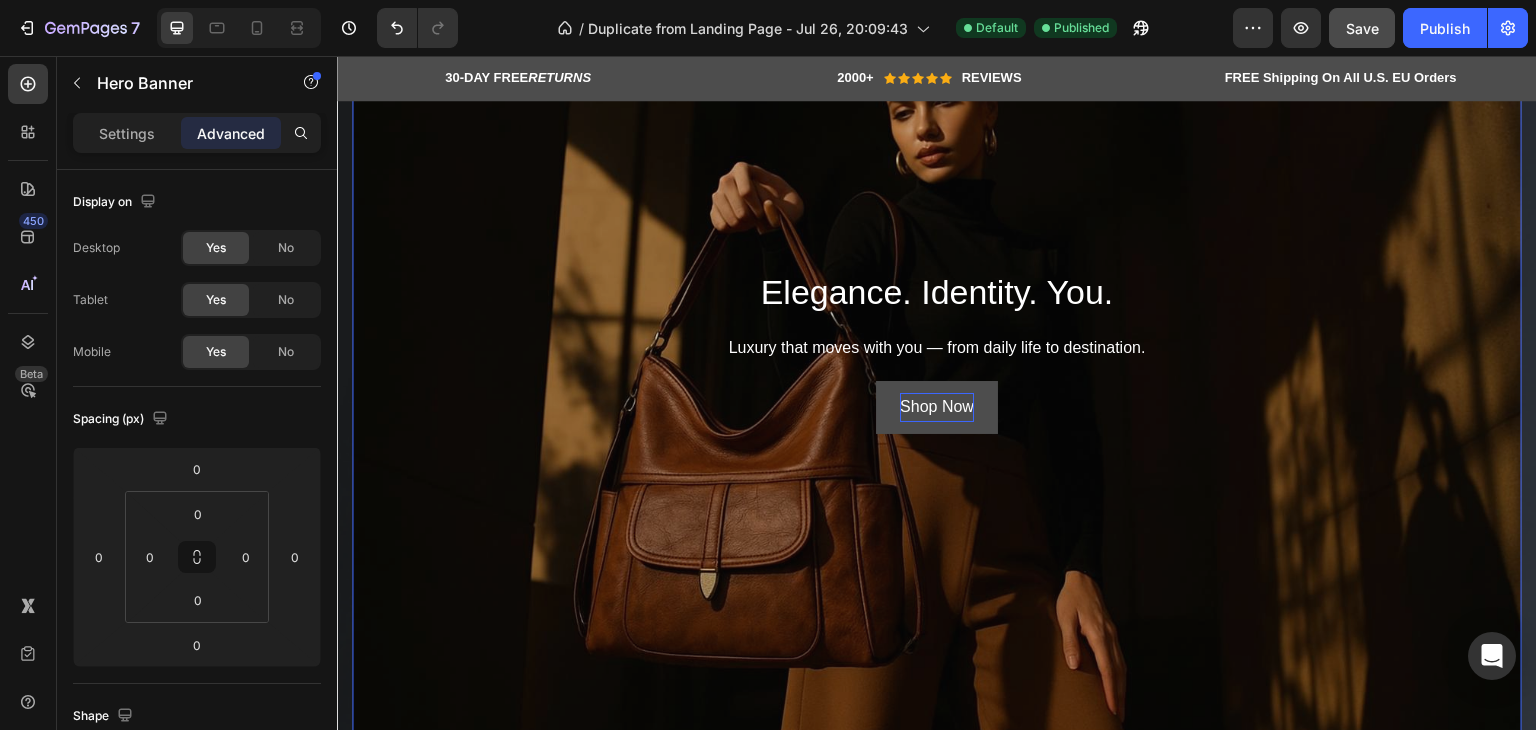 click on "Shop Now" at bounding box center [937, 407] 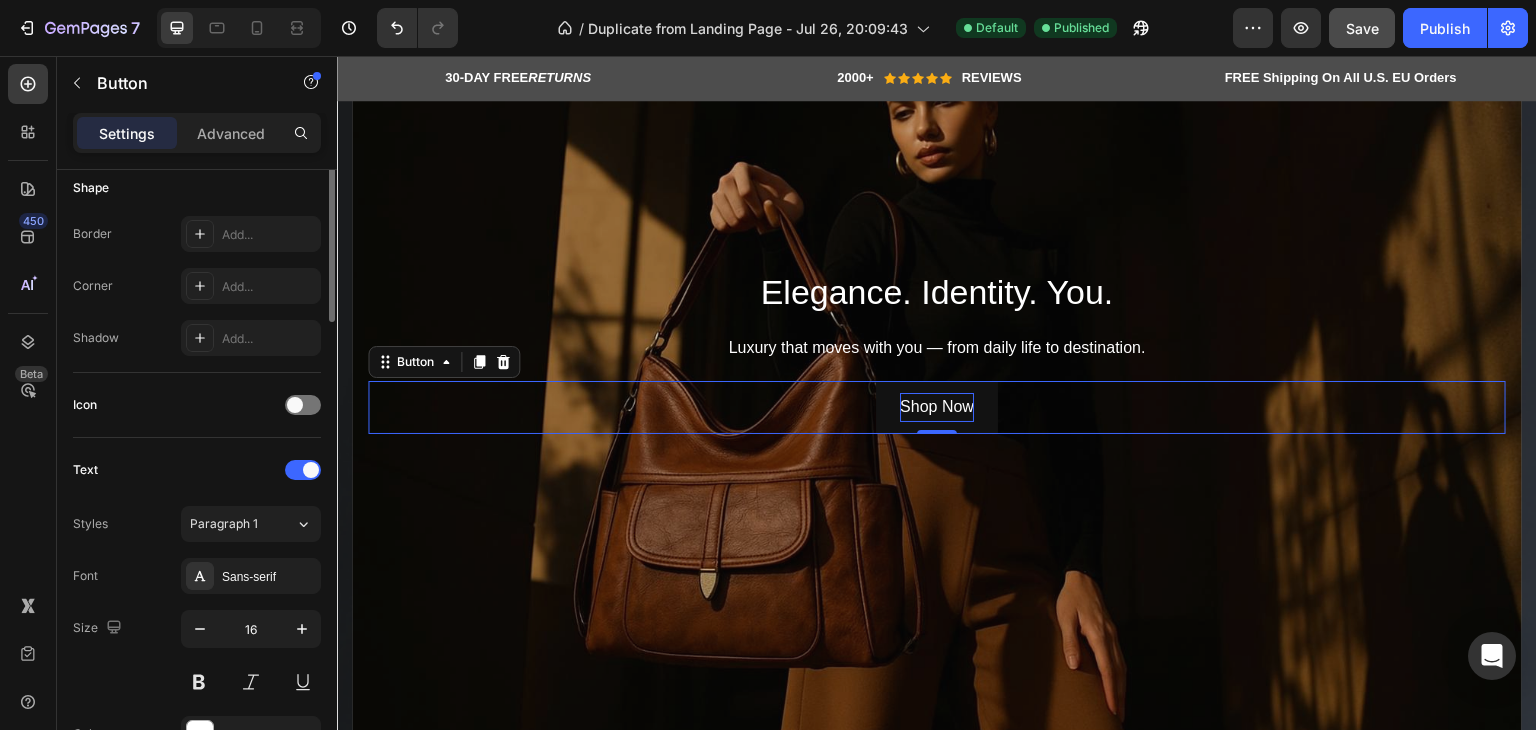 scroll, scrollTop: 600, scrollLeft: 0, axis: vertical 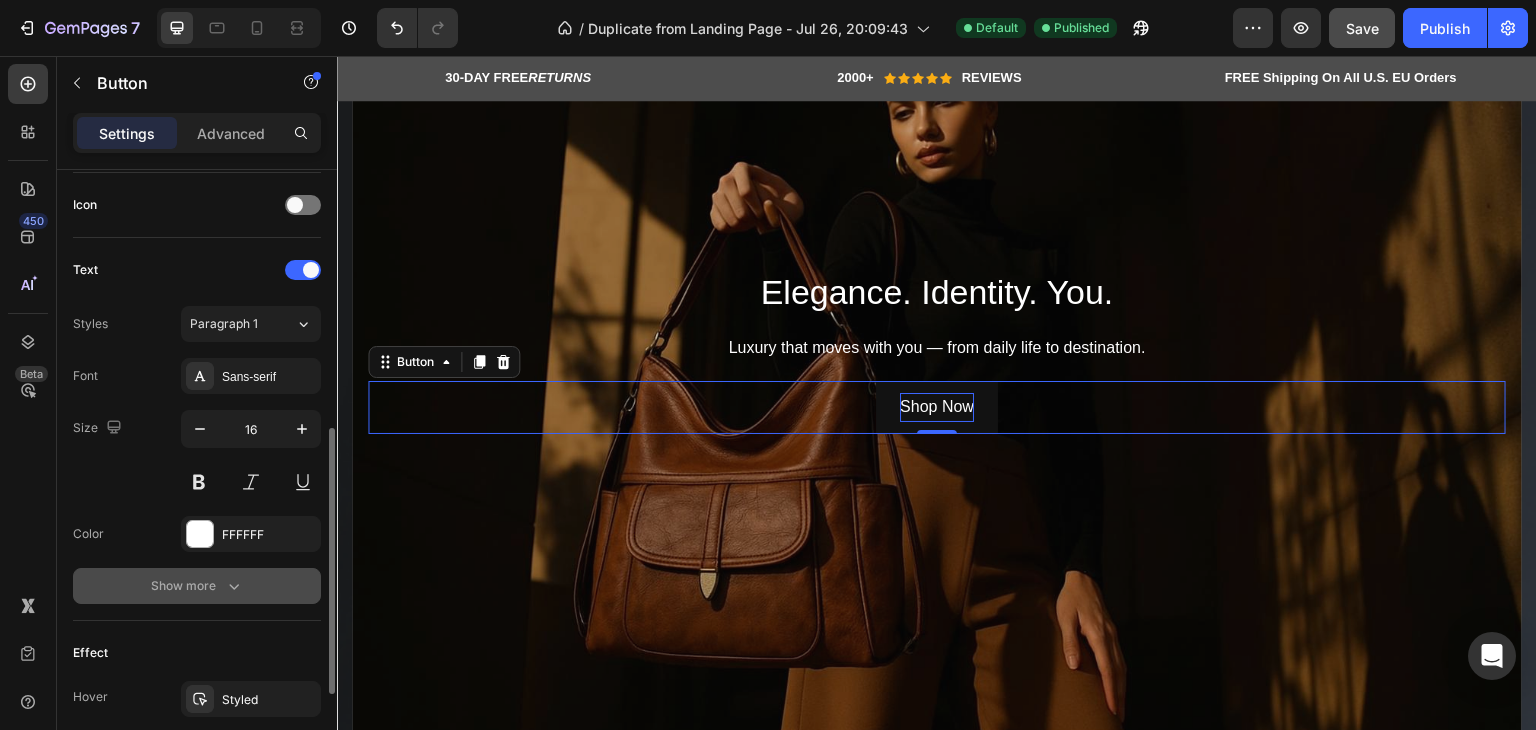 click on "Show more" at bounding box center [197, 586] 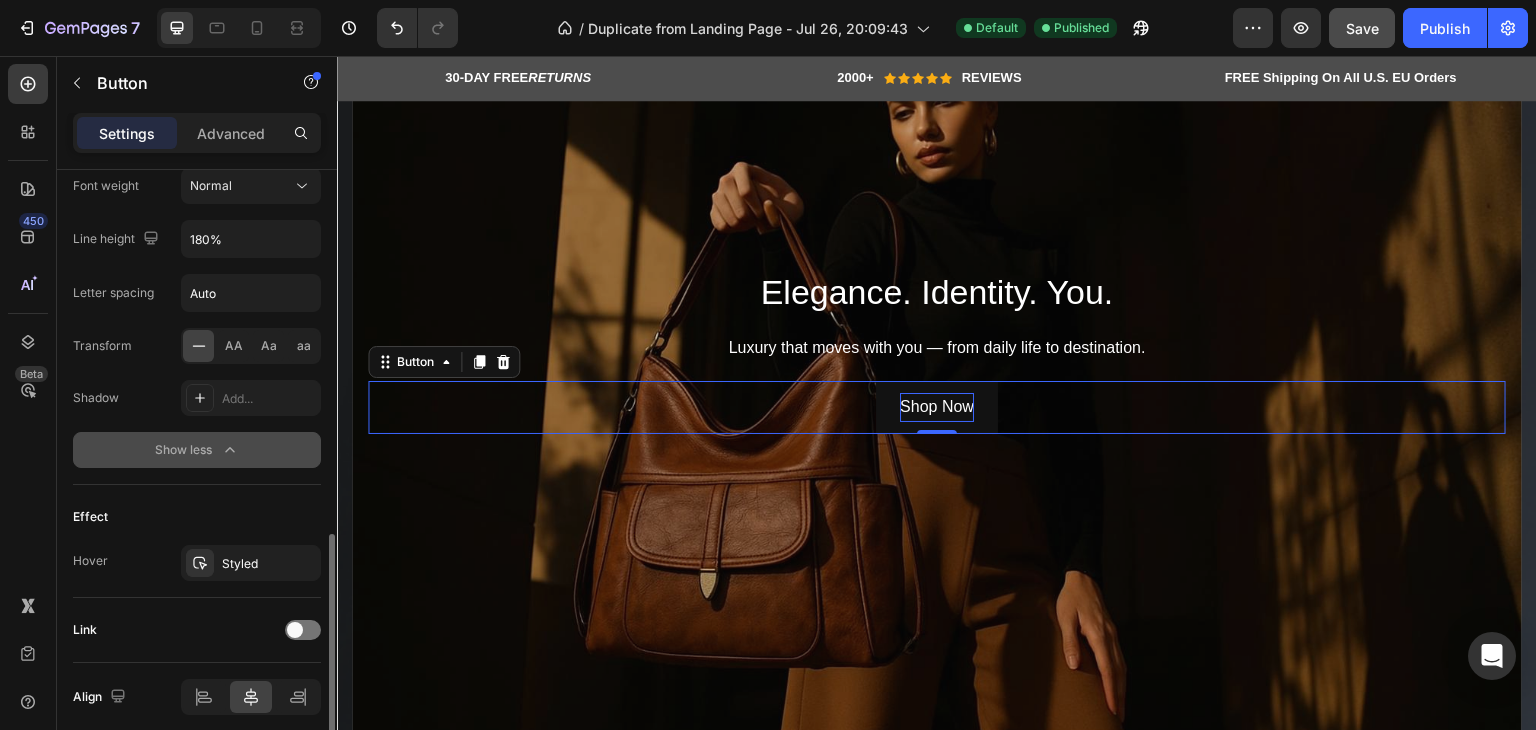 scroll, scrollTop: 1077, scrollLeft: 0, axis: vertical 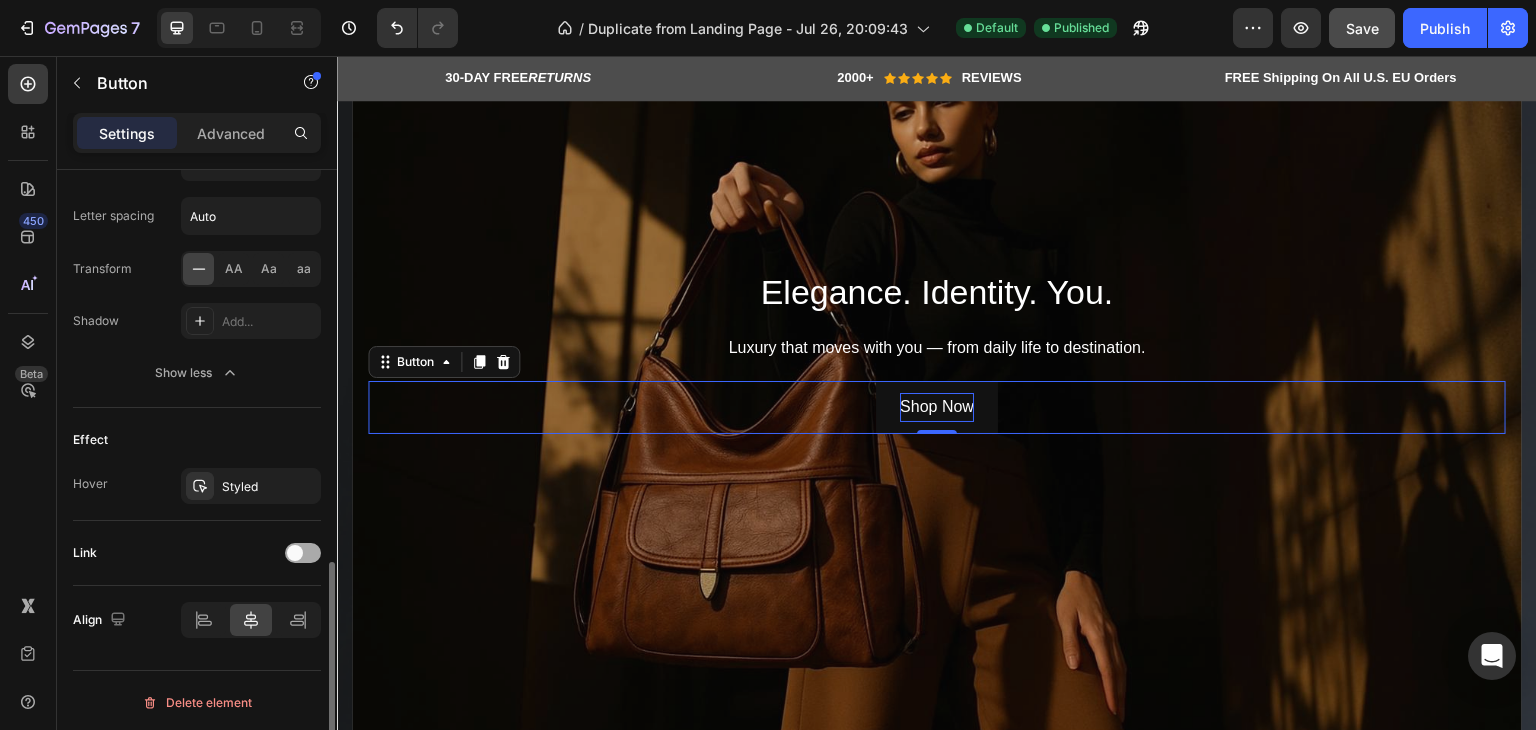 click at bounding box center [295, 553] 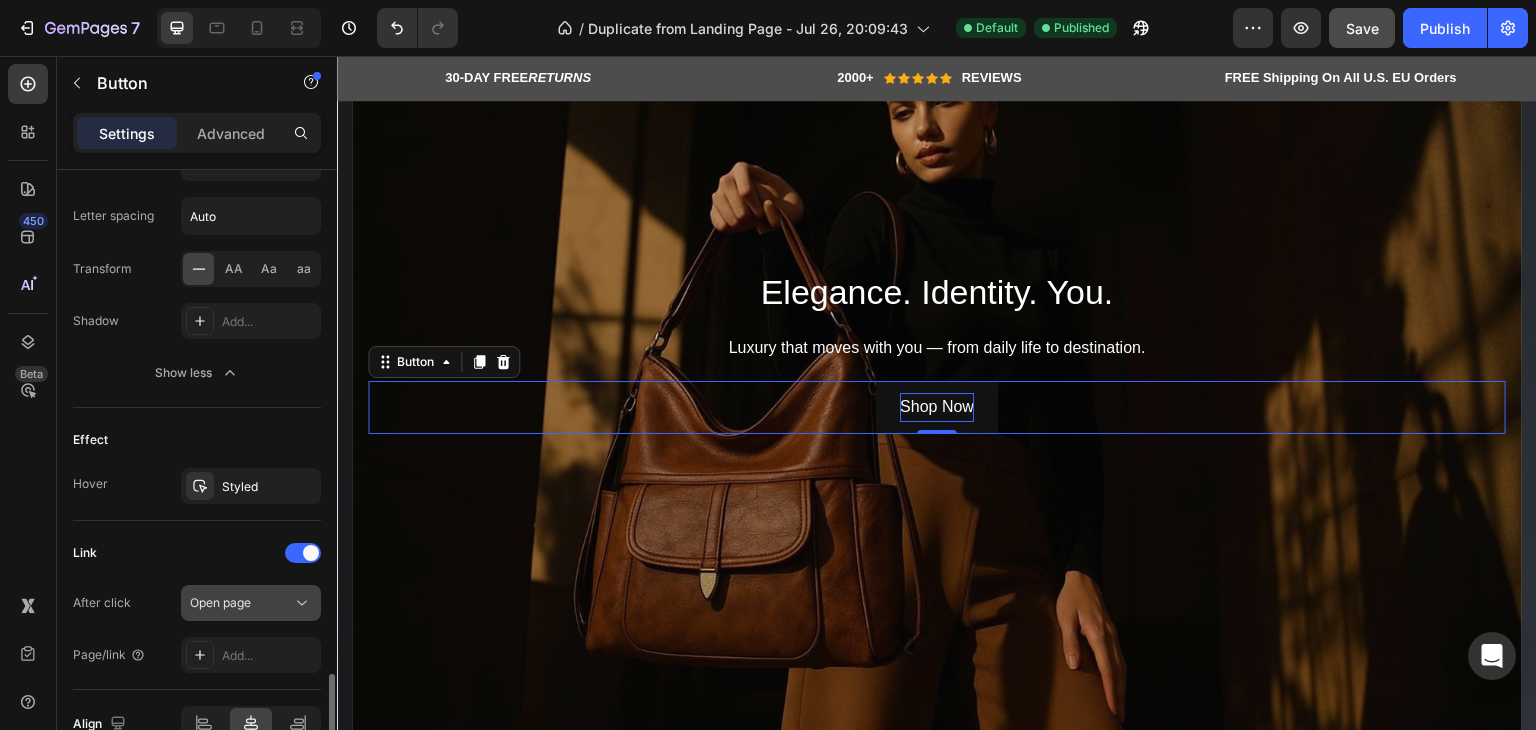 scroll, scrollTop: 1177, scrollLeft: 0, axis: vertical 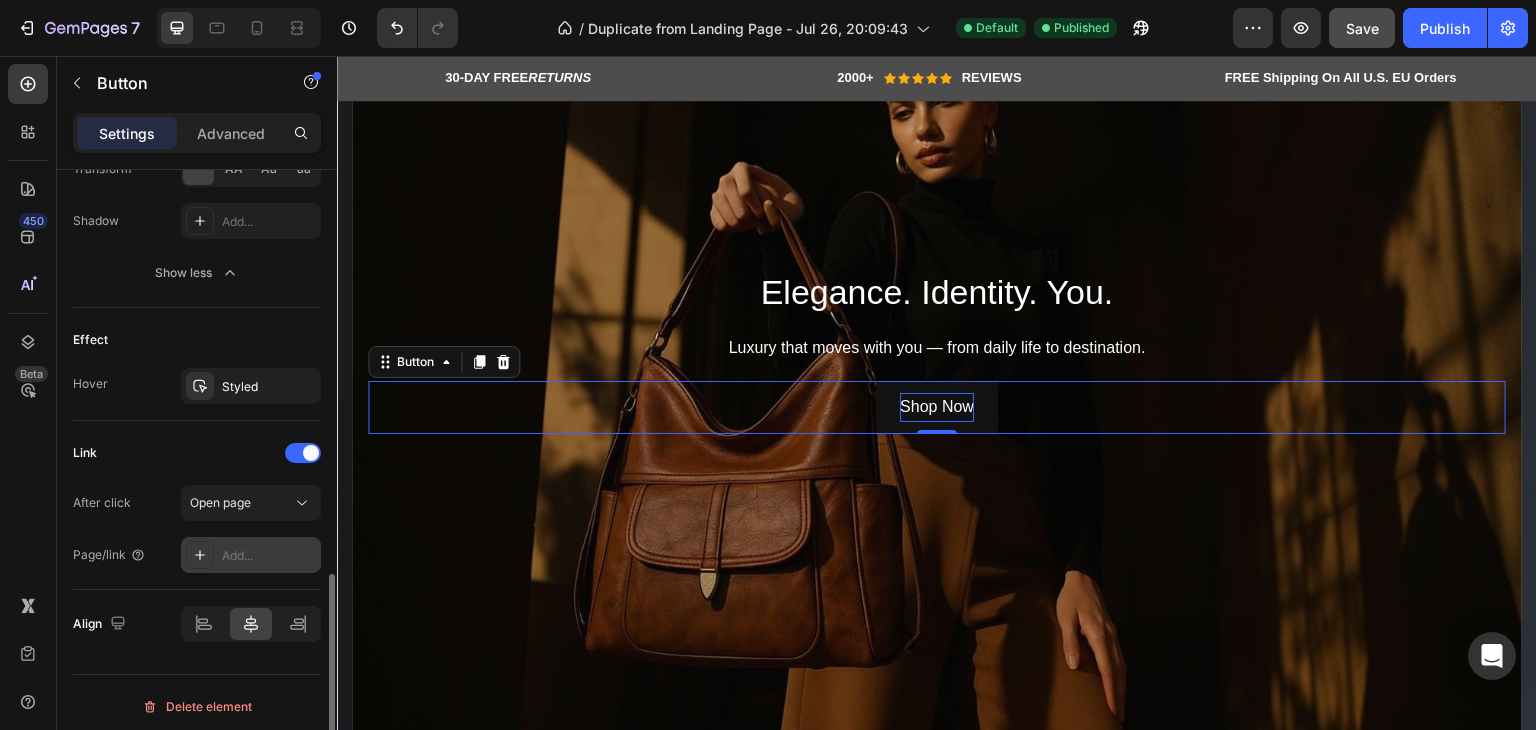 click on "Add..." at bounding box center [269, 556] 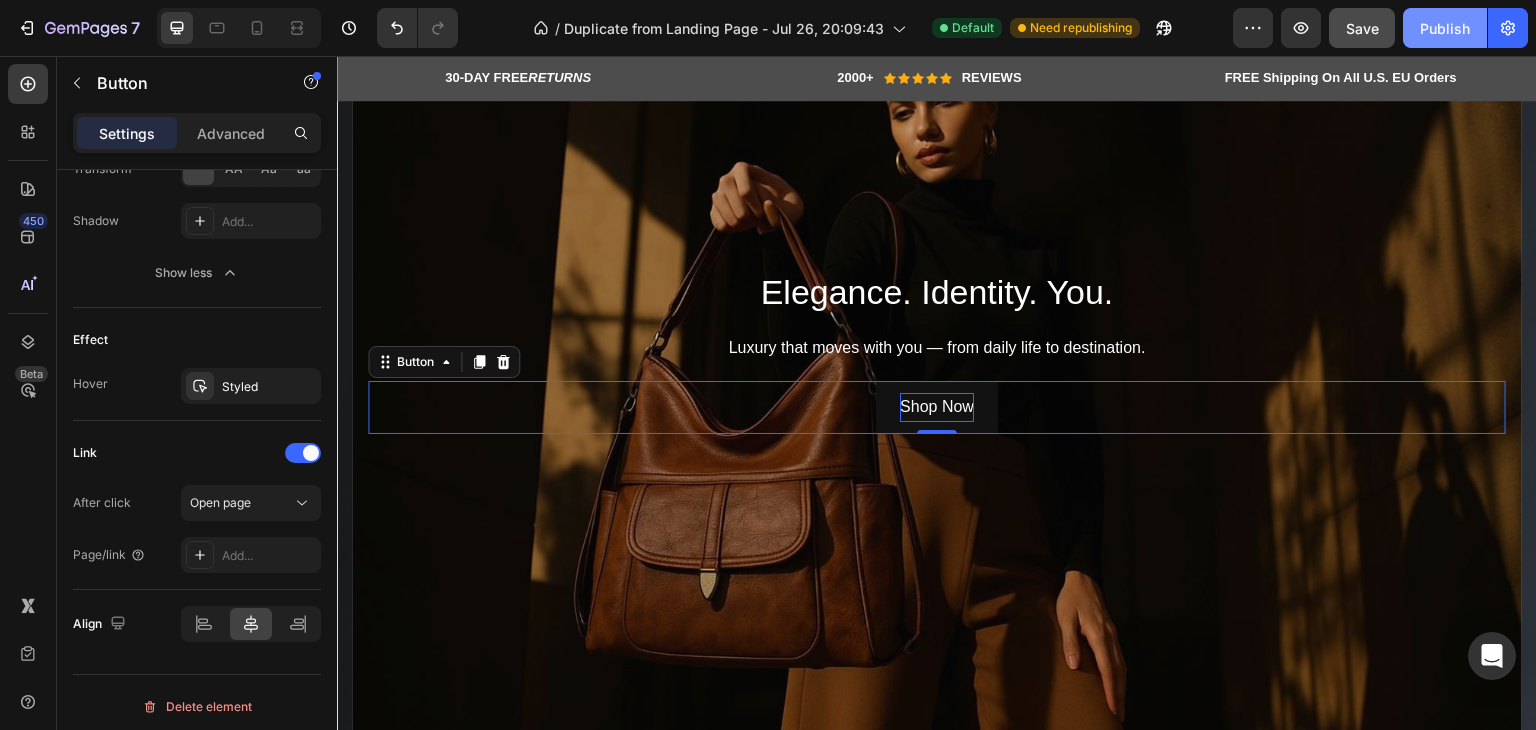 click on "Publish" at bounding box center (1445, 28) 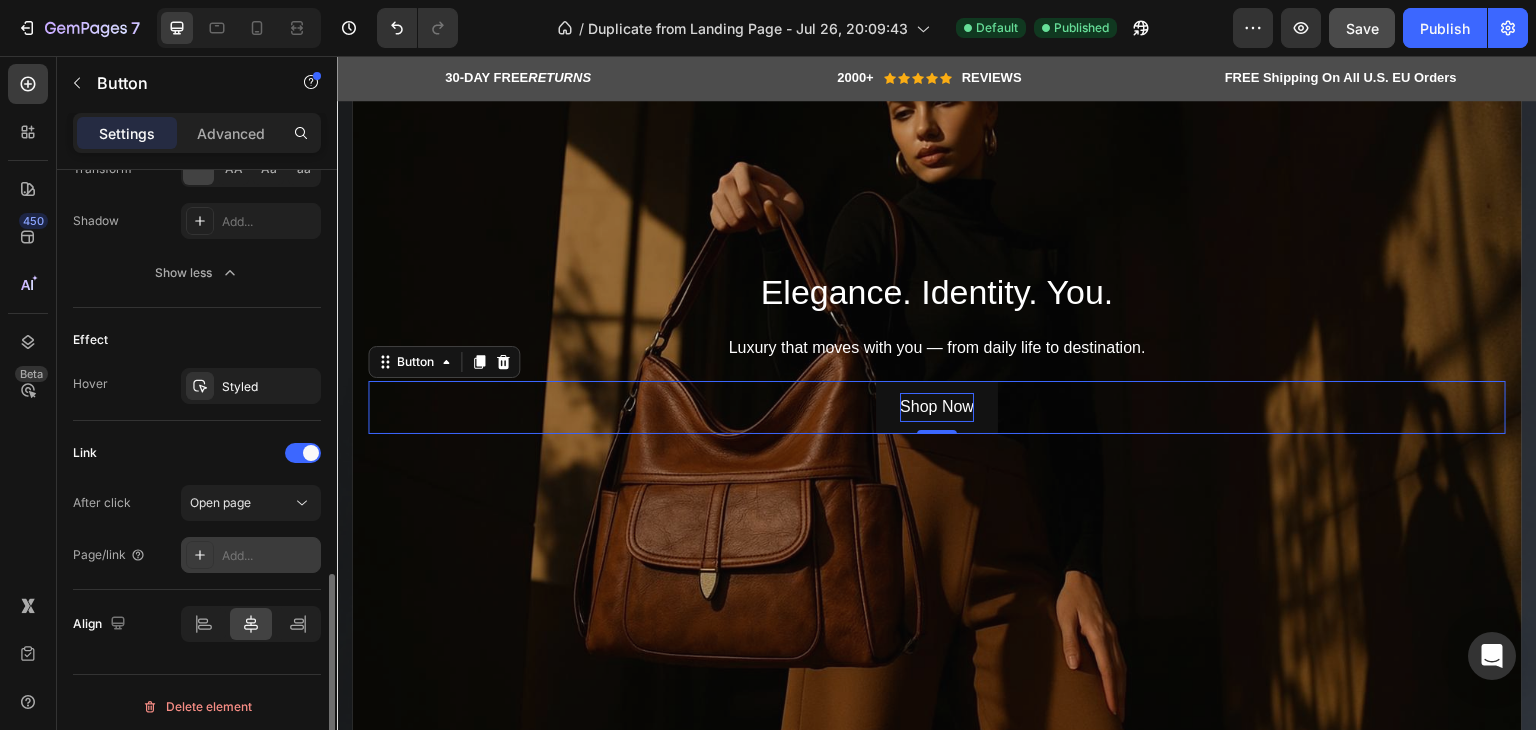 click on "Add..." at bounding box center (269, 556) 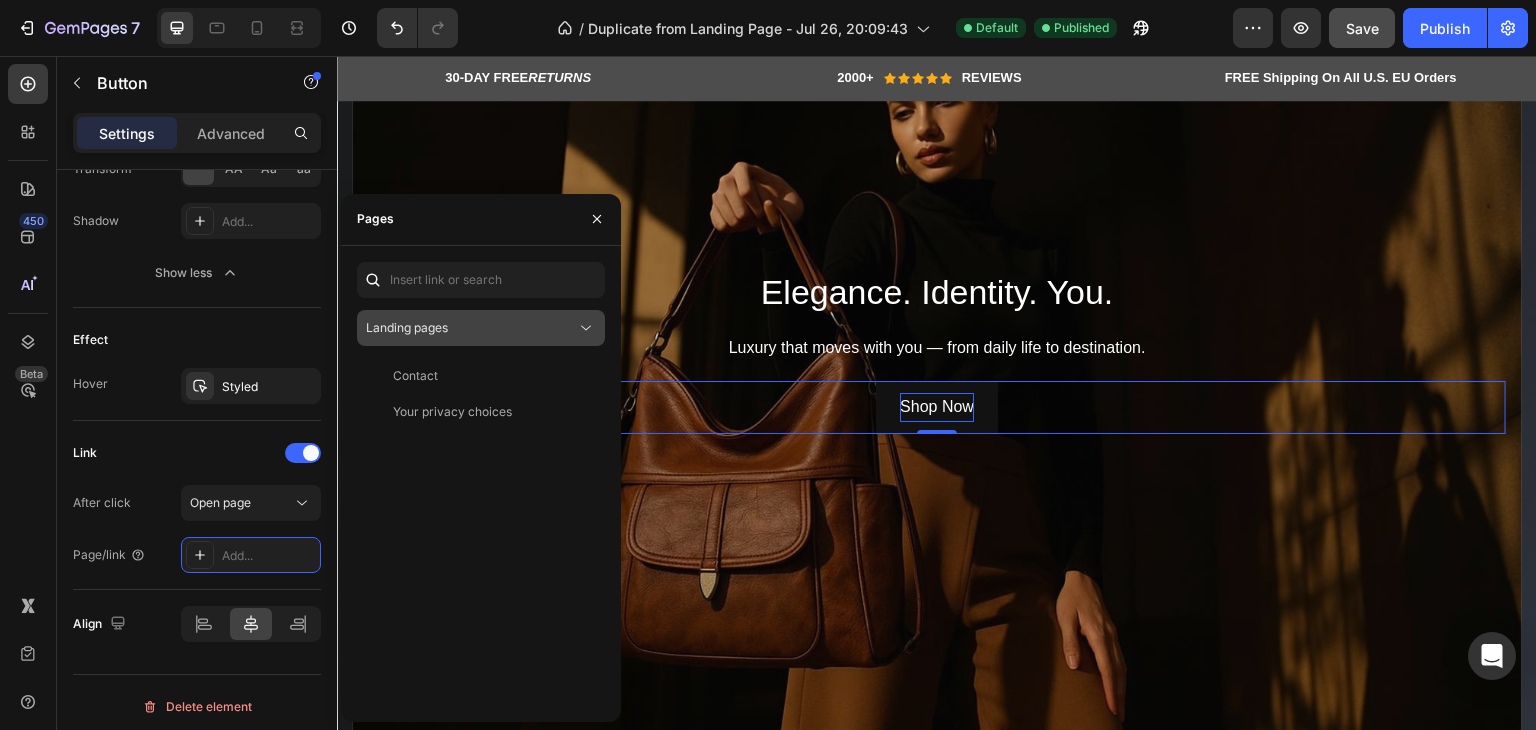 click on "Landing pages" at bounding box center (471, 328) 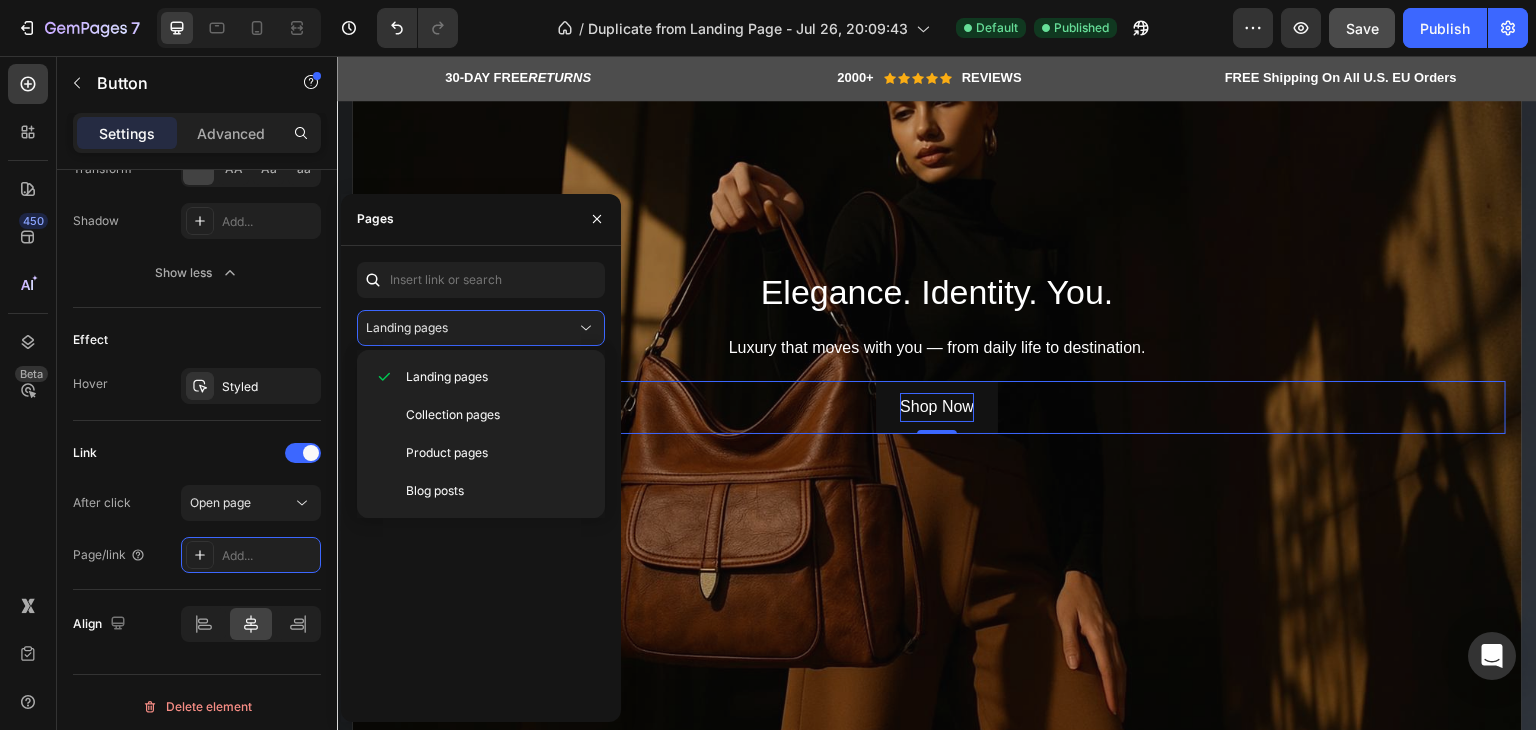 click on "Contact   View Your privacy choices   View" at bounding box center (481, 532) 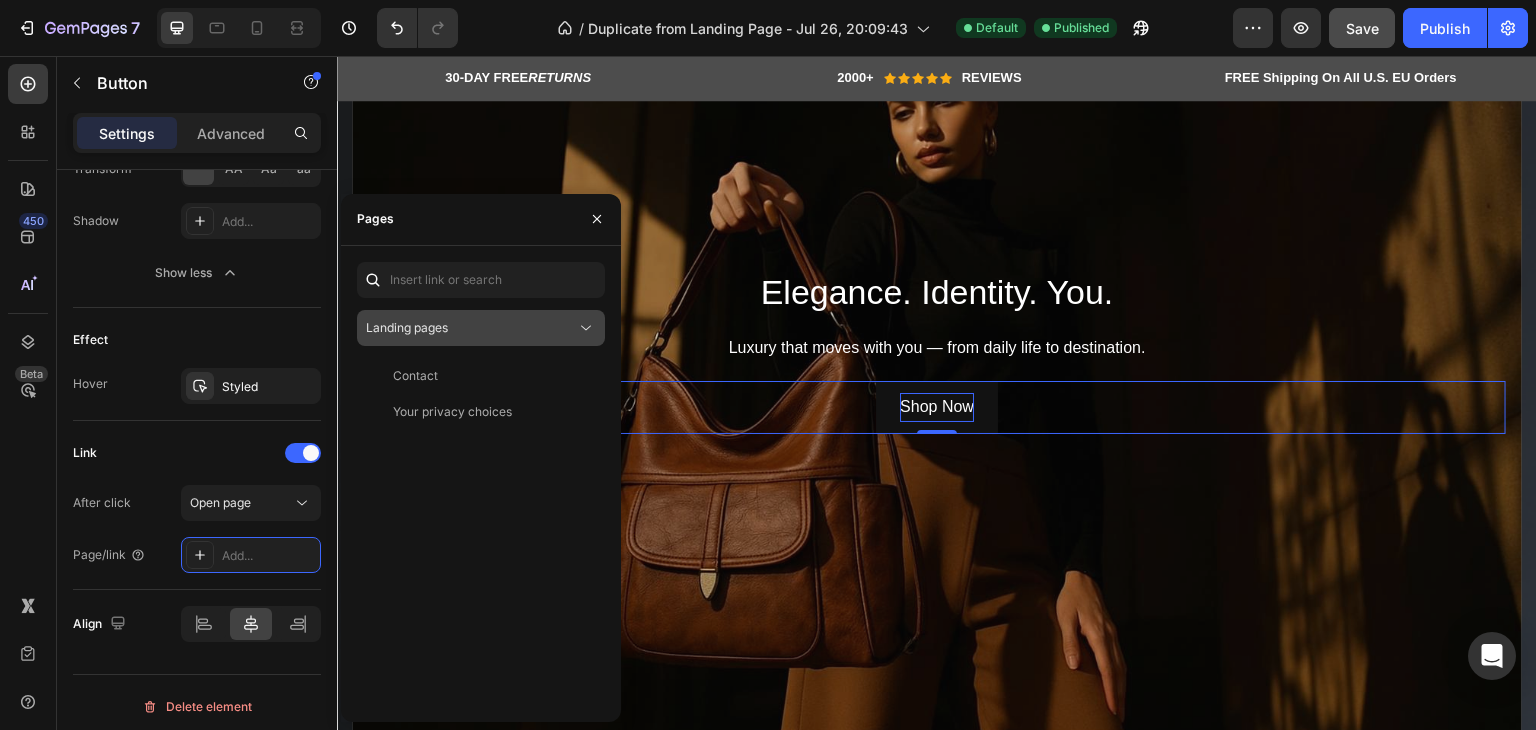 click on "Landing pages" at bounding box center (471, 328) 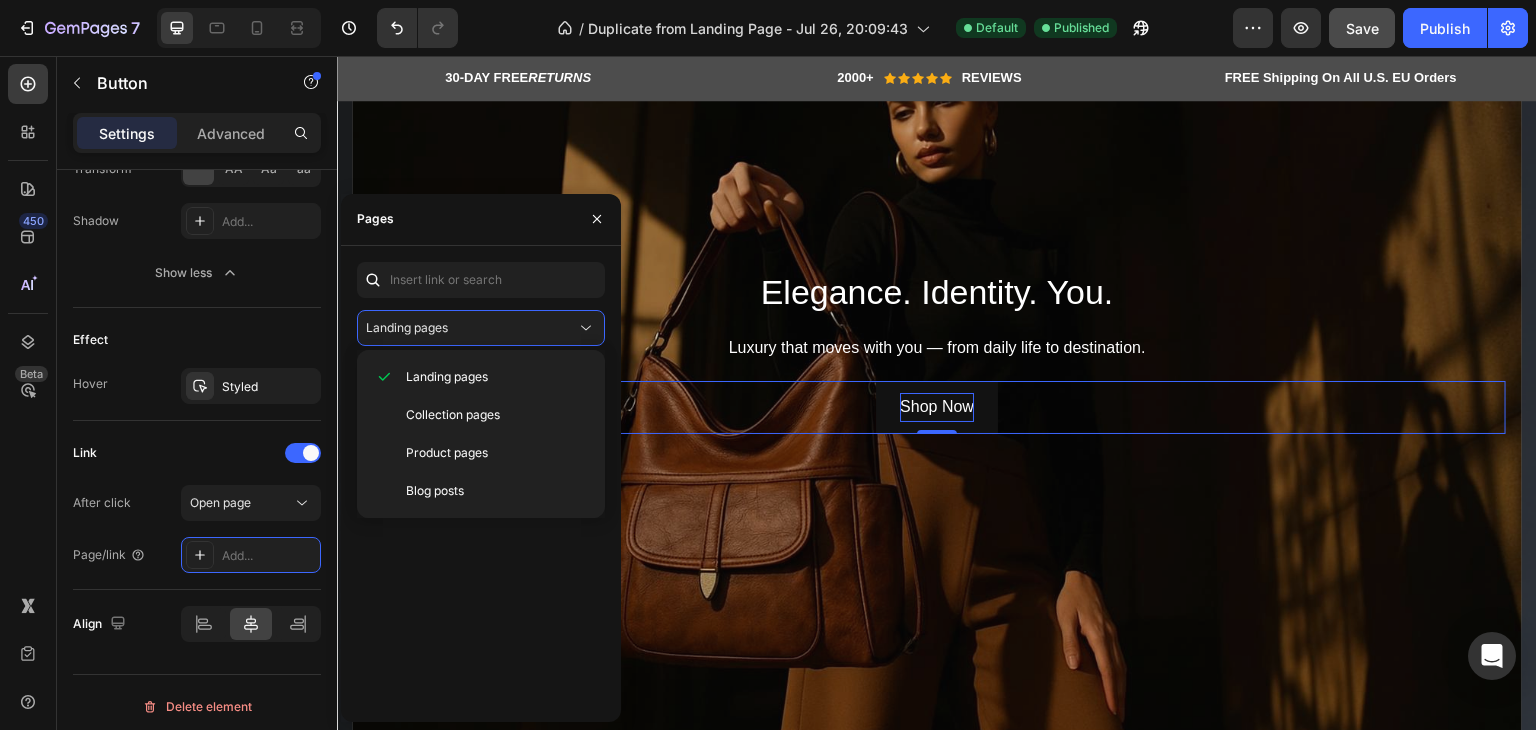 click on "Contact   View Your privacy choices   View" at bounding box center (481, 532) 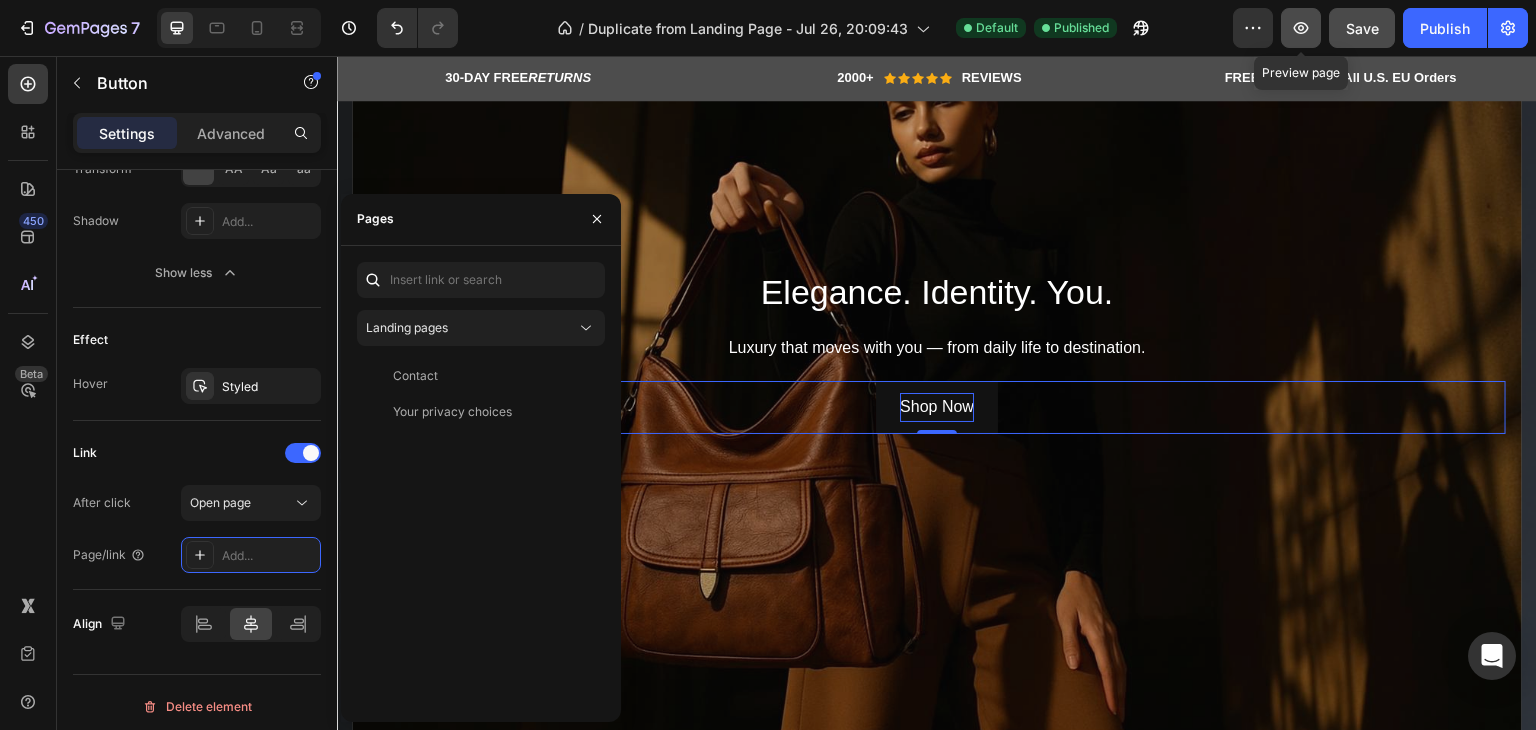 click 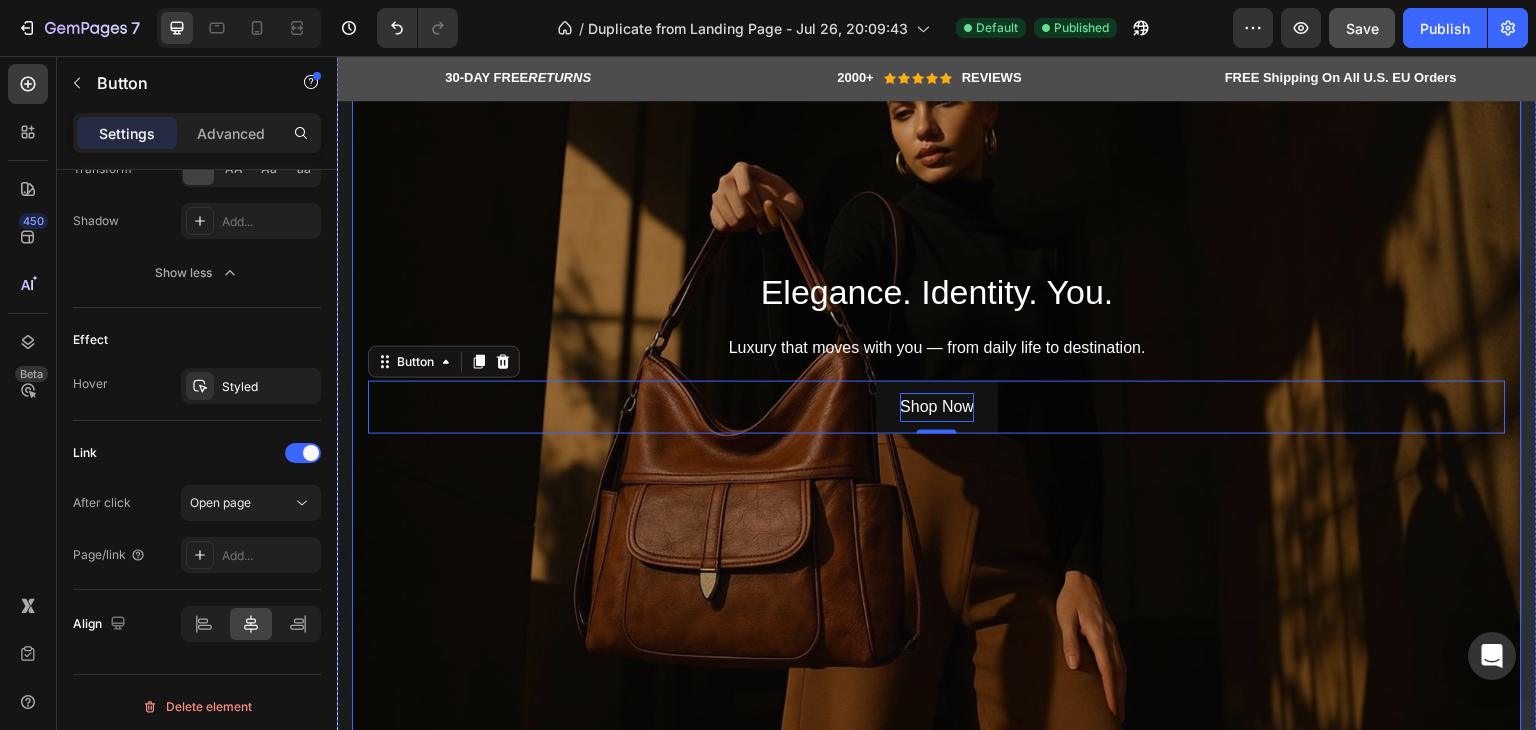 scroll, scrollTop: 0, scrollLeft: 0, axis: both 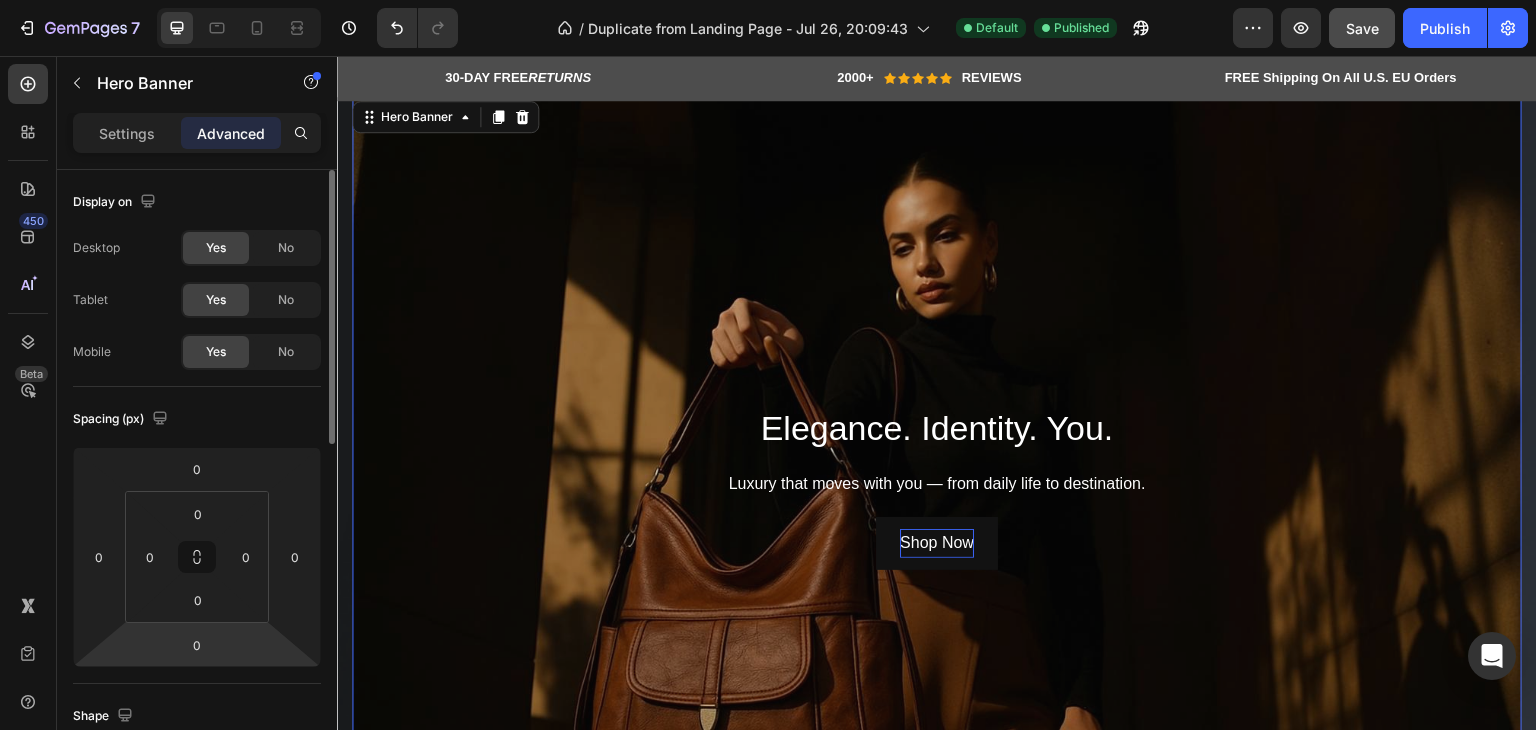 click on "[NUMBER] / Duplicate from Landing Page - Jul 26, 20:09:43 Default Published Preview Save Publish 450 Beta Sections(18) Elements(83) Section Element Hero Section Product Detail Brands Trusted Badges Guarantee Product Breakdown How to use Testimonials Compare Bundle FAQs Social Proof Brand Story Product List Collection Blog List Contact Sticky Add to Cart Custom Footer Browse Library 450 Layout Row Row Row Row Text Heading Text Block Button Button Button Media Image Image Image Image Image Image" at bounding box center (768, 0) 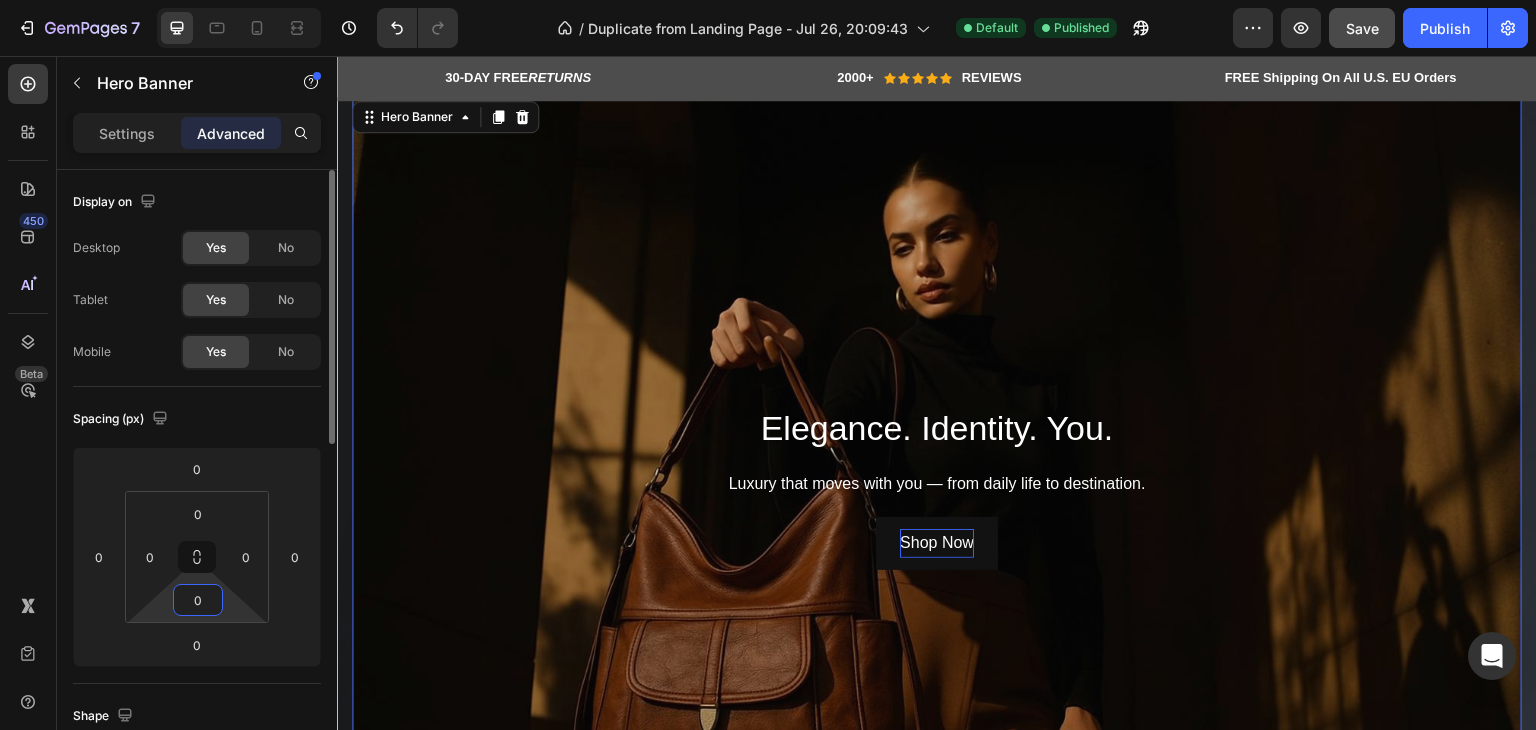 click on "0" at bounding box center (198, 600) 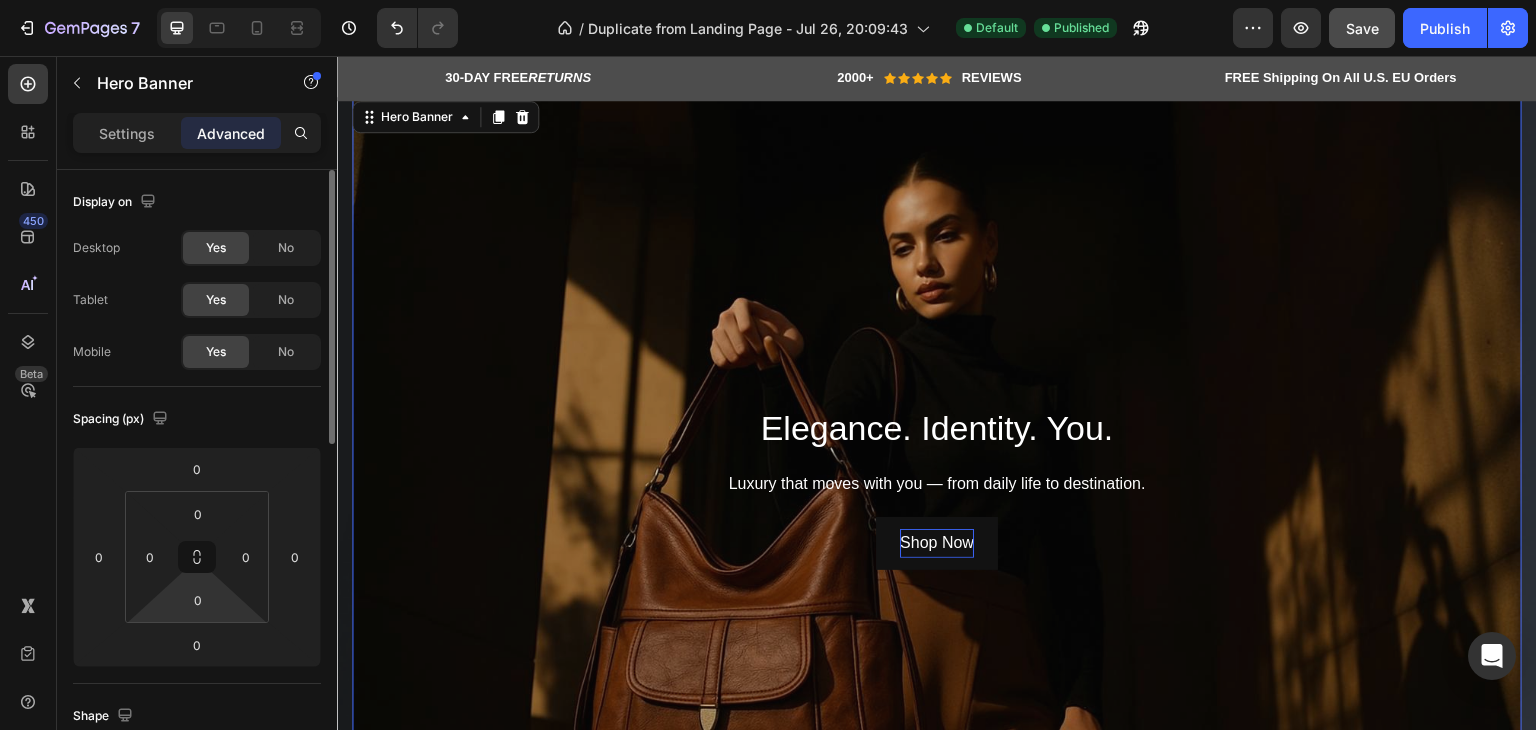 click on "Spacing (px)" at bounding box center [197, 419] 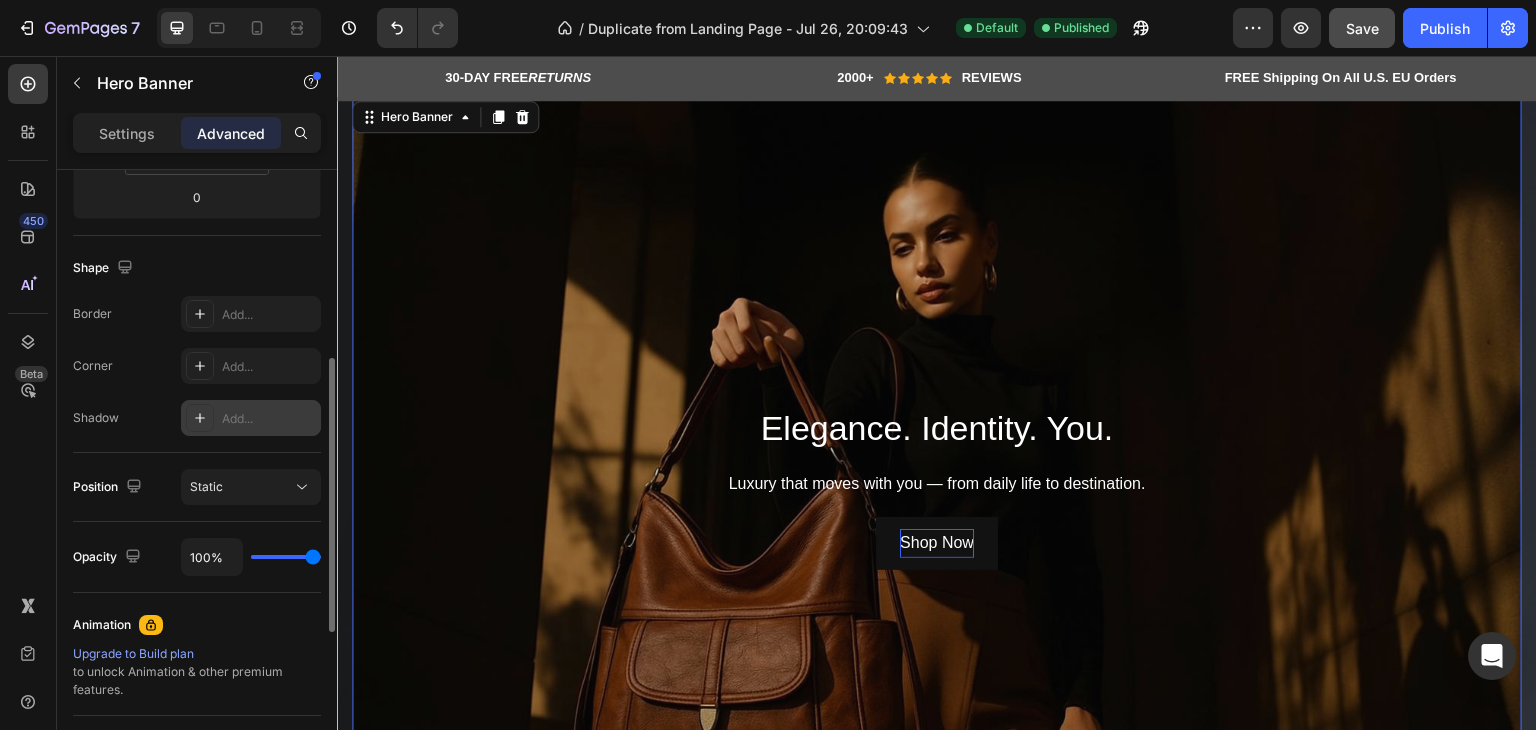 scroll, scrollTop: 450, scrollLeft: 0, axis: vertical 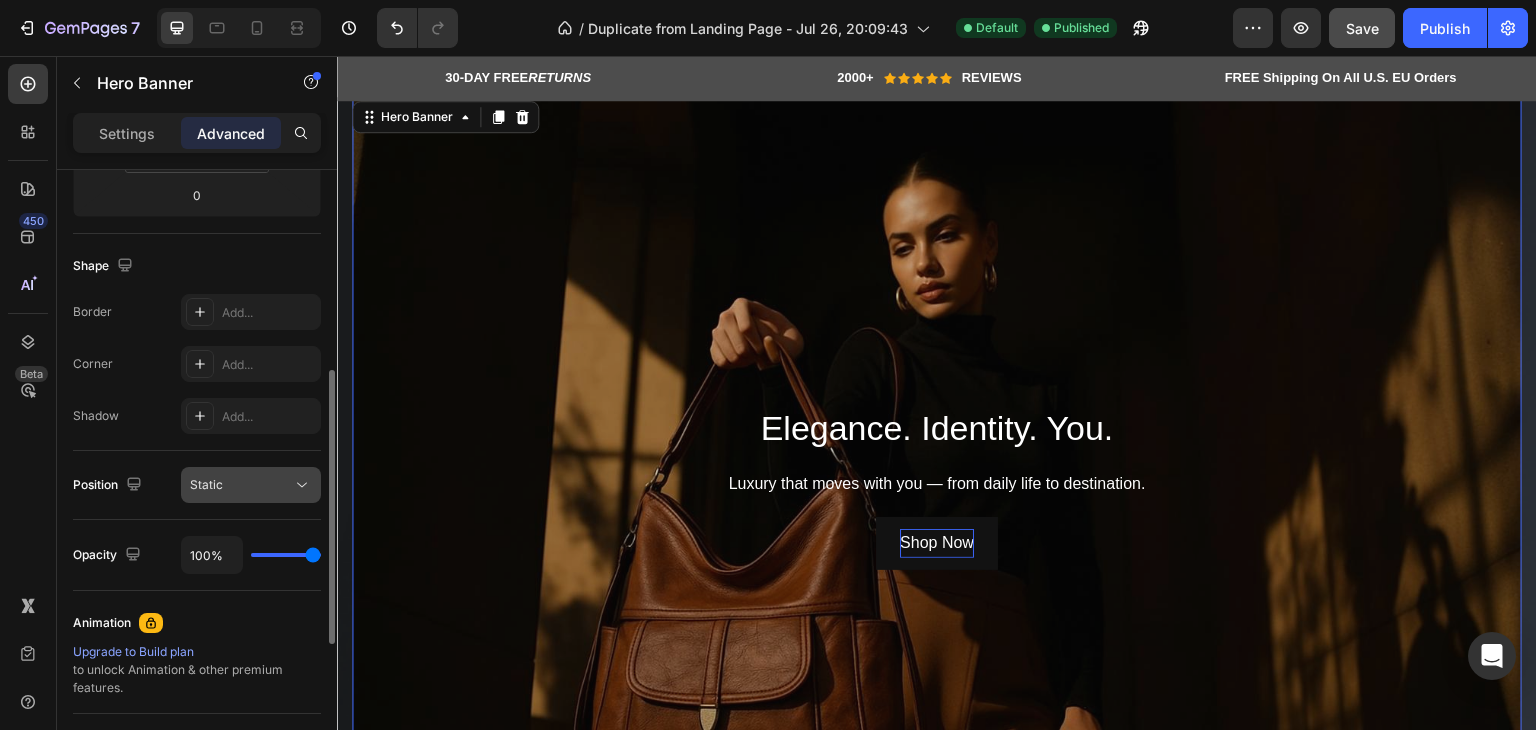 click on "Static" at bounding box center (241, 485) 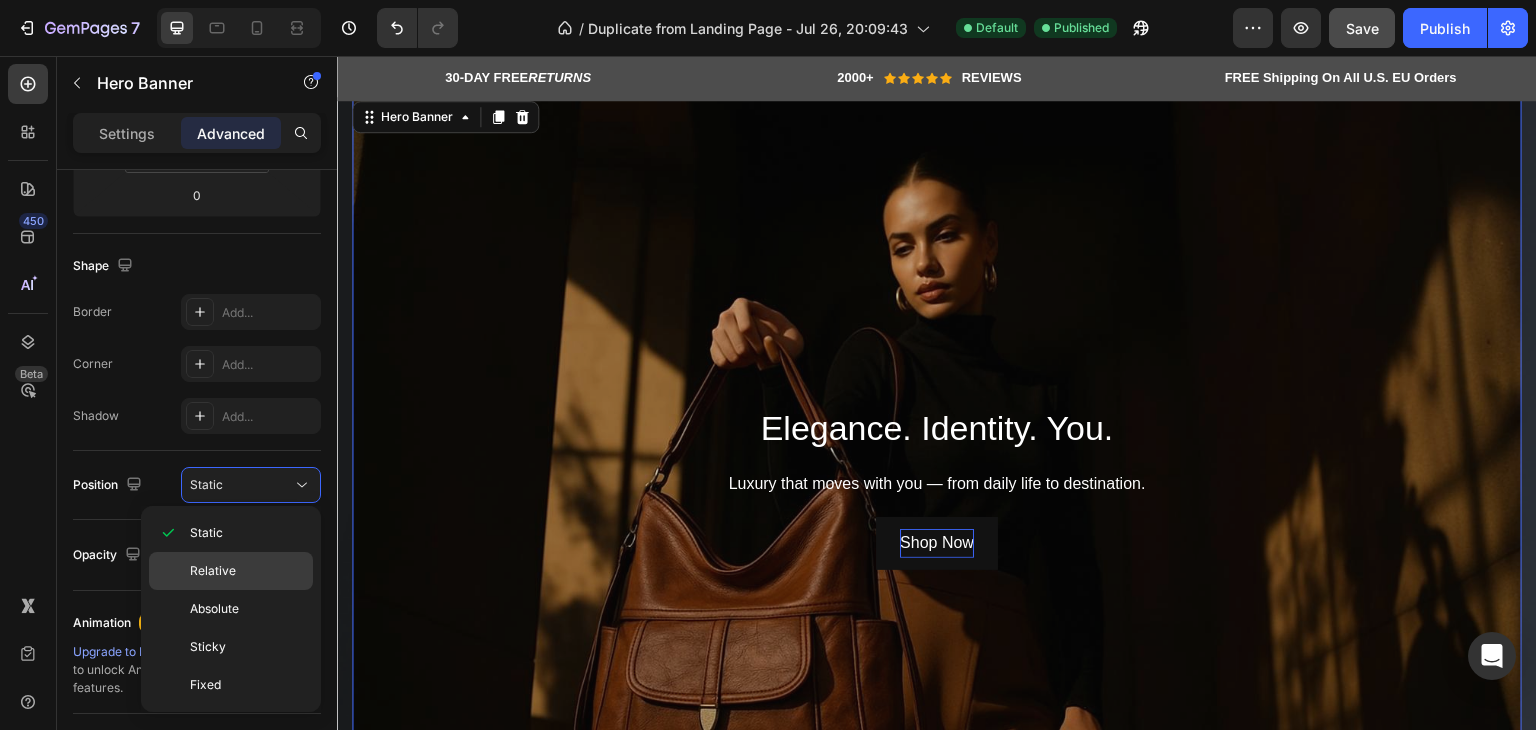 click on "Relative" at bounding box center [247, 571] 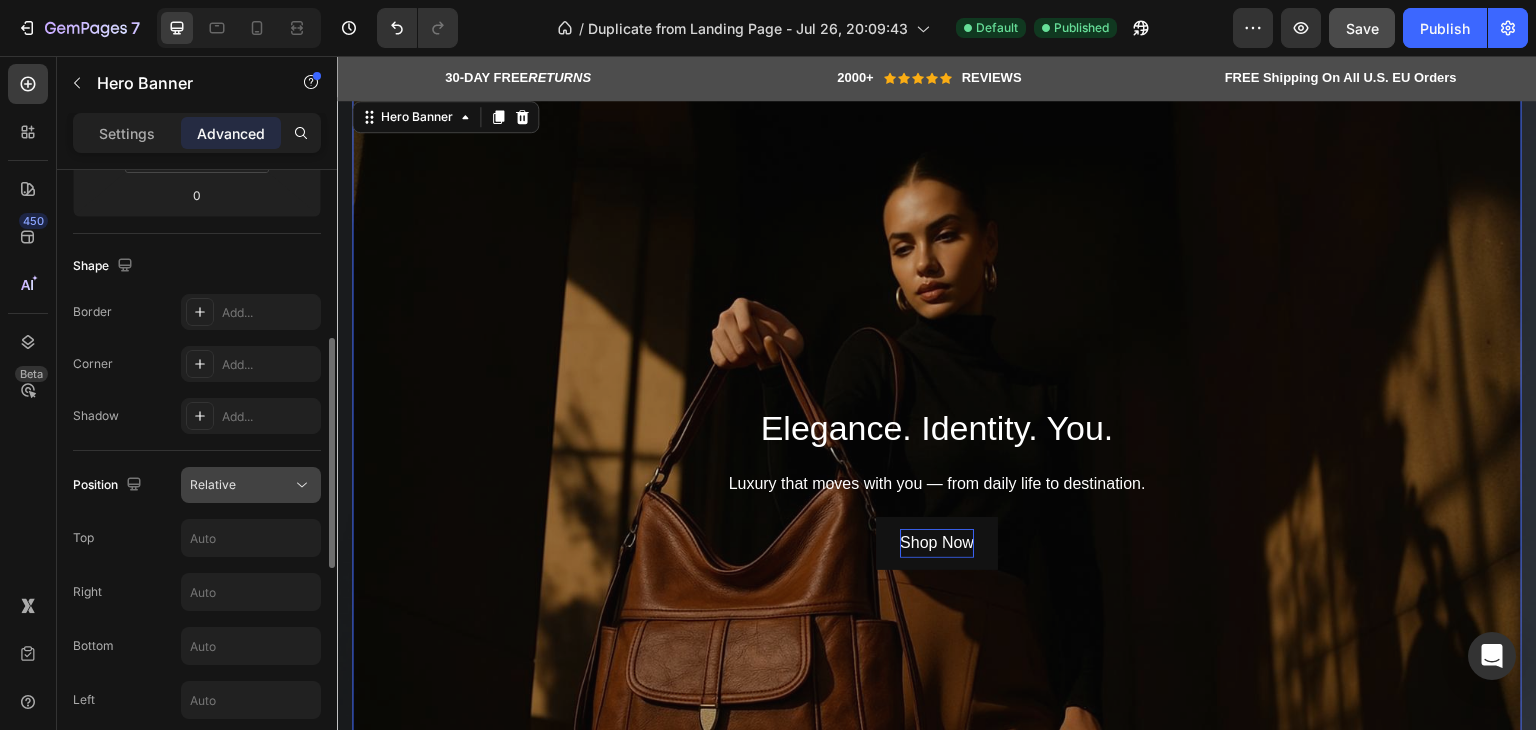 click on "Relative" at bounding box center [241, 485] 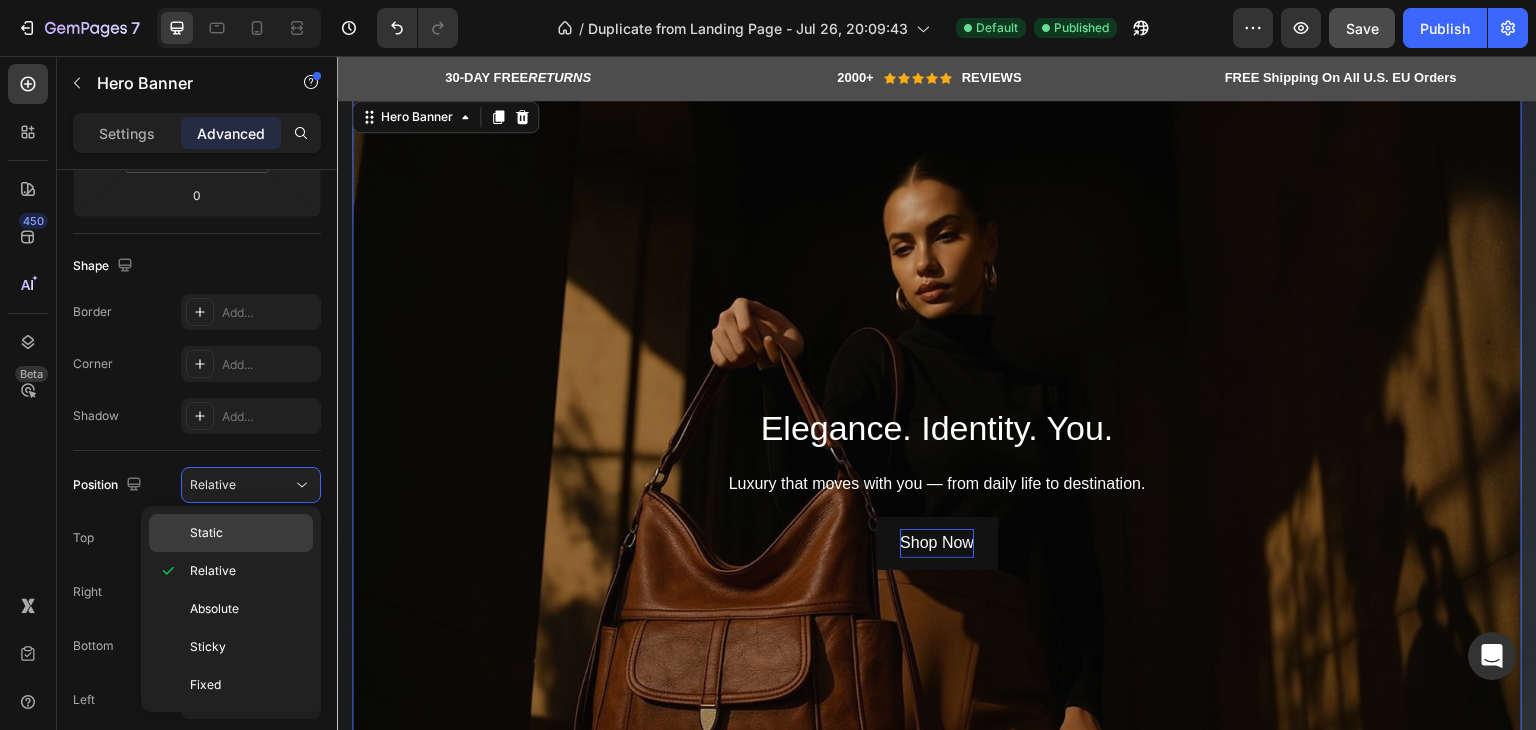 click on "Static" at bounding box center (247, 533) 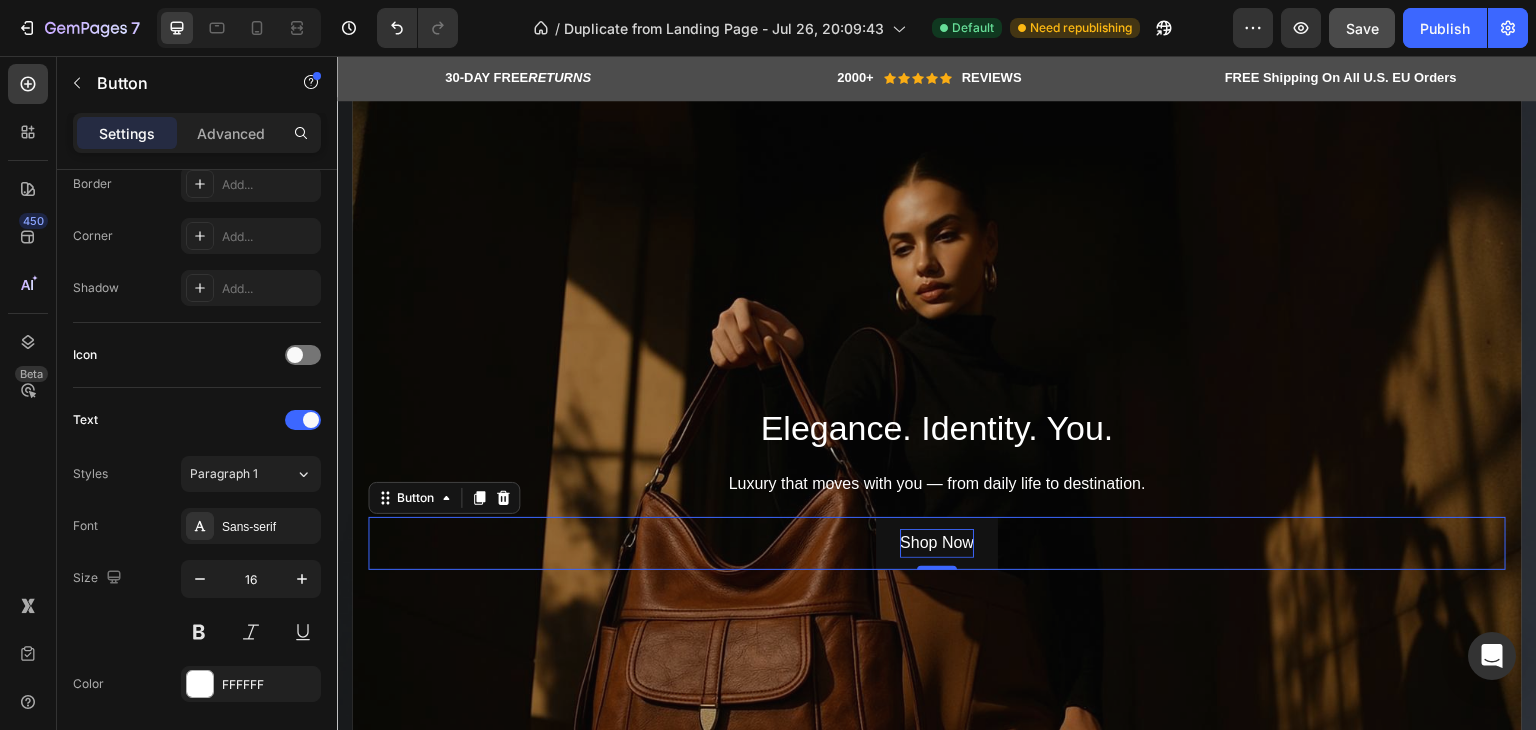 scroll, scrollTop: 0, scrollLeft: 0, axis: both 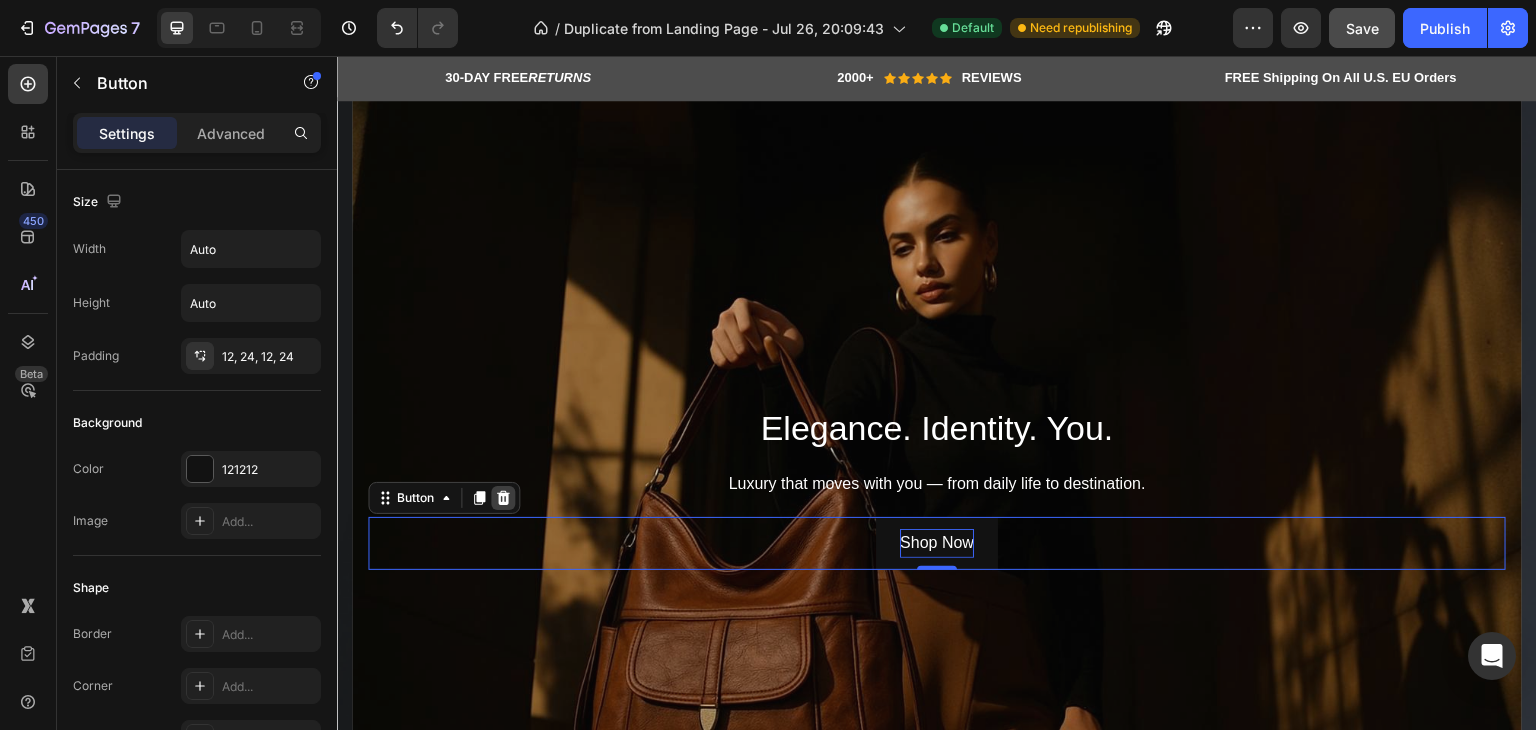 click 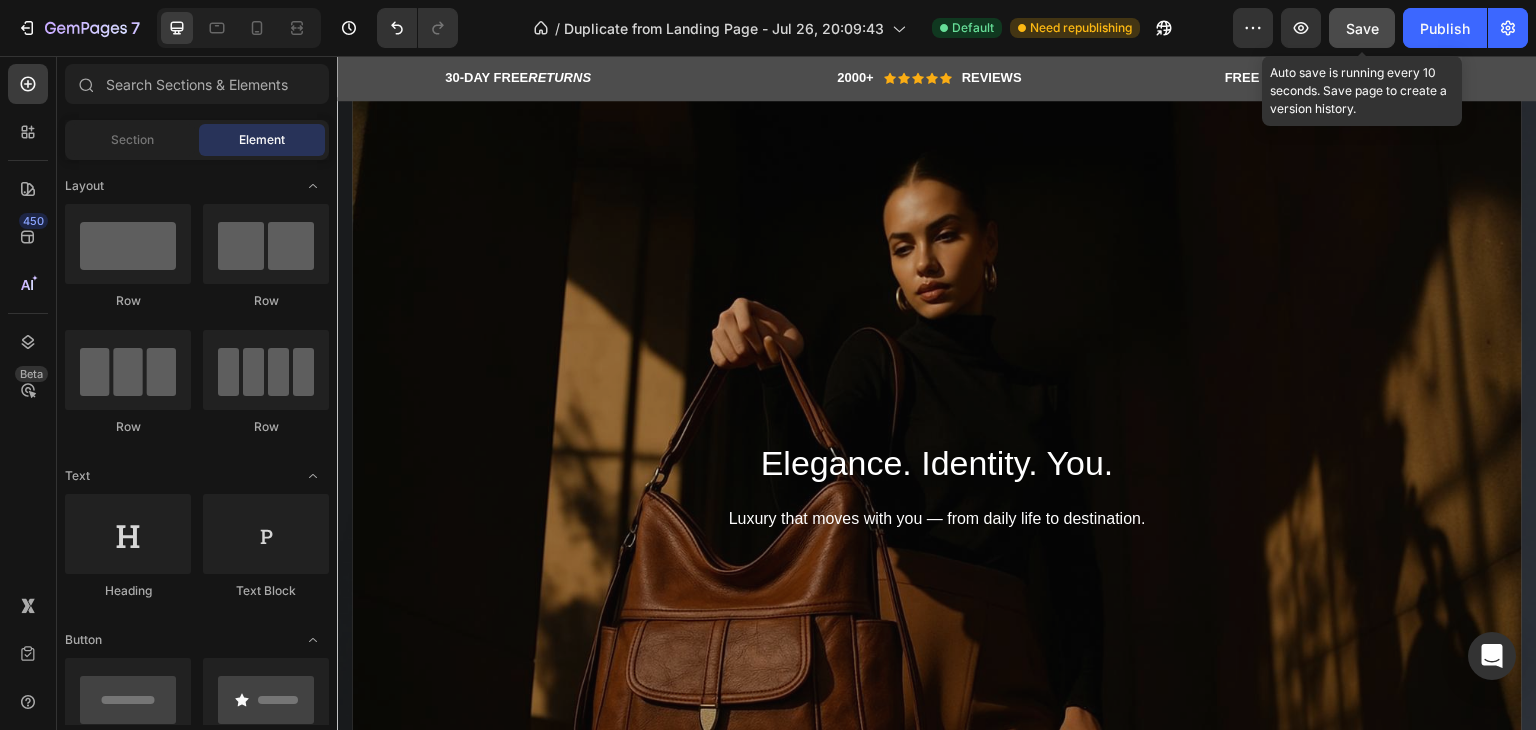 click on "Save" at bounding box center [1362, 28] 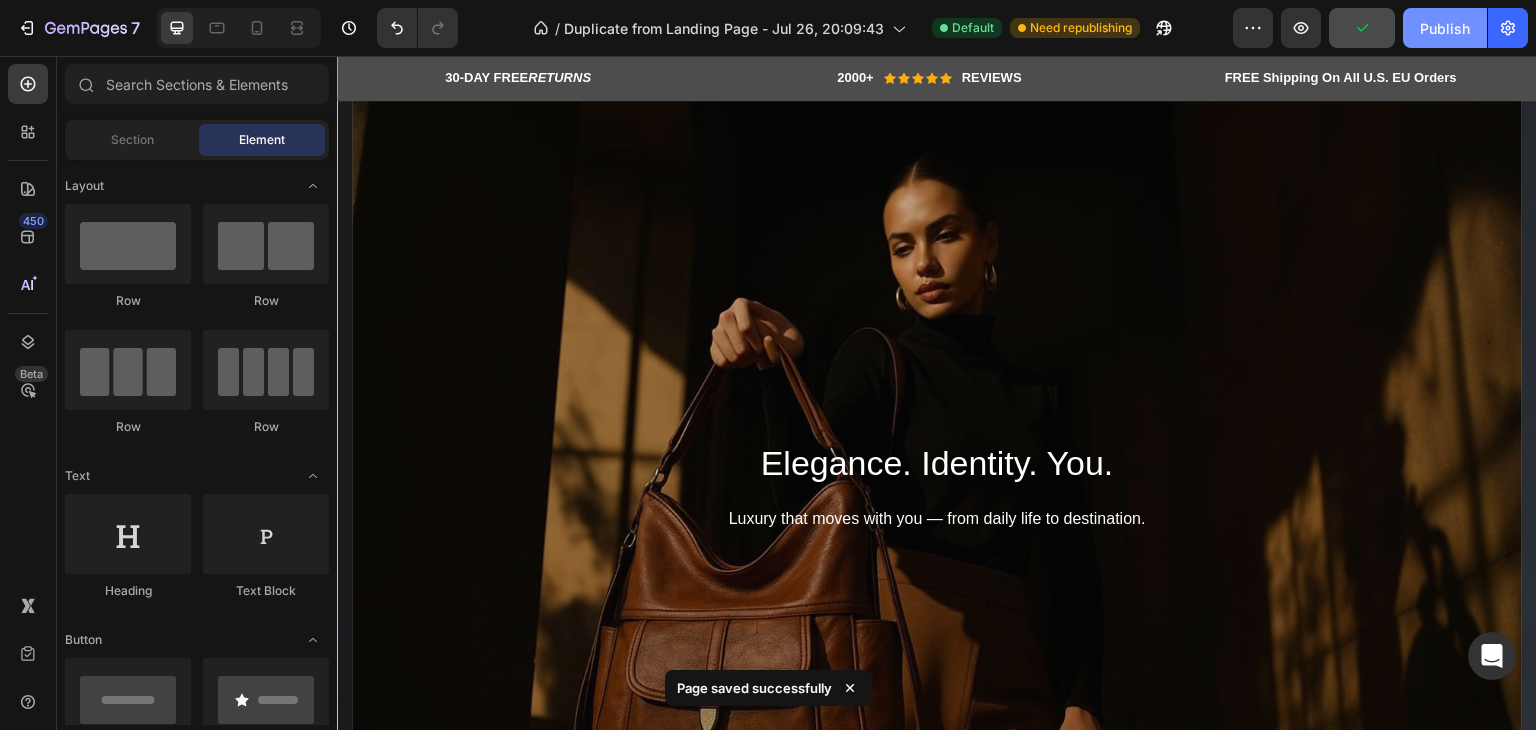 click on "Publish" 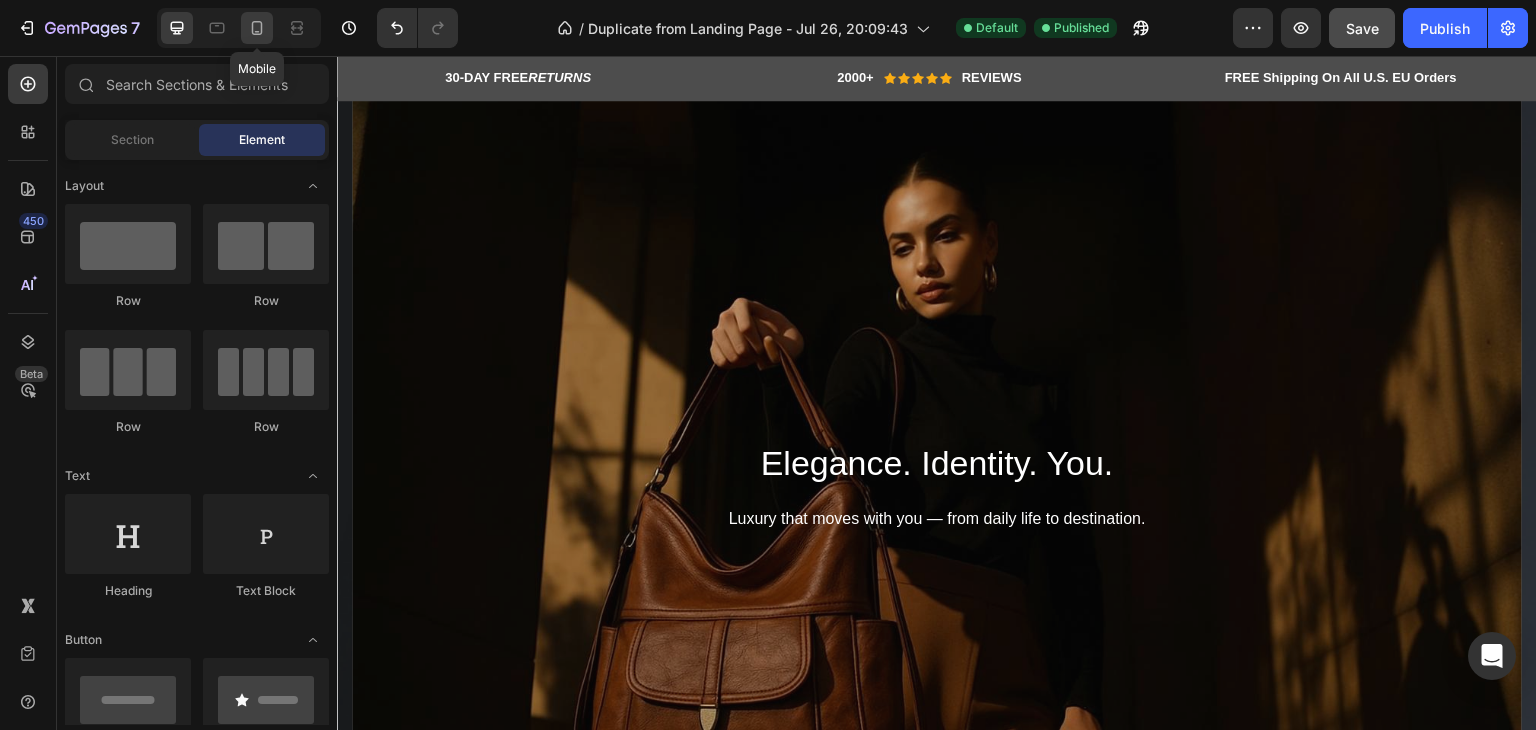 click 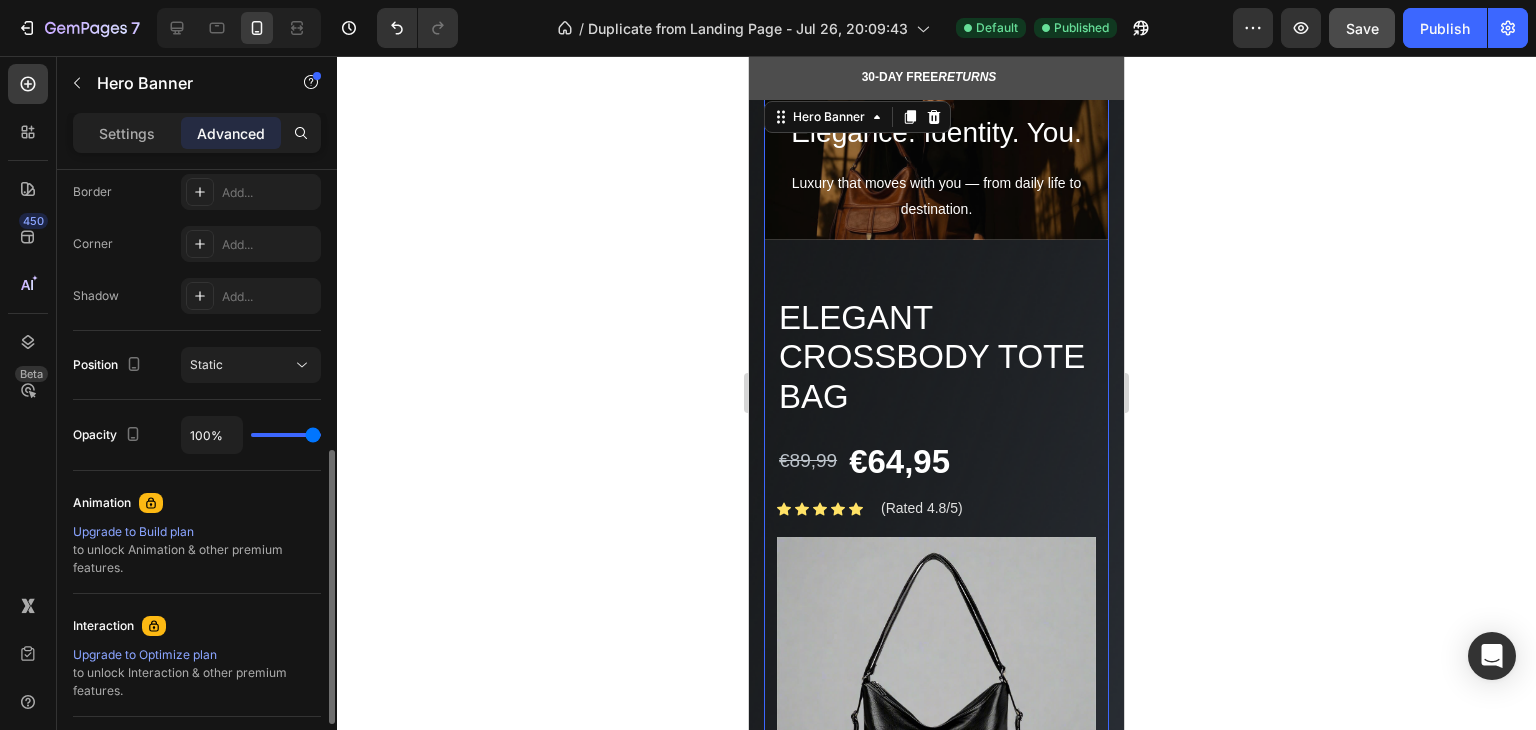 scroll, scrollTop: 600, scrollLeft: 0, axis: vertical 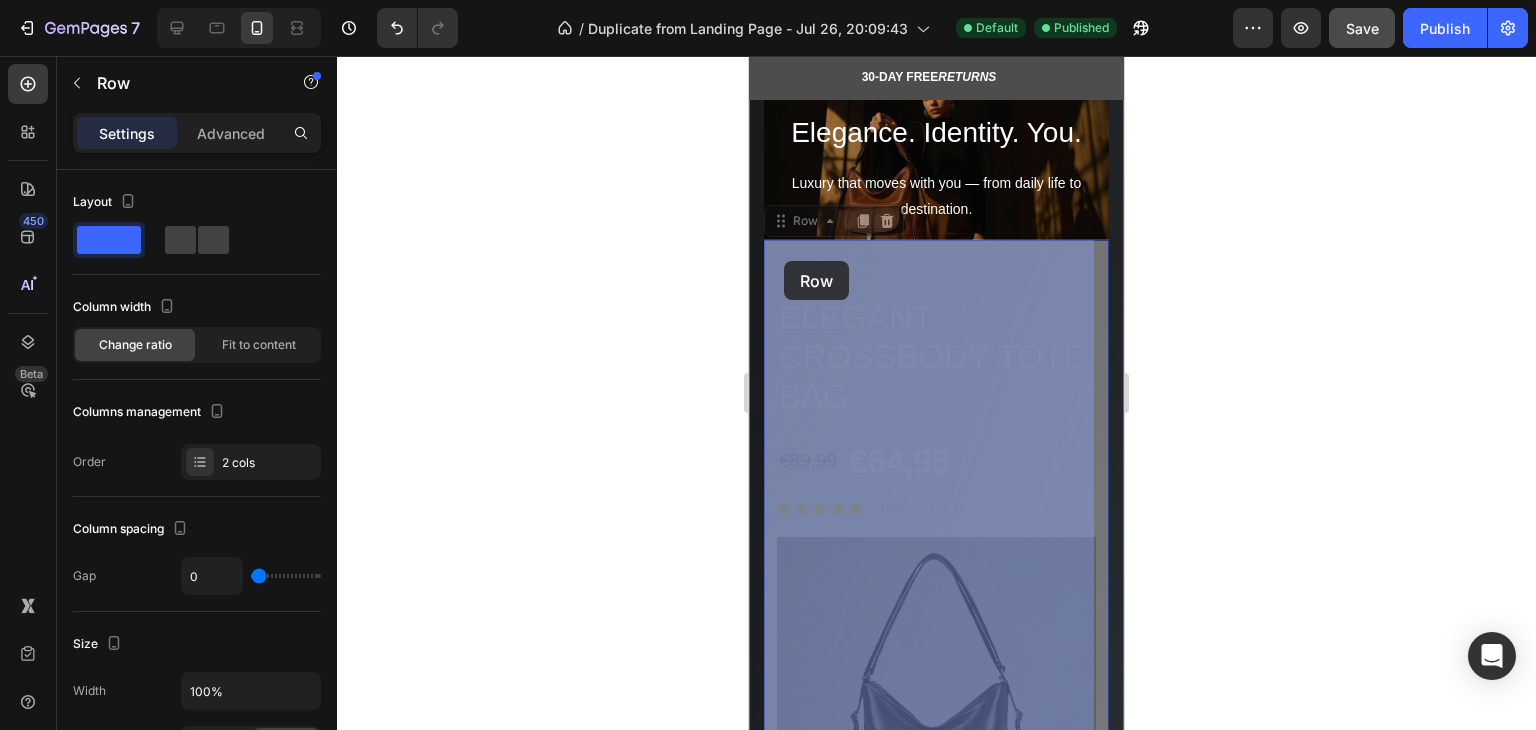 drag, startPoint x: 782, startPoint y: 227, endPoint x: 784, endPoint y: 250, distance: 23.086792 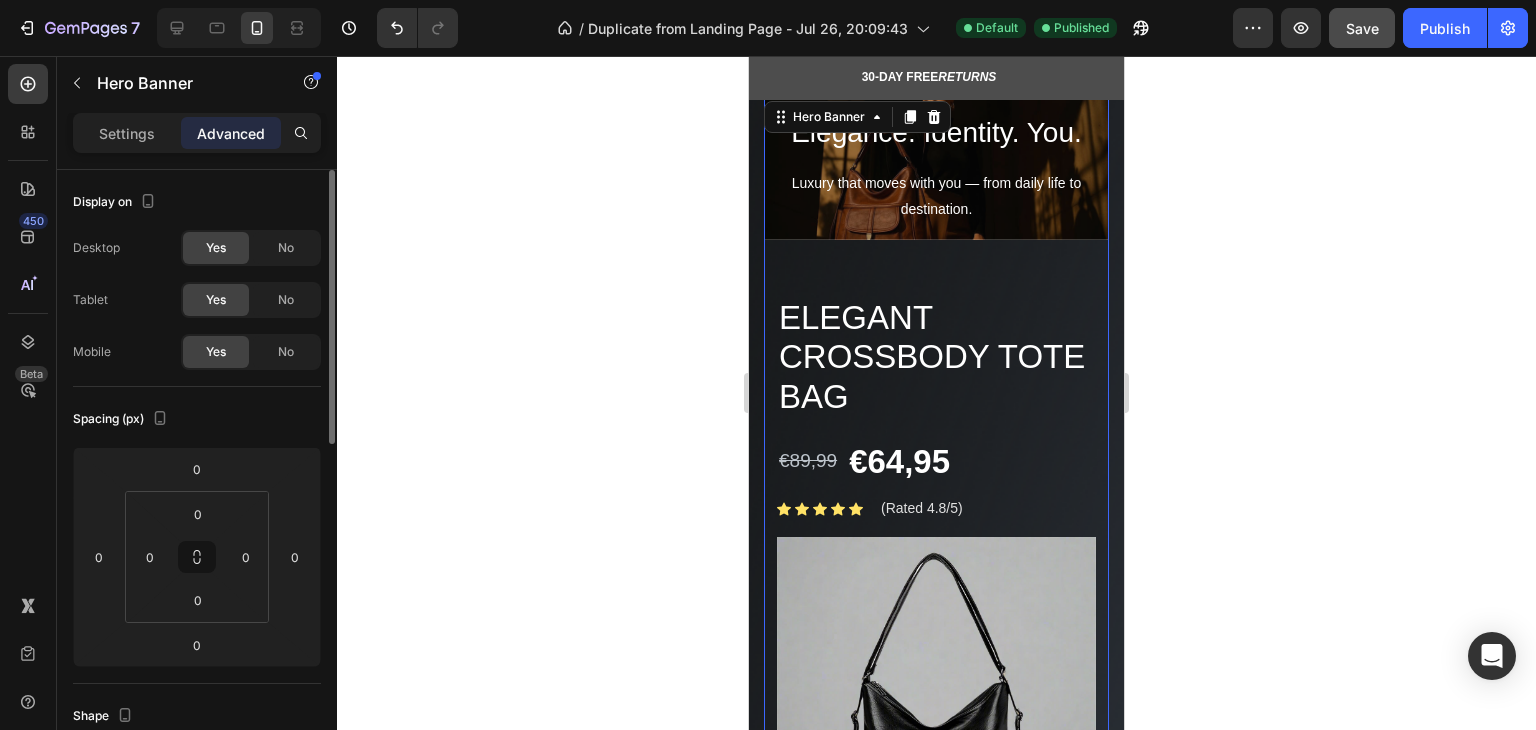 scroll, scrollTop: 100, scrollLeft: 0, axis: vertical 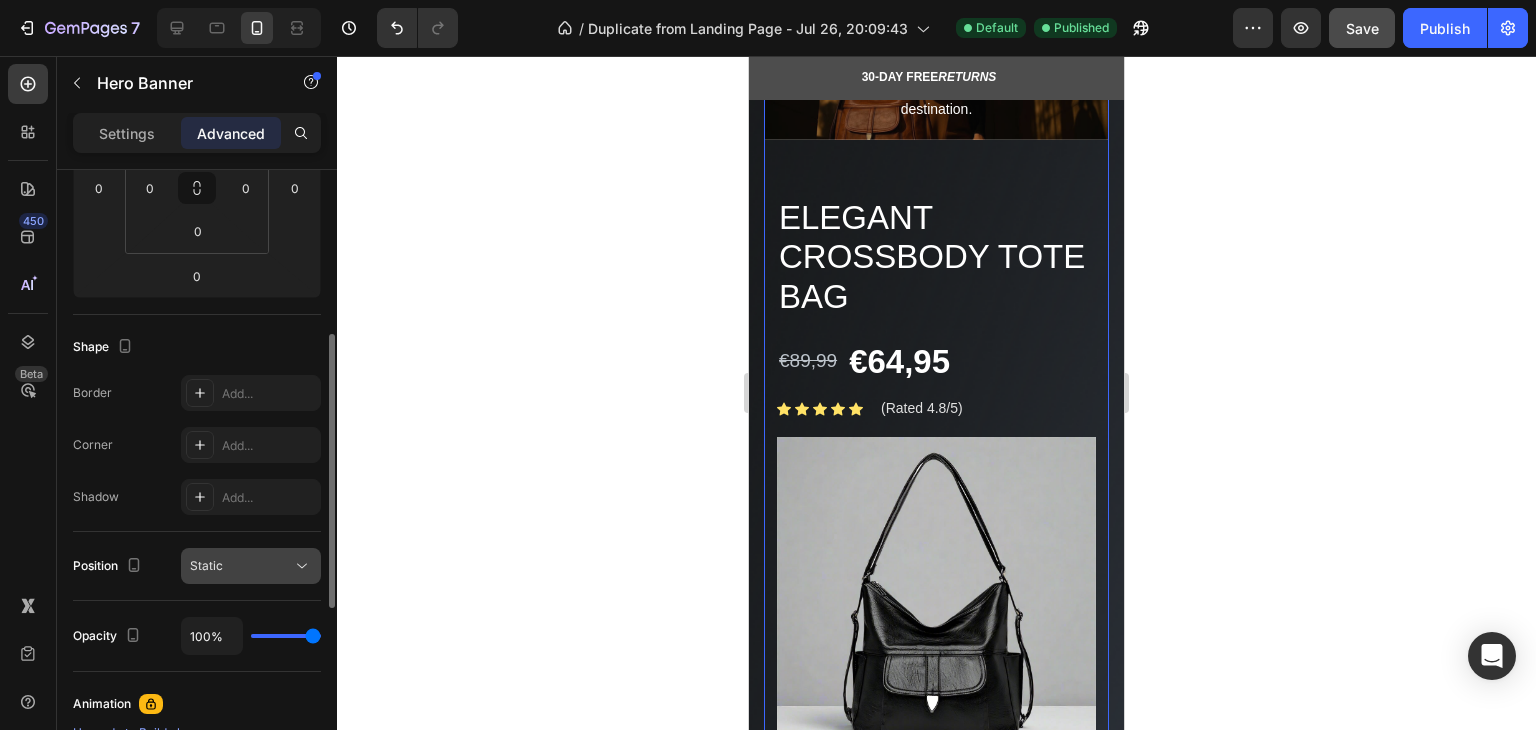 click on "Static" 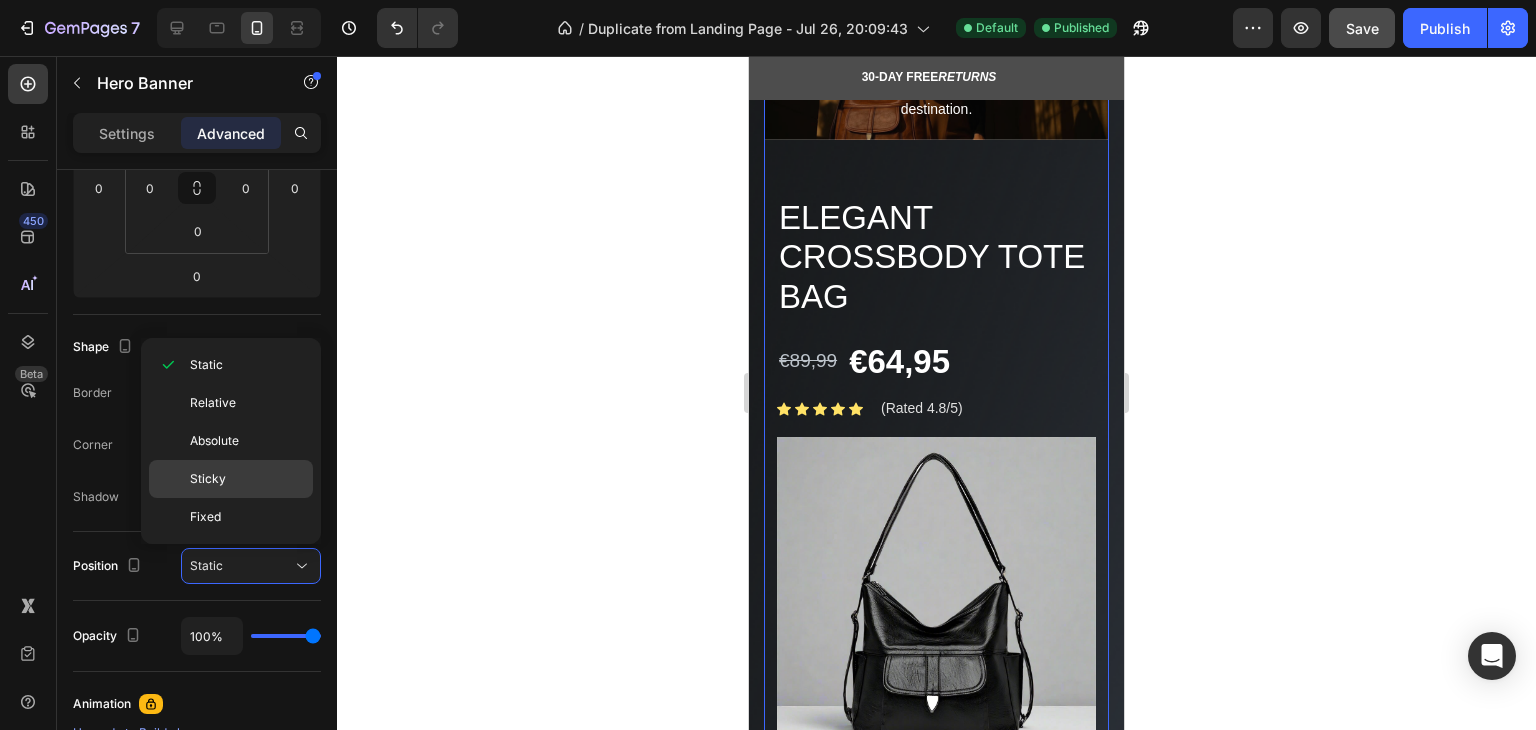 click on "Sticky" at bounding box center [247, 479] 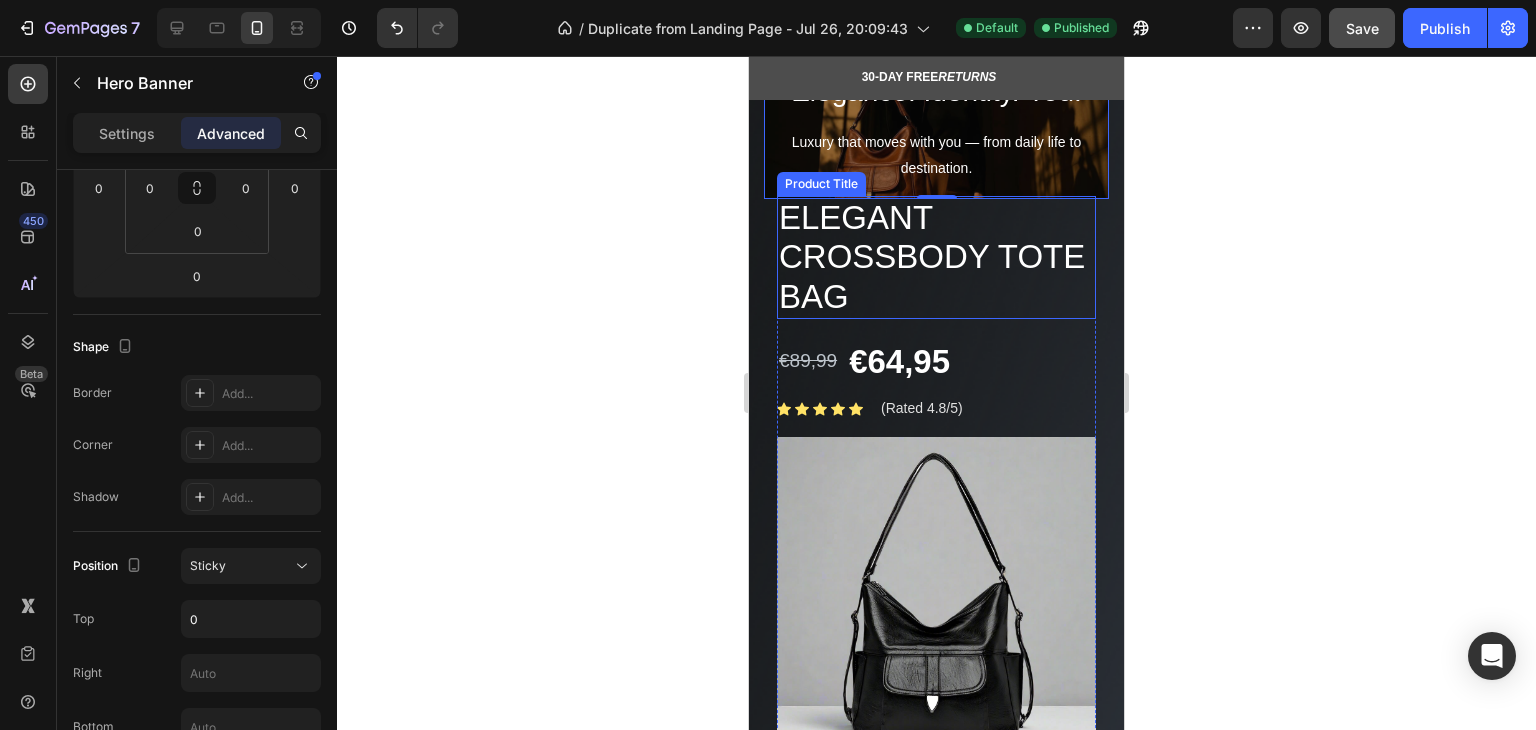 scroll, scrollTop: 0, scrollLeft: 0, axis: both 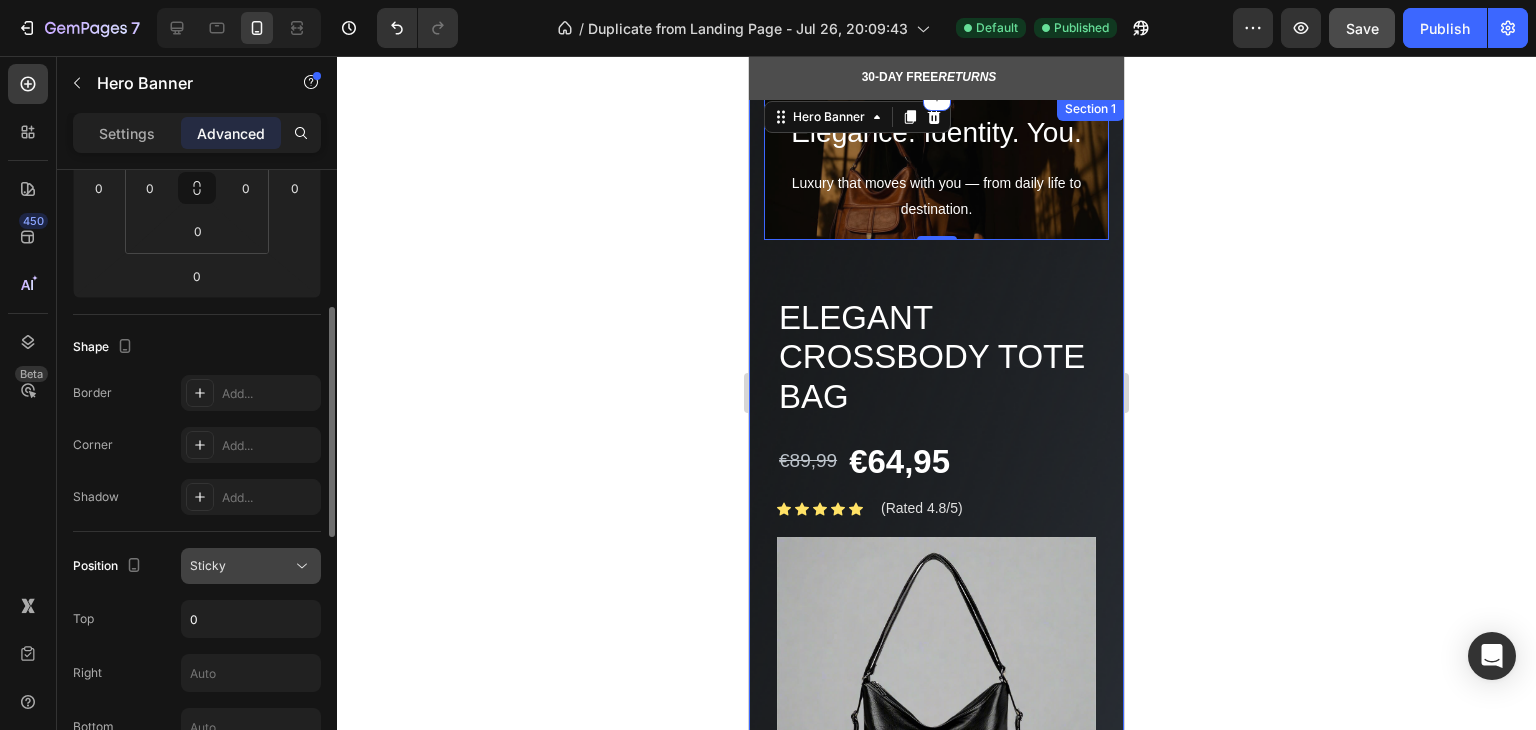 click on "Sticky" at bounding box center [241, 566] 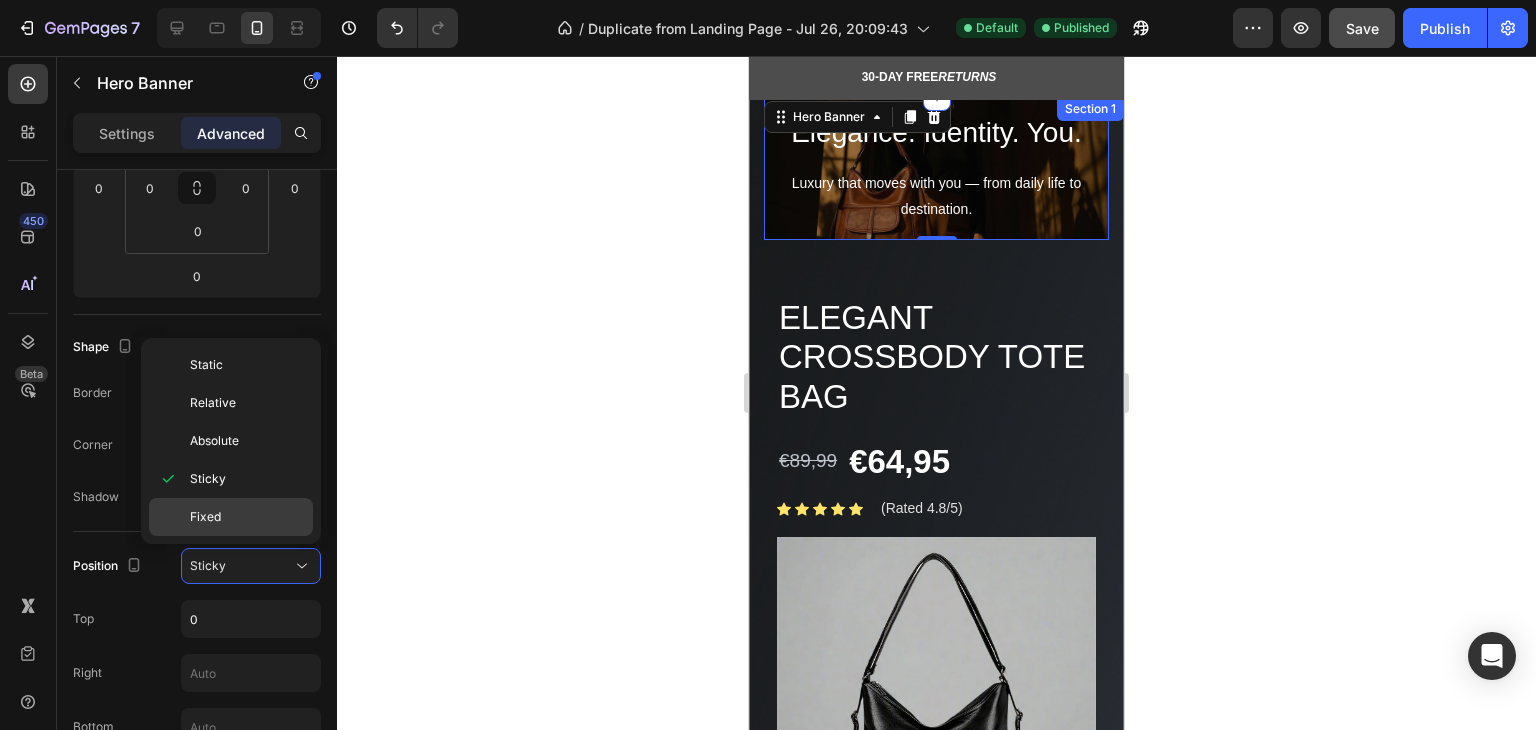 click on "Fixed" 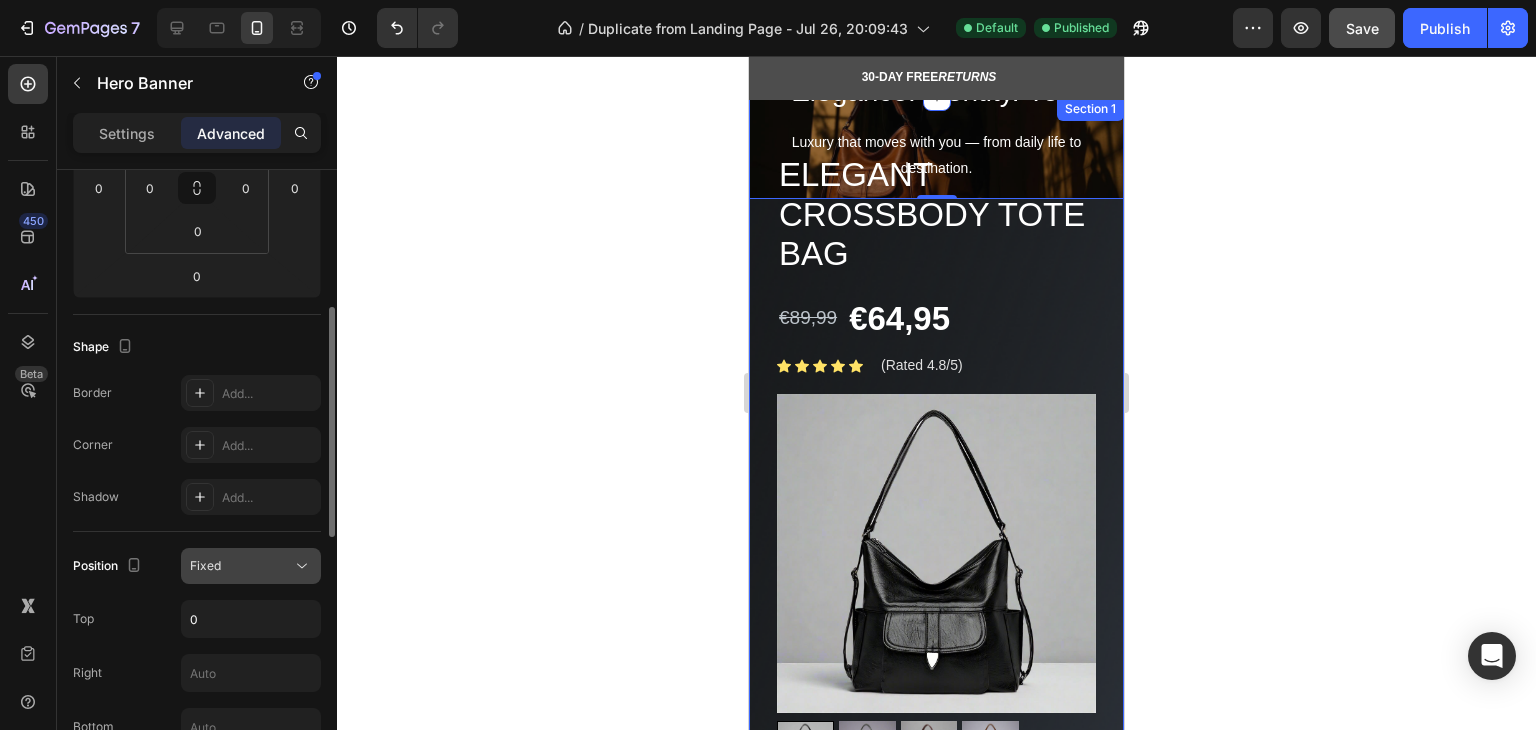 click on "Fixed" at bounding box center [251, 566] 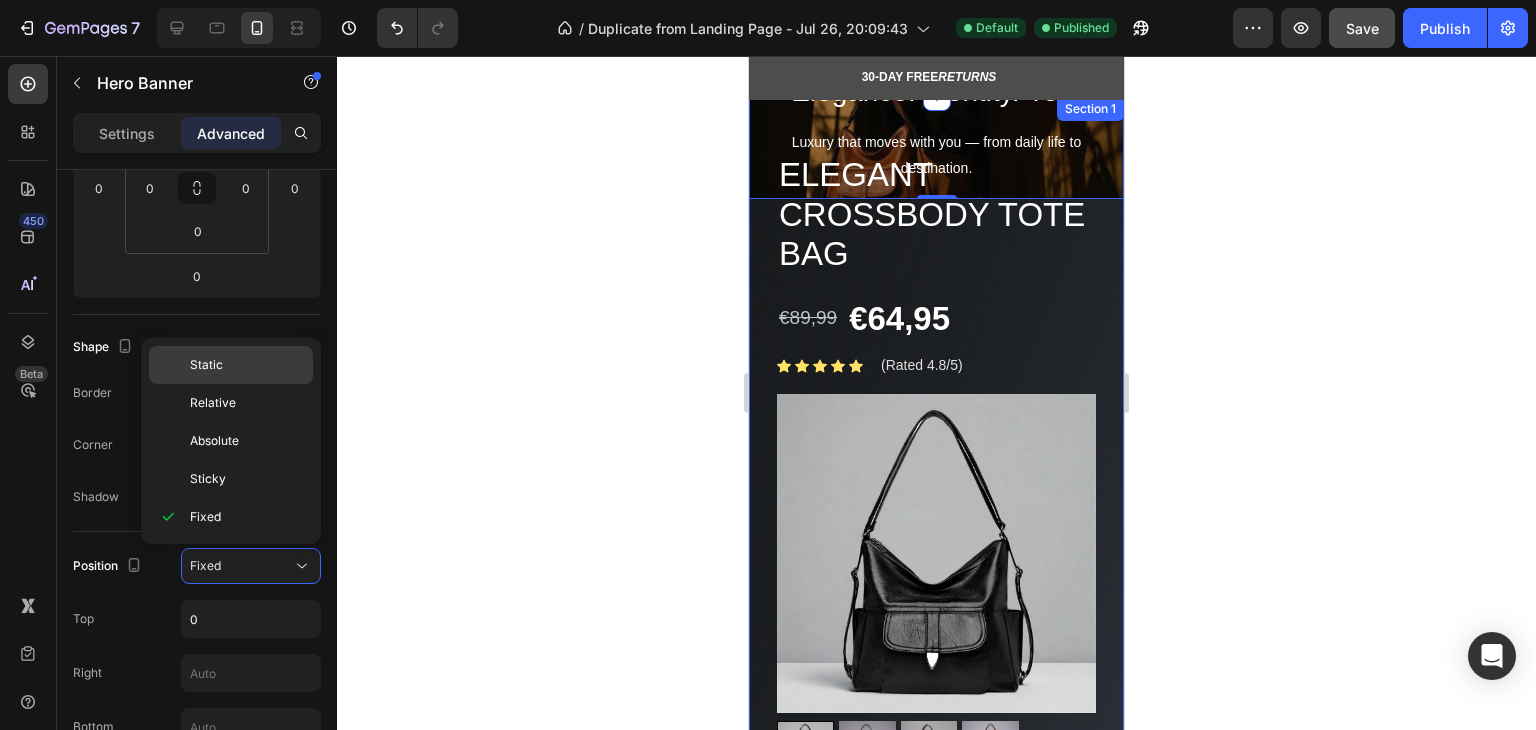 click on "Static" at bounding box center (247, 365) 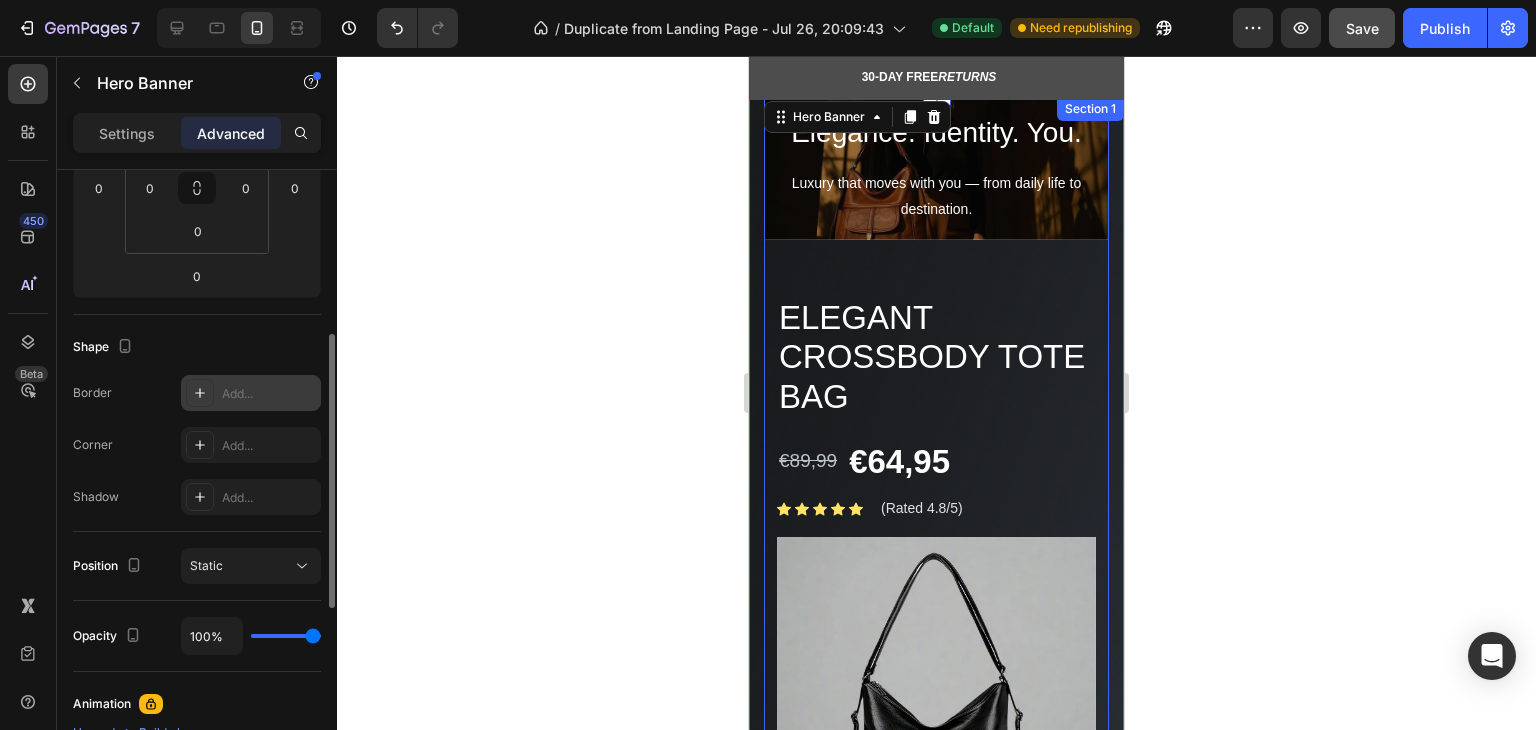 scroll, scrollTop: 169, scrollLeft: 0, axis: vertical 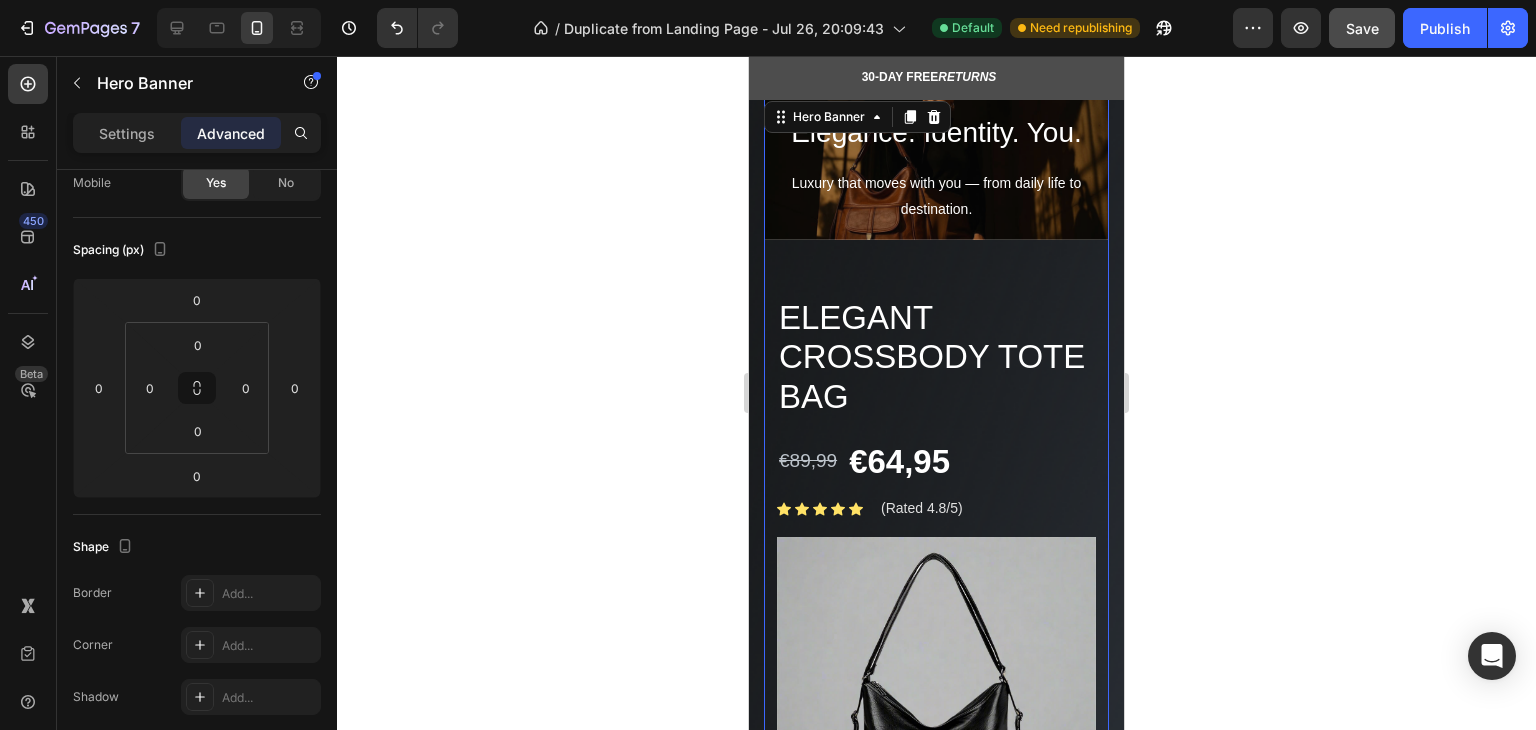 click on "Elegance. Identity. You. Heading Luxury that moves with you — from daily life to destination. Text Block" at bounding box center [936, 168] 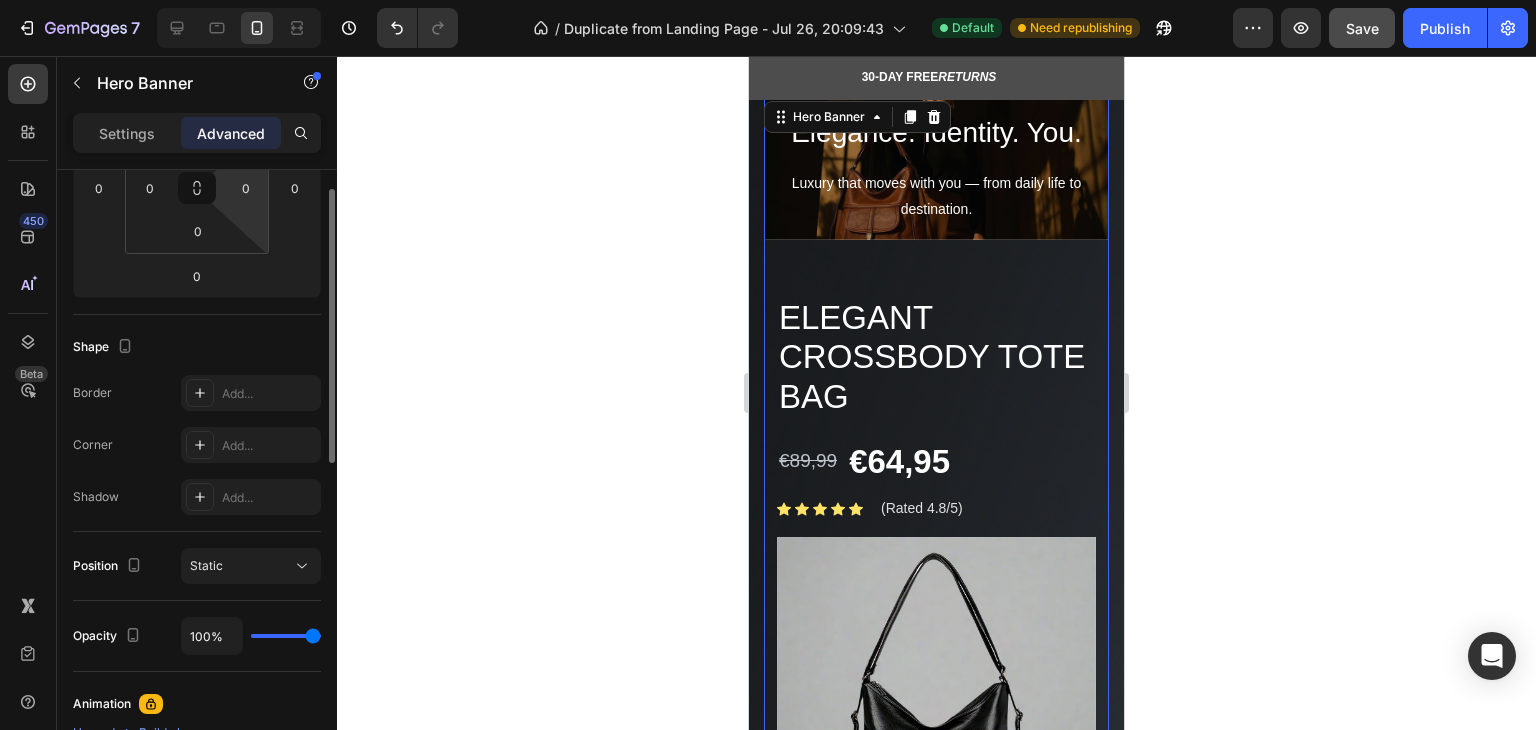 scroll, scrollTop: 469, scrollLeft: 0, axis: vertical 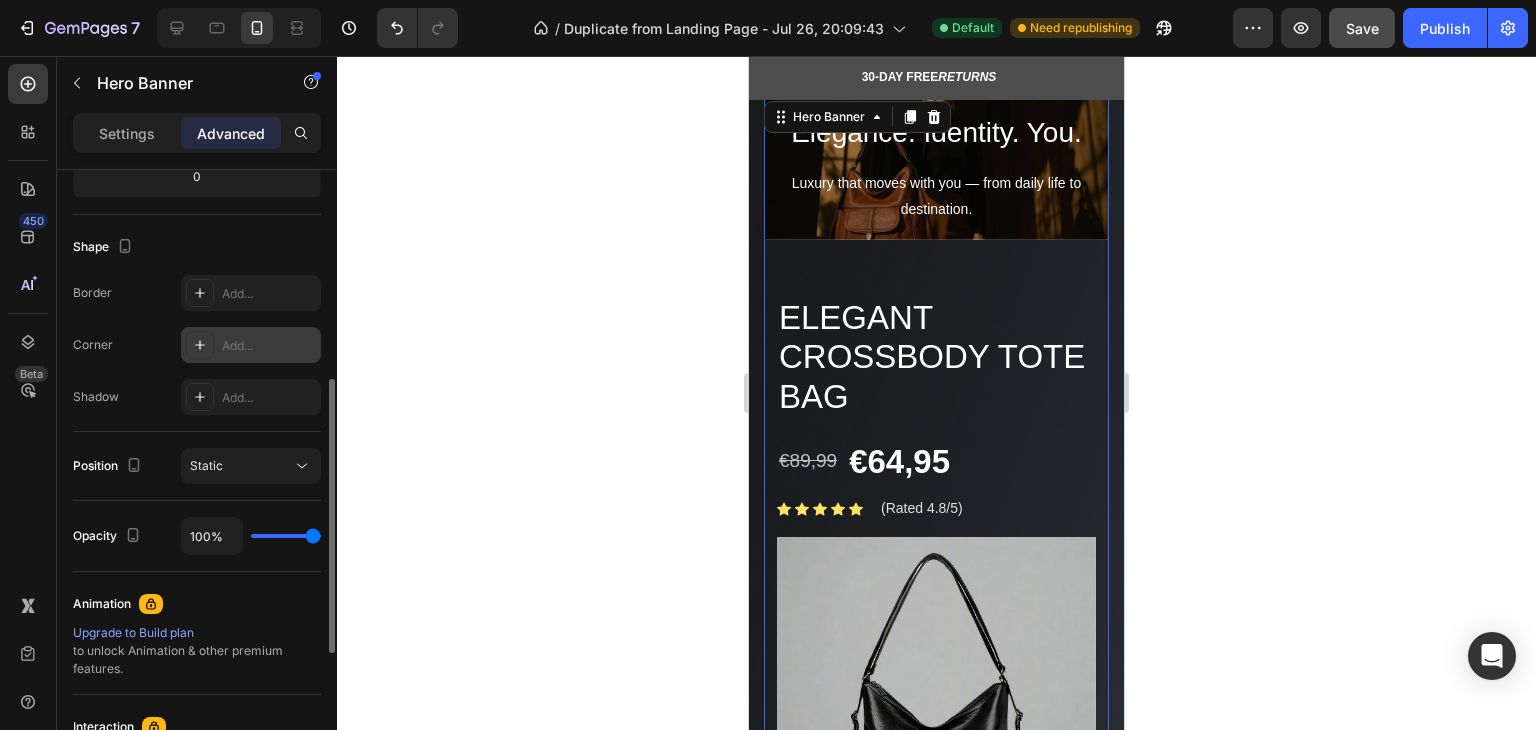 click at bounding box center (200, 345) 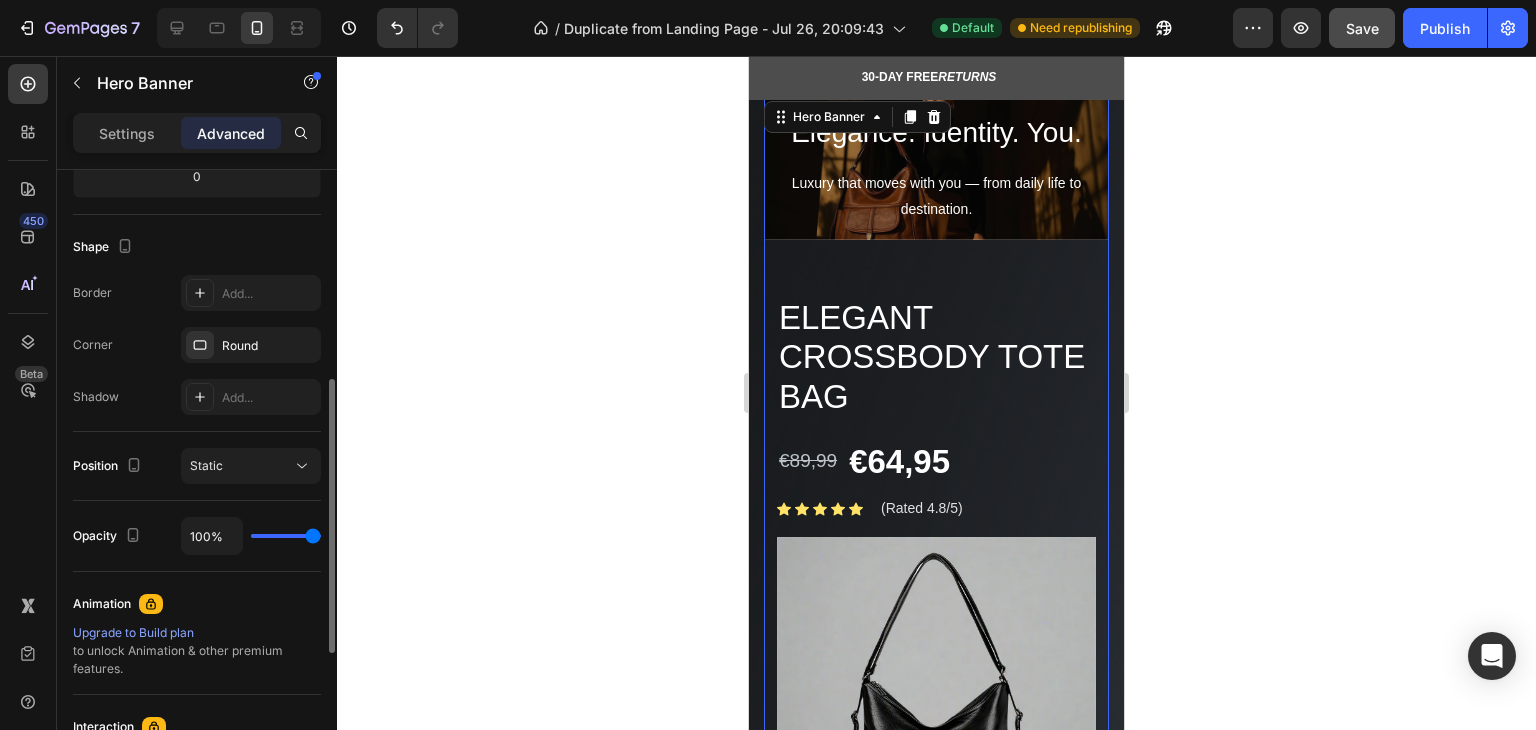 click on "Corner Round" at bounding box center (197, 345) 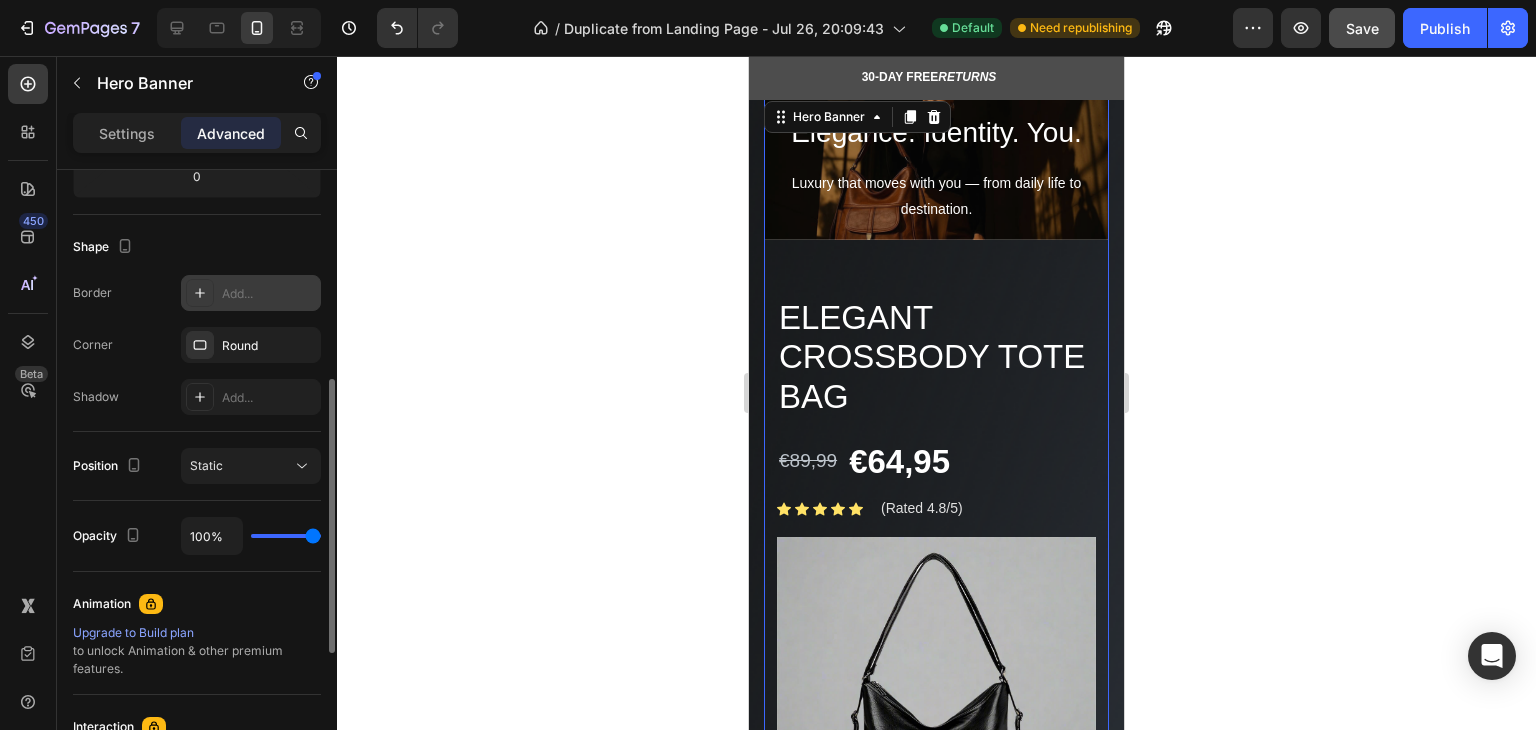 click 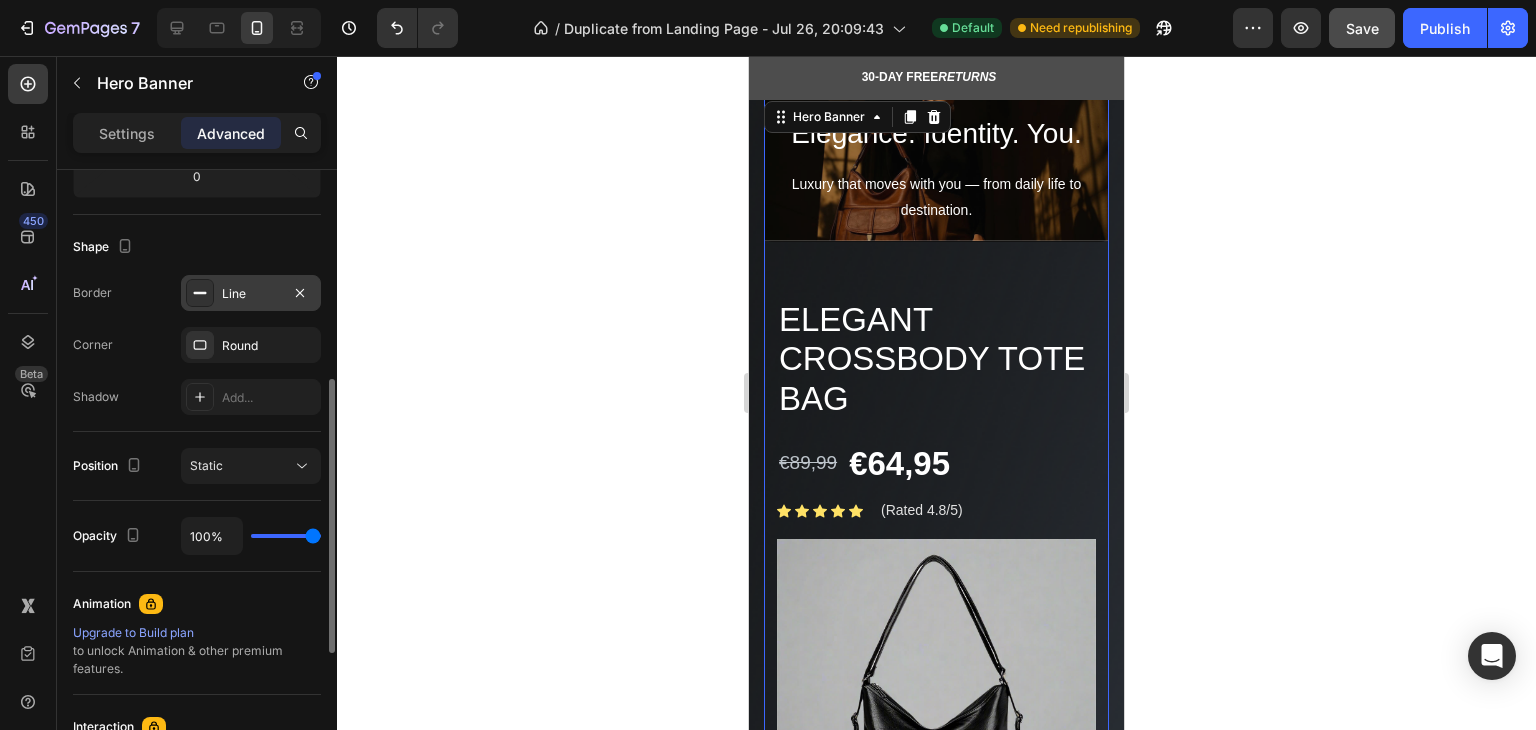 click on "Border Line Corner Round Shadow Add..." at bounding box center (197, 345) 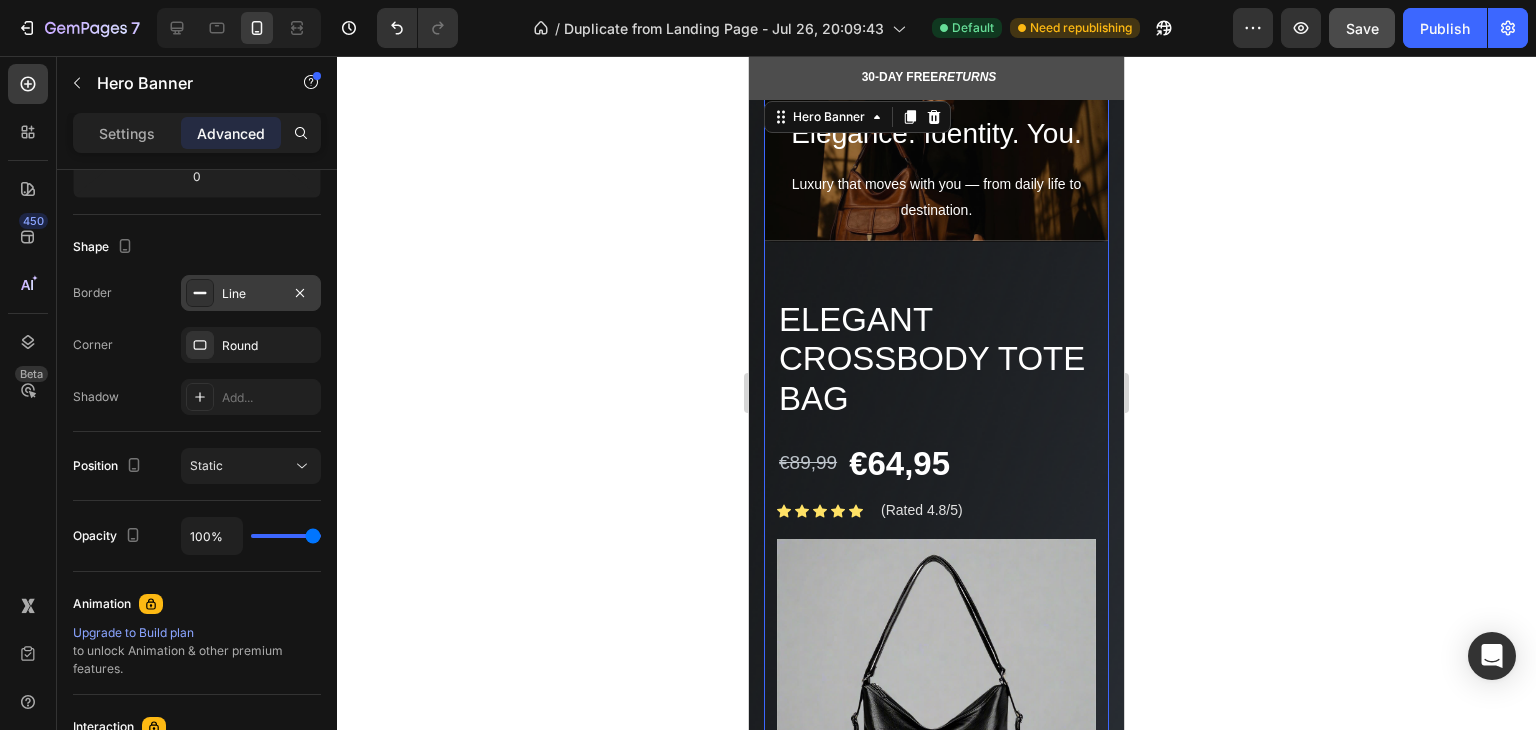 click on "Line" at bounding box center (251, 293) 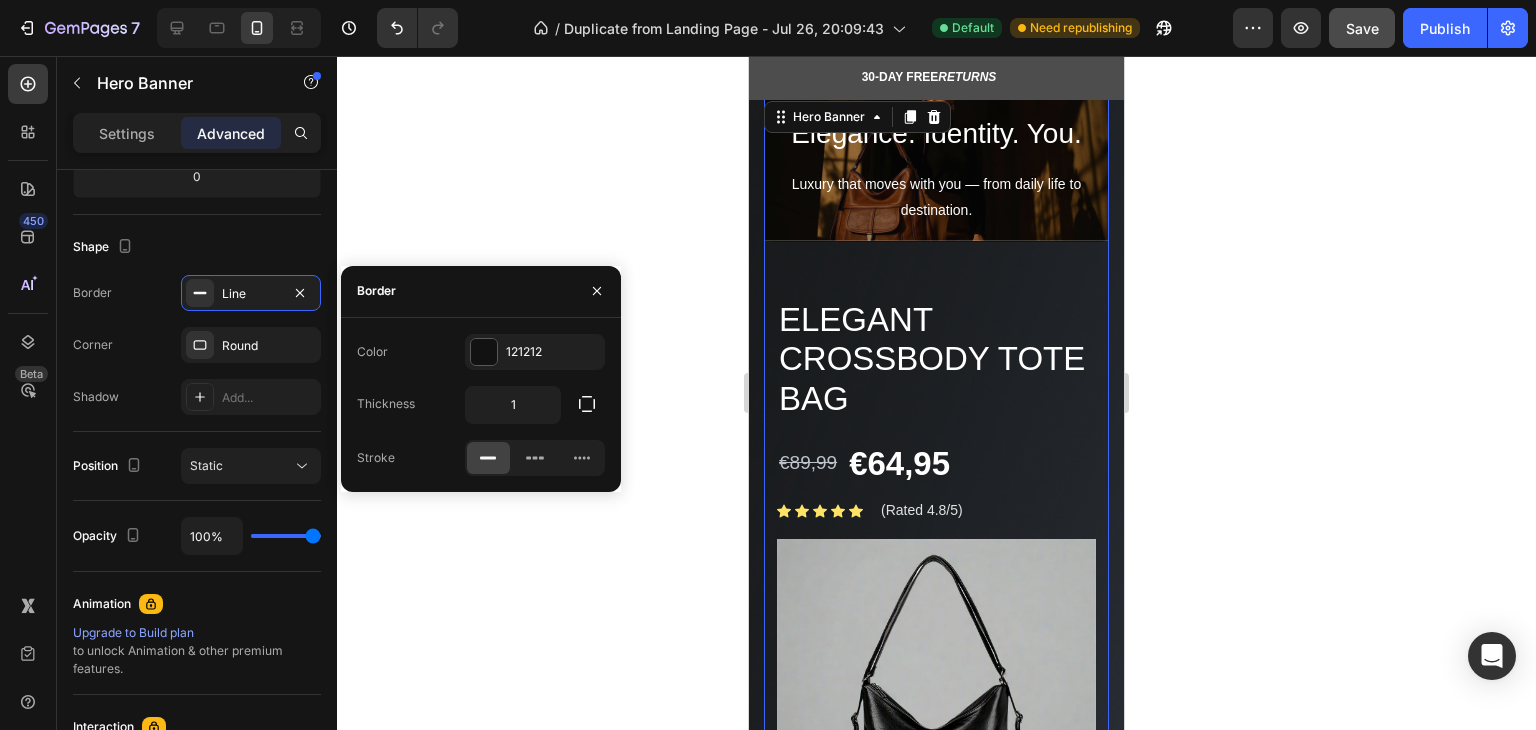 click on "Border Line Corner Round Shadow Add..." at bounding box center (197, 345) 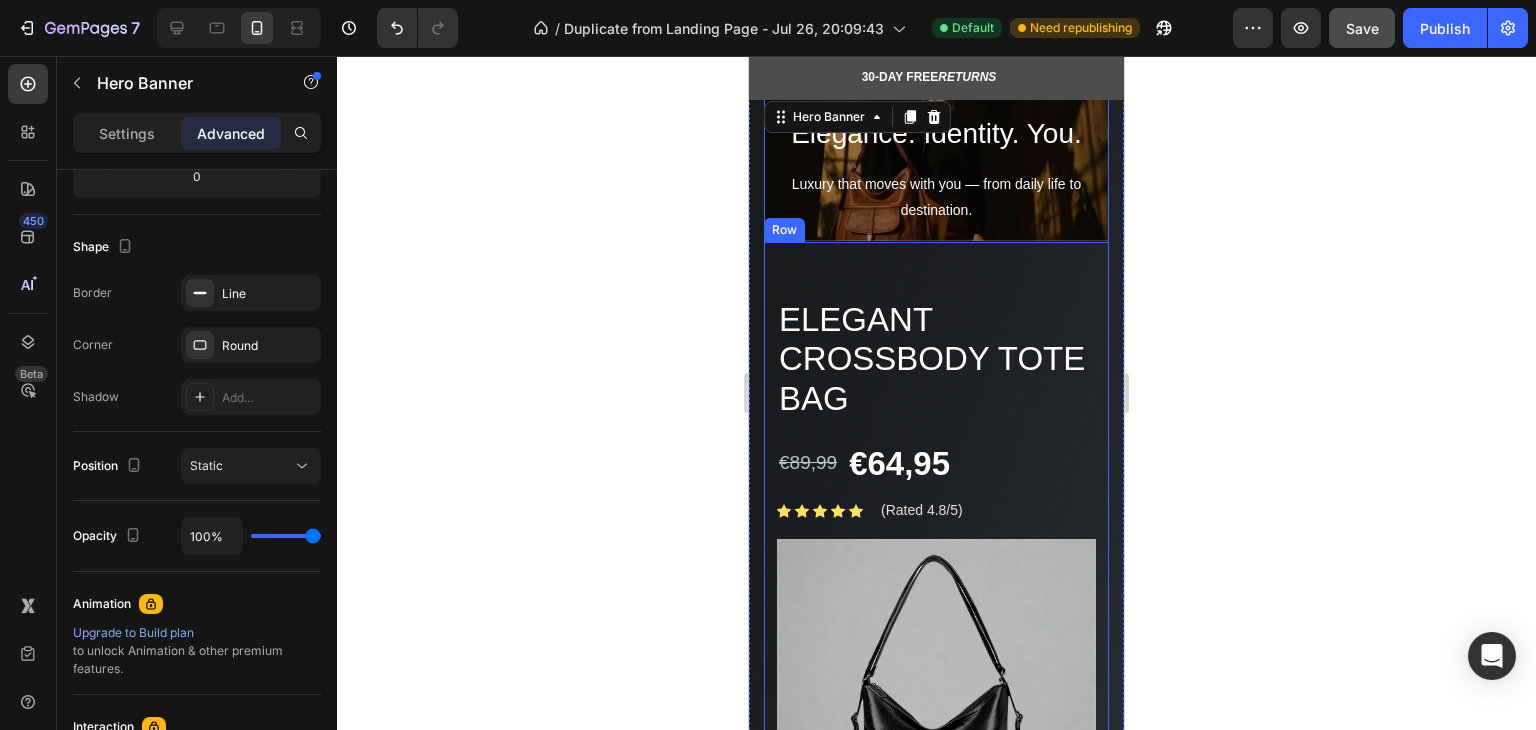 click on "Image Totebag Heading Elegant Crossbody Tote Bag Product Title €89,99 Product Price Product Price €64,95 Product Price Product Price Row Icon Icon Icon Icon Icon Icon List Hoz (Rated 4.8/5) Text block Row Product Images Please select an option Black - €64,95 Green - €64,95 Wine Red - €64,95 Yellowish brown - €64,95 Product Variants Swatches Quantity Text Block 1 Product Quantity Crafted for Elegance. Designed to Endure. Heading ADD TO CART Product Cart Button Title Line 100% No-Risk Money Back Guarantee Text block Title Line Row Image Image Image Image Image Row Product Row" at bounding box center (936, 856) 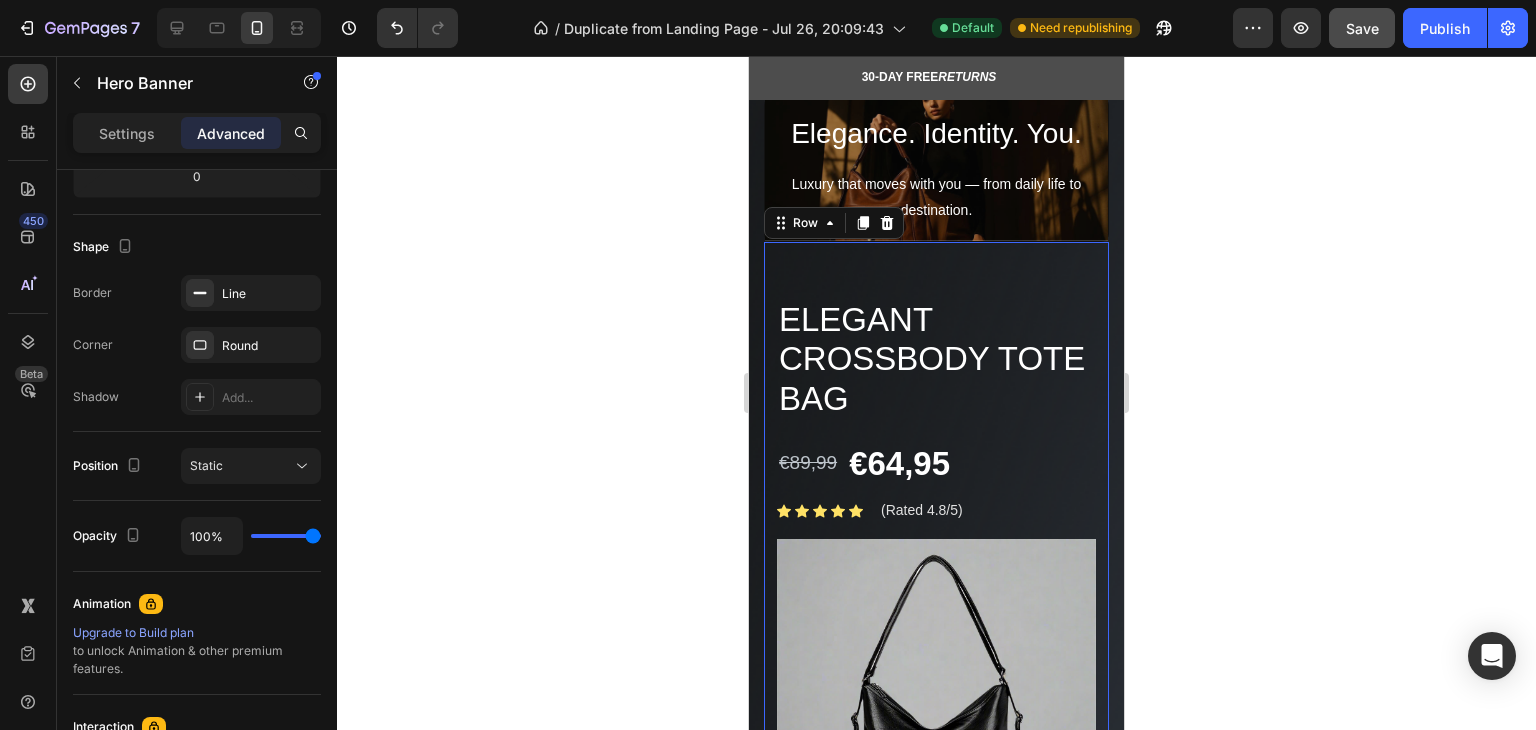 scroll, scrollTop: 0, scrollLeft: 0, axis: both 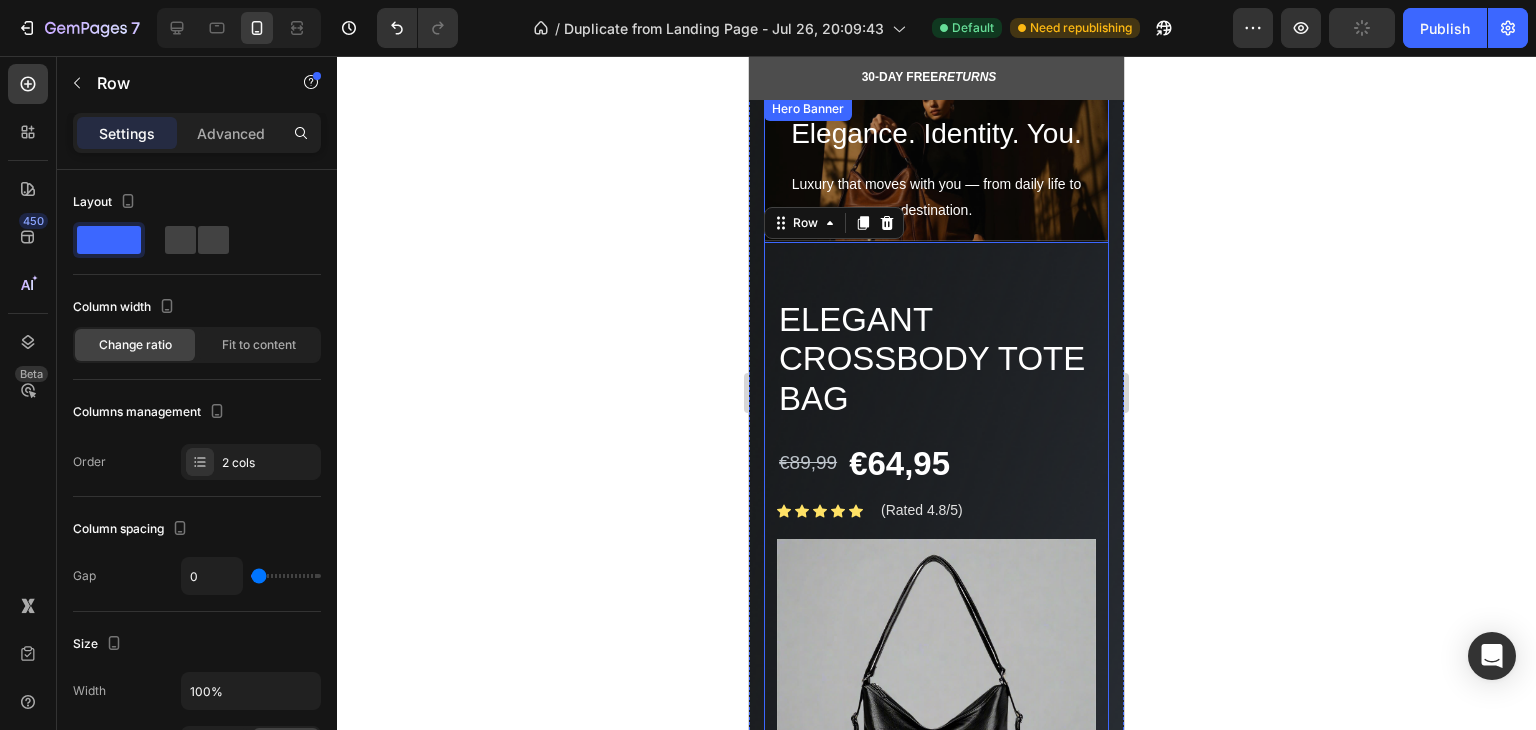 click on "Elegance. Identity. You. Heading Luxury that moves with you — from daily life to destination. Text Block" at bounding box center [936, 169] 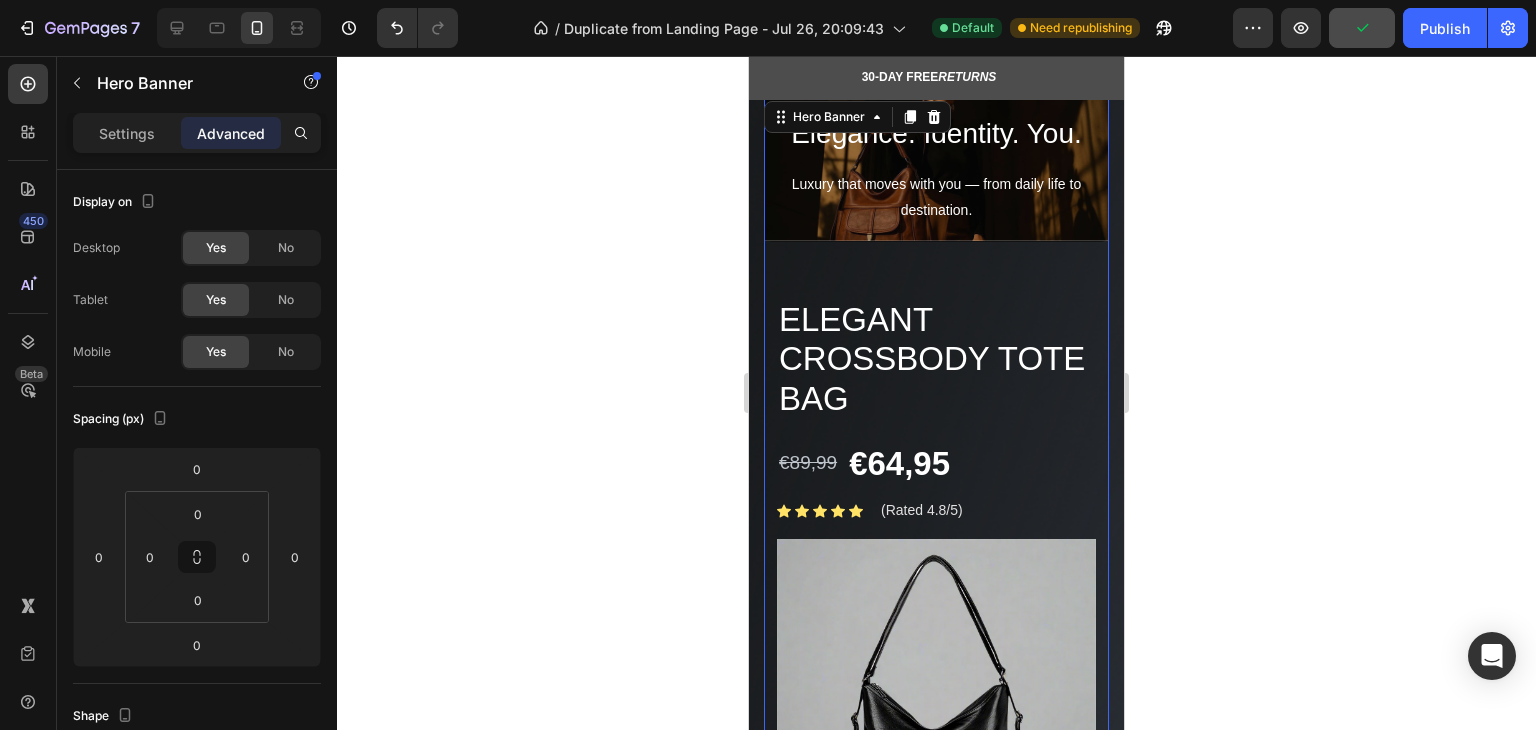 click on "Elegance. Identity. You. Heading Luxury that moves with you — from daily life to destination. Text Block" at bounding box center [936, 169] 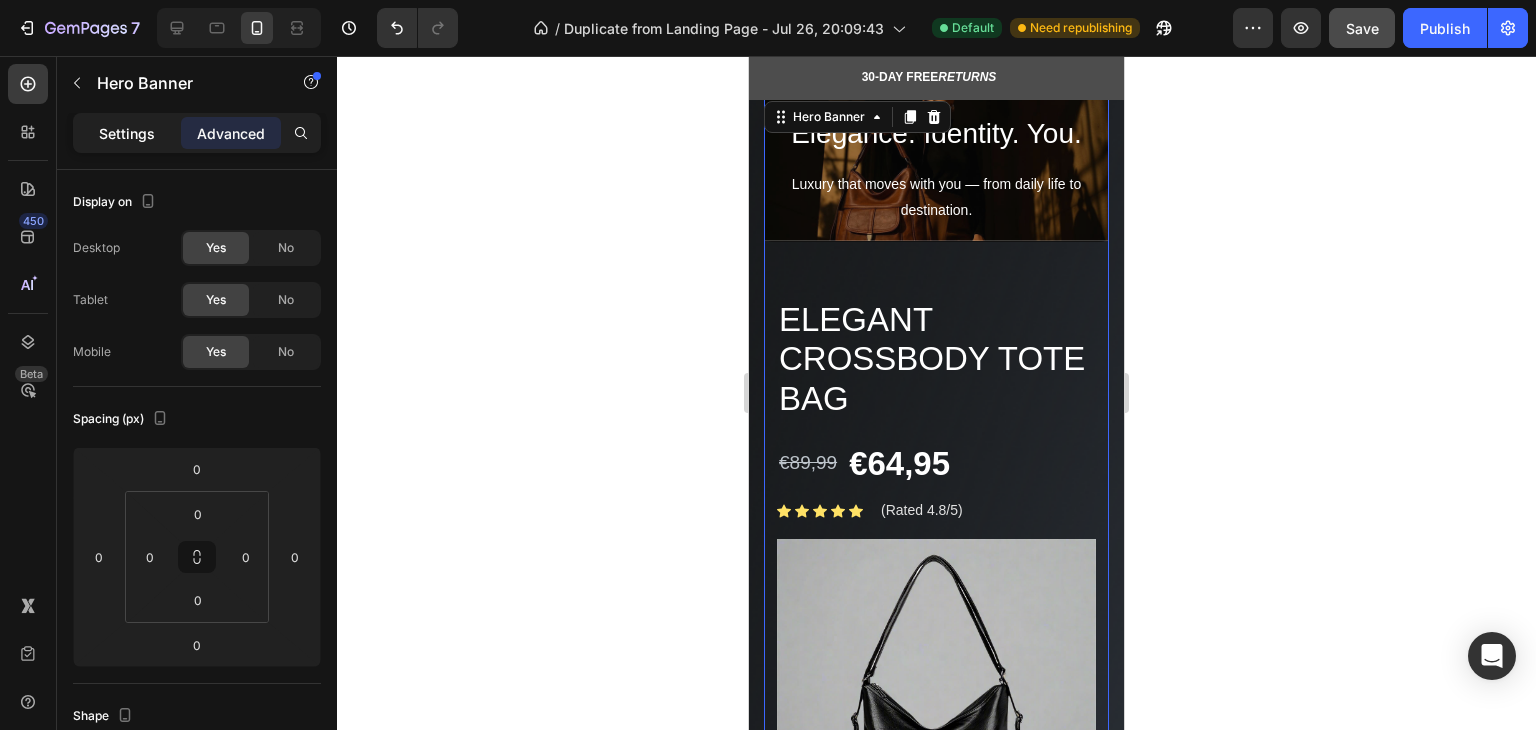 click on "Settings" at bounding box center (127, 133) 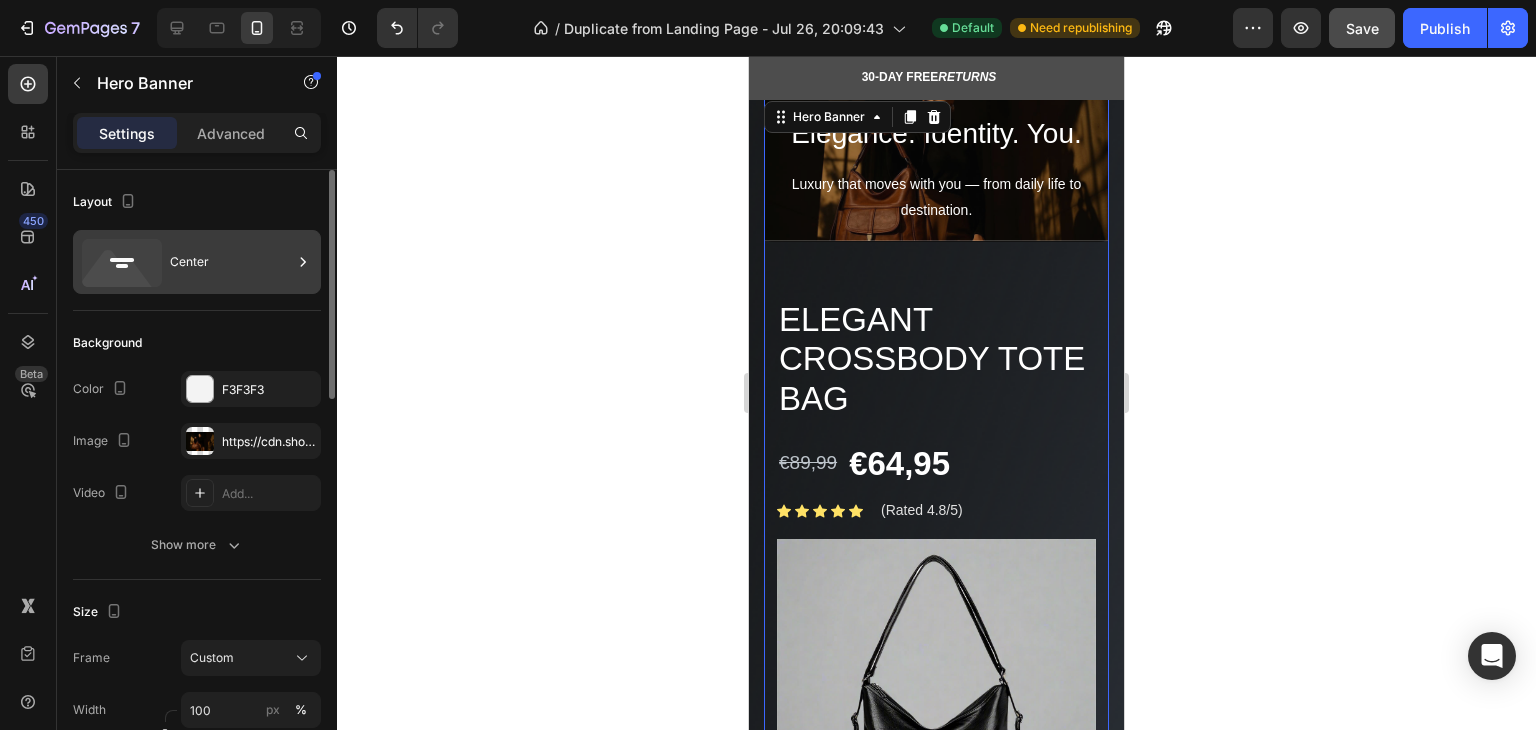 click on "Center" at bounding box center (231, 262) 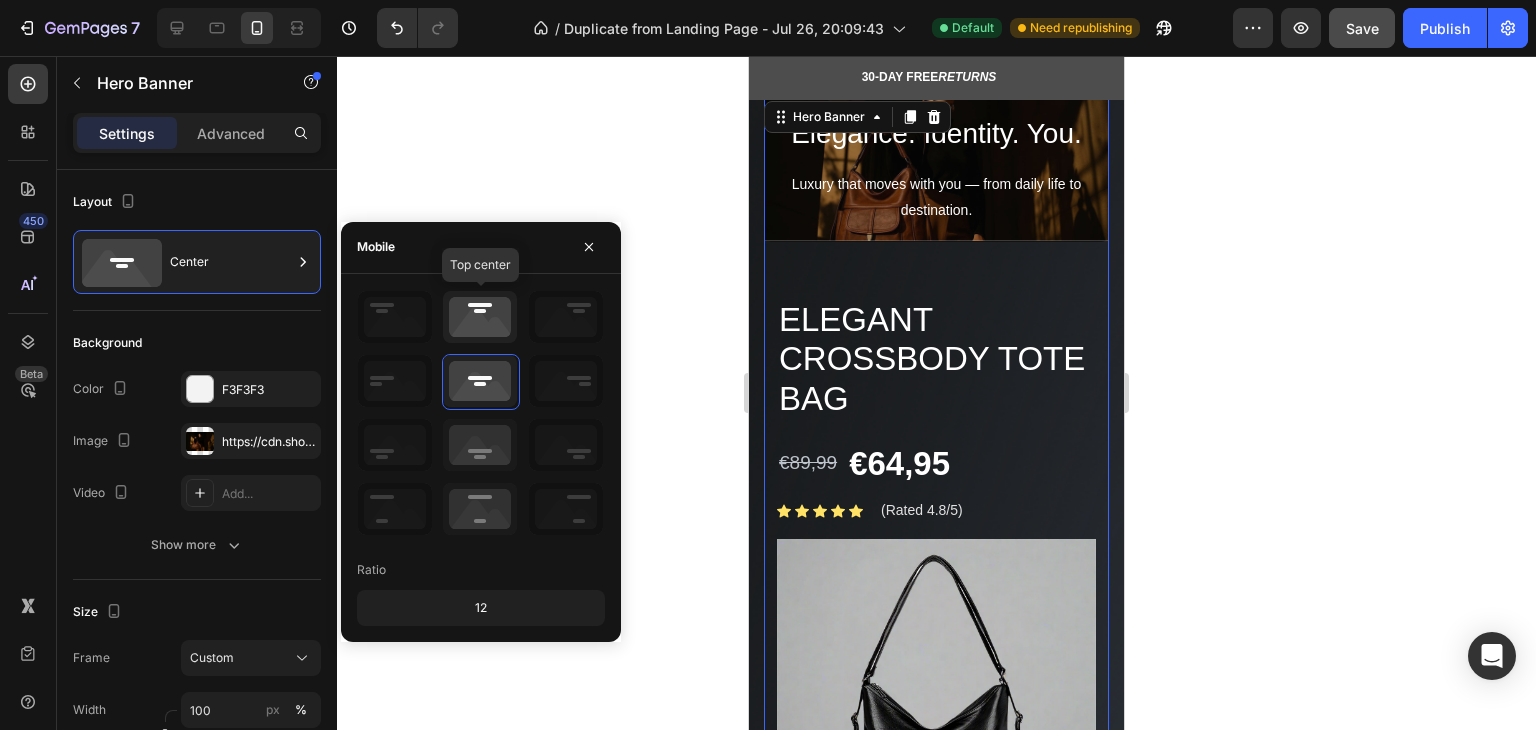 click 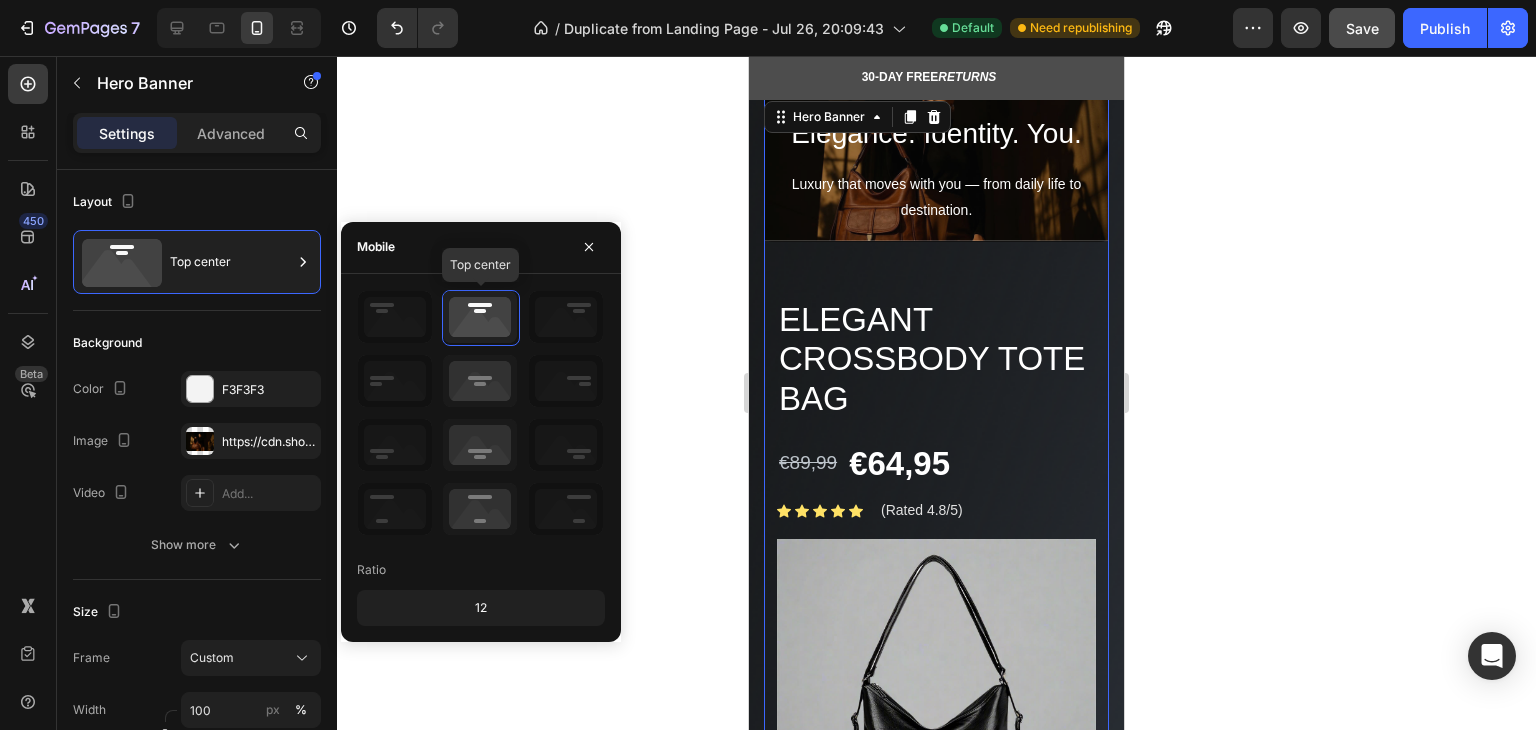 click 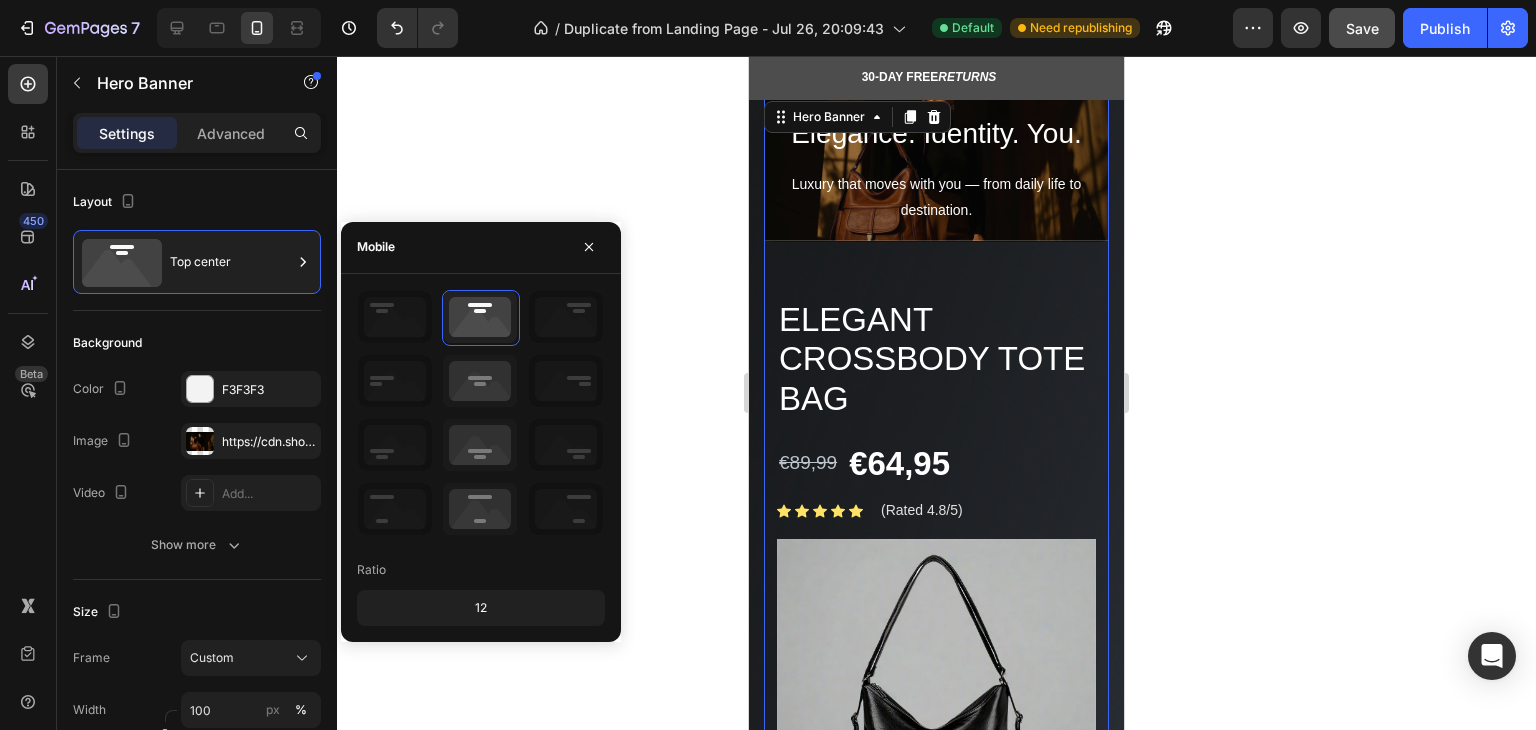 click 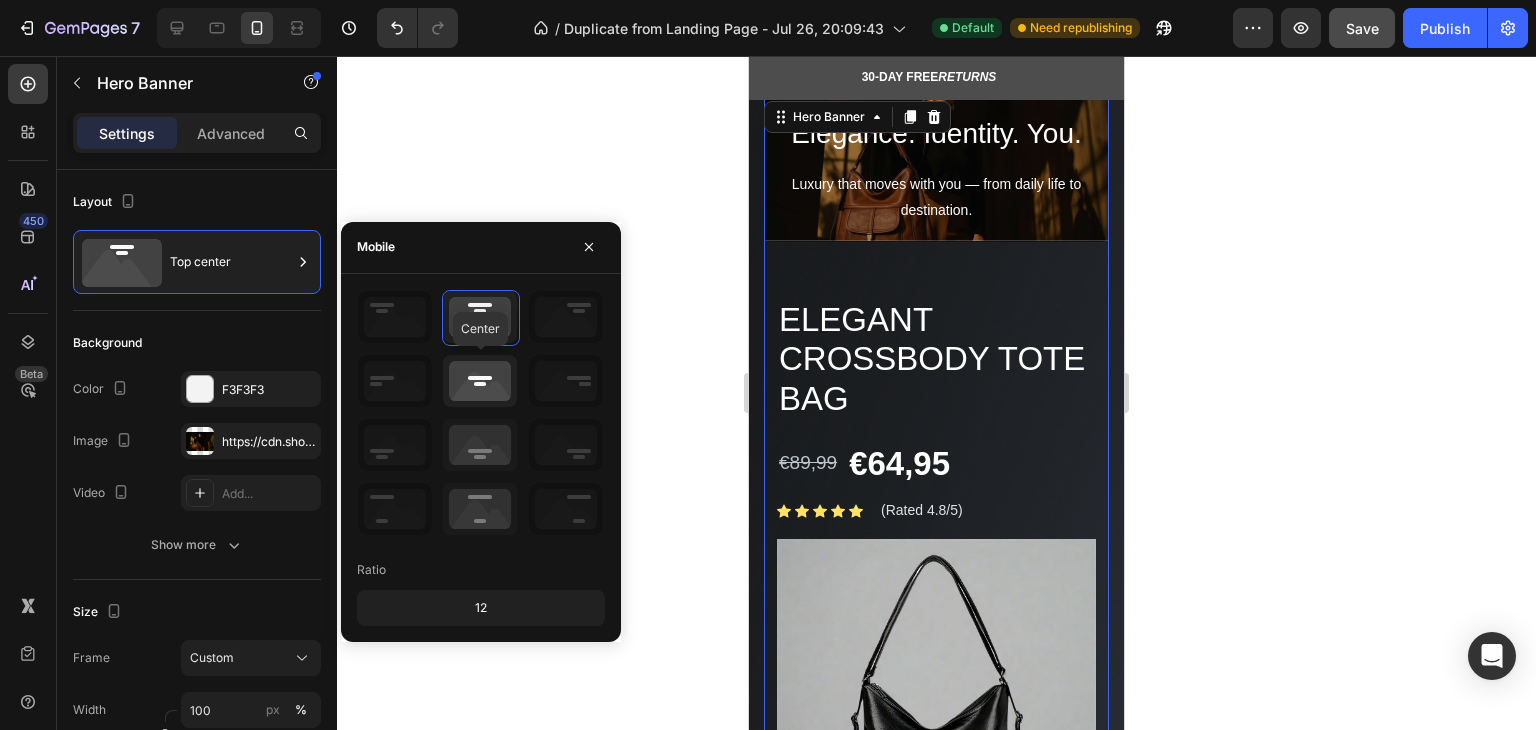 click 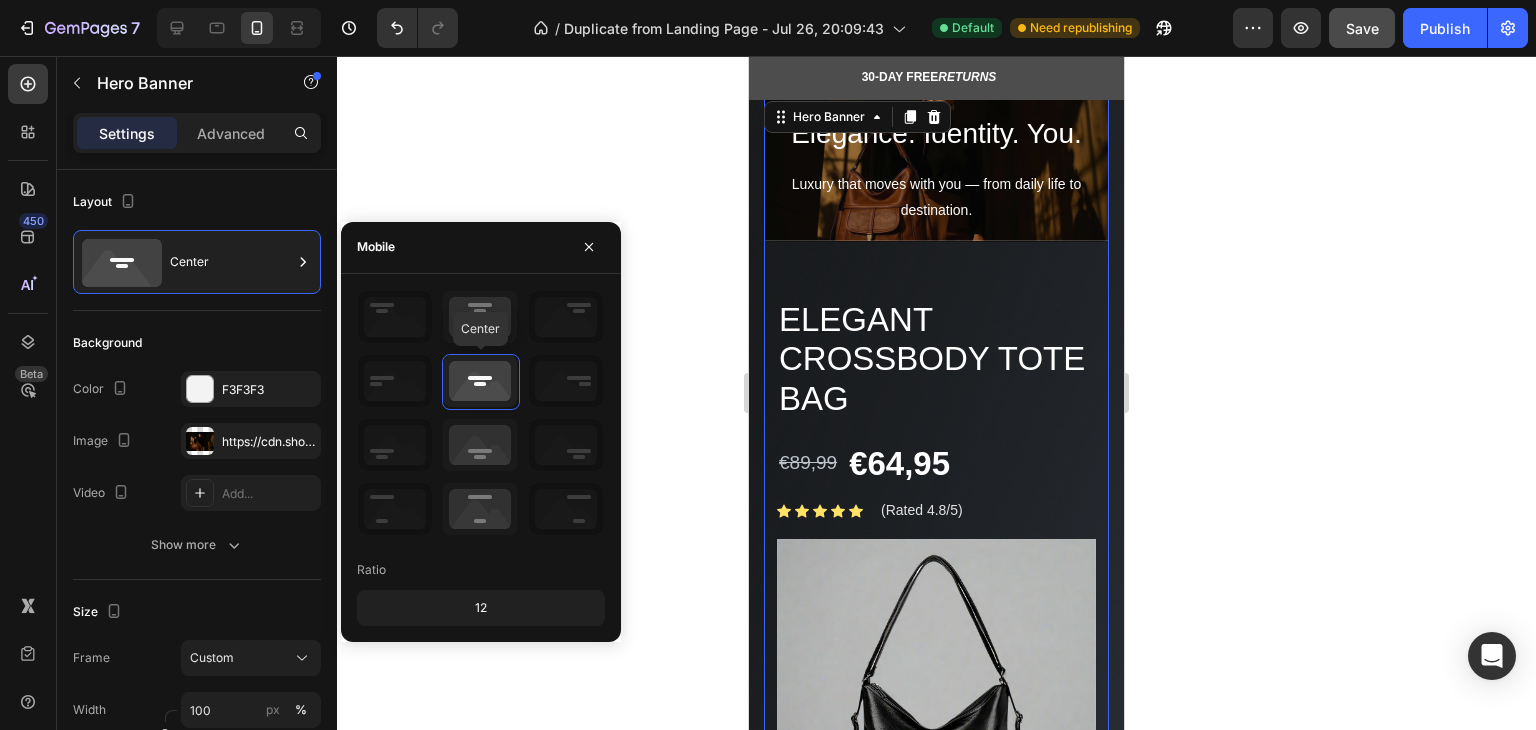 click 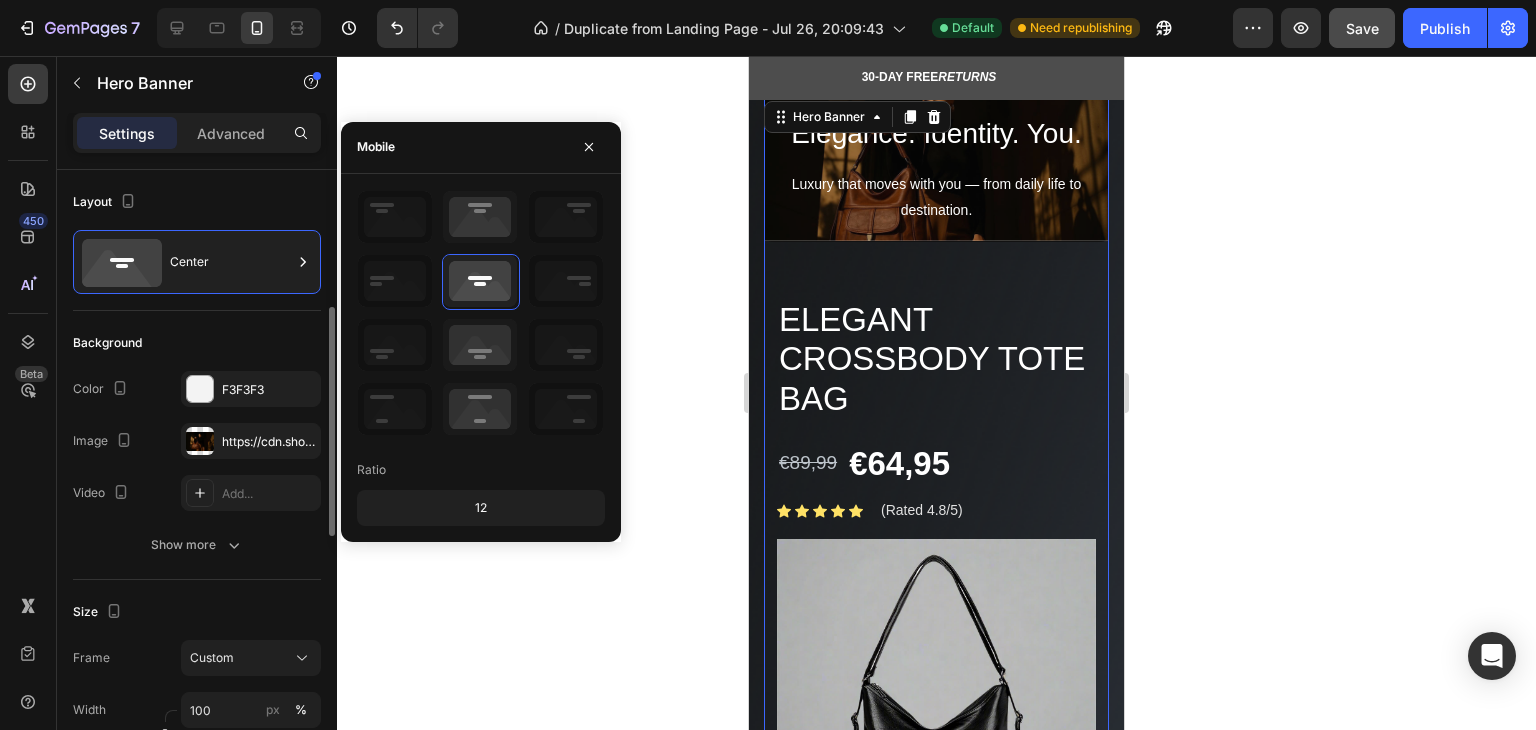 scroll, scrollTop: 100, scrollLeft: 0, axis: vertical 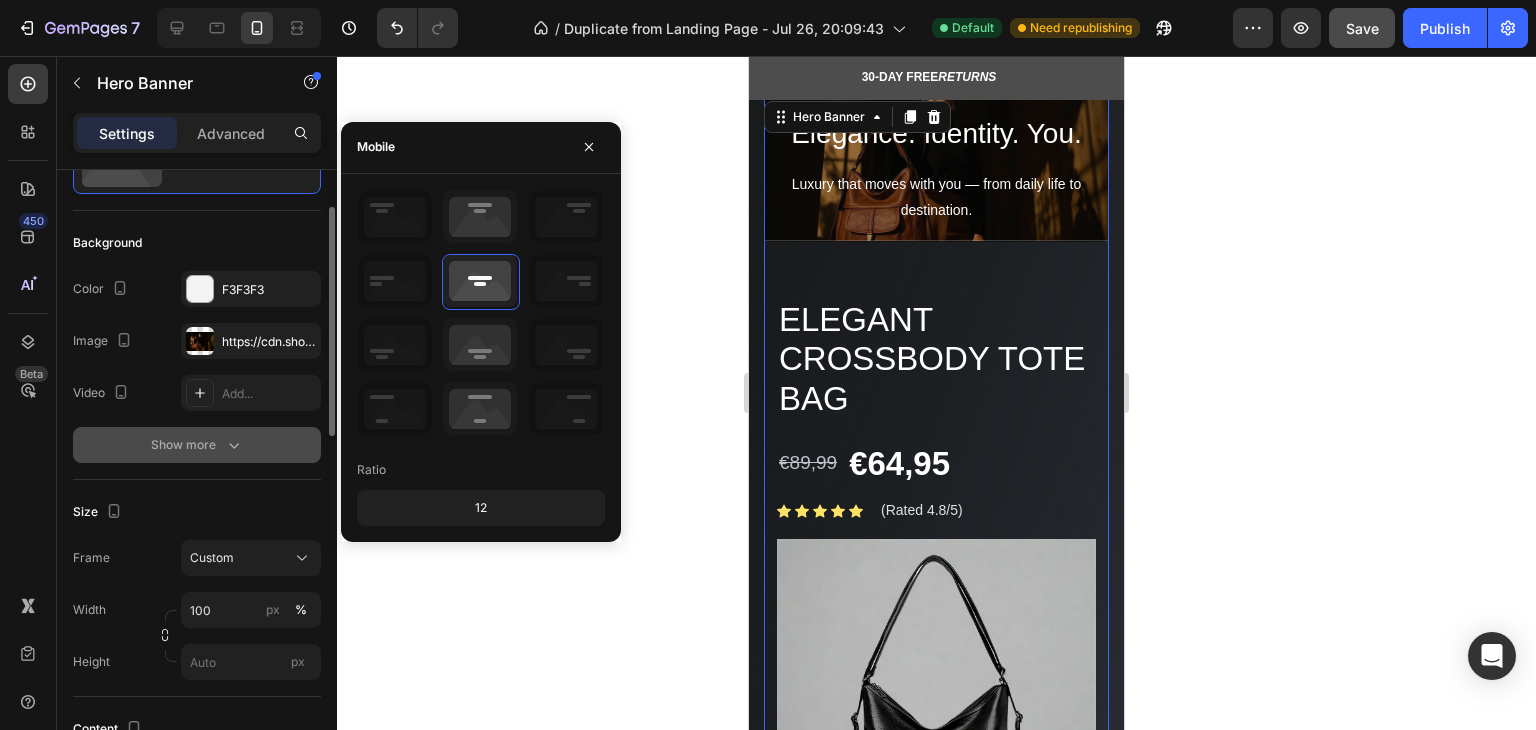 click 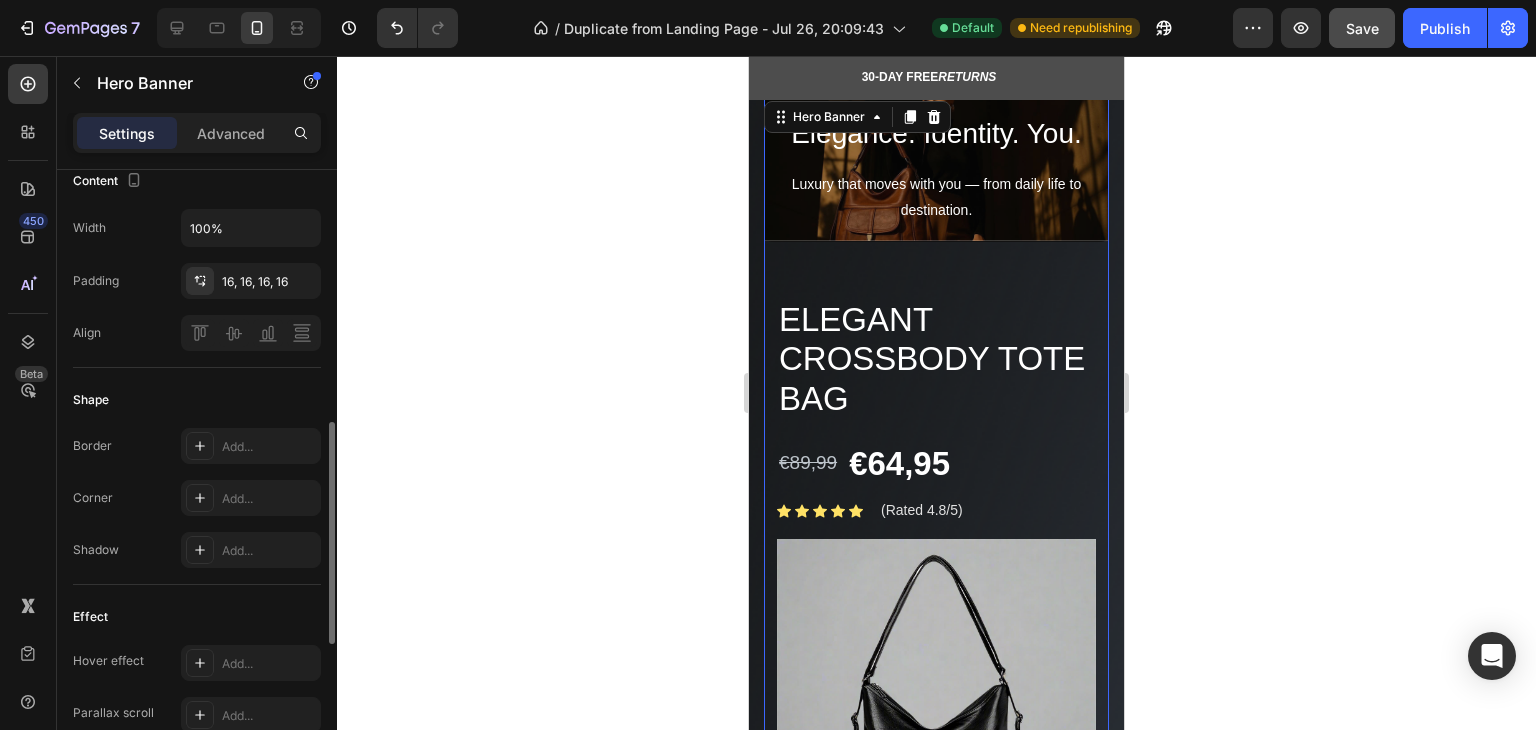 scroll, scrollTop: 800, scrollLeft: 0, axis: vertical 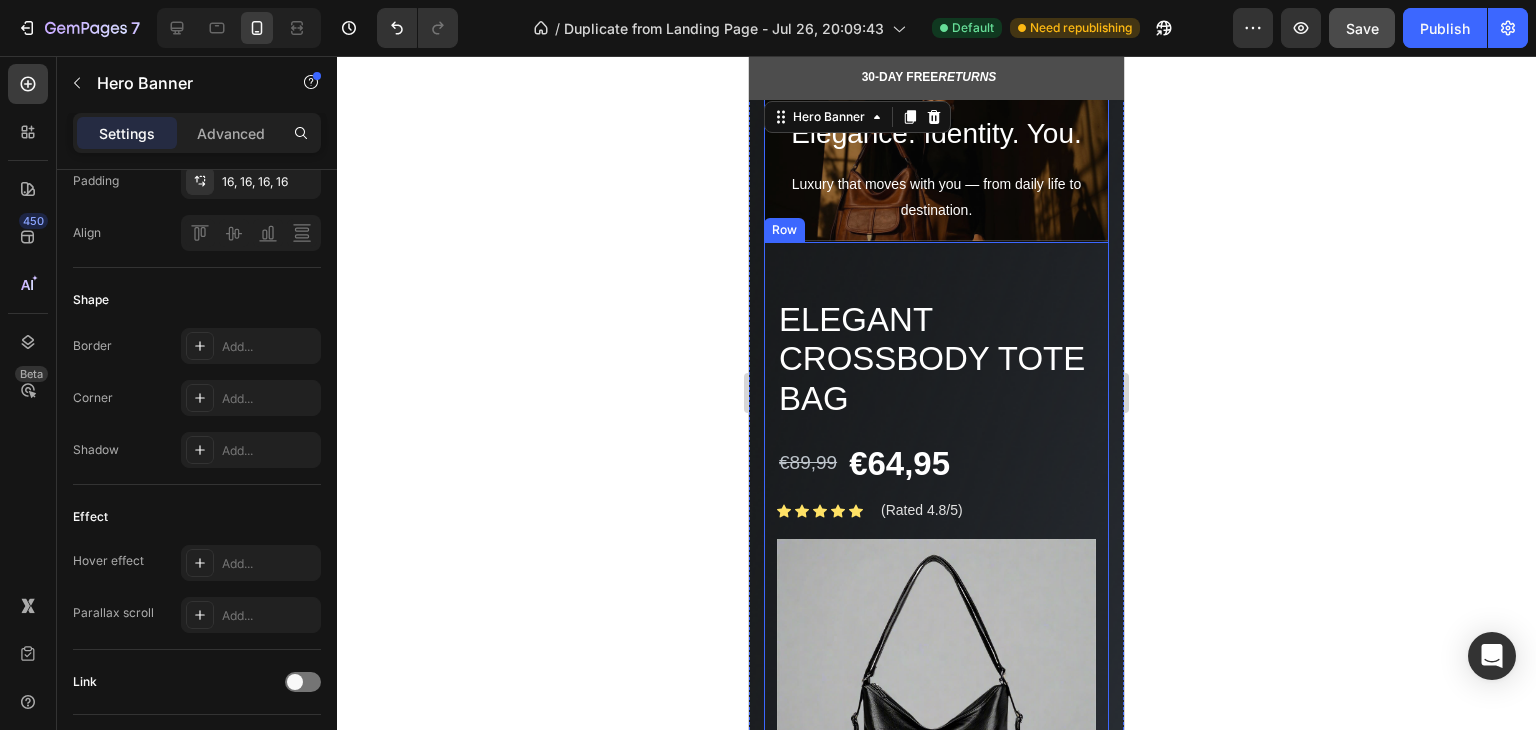 click on "Elegance. Identity. You. Heading Luxury that moves with you — from daily life to destination. Text Block" at bounding box center [936, 169] 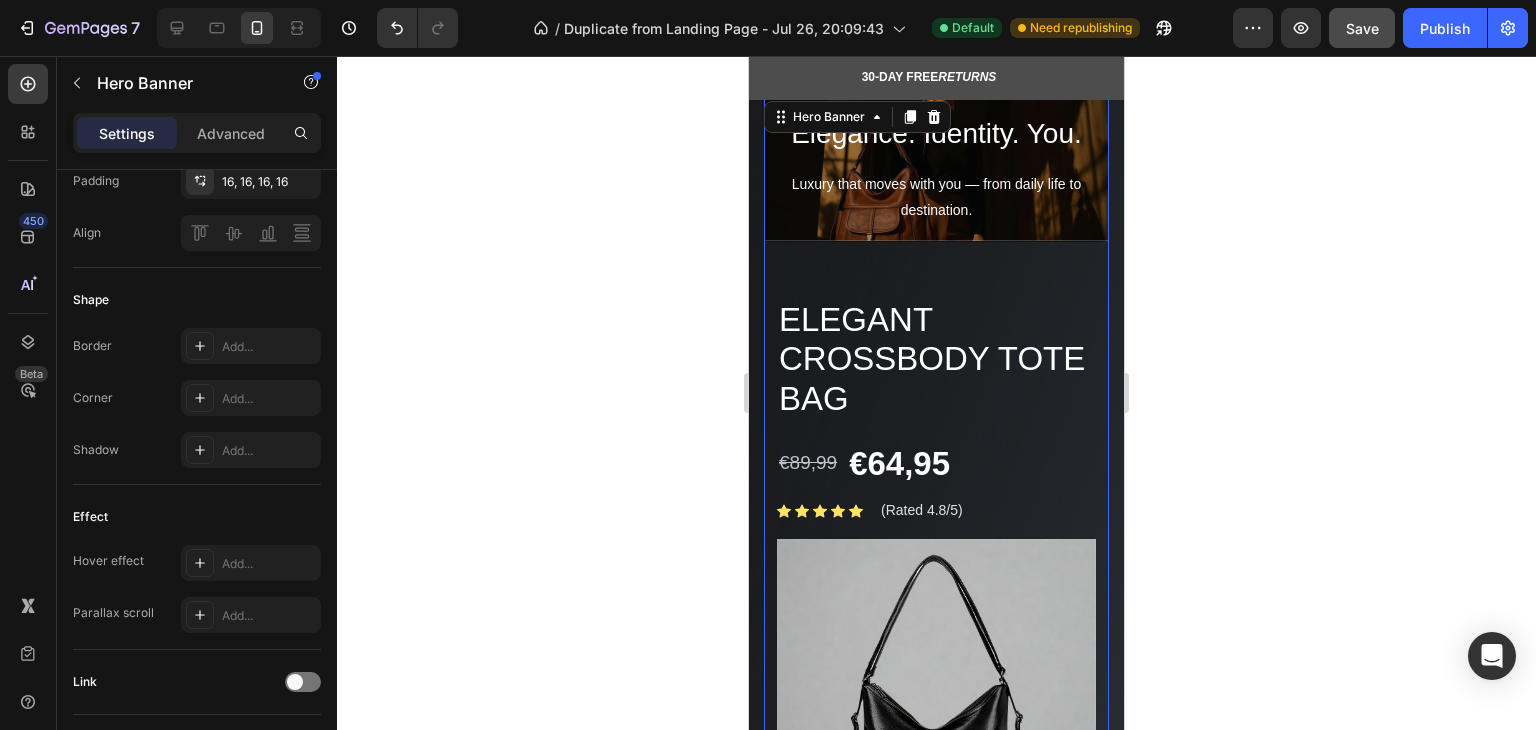 click on "Elegance. Identity. You. Heading Luxury that moves with you — from daily life to destination. Text Block" at bounding box center [936, 169] 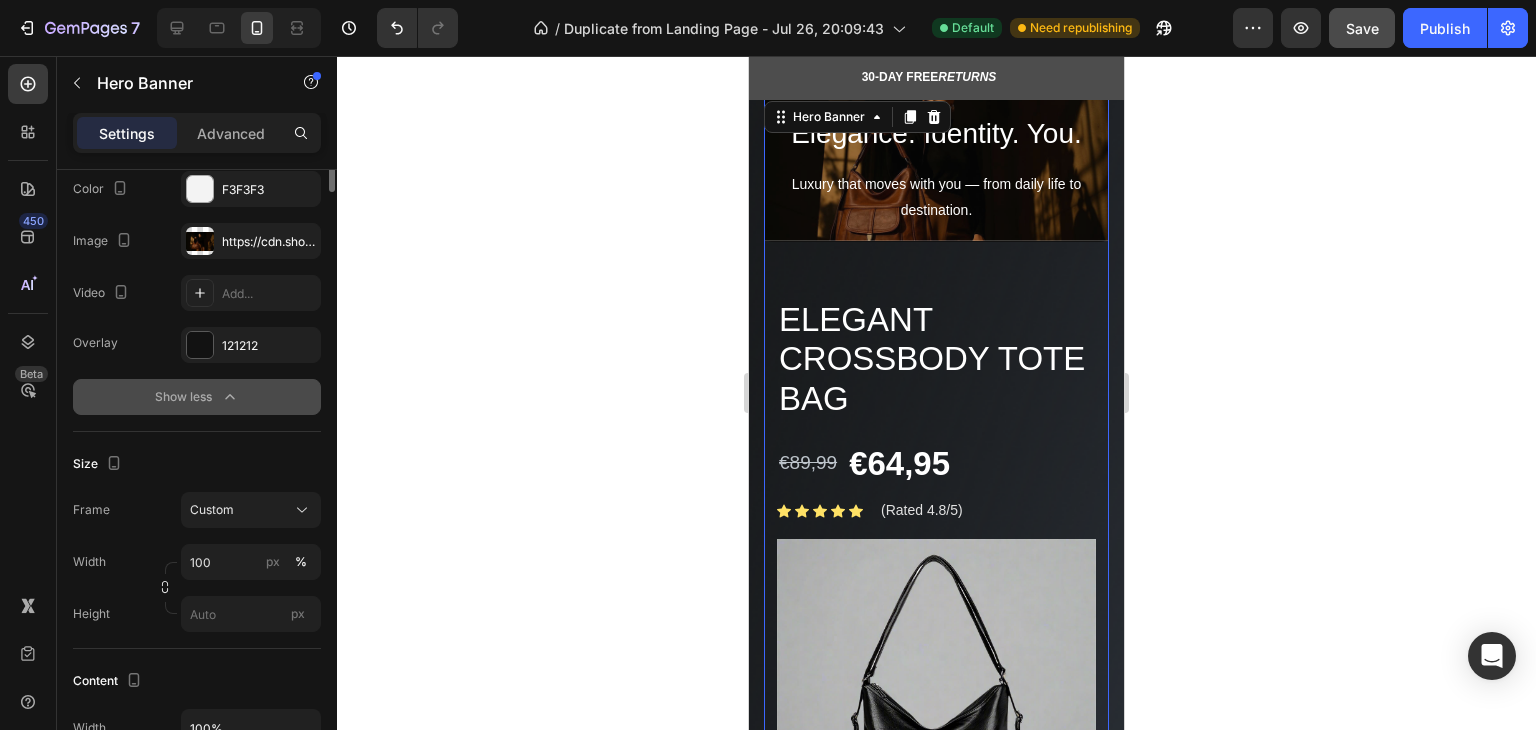 scroll, scrollTop: 0, scrollLeft: 0, axis: both 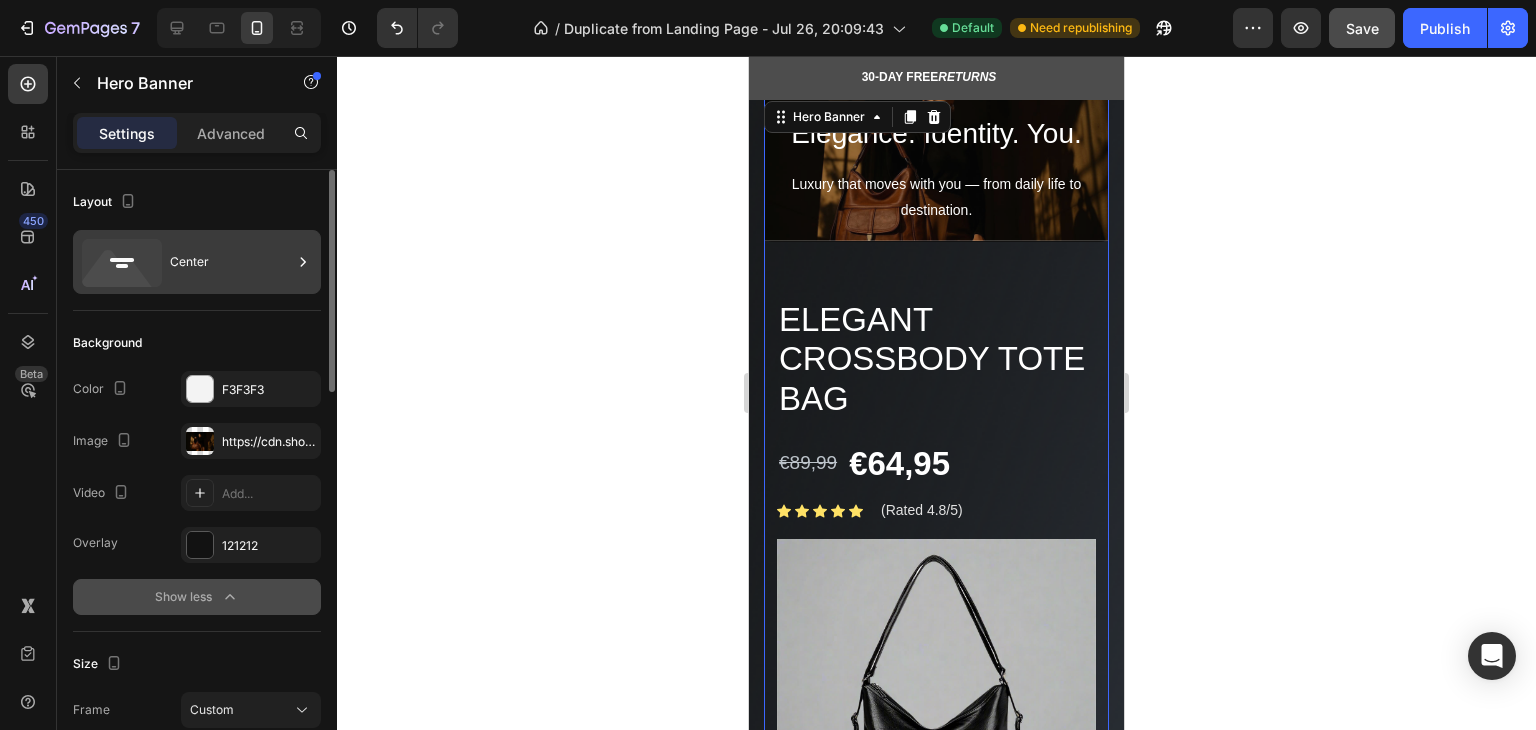 click on "Center" at bounding box center (231, 262) 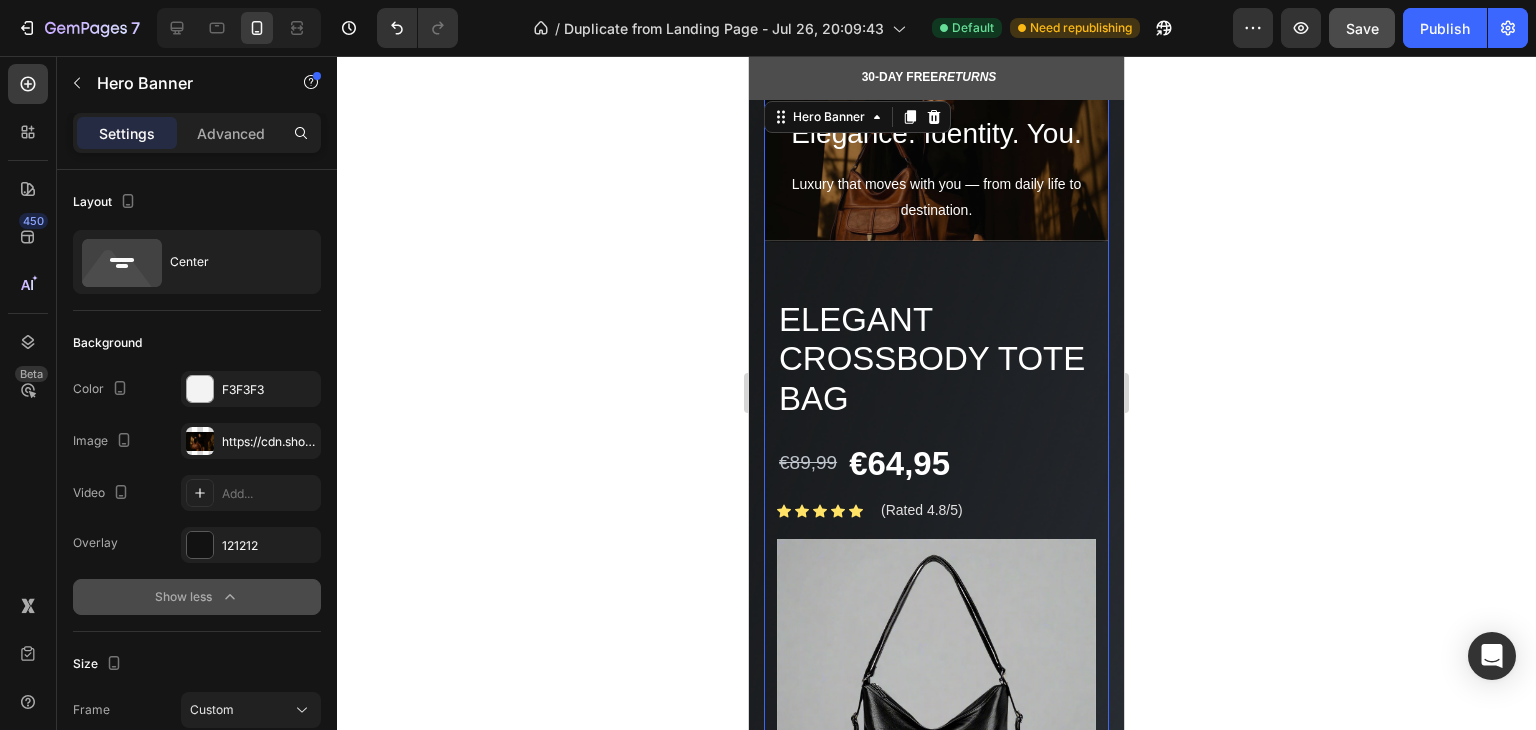 click on "Settings" at bounding box center (127, 133) 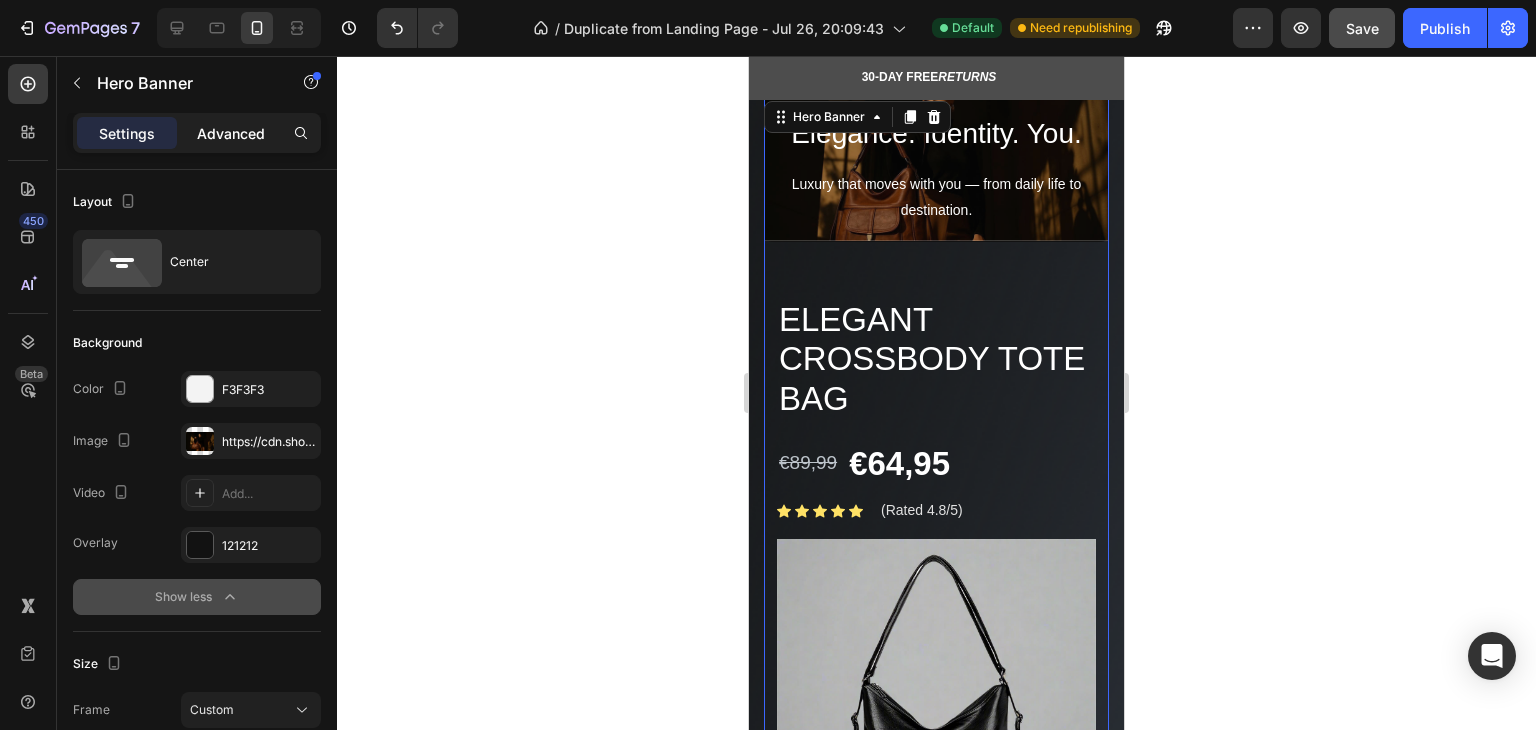 click on "Advanced" at bounding box center [231, 133] 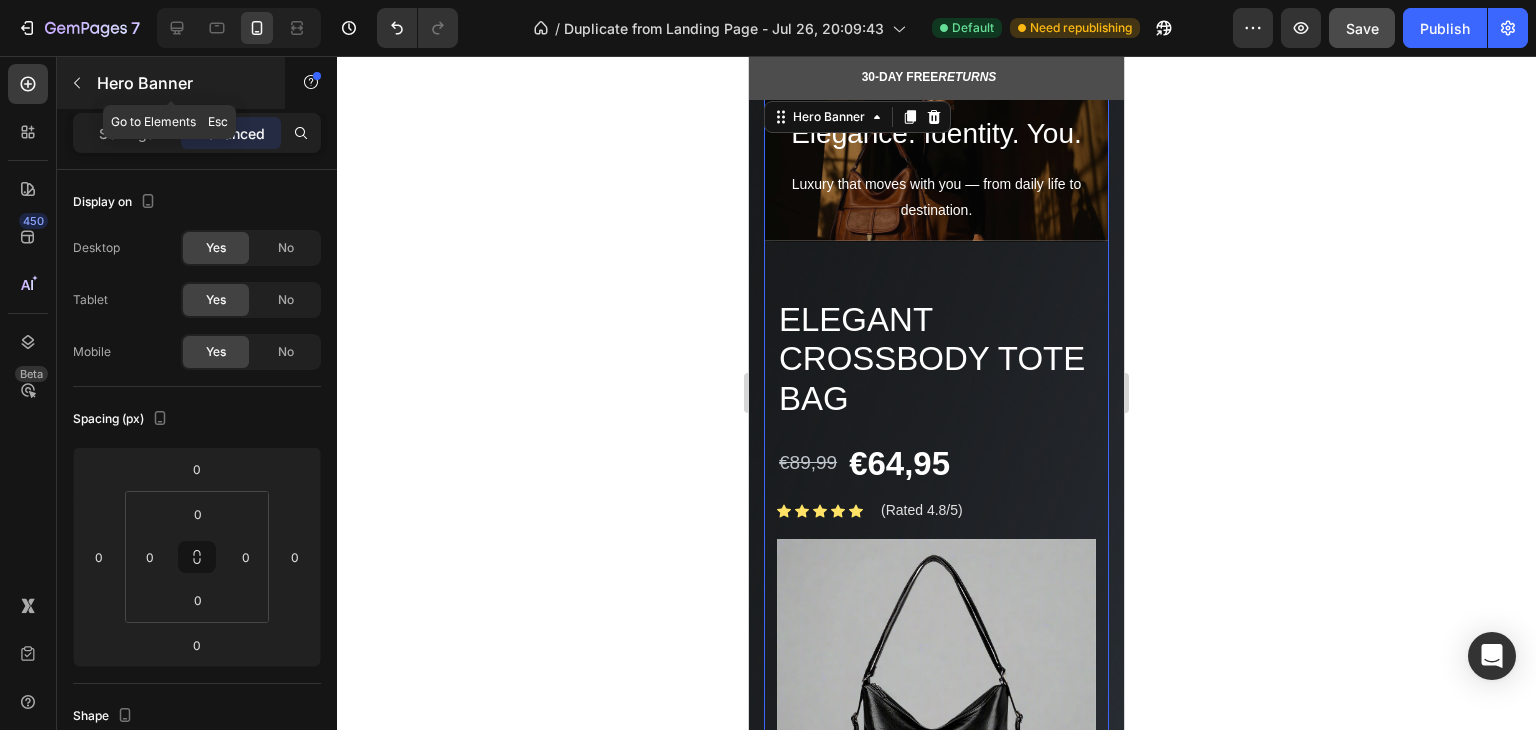 click 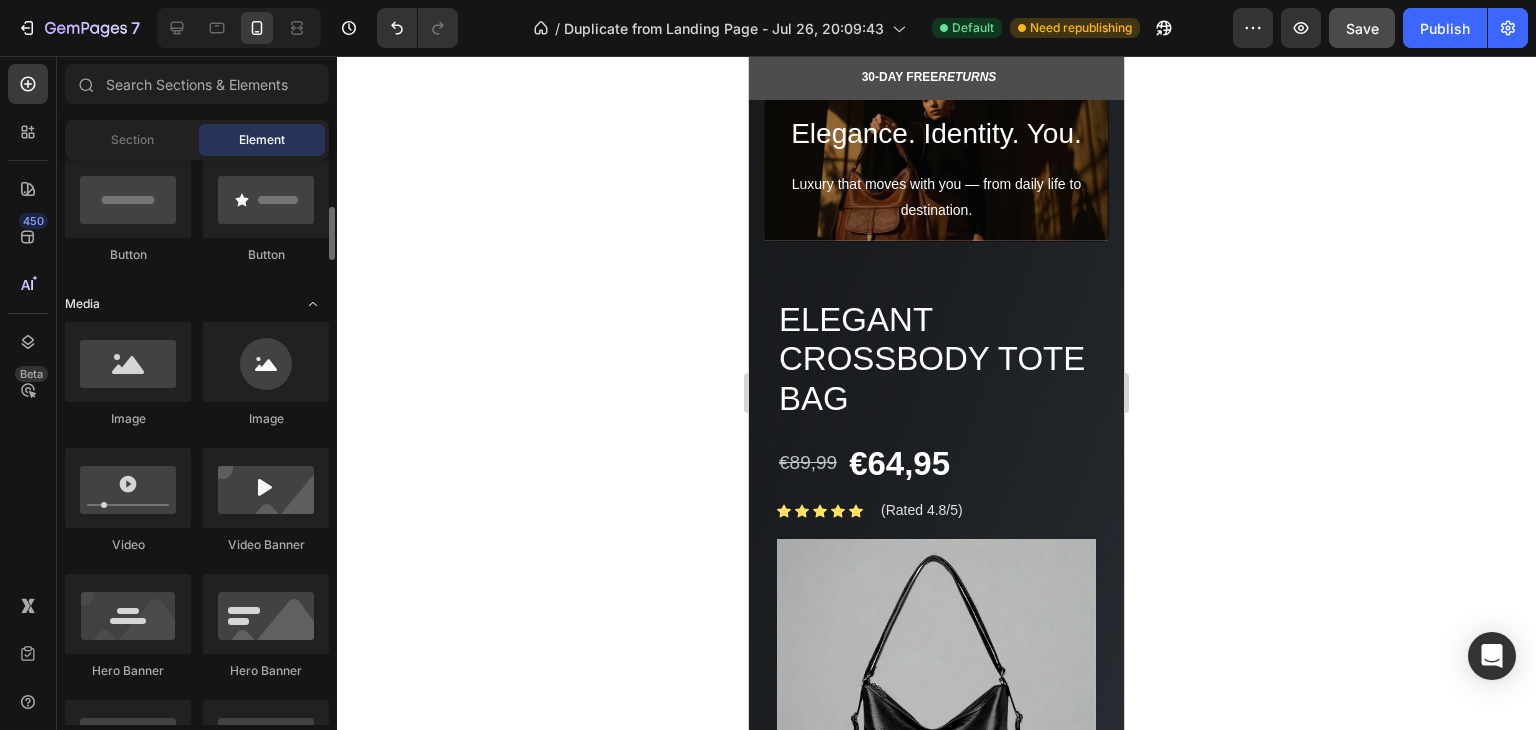 scroll, scrollTop: 800, scrollLeft: 0, axis: vertical 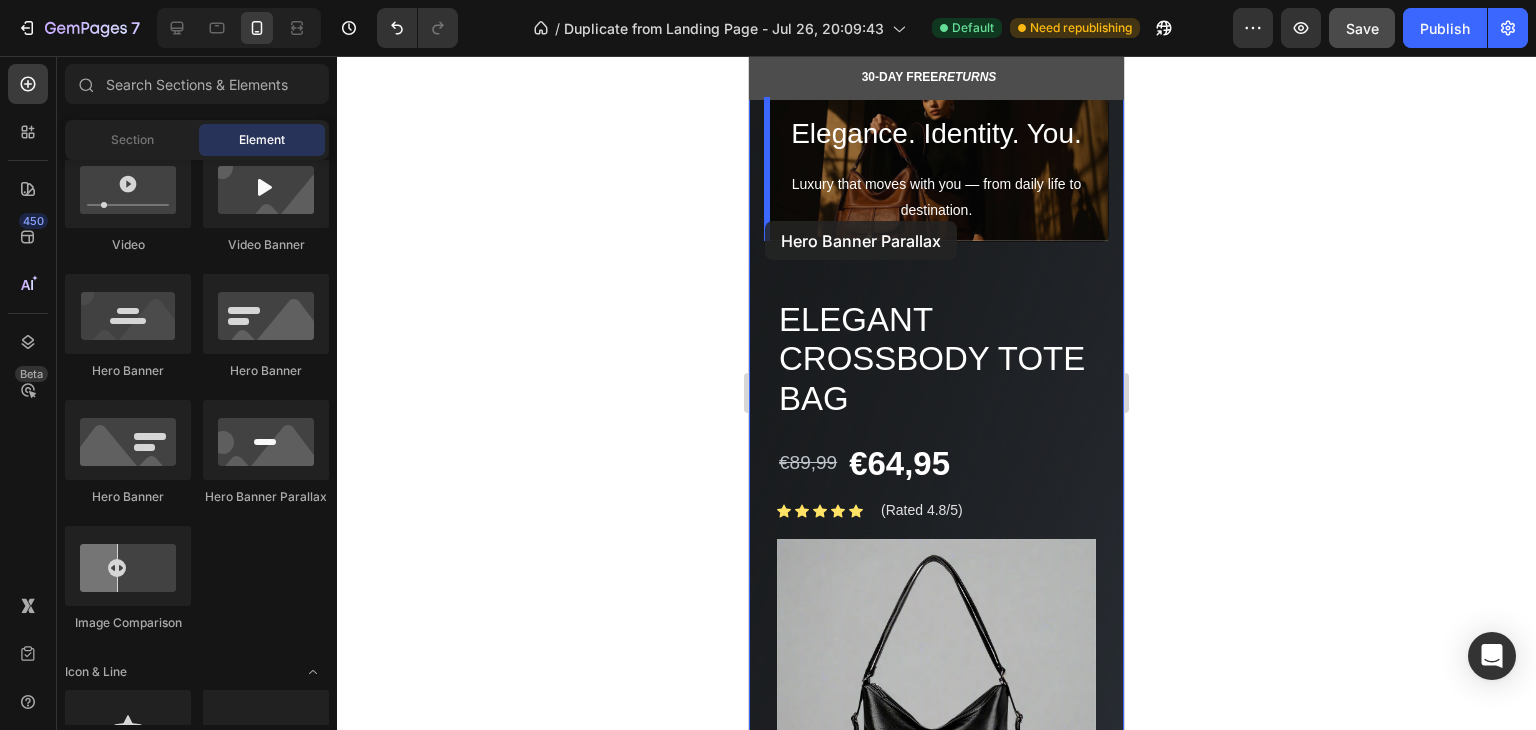 drag, startPoint x: 1015, startPoint y: 514, endPoint x: 765, endPoint y: 221, distance: 385.161 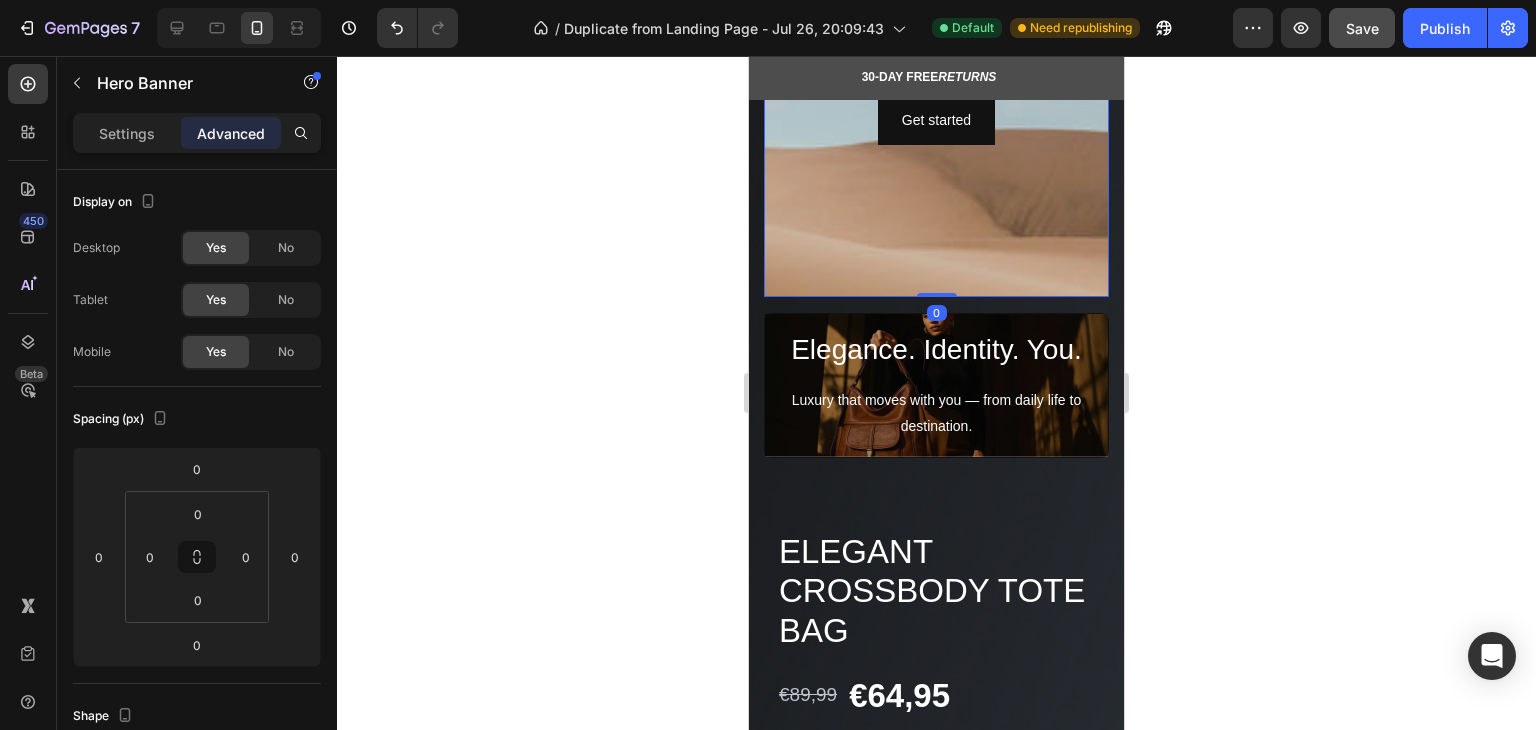scroll, scrollTop: 300, scrollLeft: 0, axis: vertical 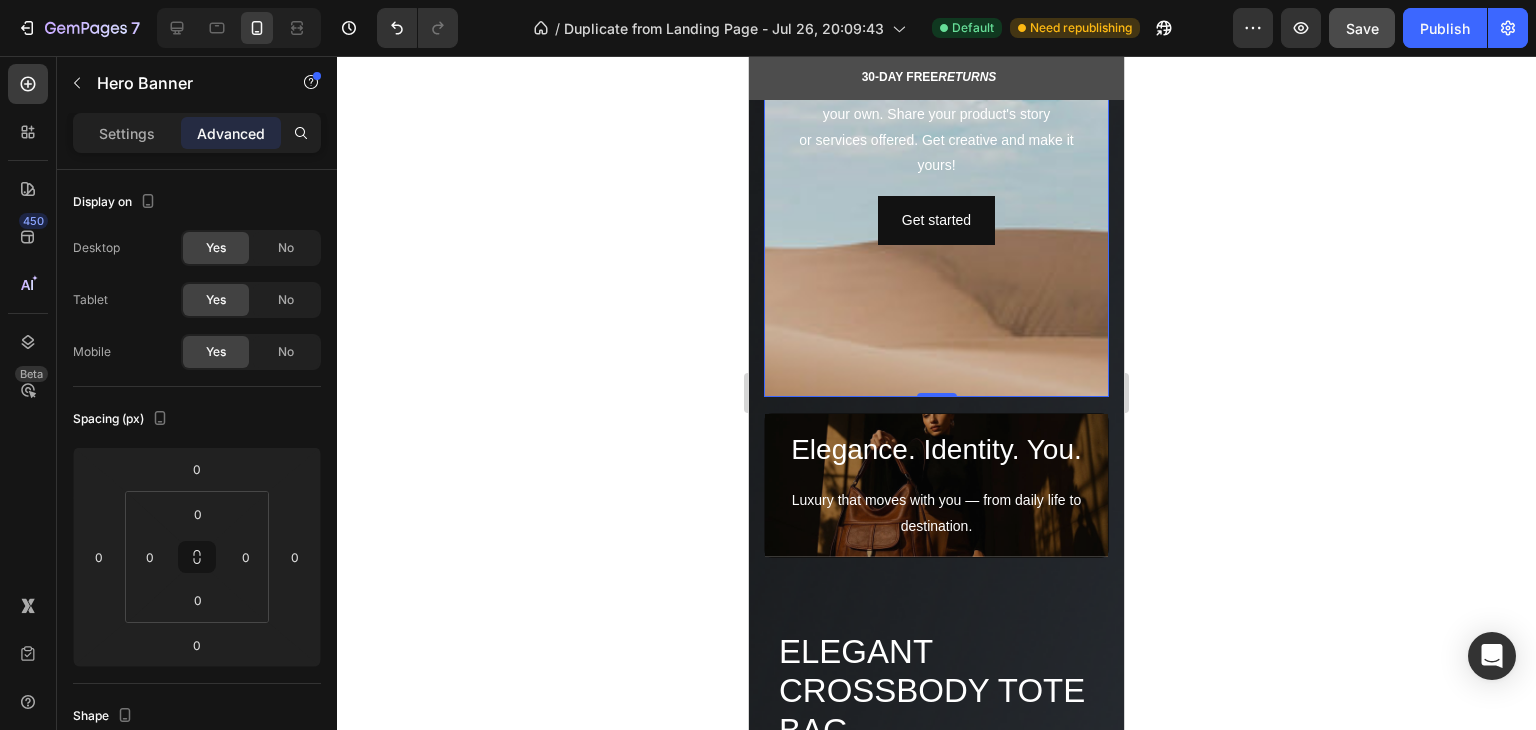 click at bounding box center (936, 261) 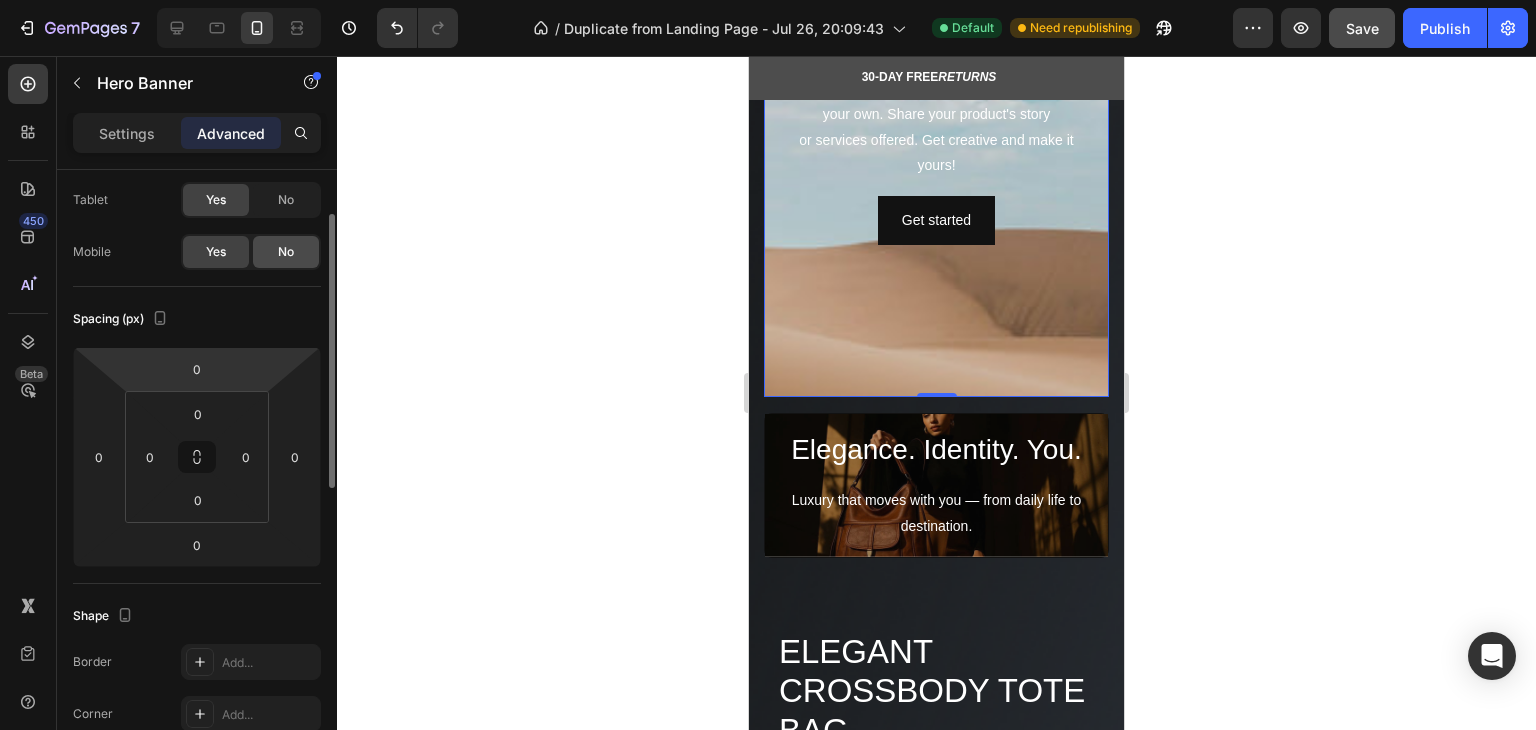 scroll, scrollTop: 0, scrollLeft: 0, axis: both 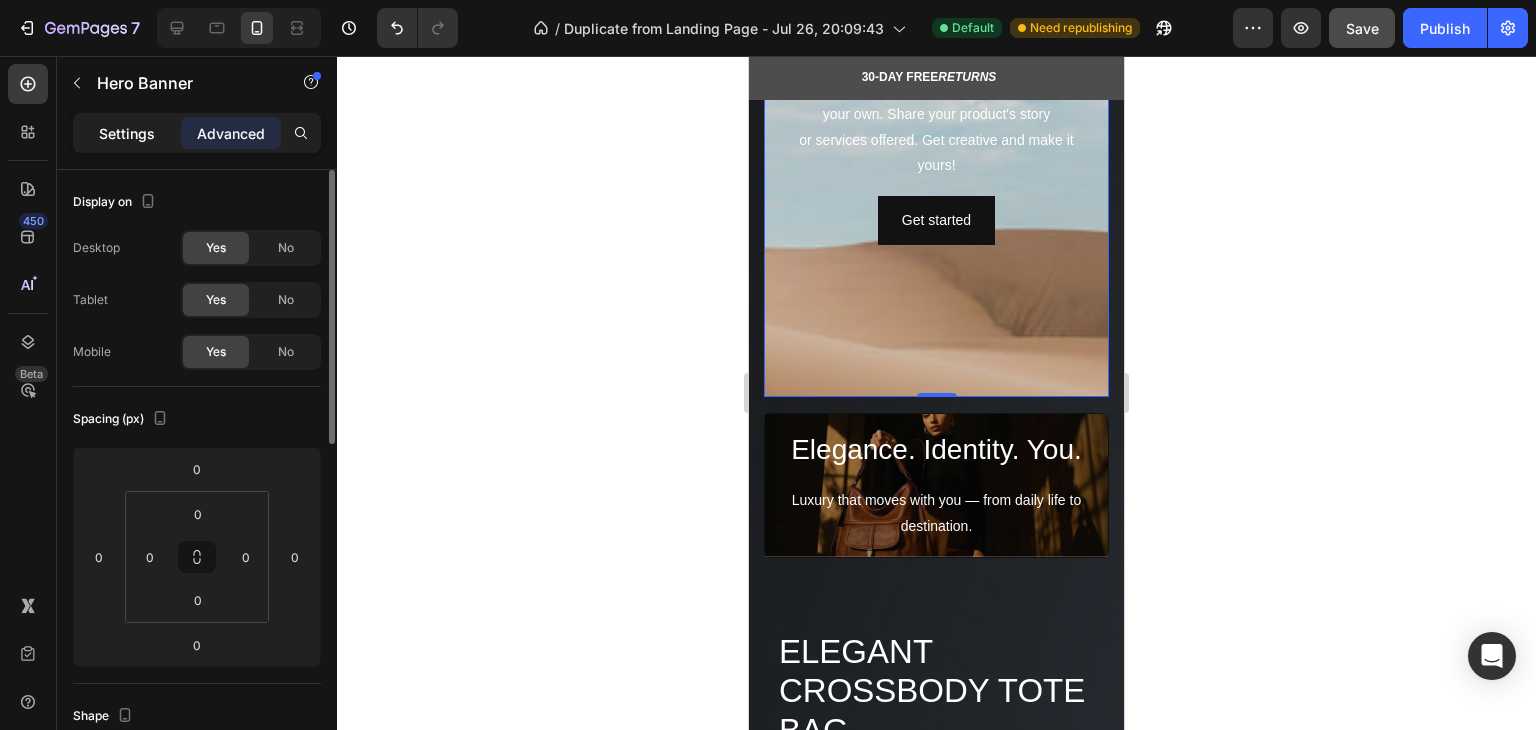 click on "Settings" at bounding box center (127, 133) 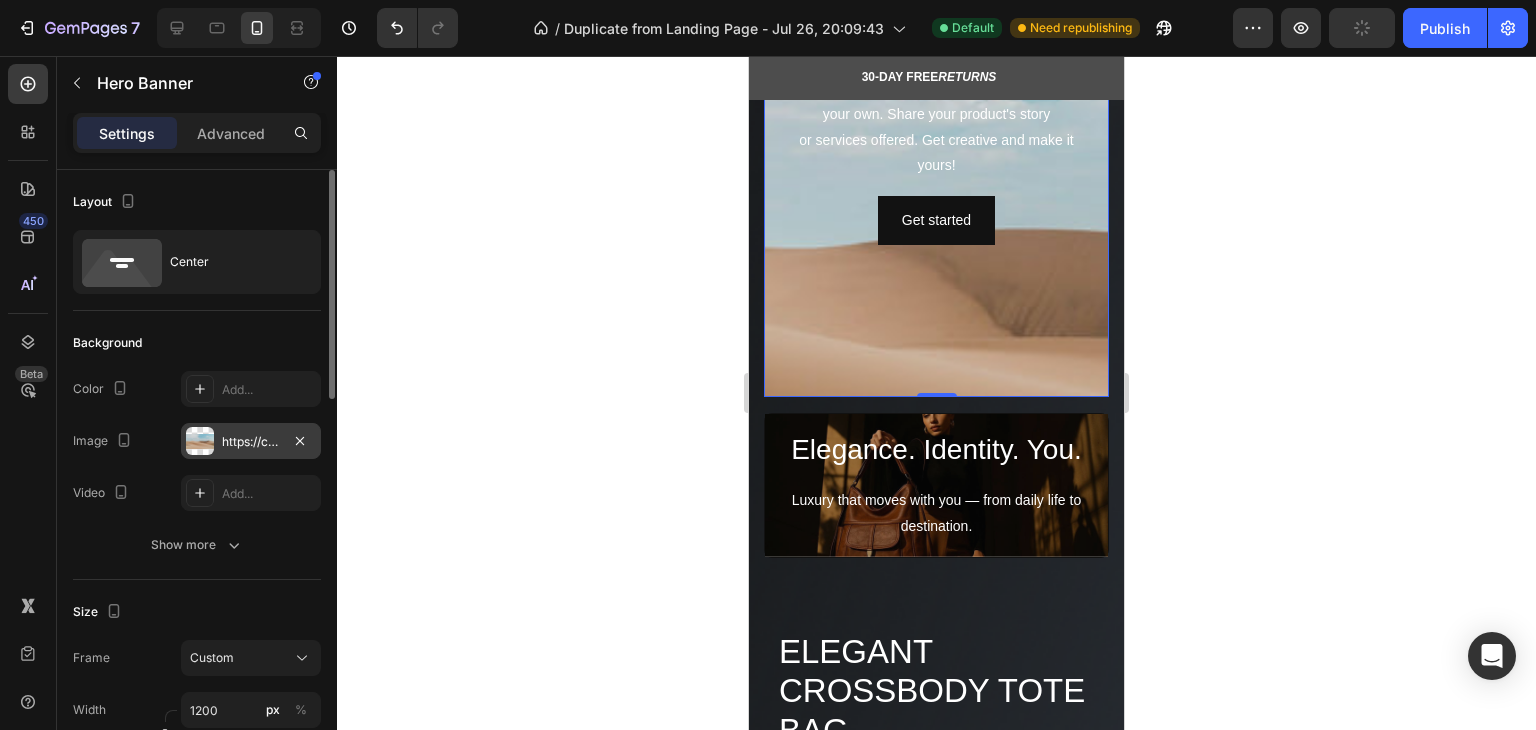 click on "https://cdn.shopify.com/s/files/1/2005/9307/files/background_settings.jpg" at bounding box center (251, 442) 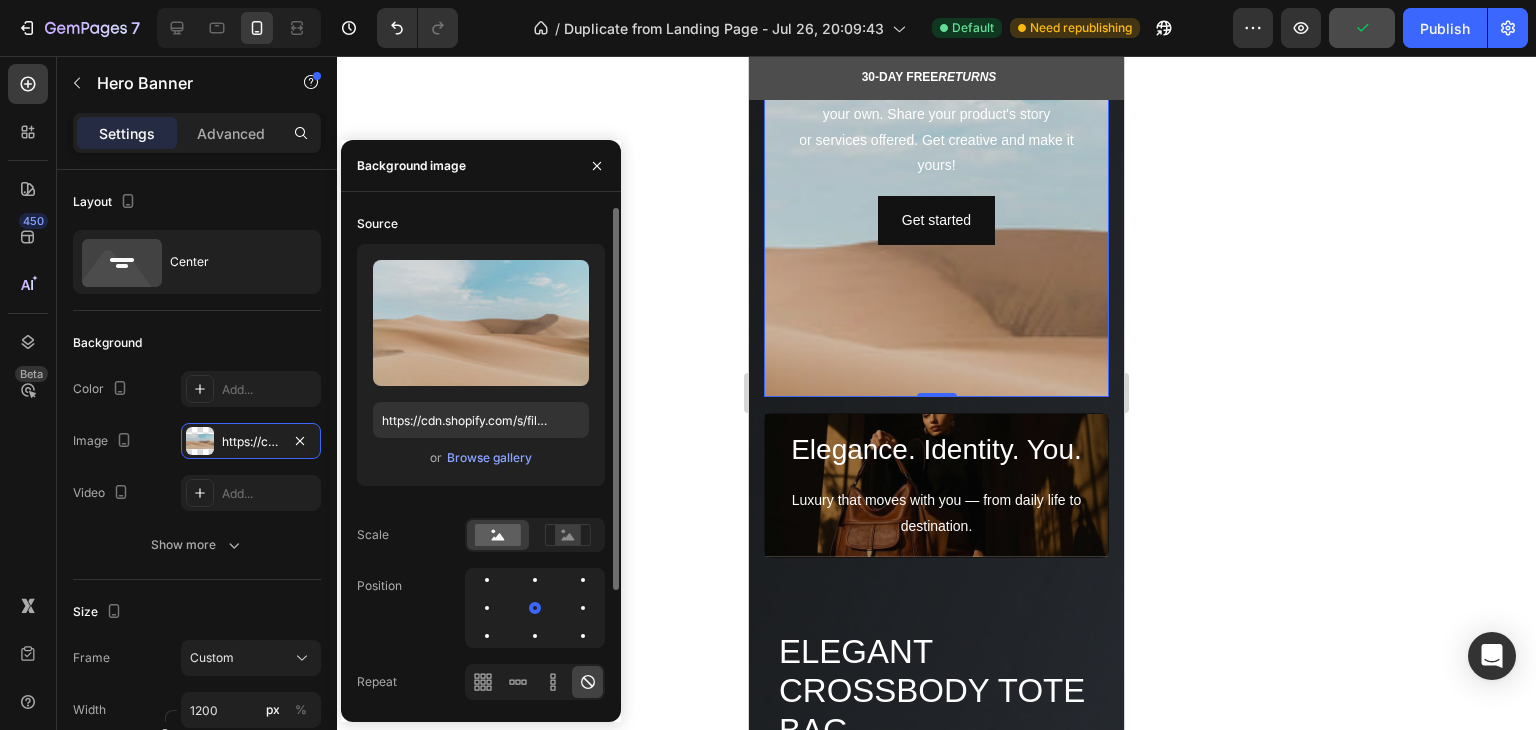 click on "Upload Image https://cdn.shopify.com/s/files/1/2005/9307/files/background_settings.jpg or  Browse gallery" at bounding box center [481, 365] 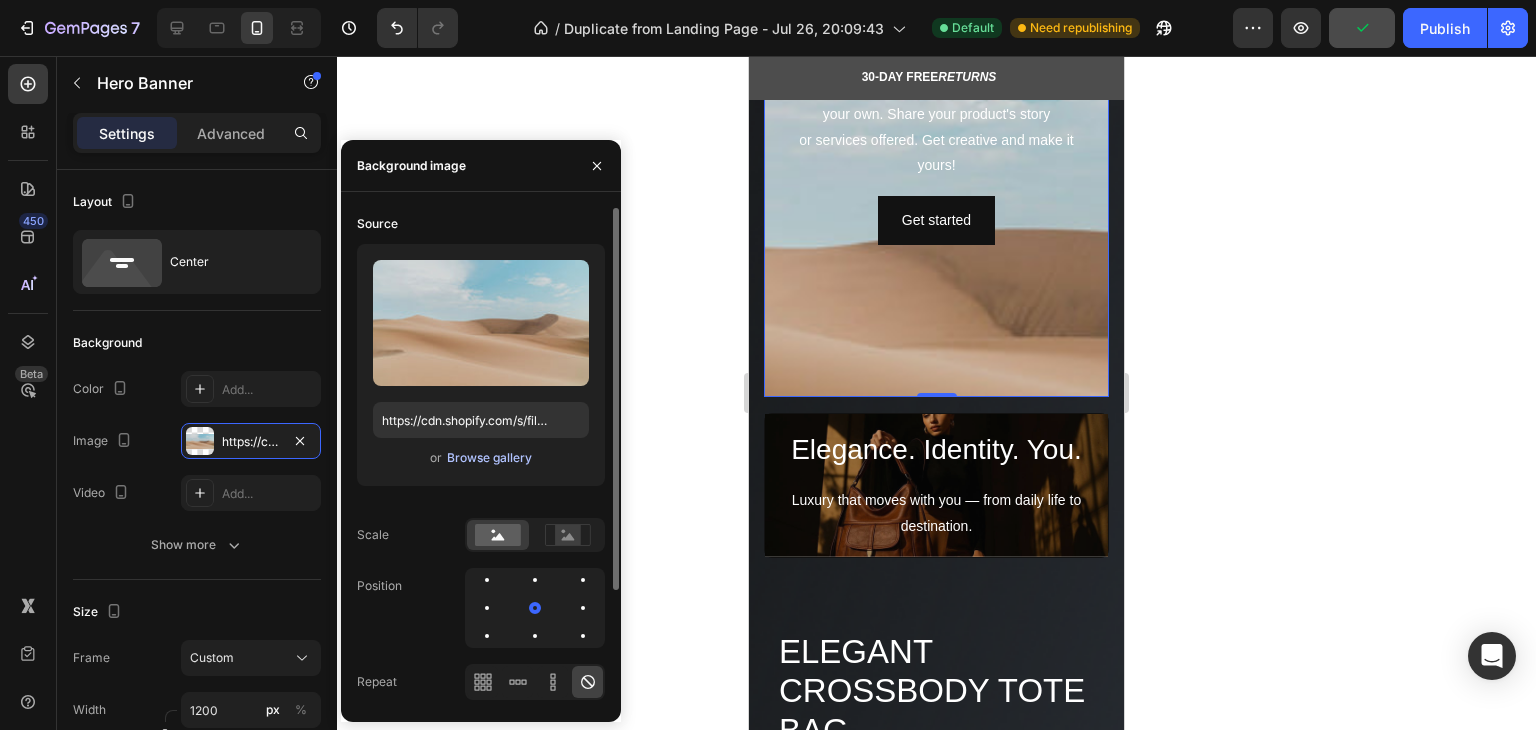click on "Browse gallery" at bounding box center [489, 458] 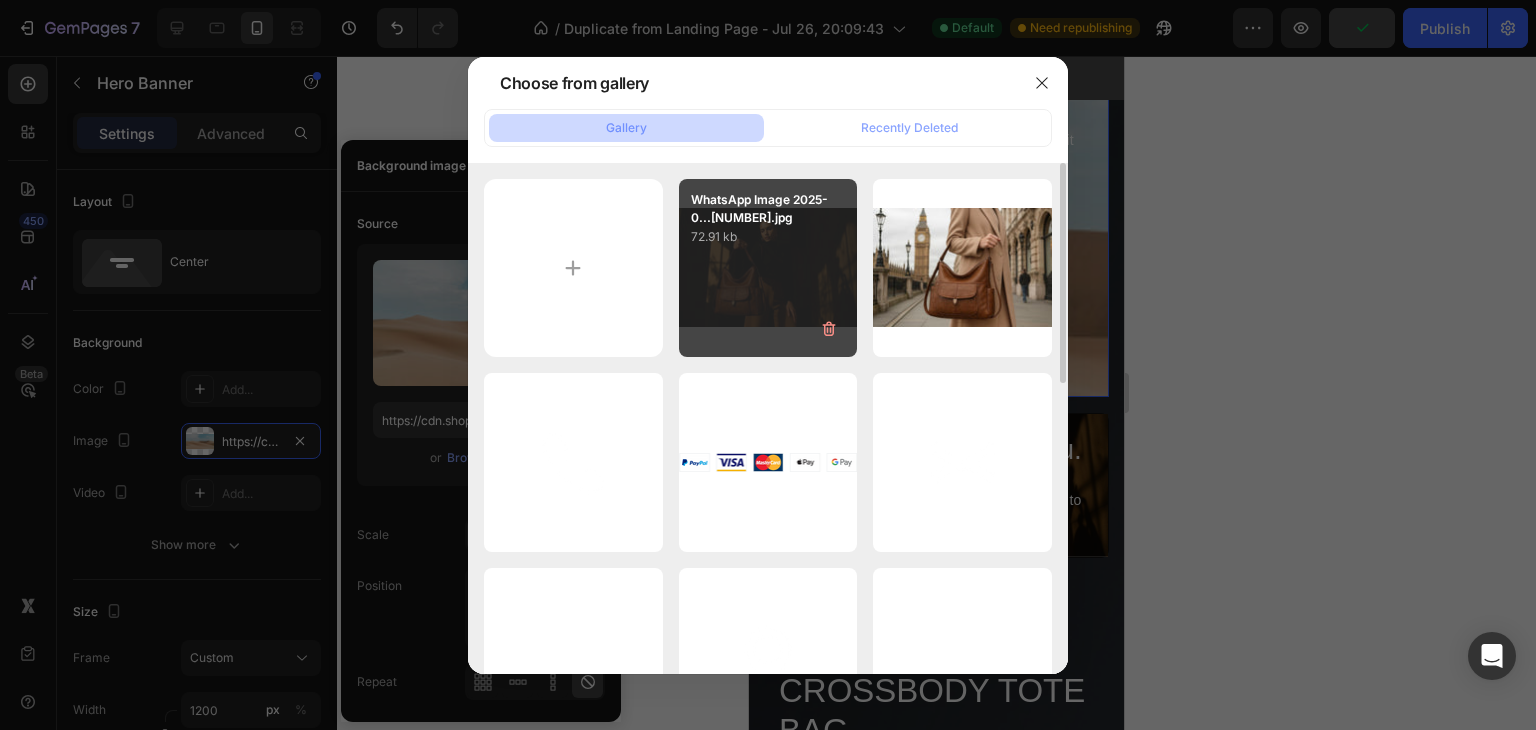 click on "WhatsApp Image 2025-0...[NUMBER].jpg [SIZE] kb" at bounding box center [768, 268] 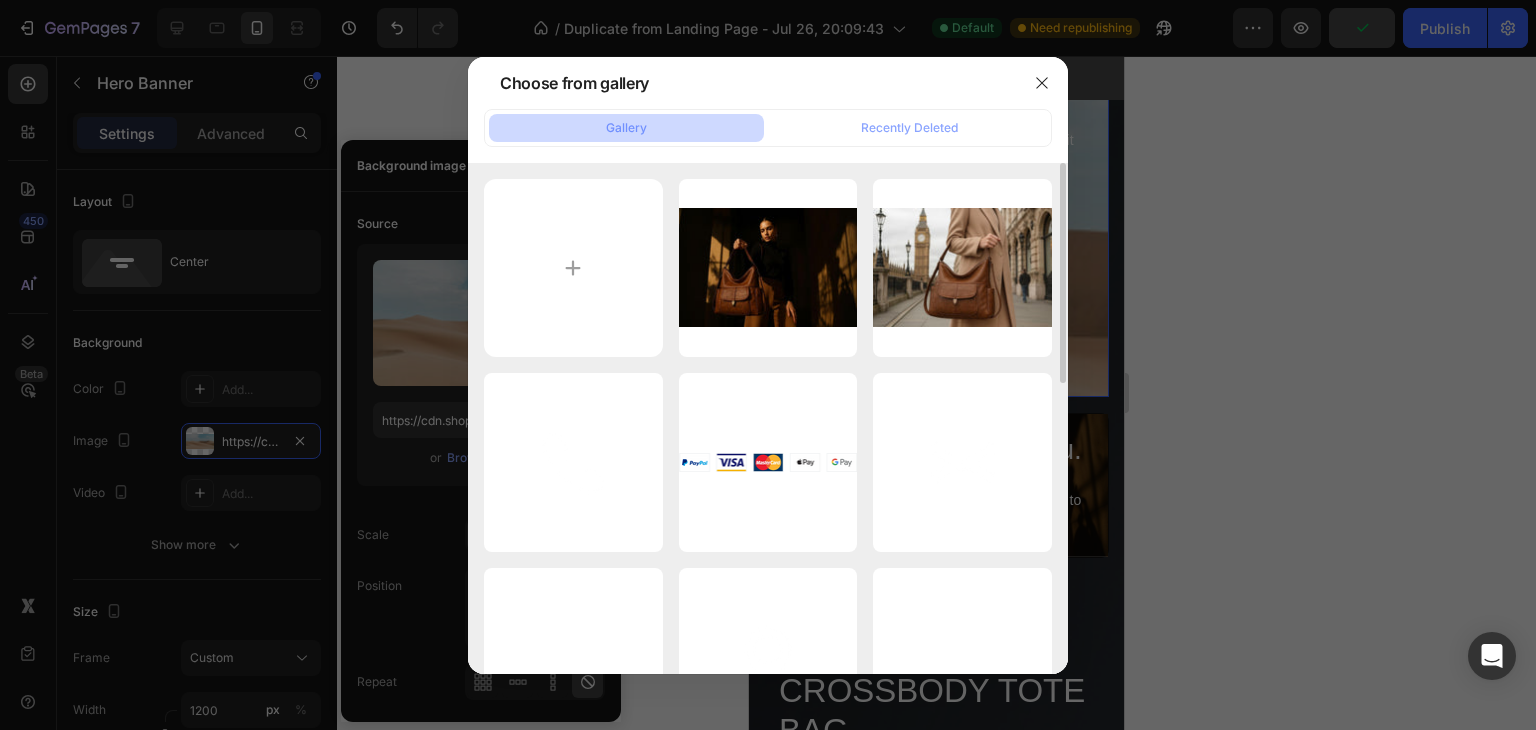 type on "https://cdn.shopify.com/s/files/1/0923/4625/3692/files/gempages_575979703182033439-[ID].jpg" 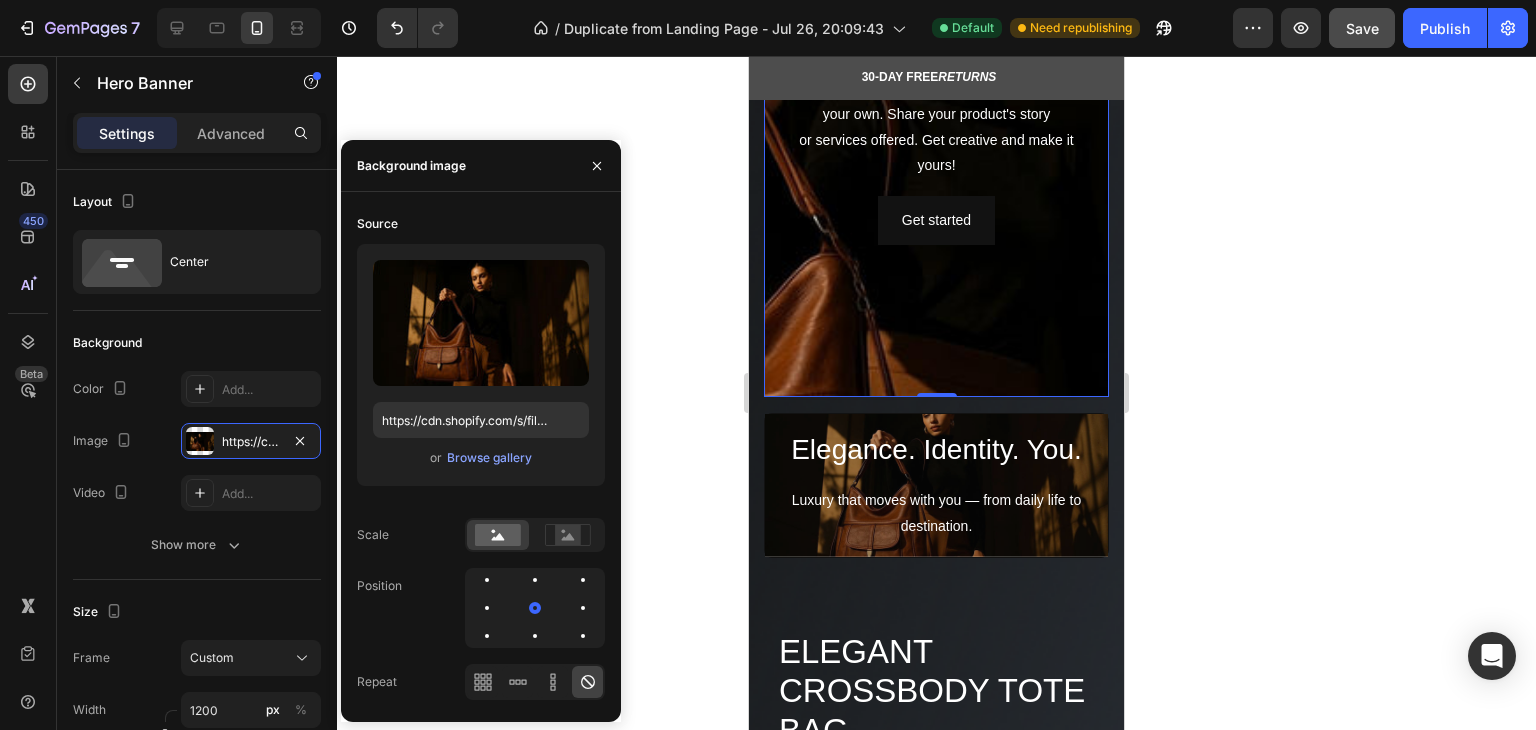 click at bounding box center [936, 261] 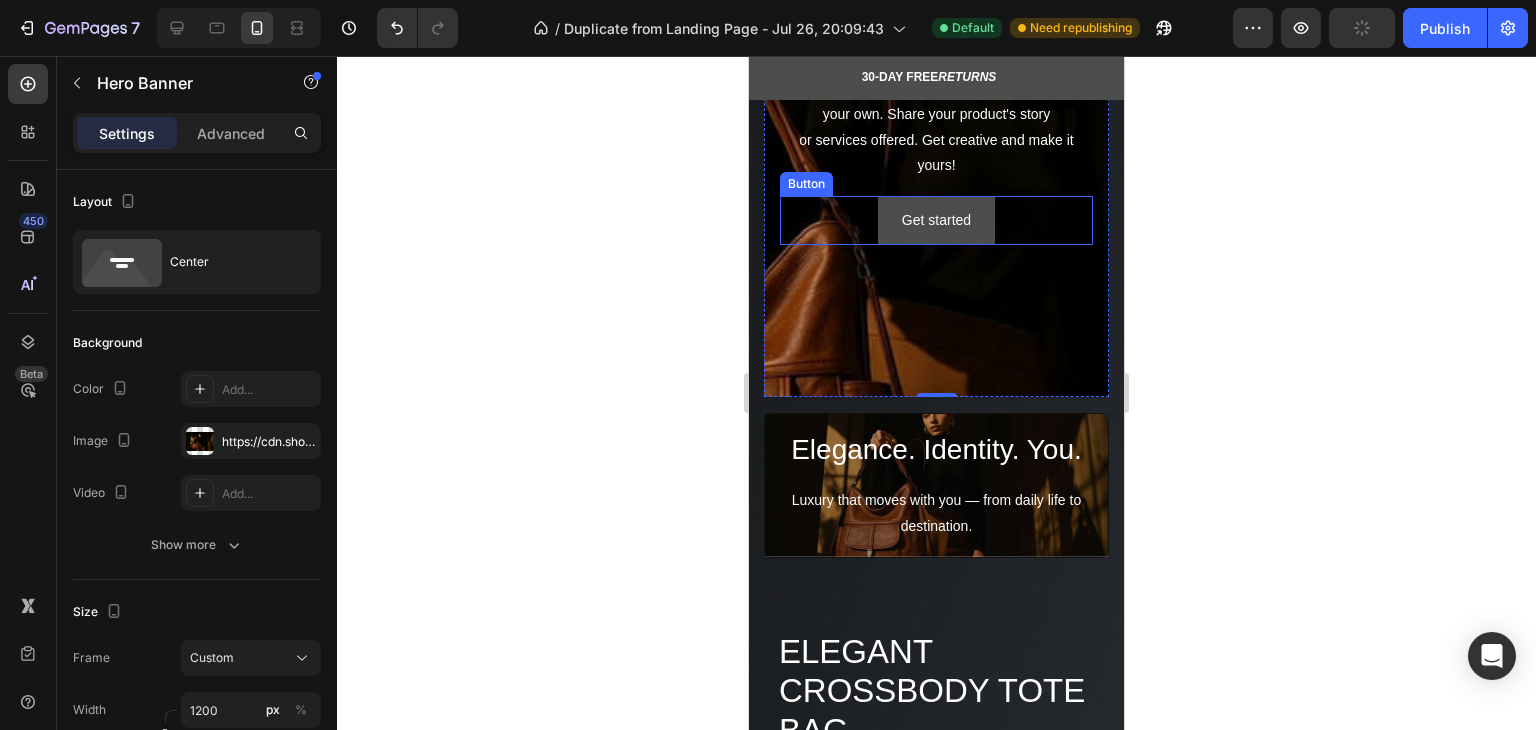 scroll, scrollTop: 0, scrollLeft: 0, axis: both 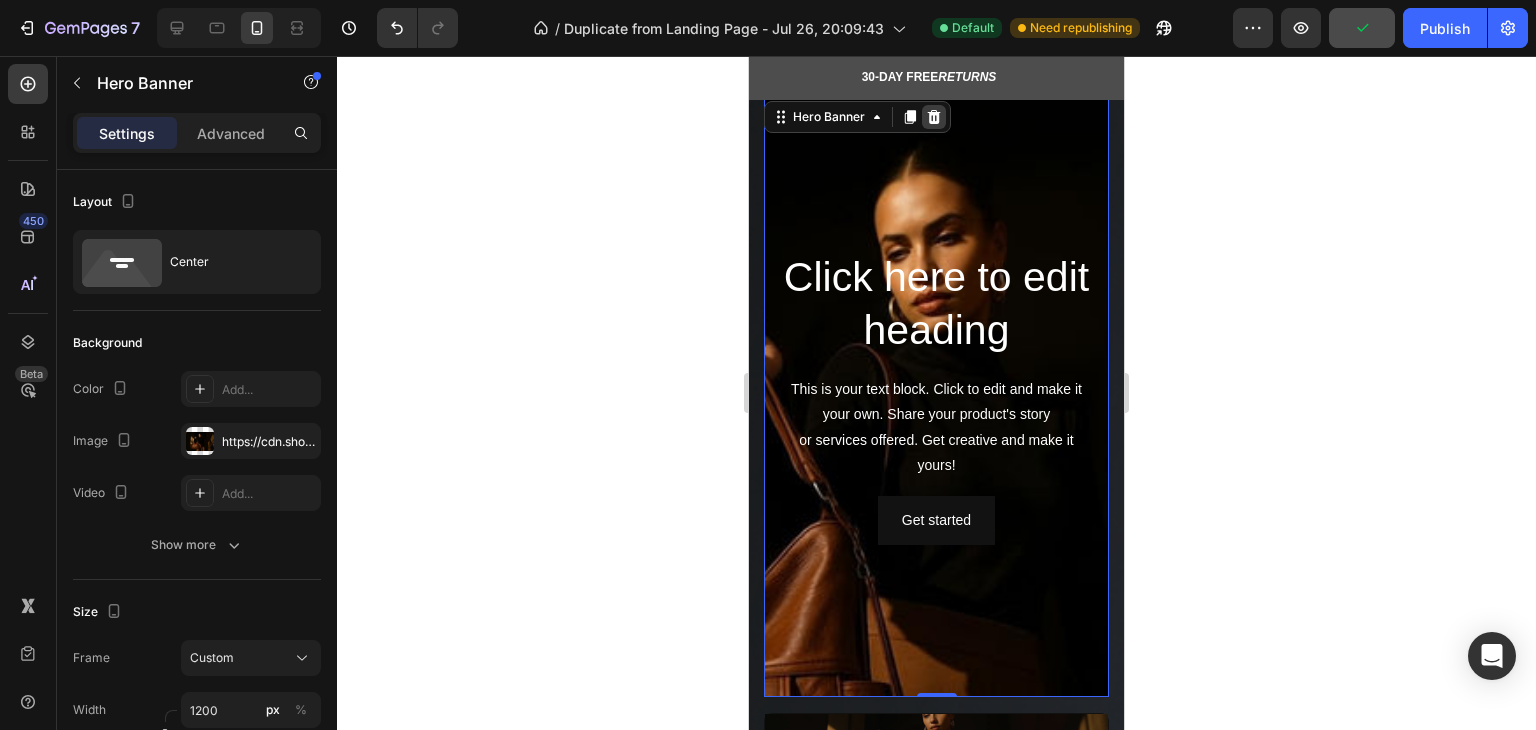 click 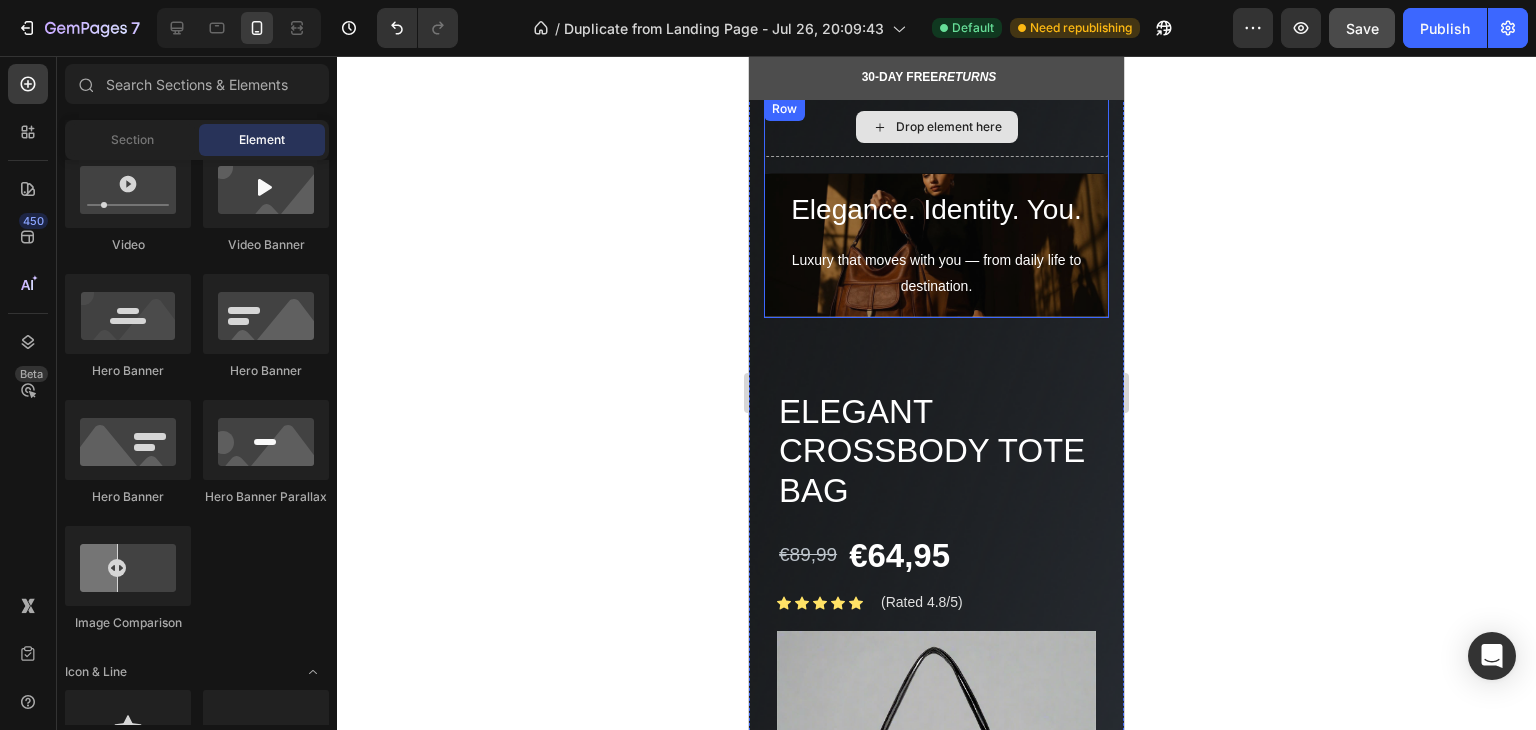 click on "Drop element here" at bounding box center (936, 127) 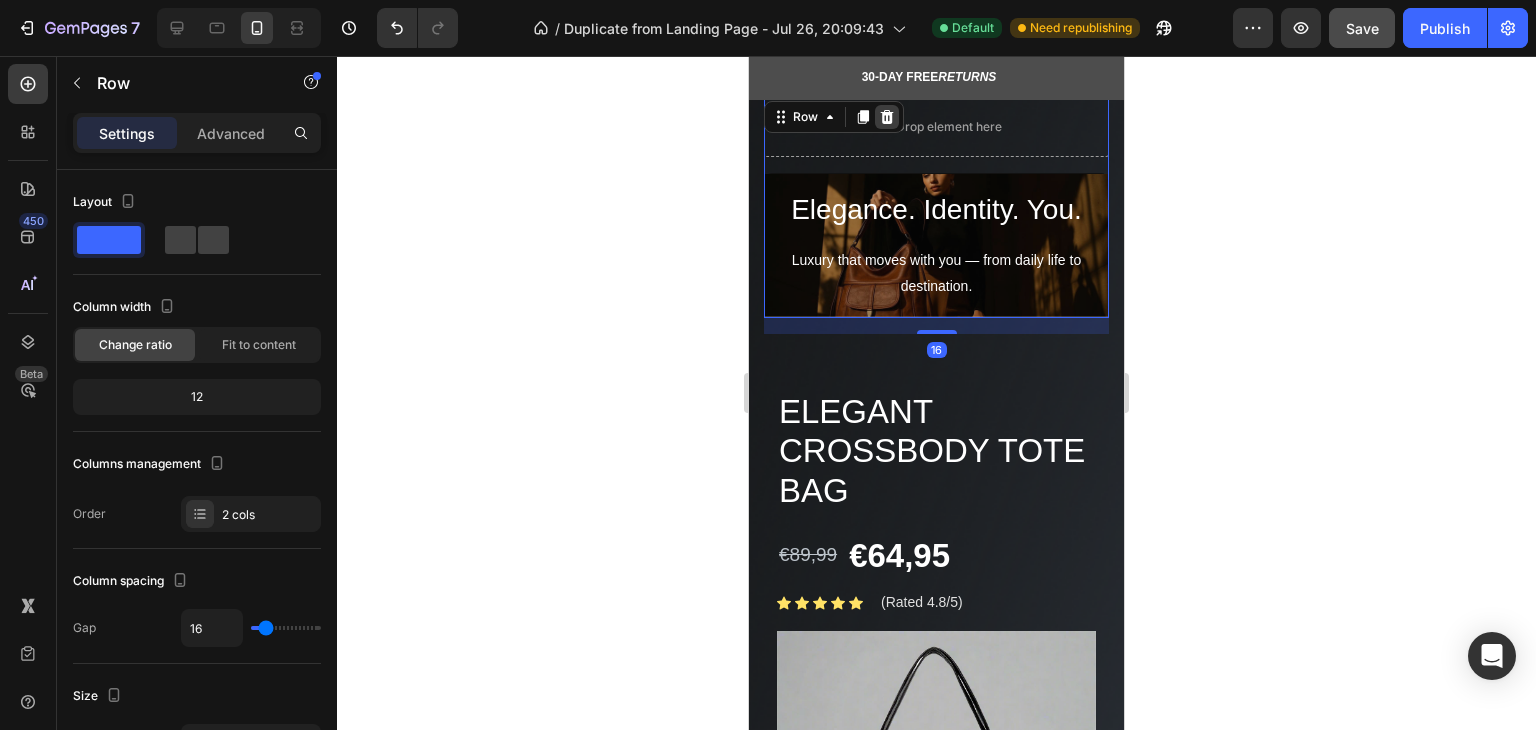 click 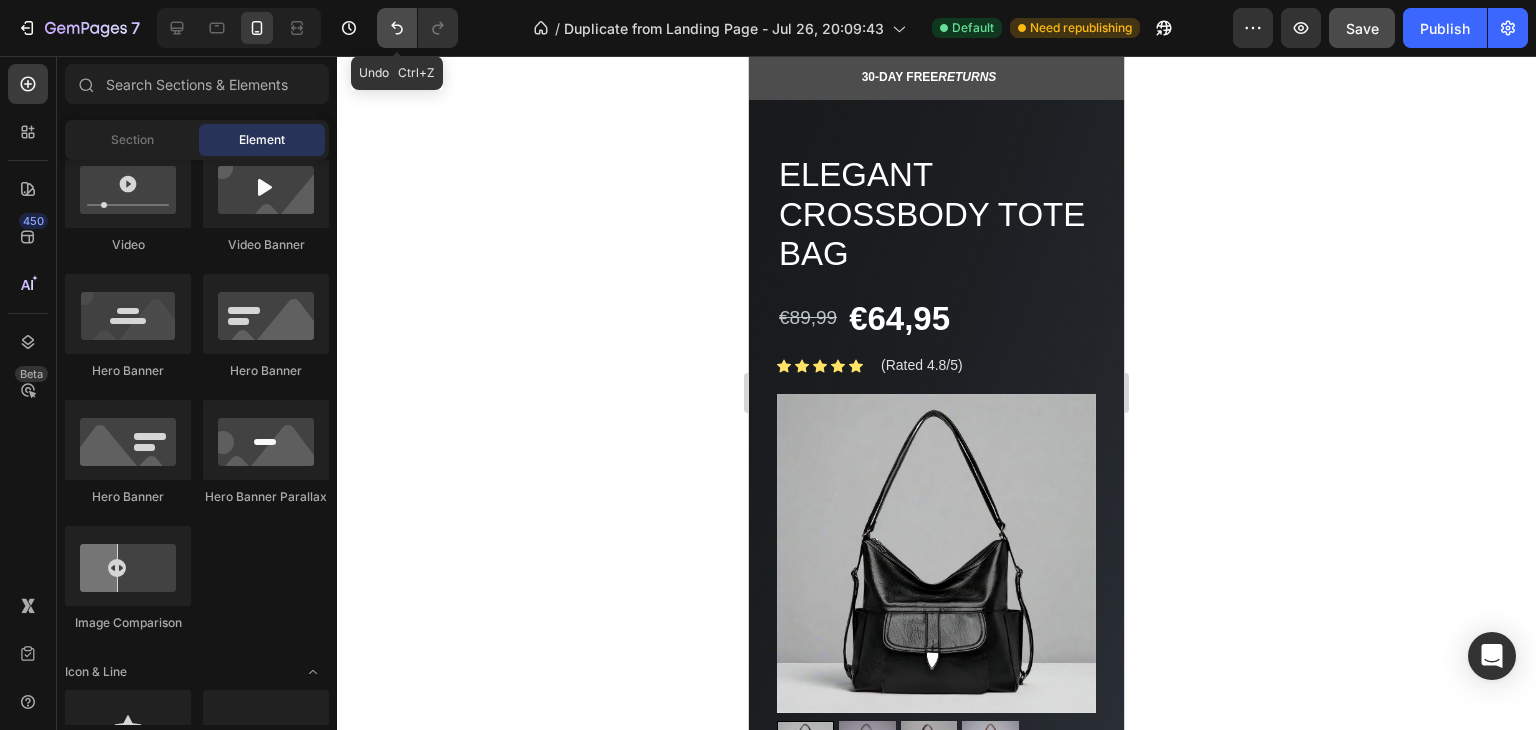 click 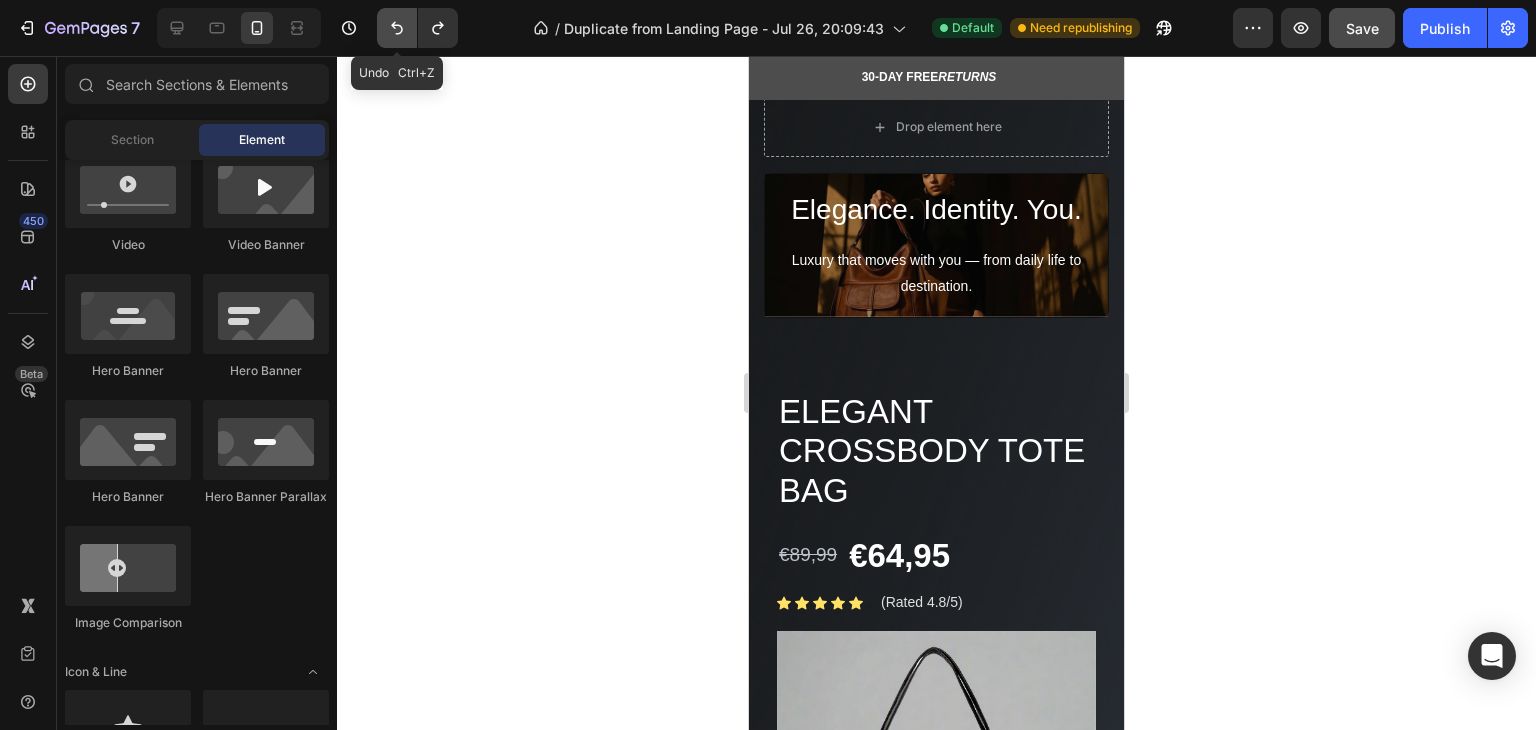 click 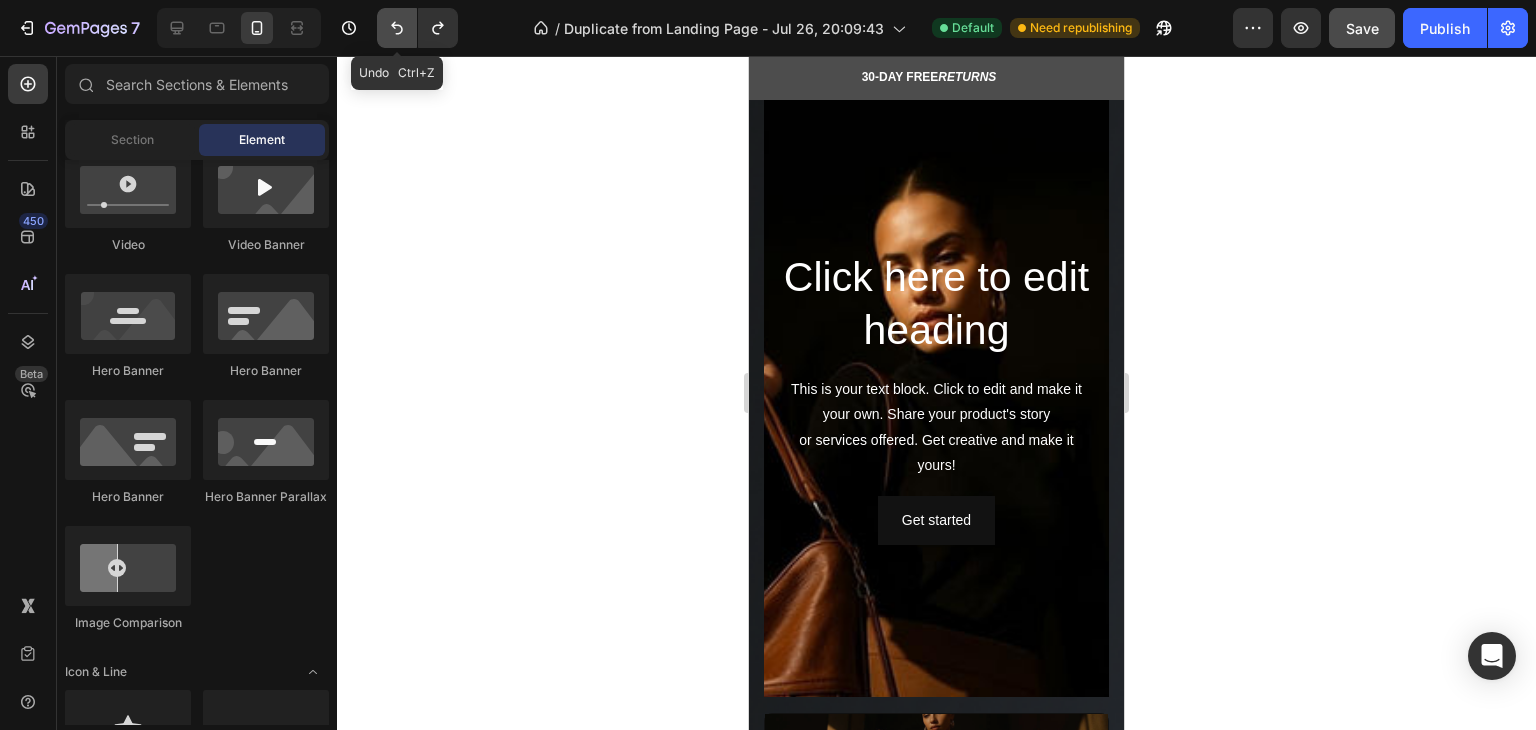 click 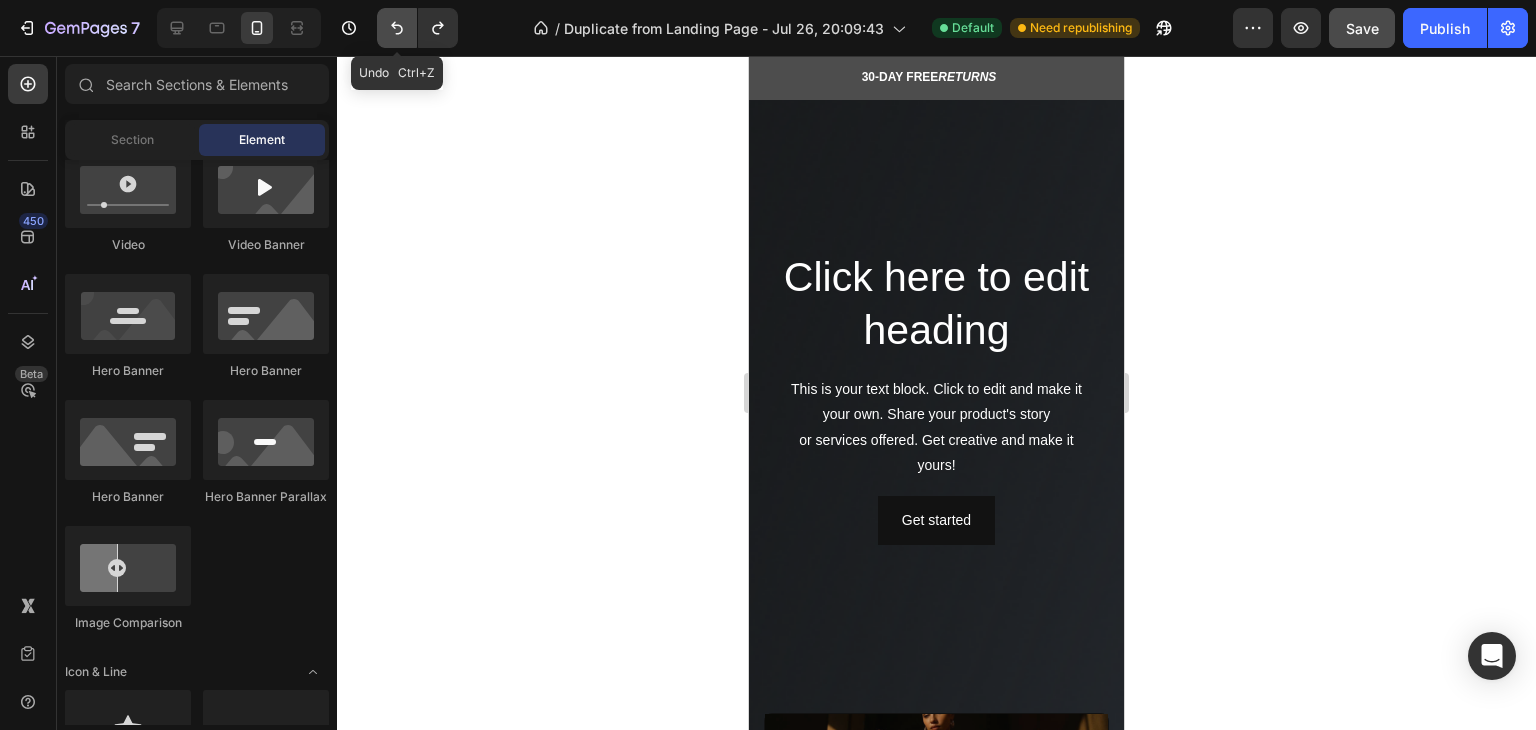 click 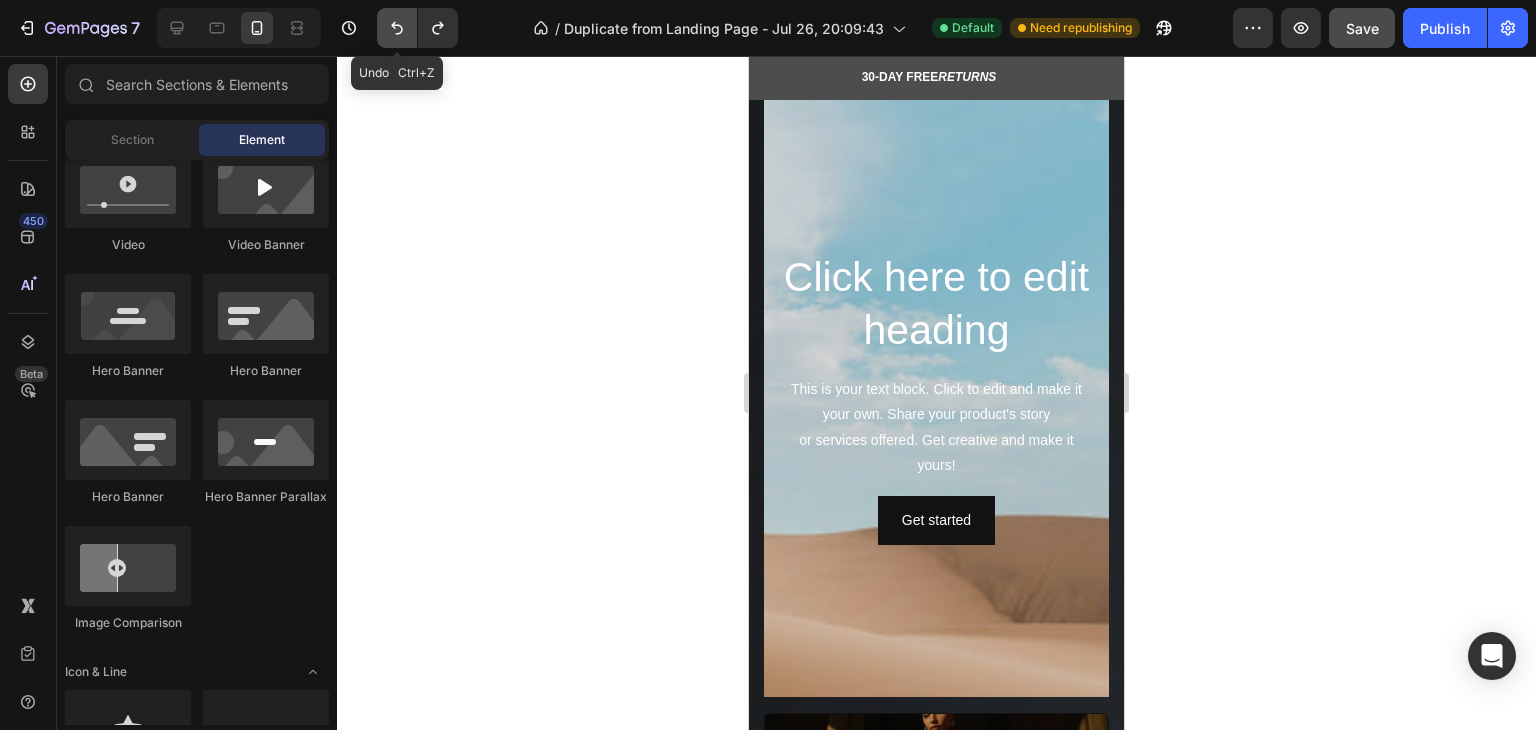 click 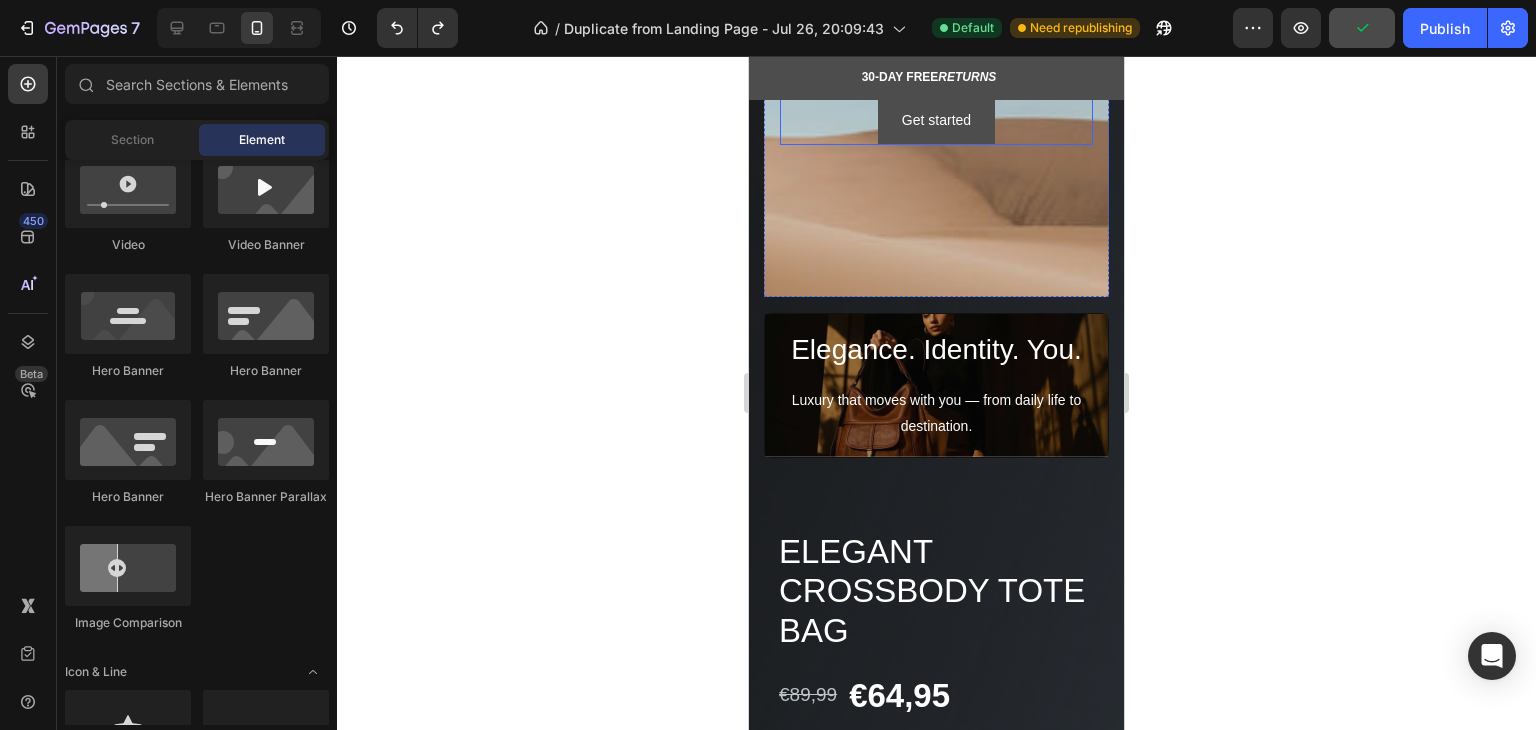 scroll, scrollTop: 200, scrollLeft: 0, axis: vertical 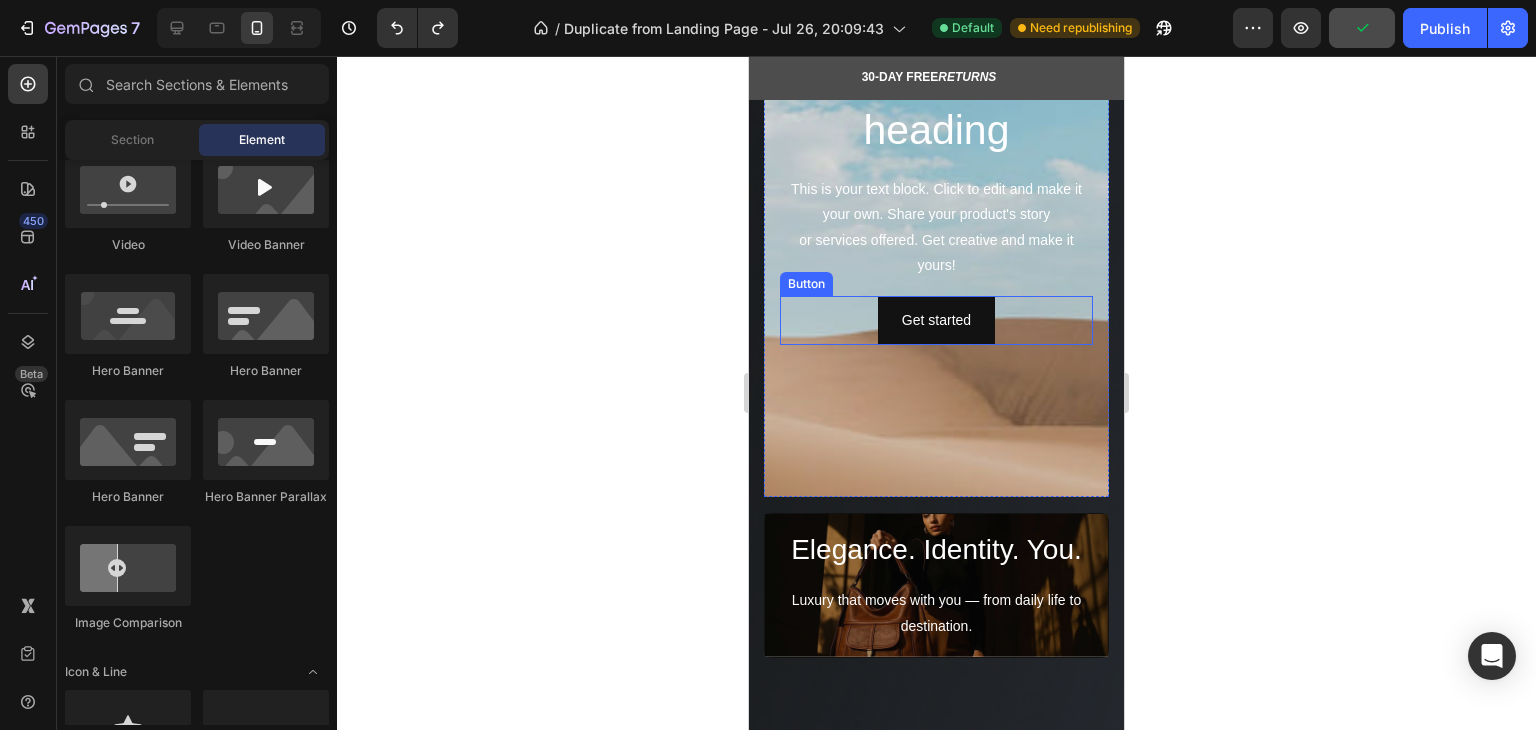 click at bounding box center (936, 350) 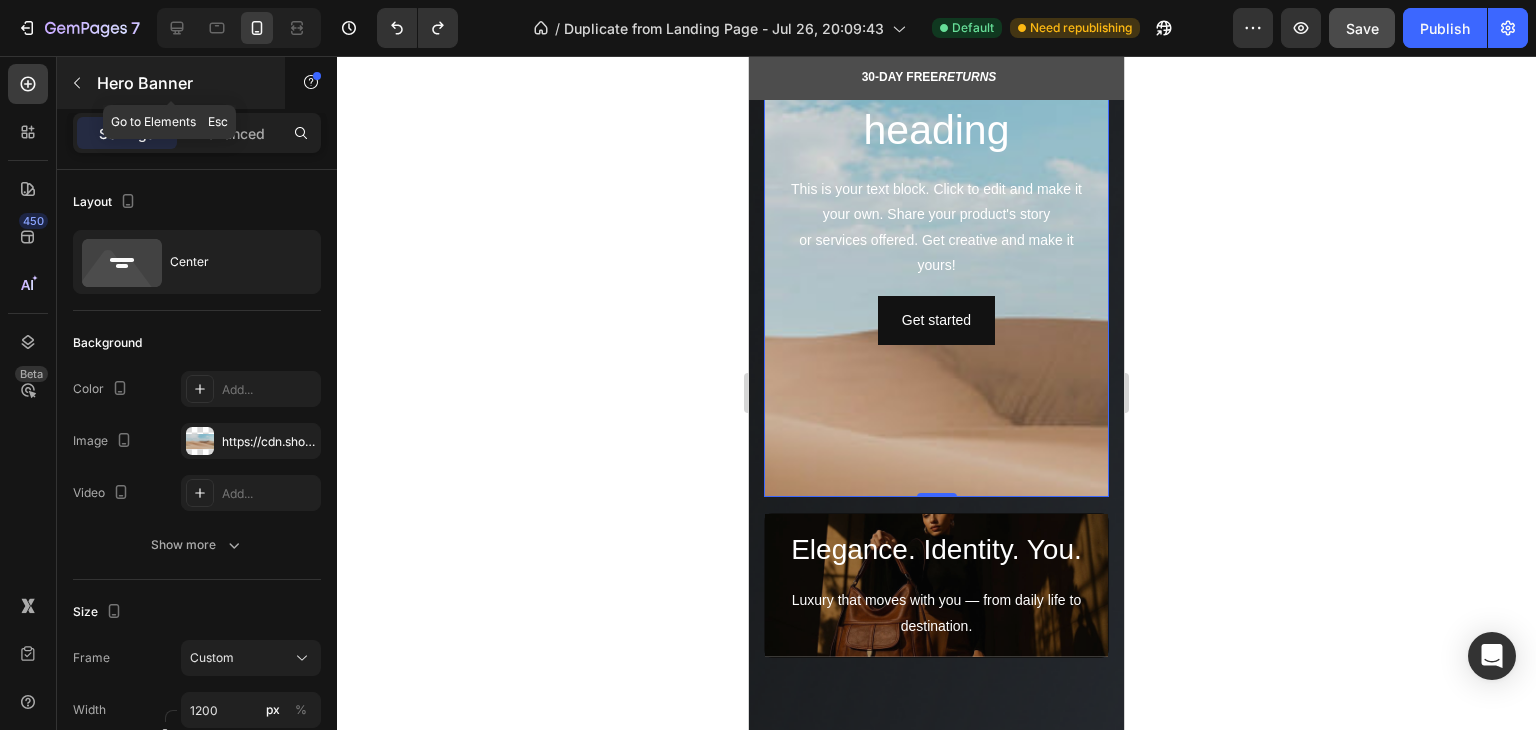 click at bounding box center [77, 83] 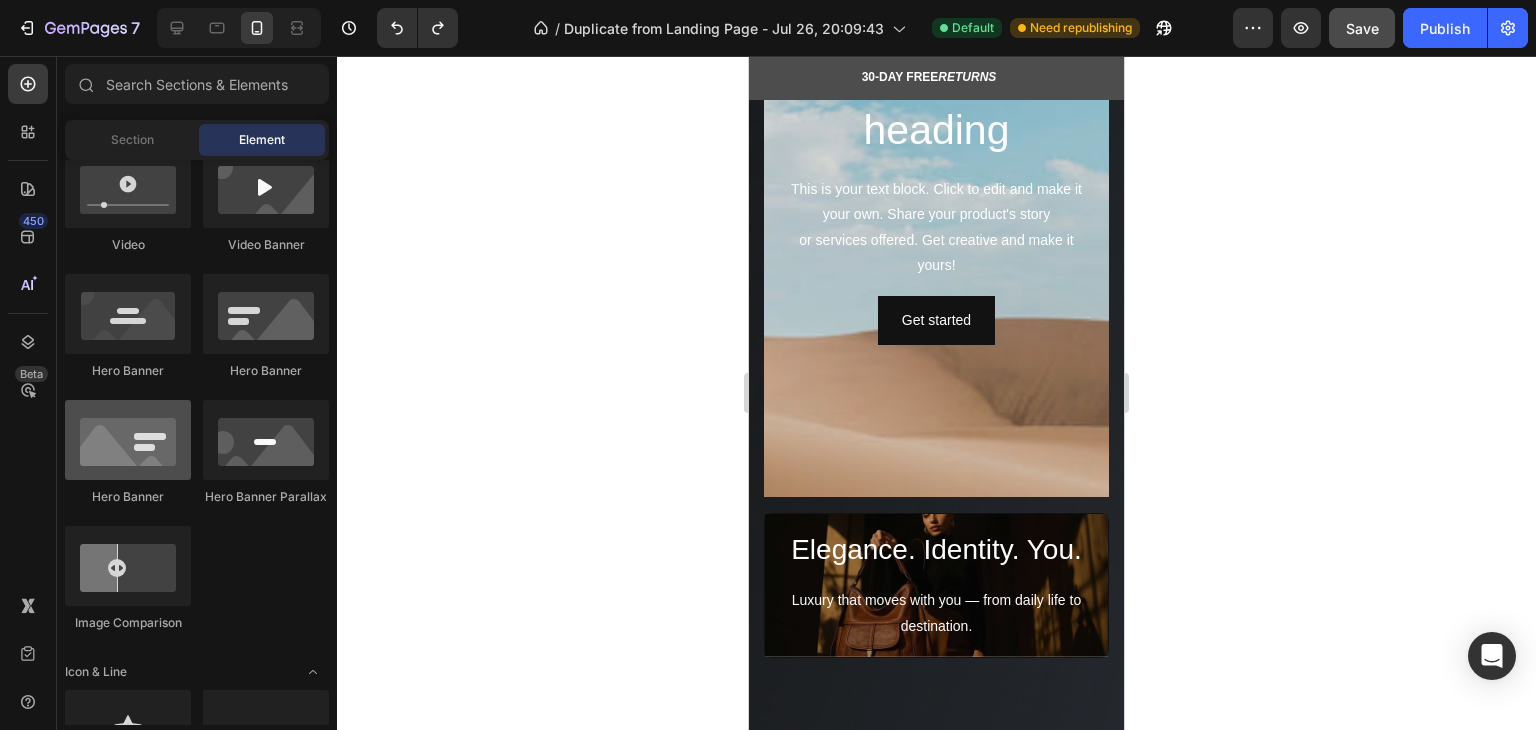 click at bounding box center [128, 440] 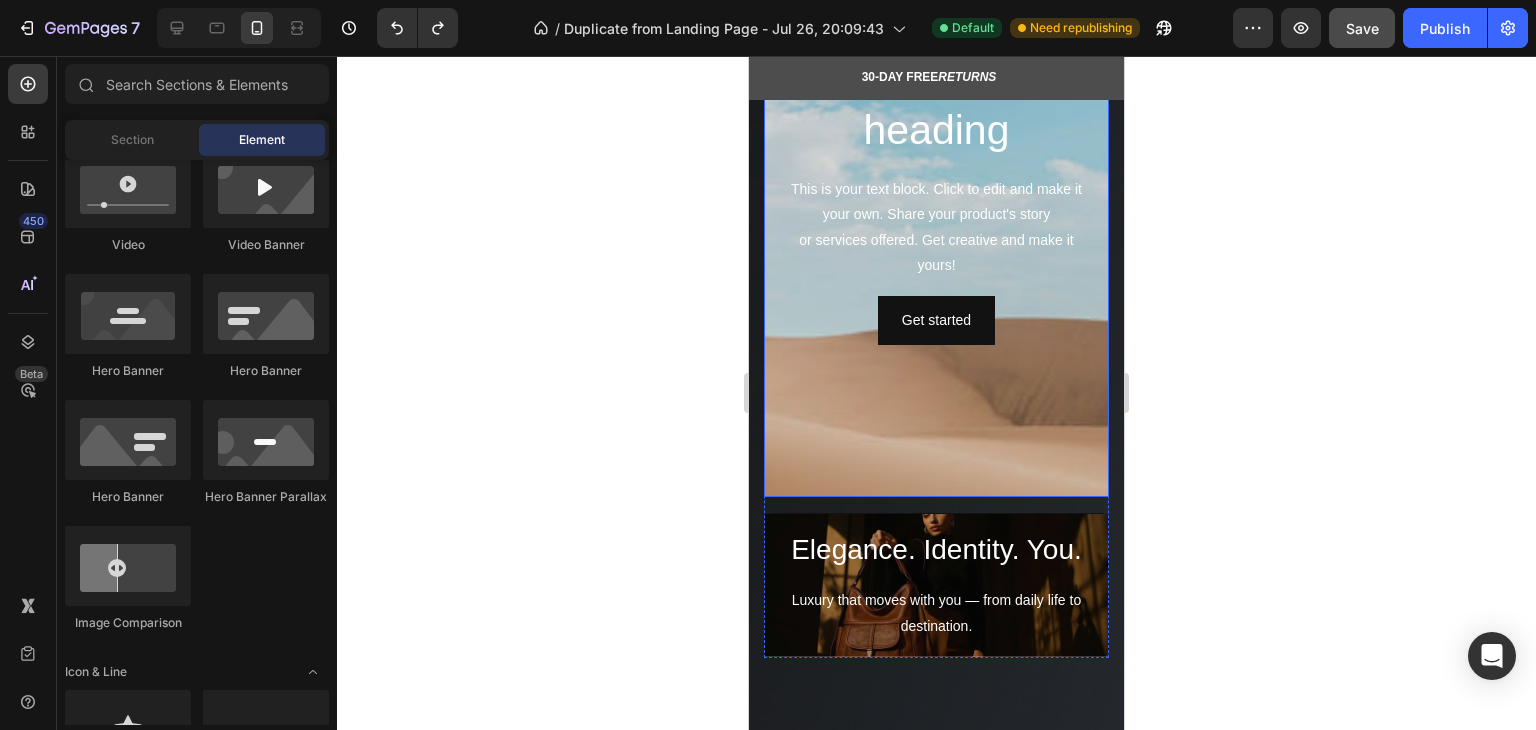 click on "Click here to edit heading Heading This is your text block. Click to edit and make it your own. Share your product's story                   or services offered. Get creative and make it yours! Text Block Get started Button" at bounding box center [936, 197] 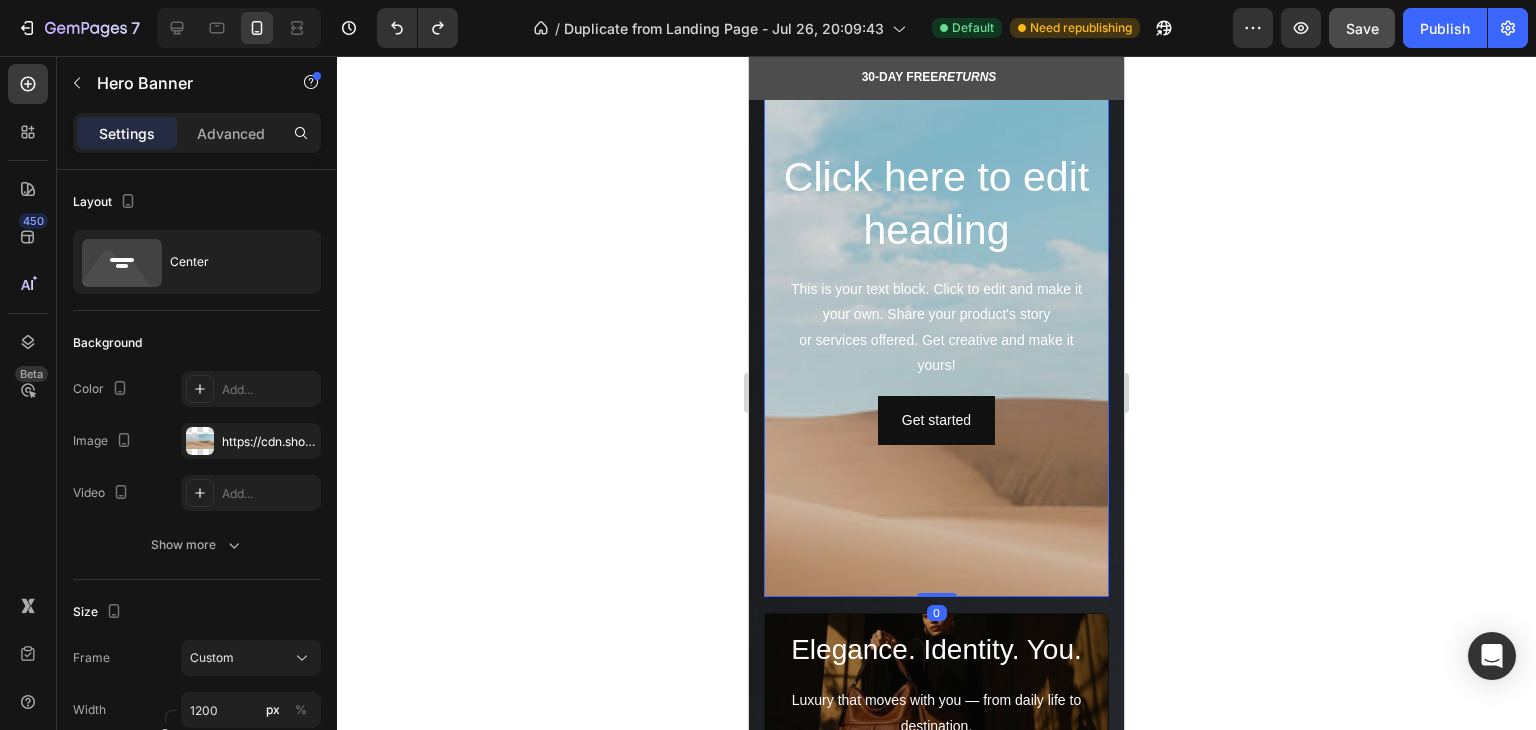 scroll, scrollTop: 0, scrollLeft: 0, axis: both 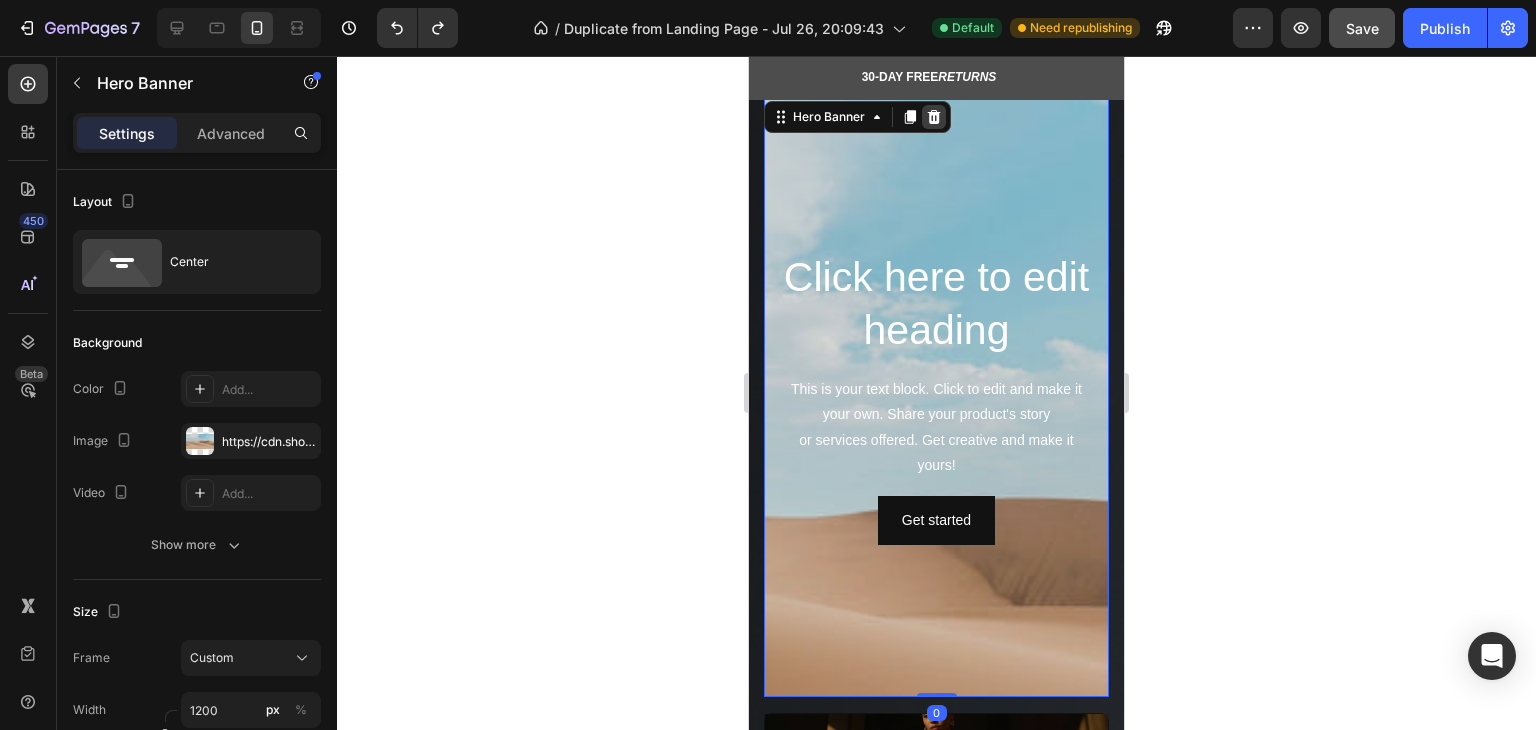 click 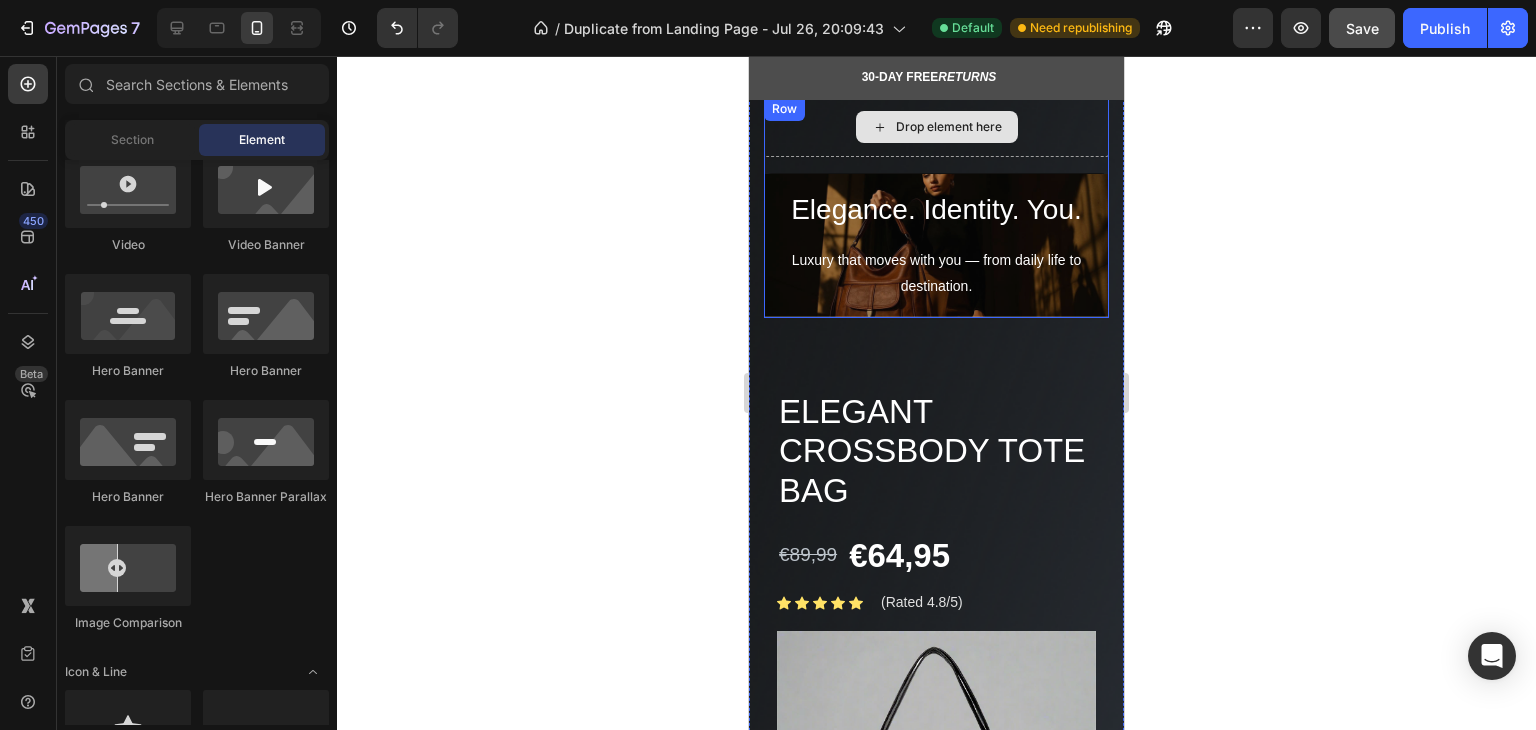 click on "Drop element here Elegance. Identity. You. Heading Luxury that moves with you — from daily life to destination. Text Block Hero Banner Row" at bounding box center [936, 207] 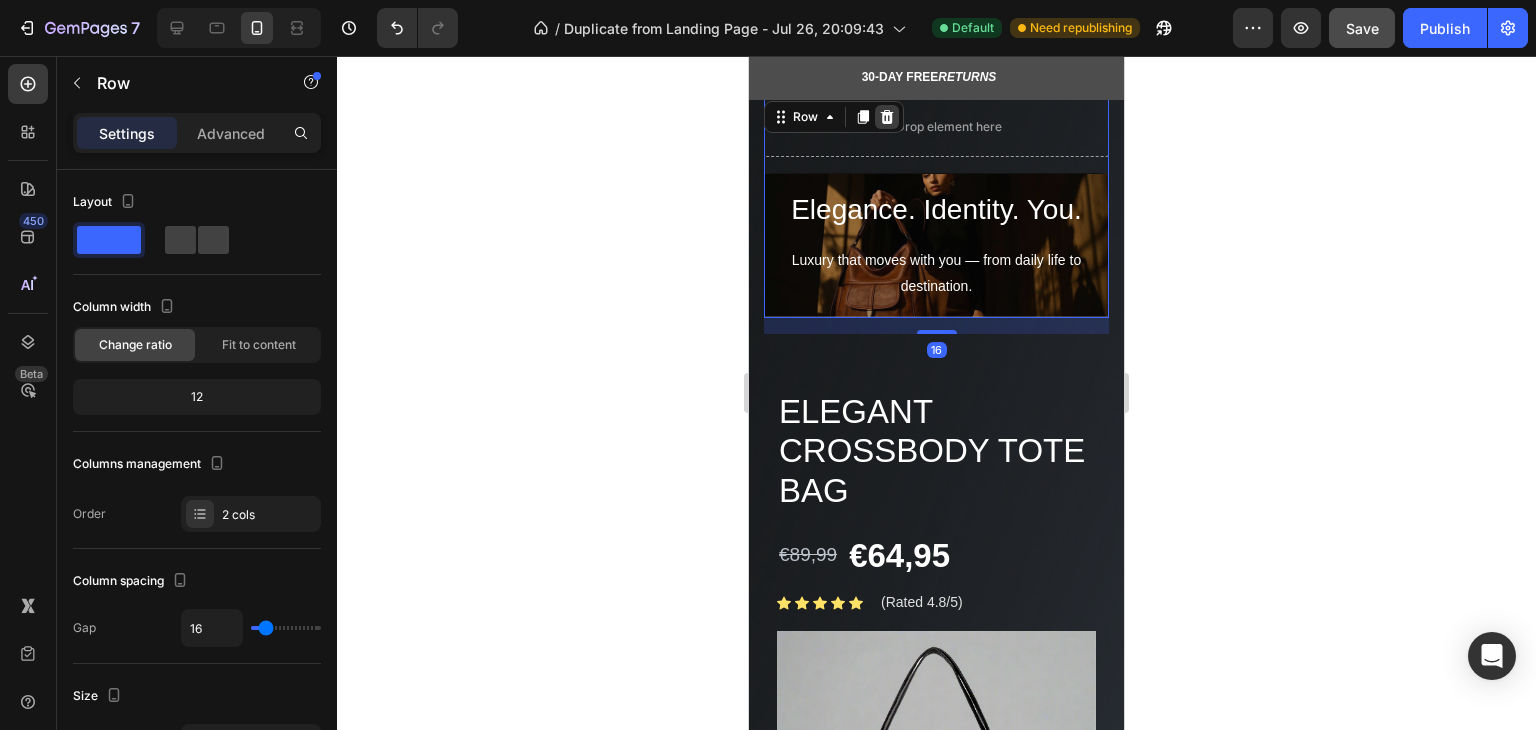 click 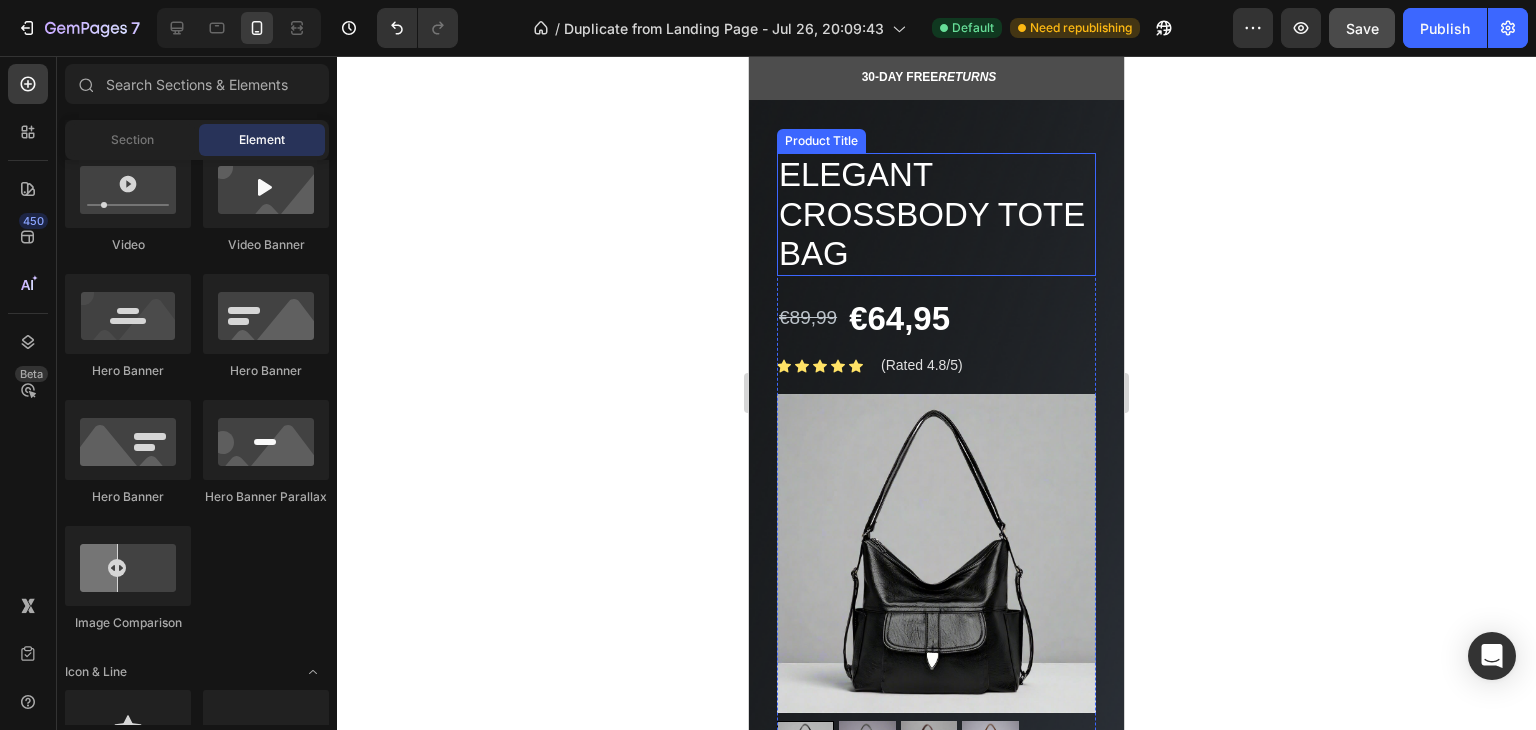 scroll, scrollTop: 100, scrollLeft: 0, axis: vertical 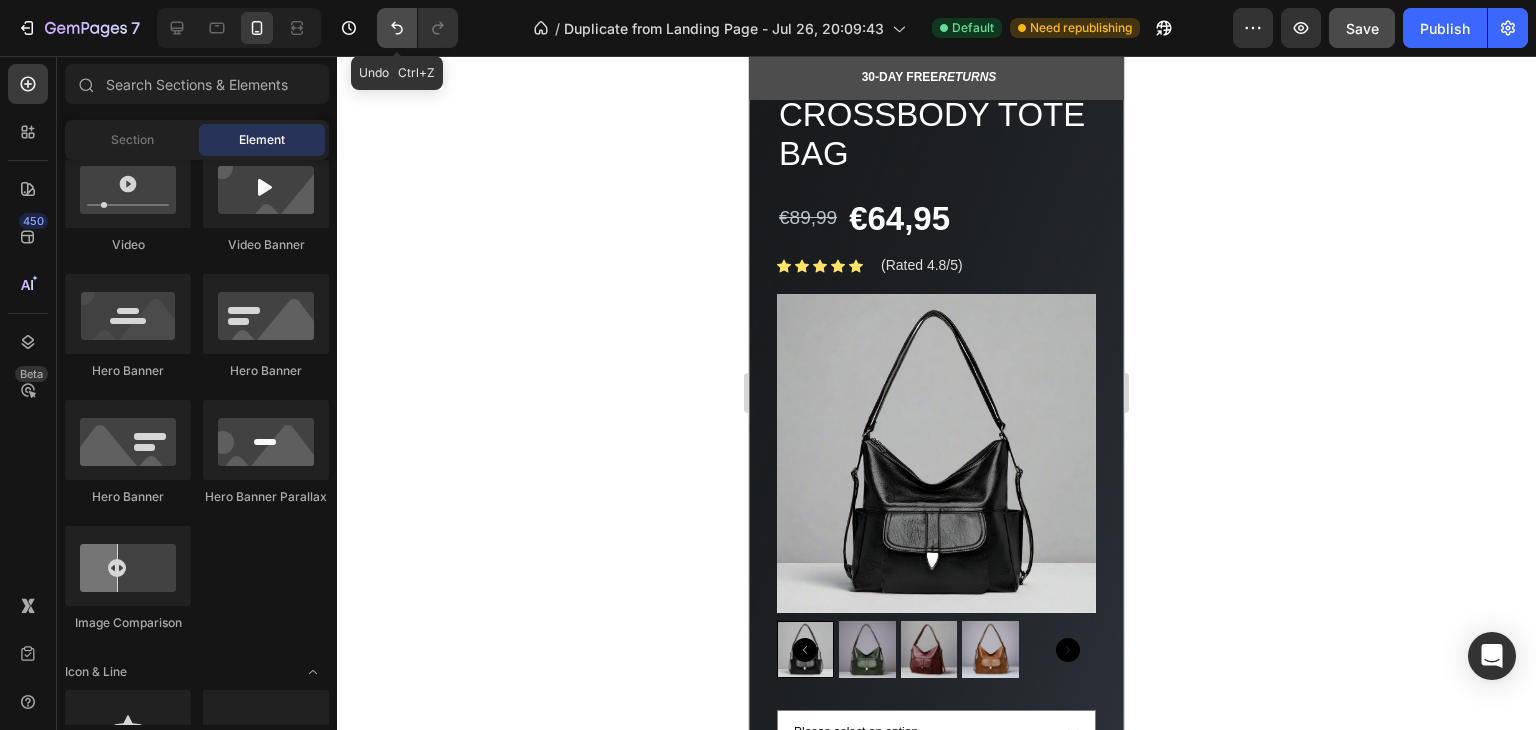 click 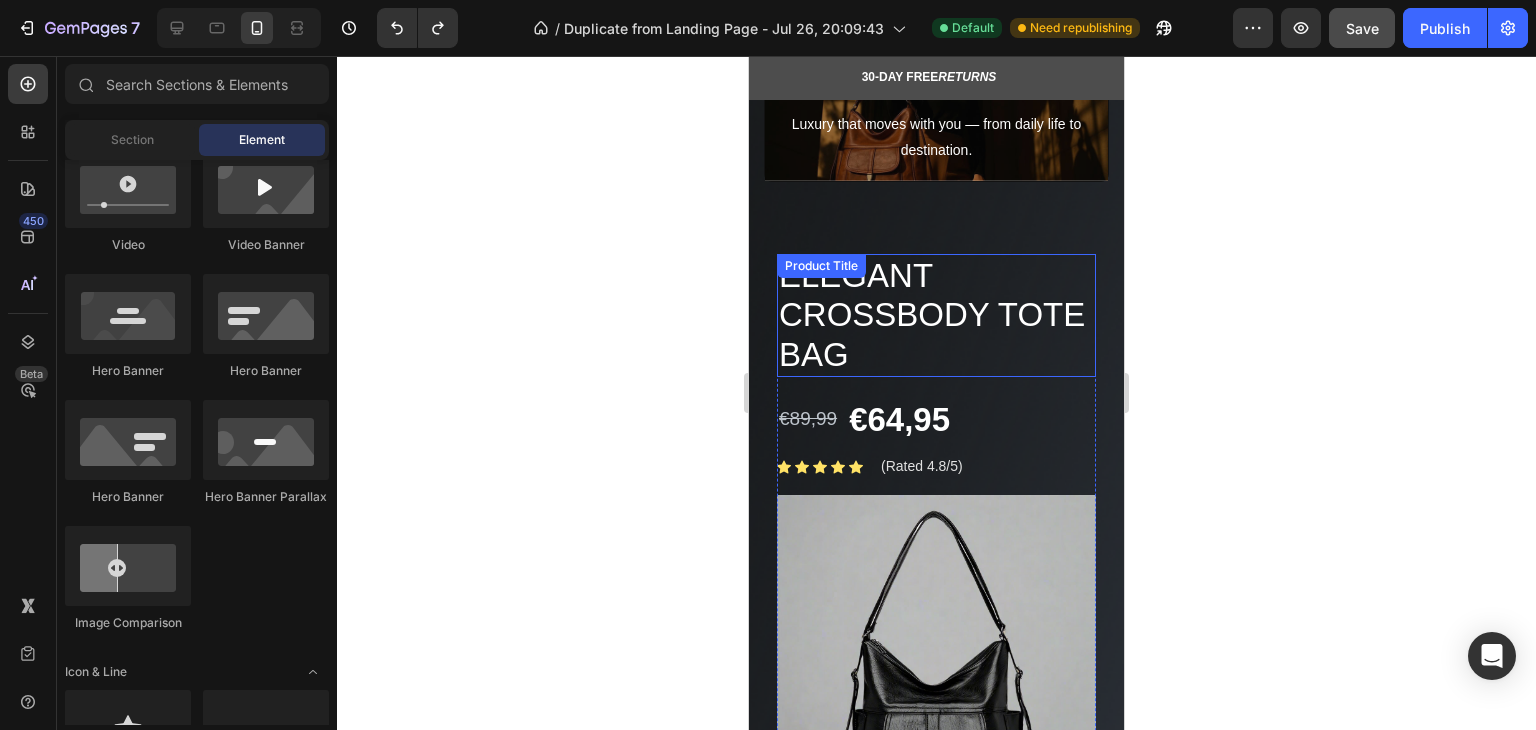 scroll, scrollTop: 0, scrollLeft: 0, axis: both 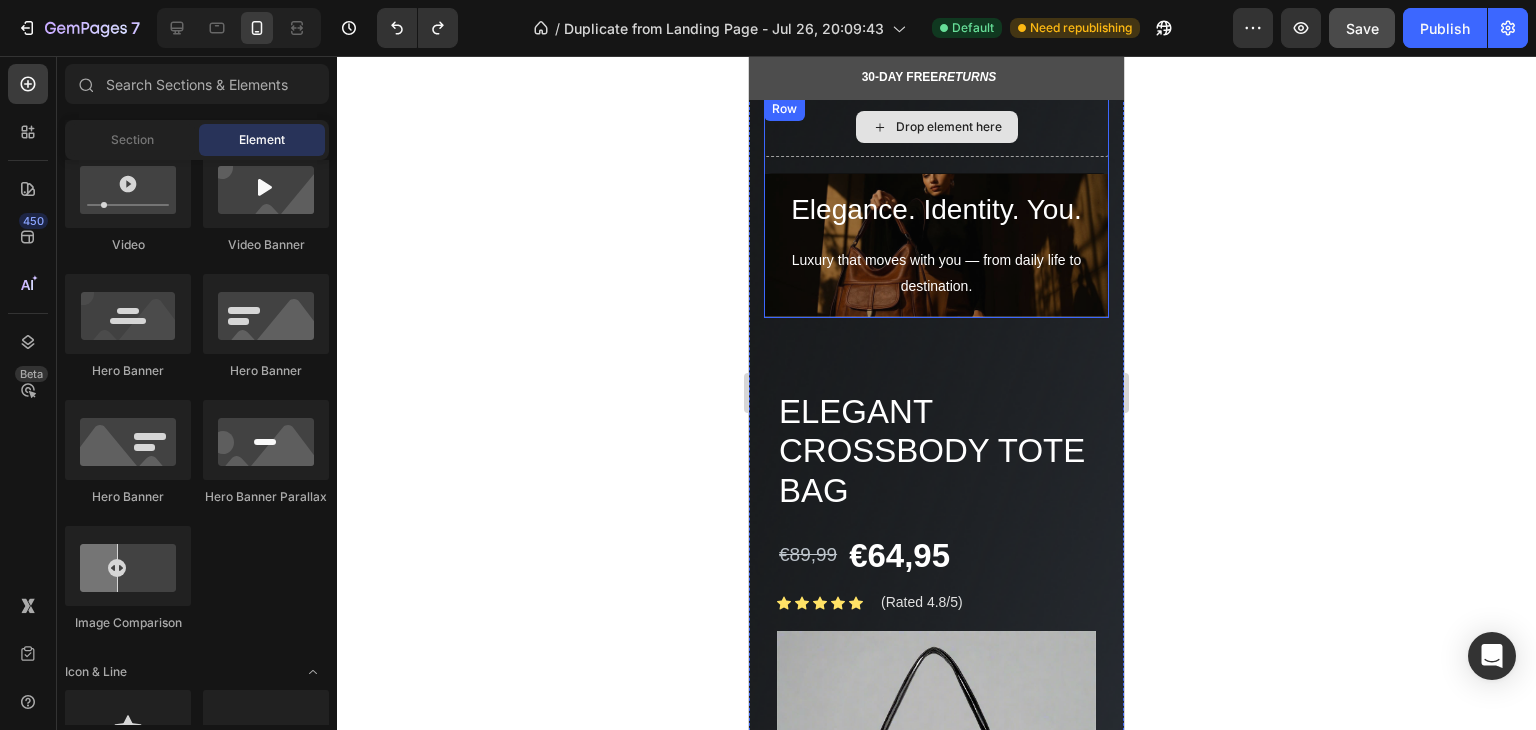 click on "Drop element here" at bounding box center [936, 127] 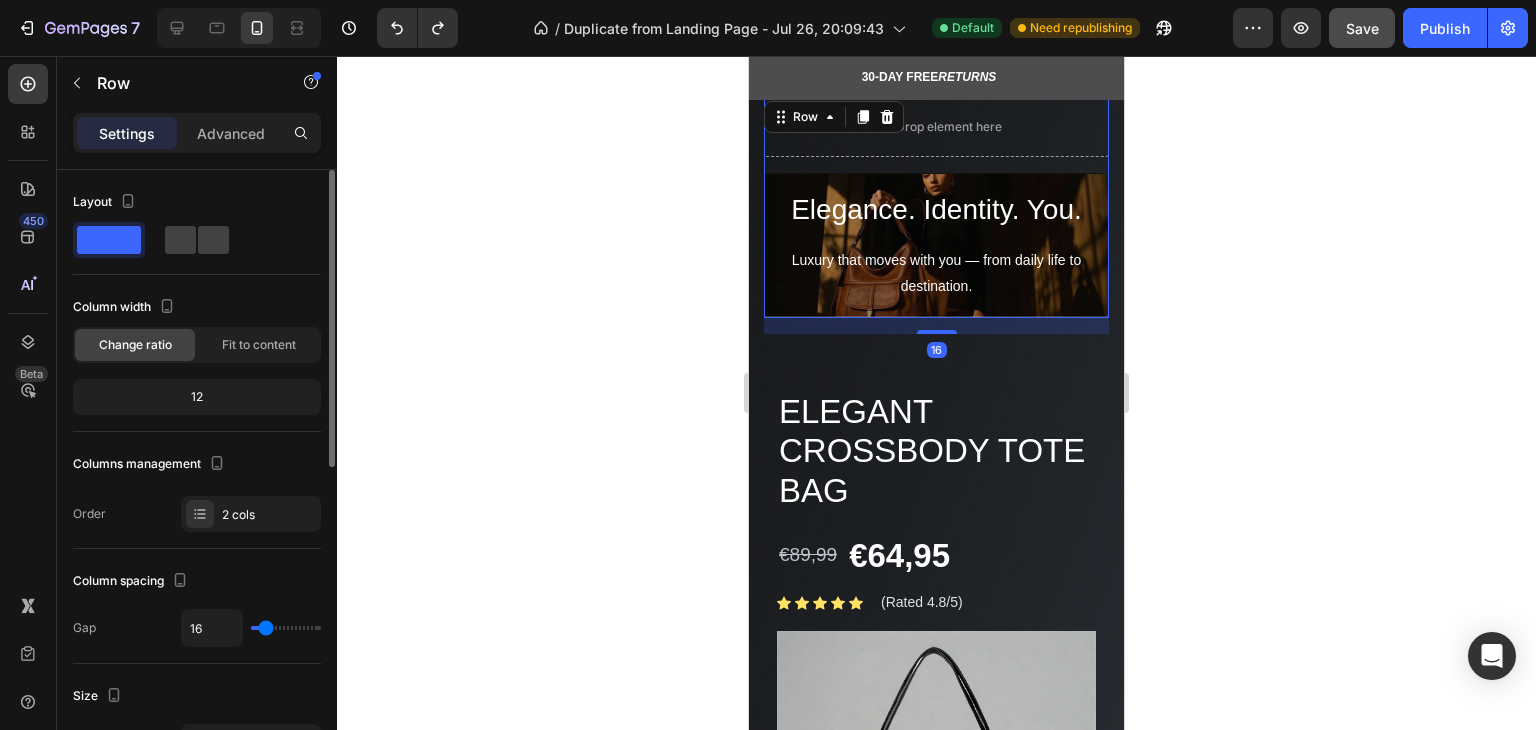 click 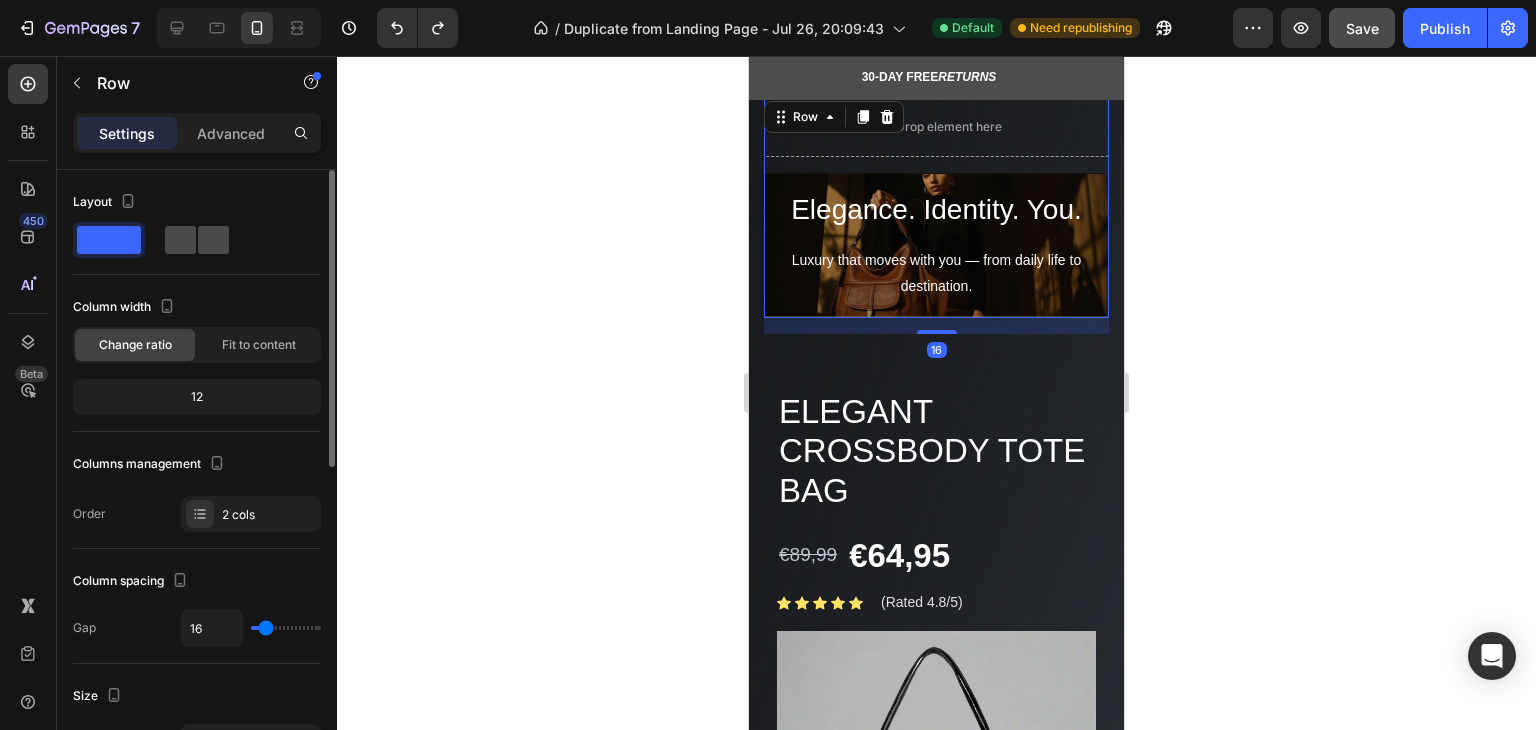 click 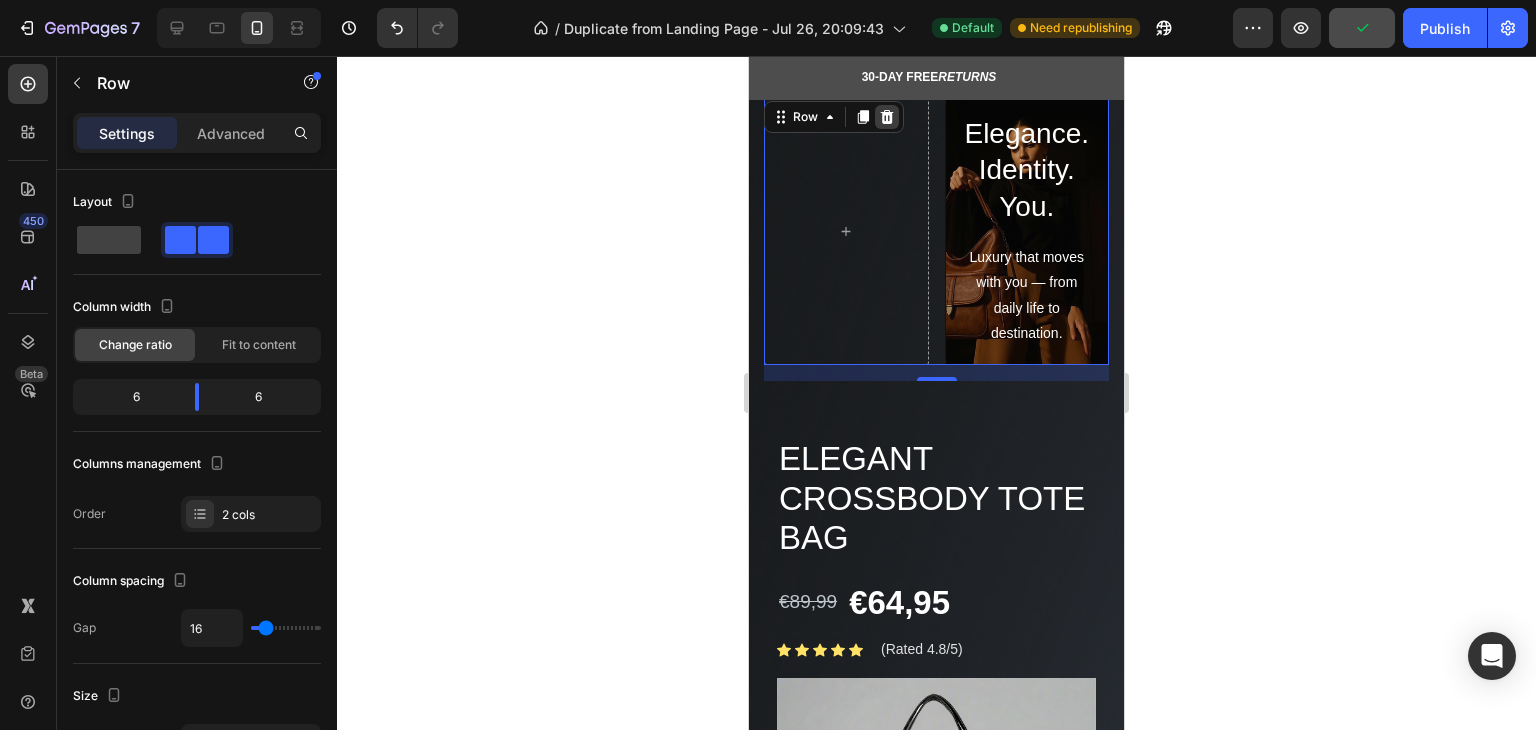 click 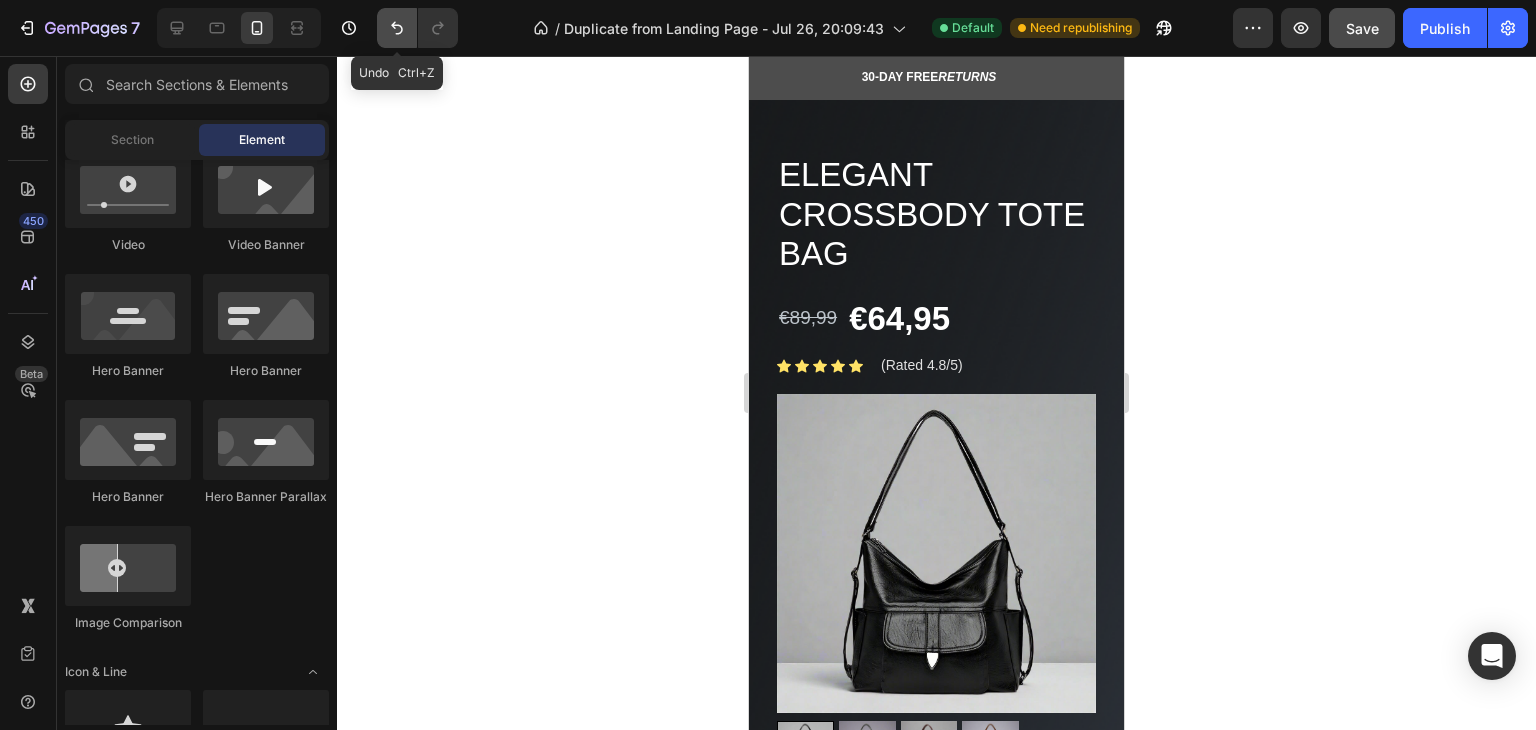 click 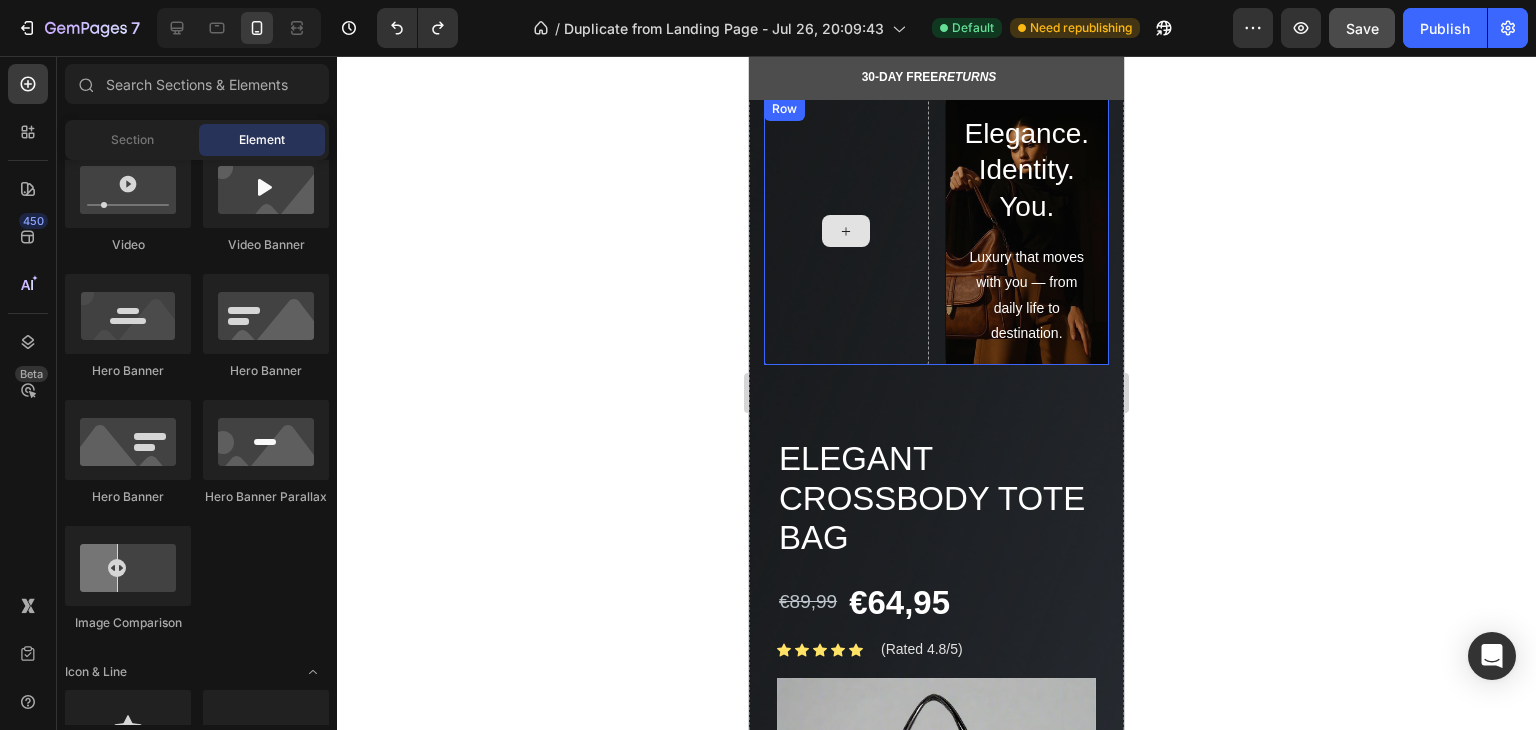click at bounding box center [846, 231] 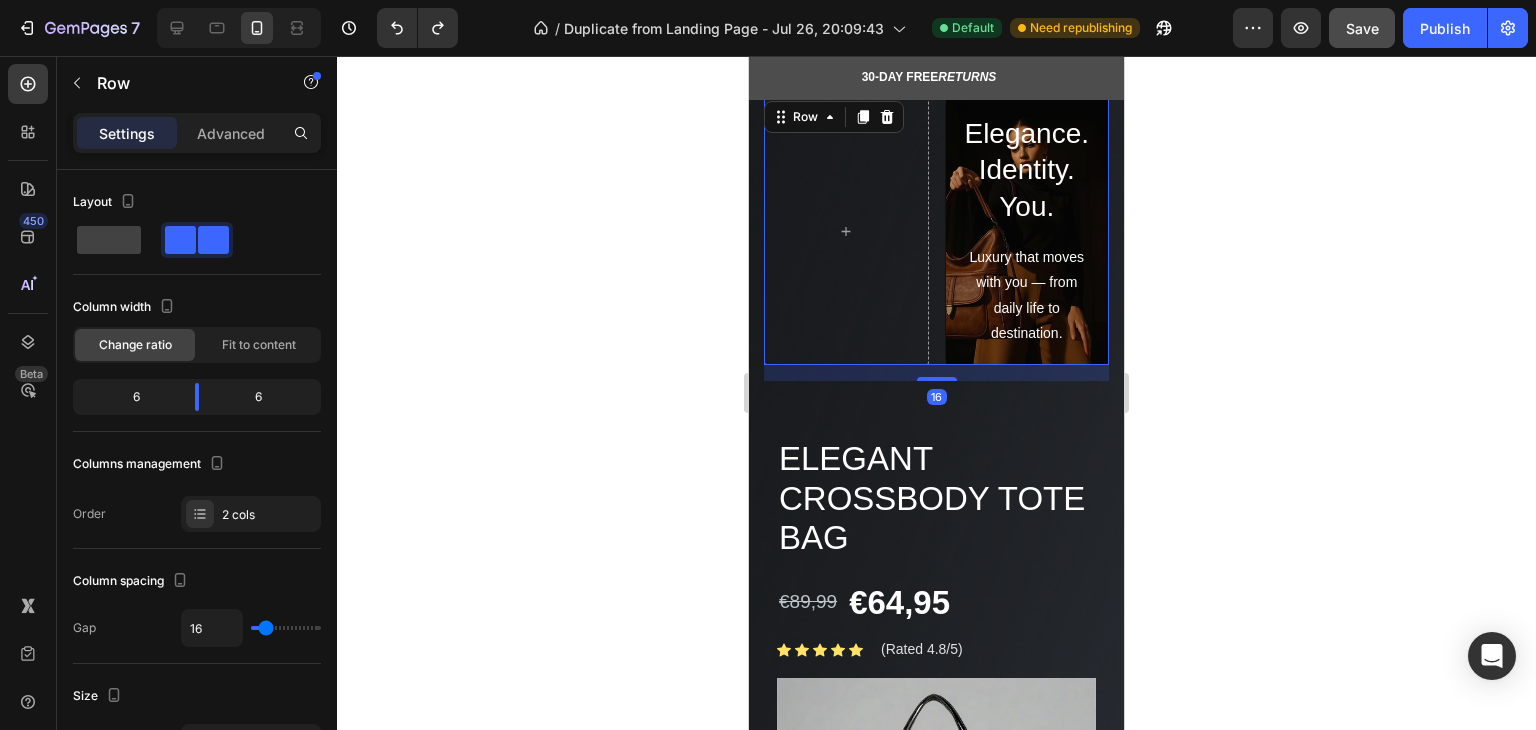 click 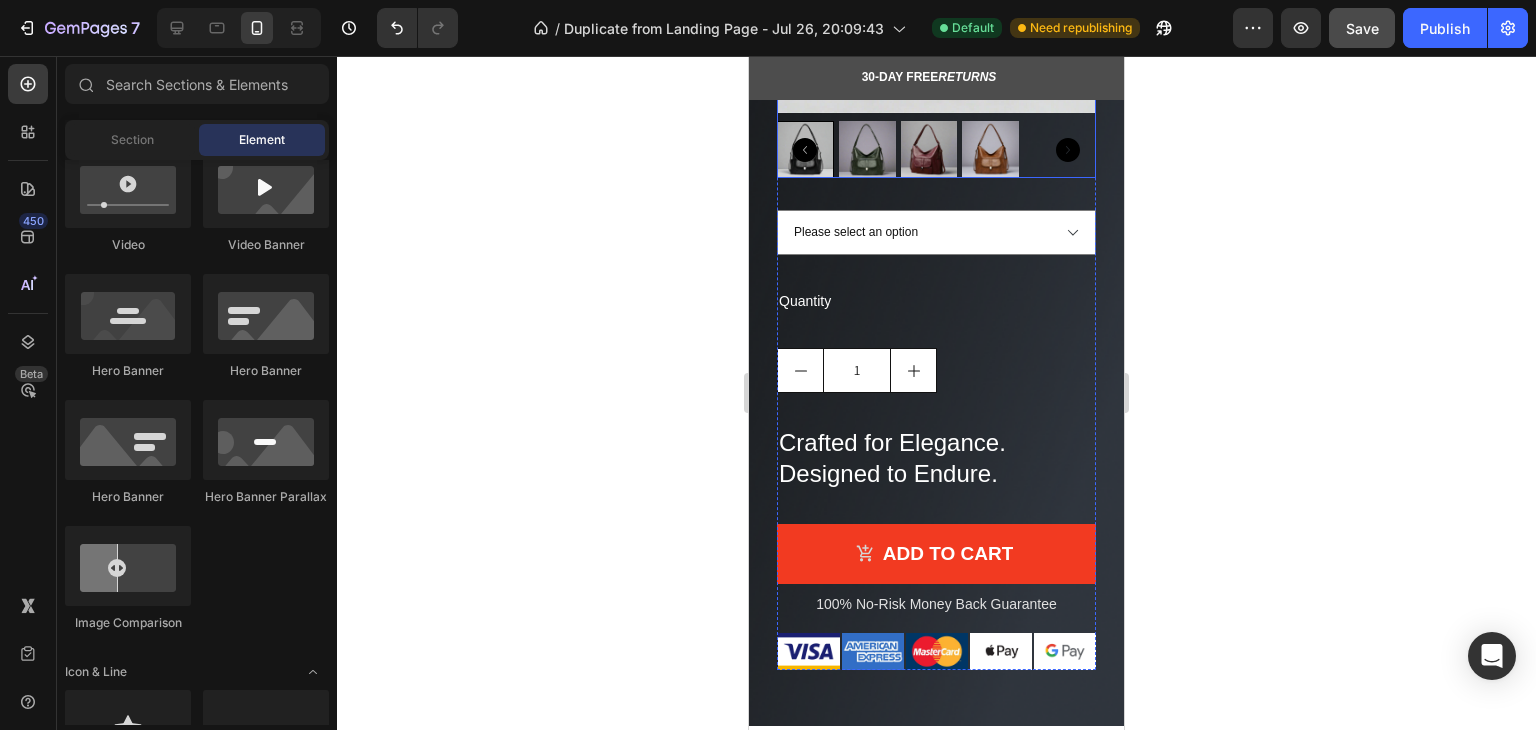 scroll, scrollTop: 0, scrollLeft: 0, axis: both 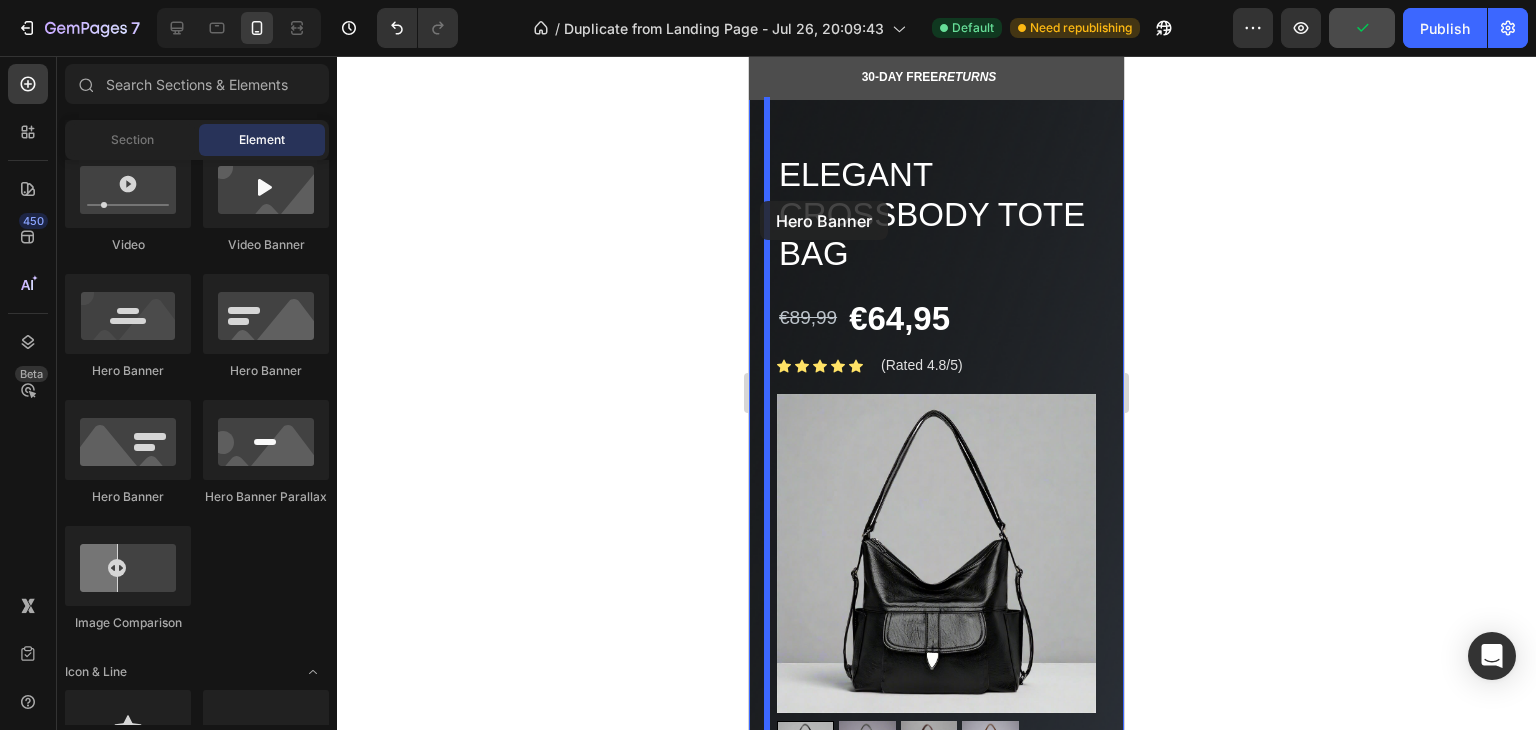 drag, startPoint x: 879, startPoint y: 520, endPoint x: 760, endPoint y: 201, distance: 340.4732 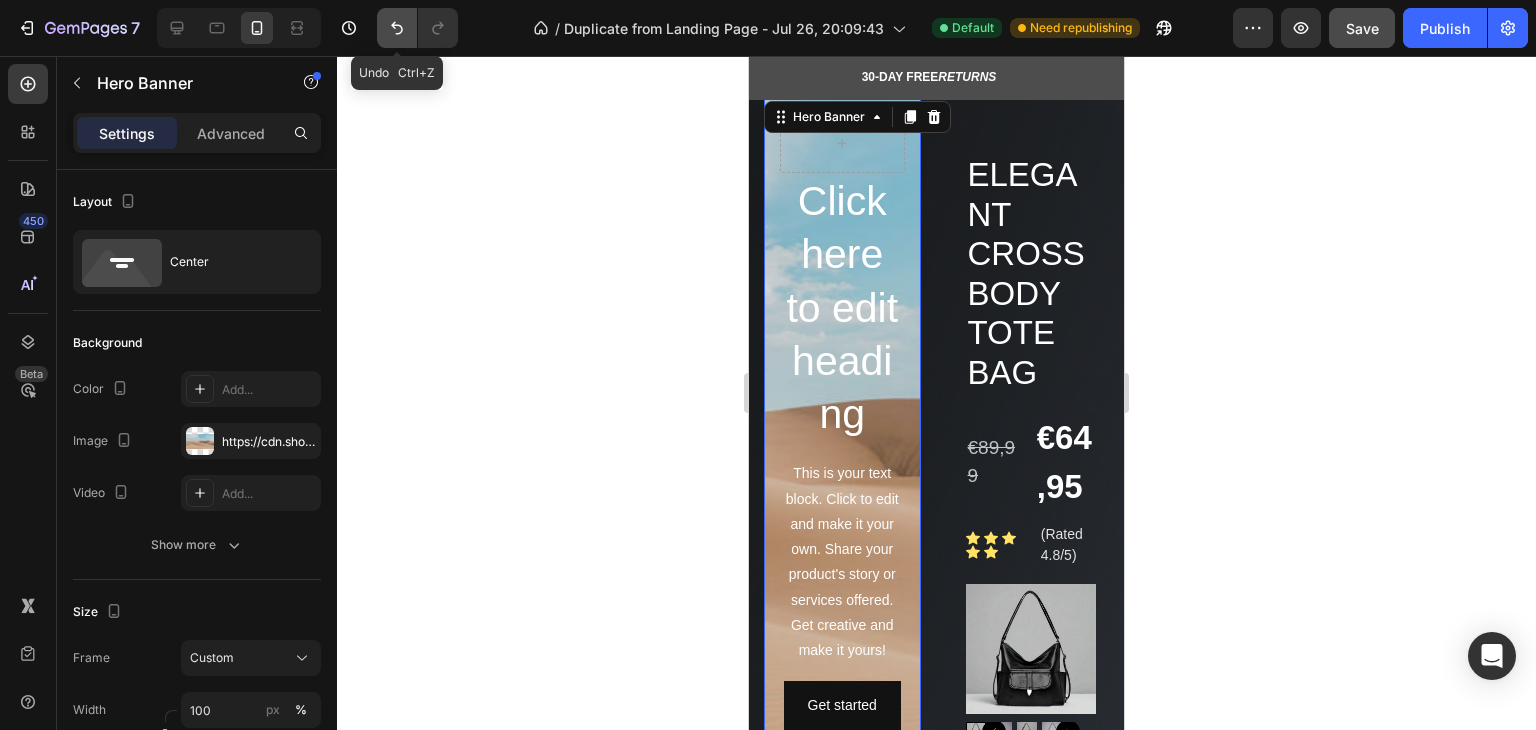 click 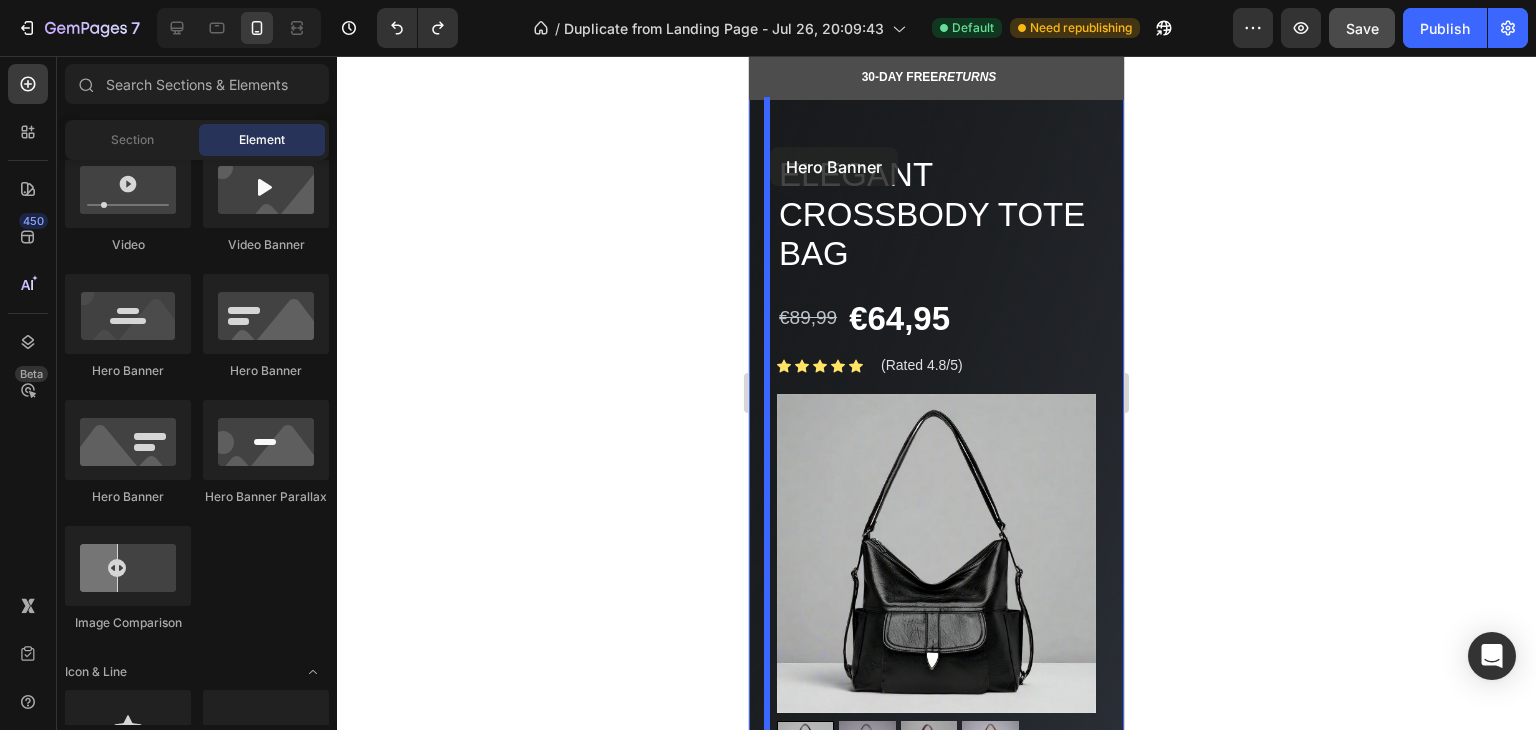 drag, startPoint x: 865, startPoint y: 407, endPoint x: 770, endPoint y: 147, distance: 276.81223 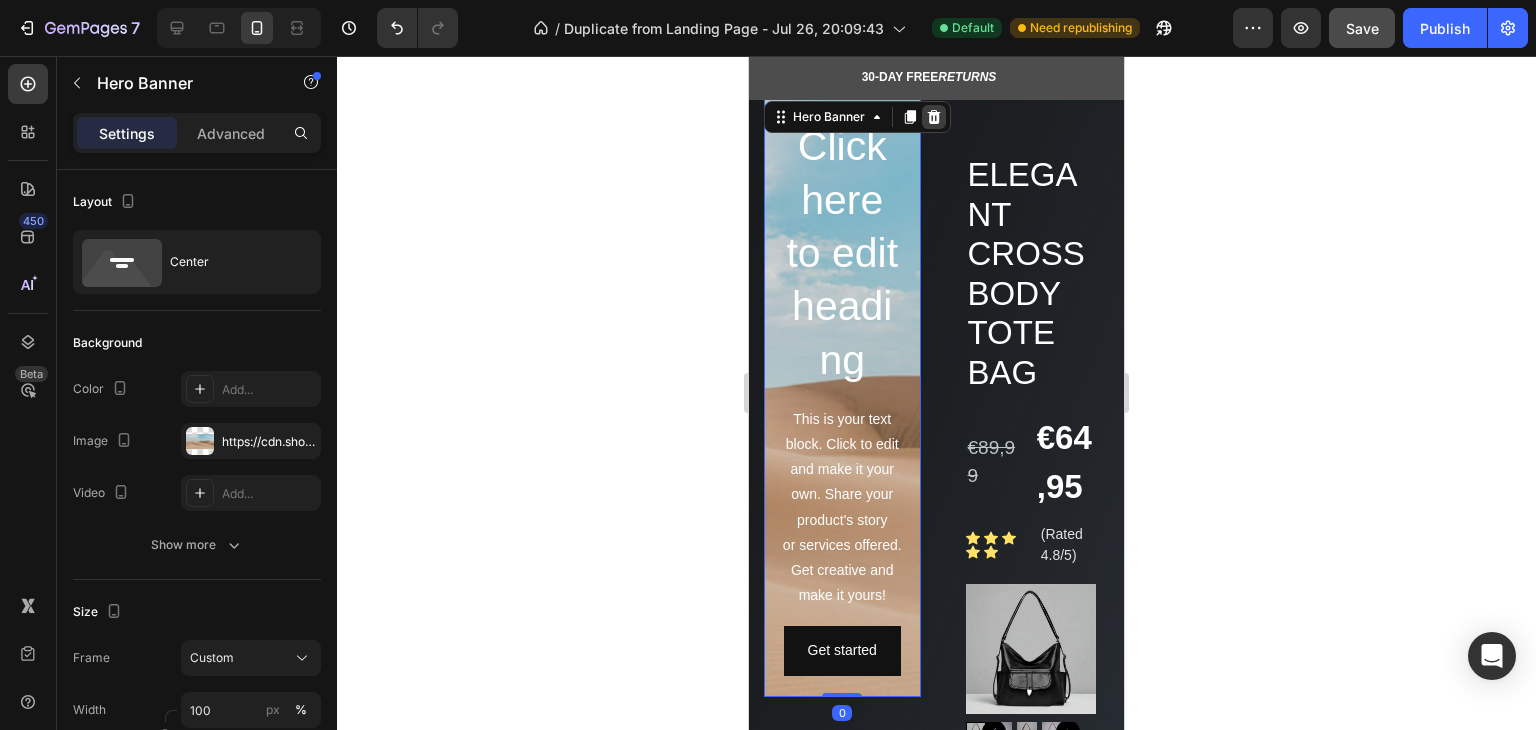 click 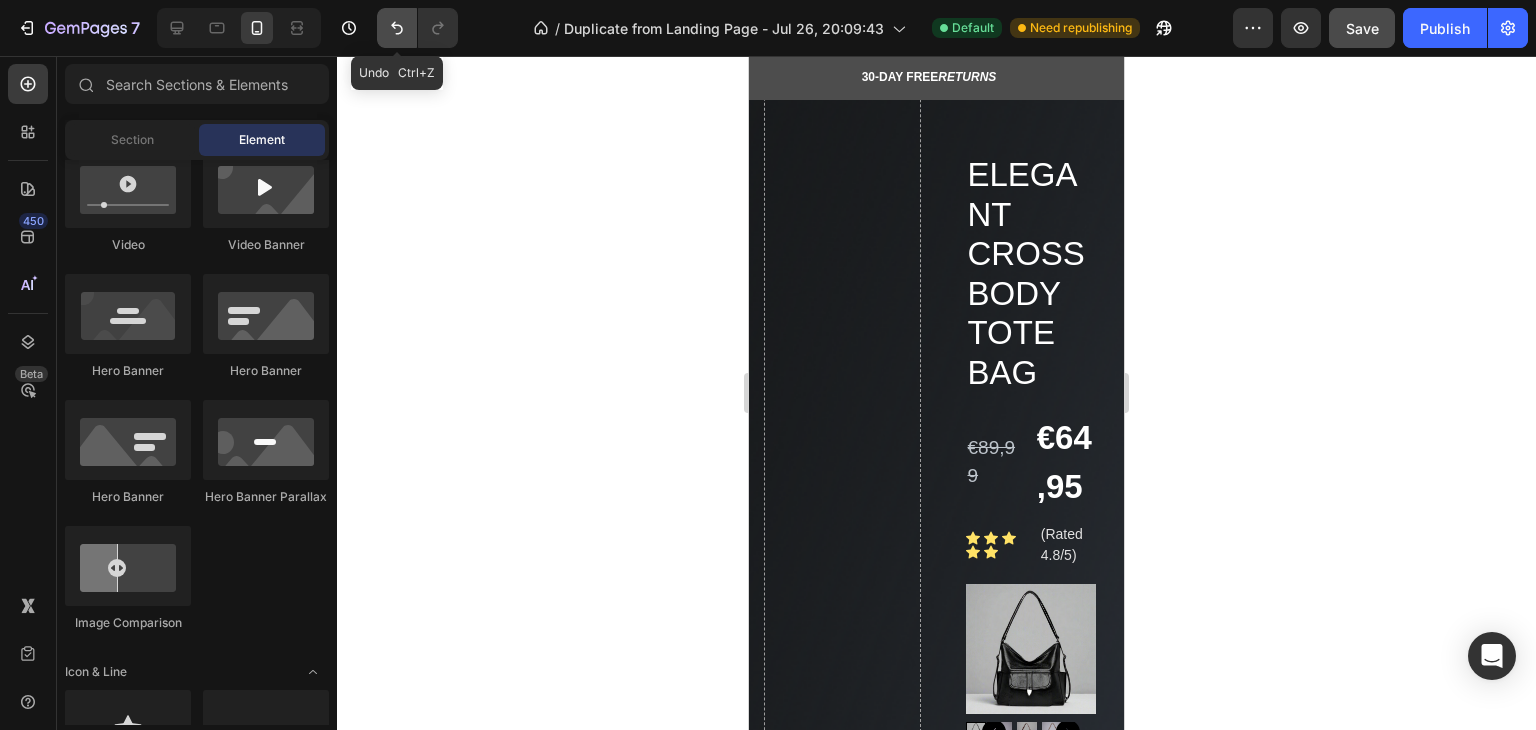 click 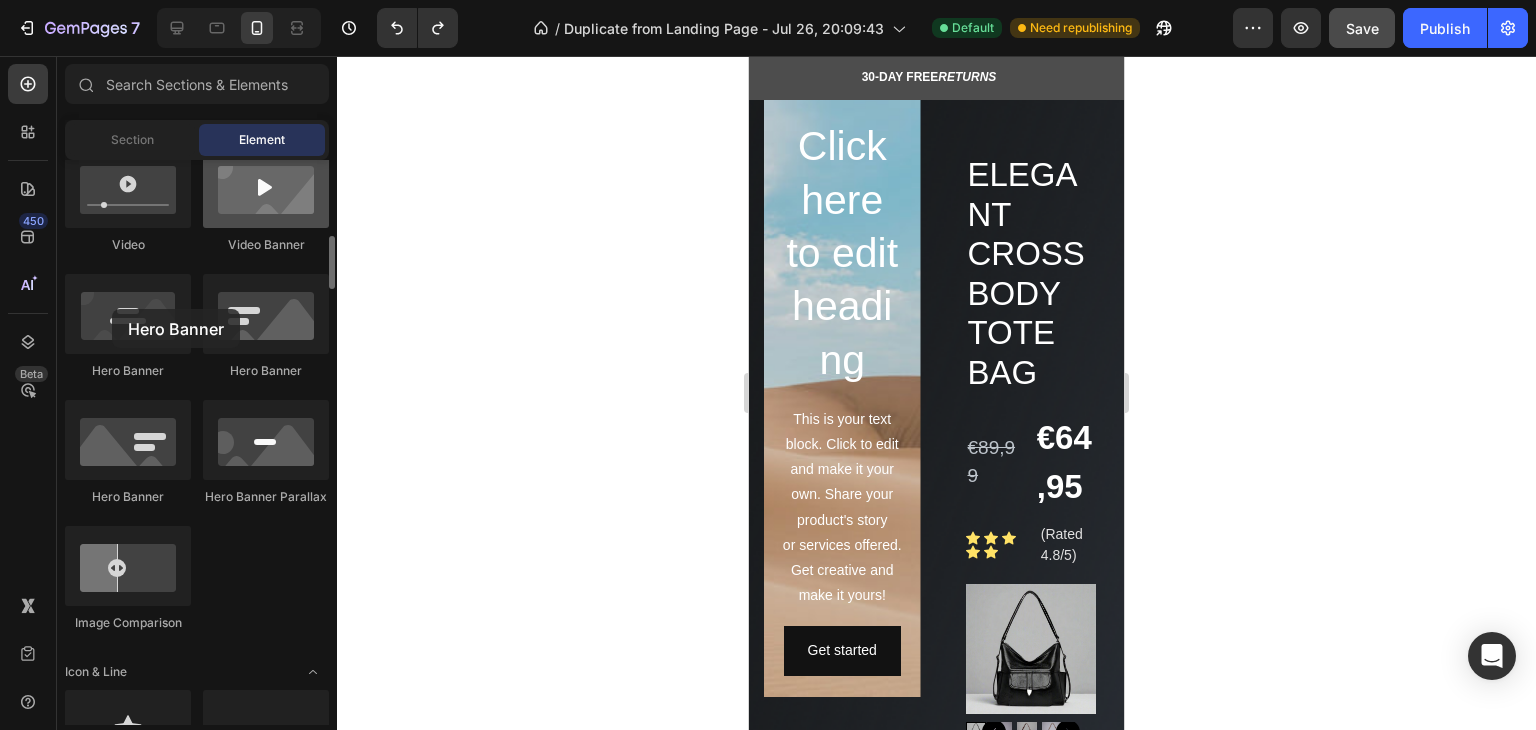 drag, startPoint x: 205, startPoint y: 319, endPoint x: 304, endPoint y: 173, distance: 176.40012 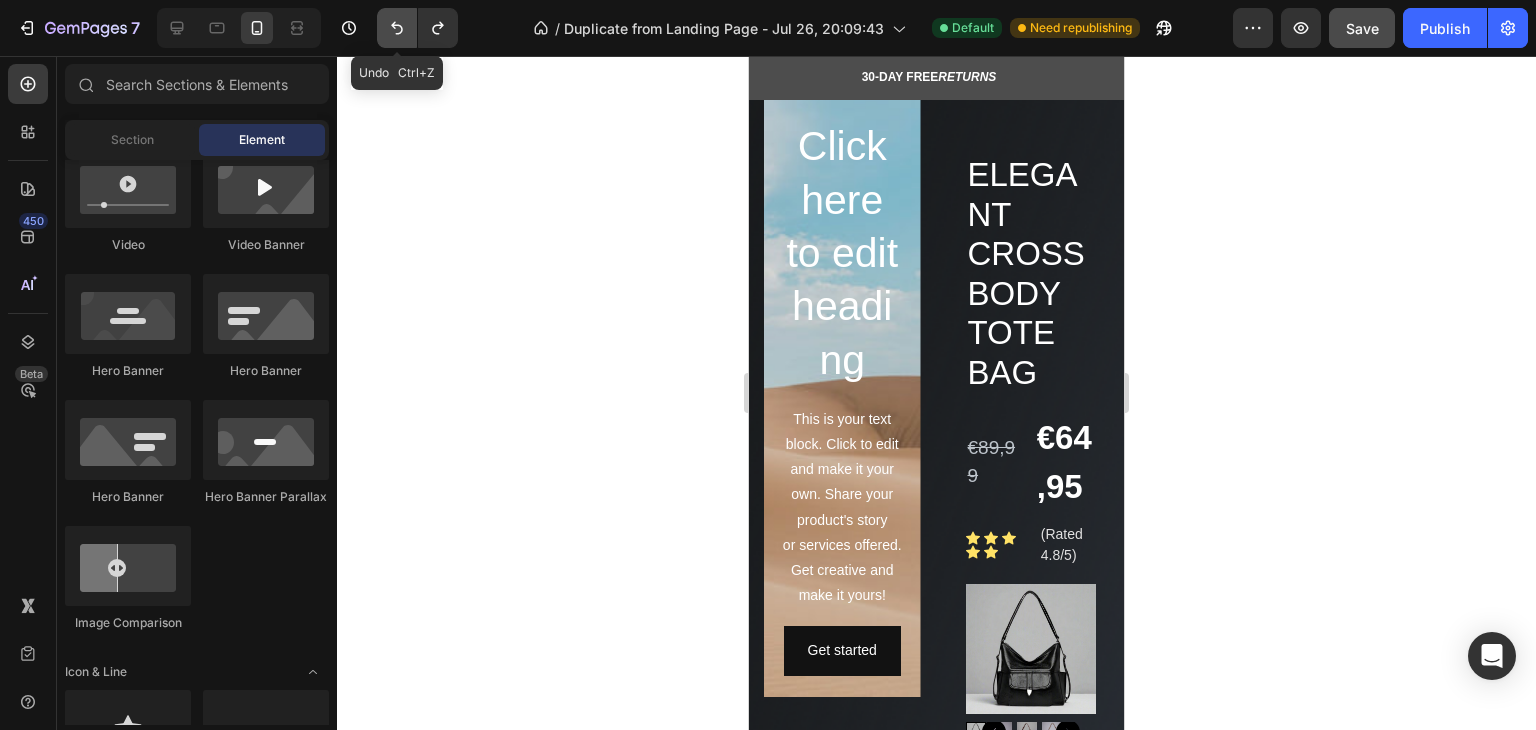 click 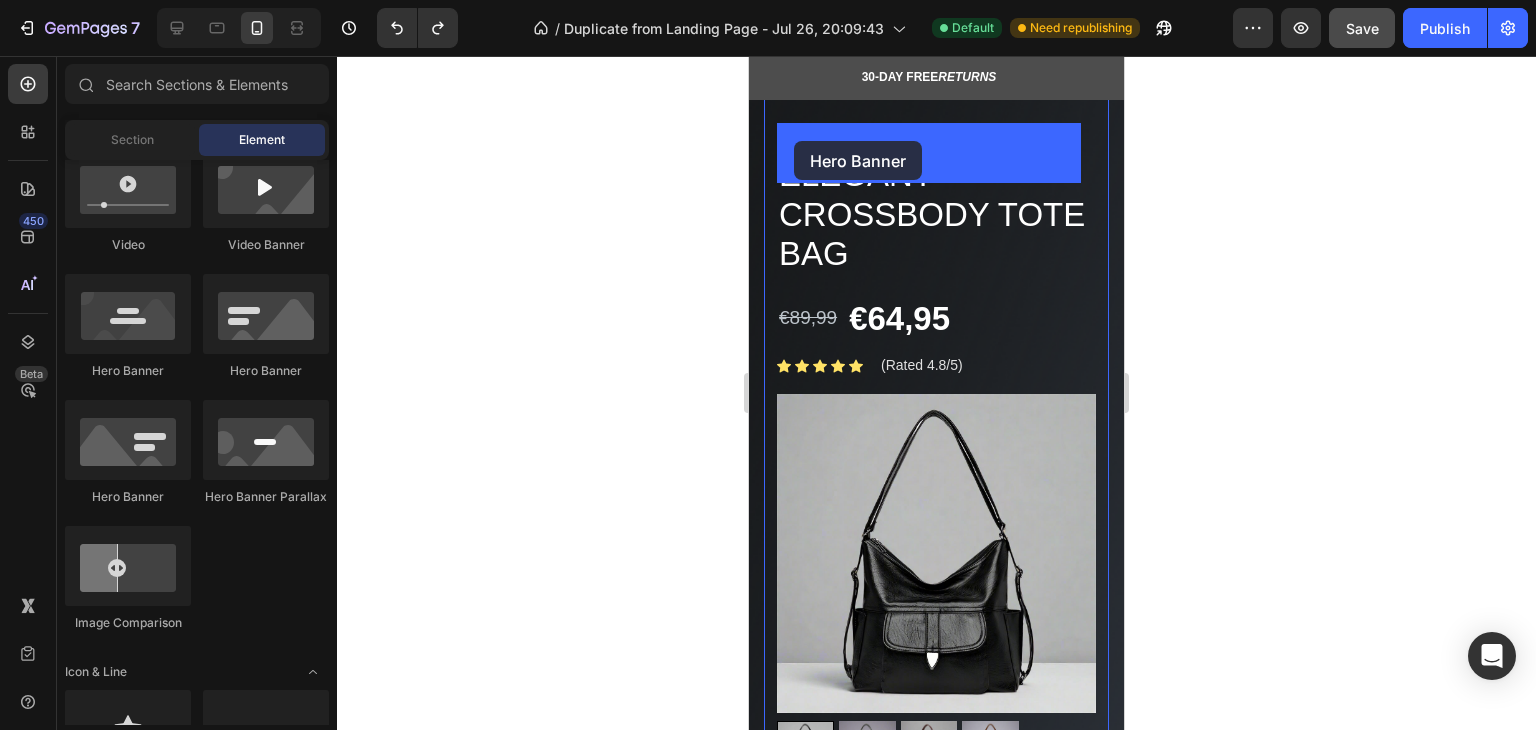 drag, startPoint x: 890, startPoint y: 378, endPoint x: 794, endPoint y: 141, distance: 255.70491 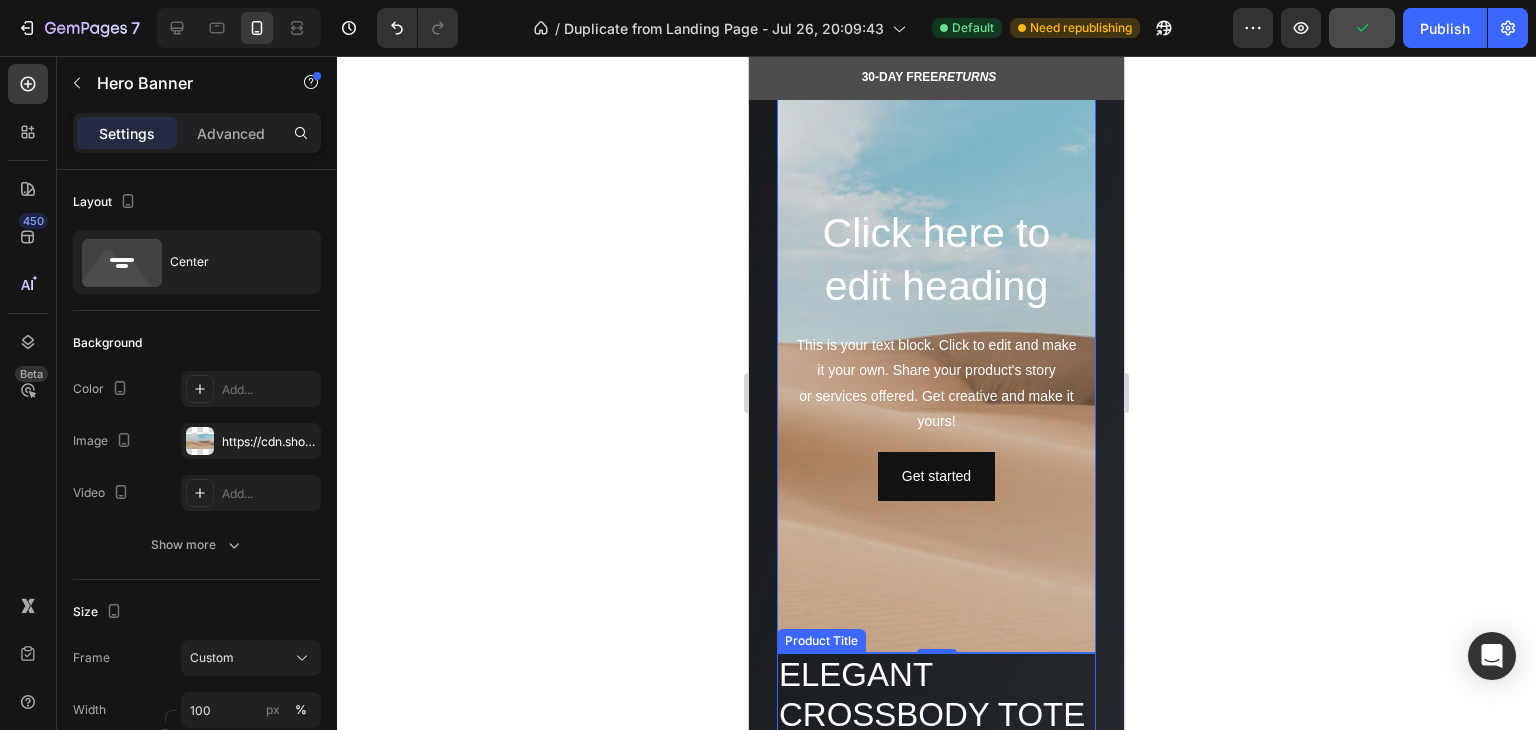 scroll, scrollTop: 0, scrollLeft: 0, axis: both 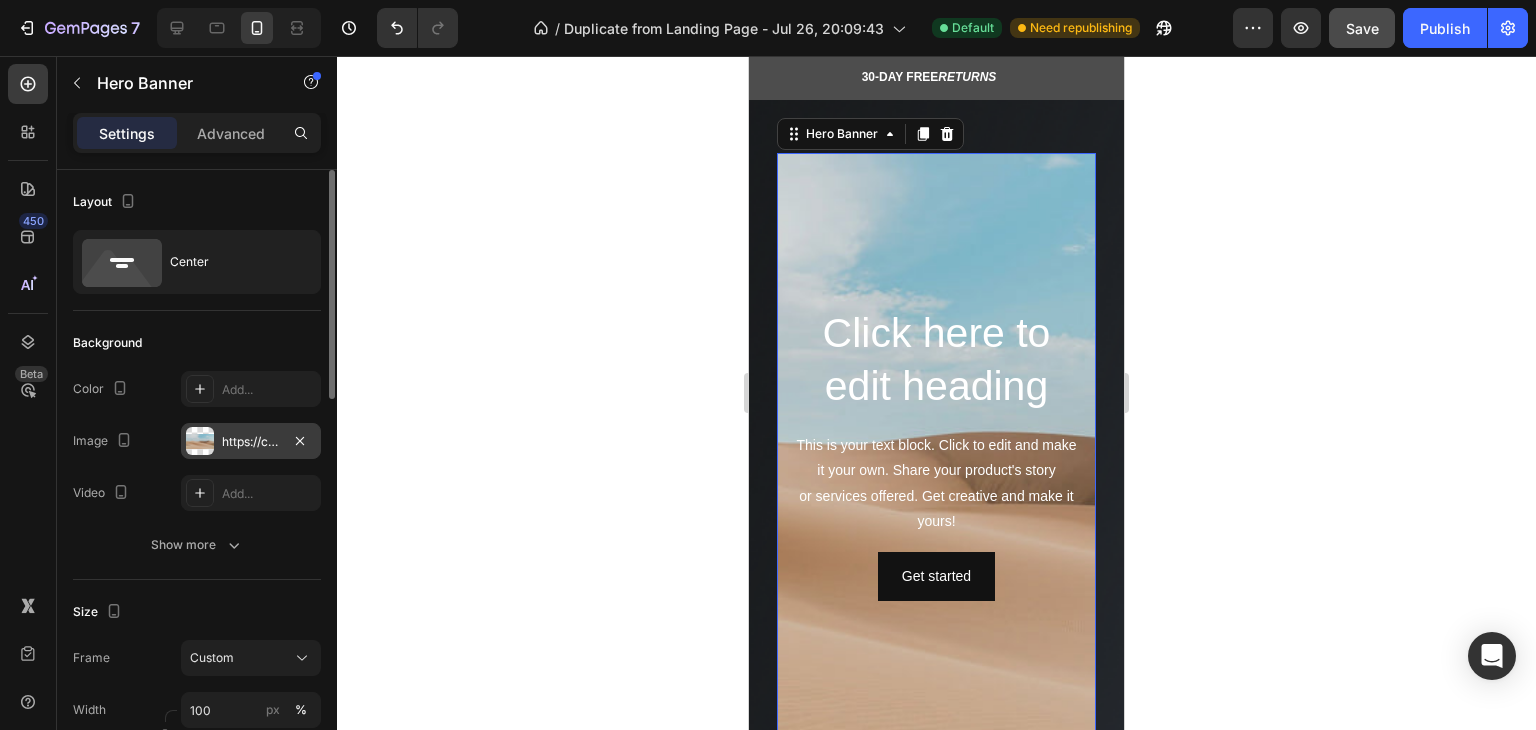 click on "https://cdn.shopify.com/s/files/1/2005/9307/files/background_settings.jpg" at bounding box center (251, 442) 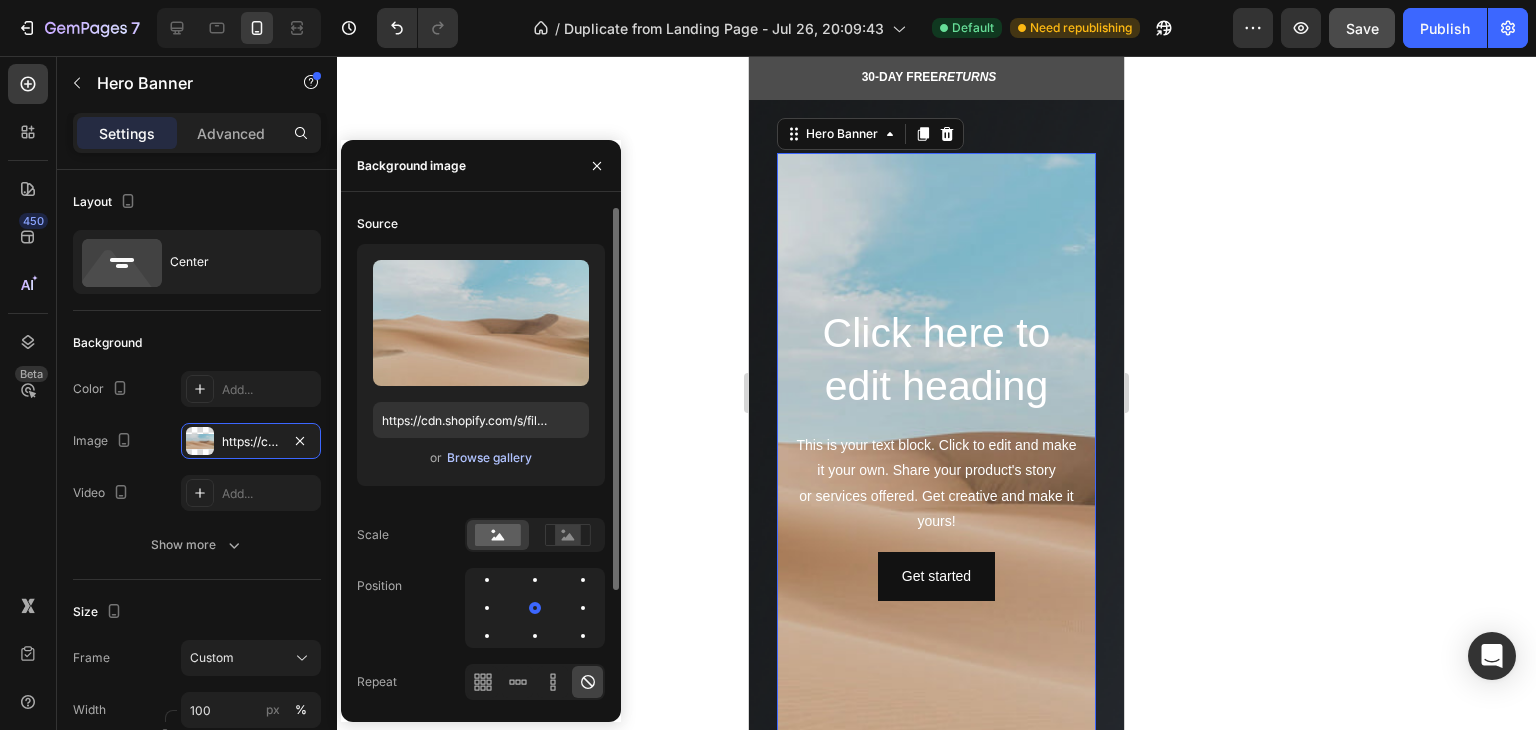 click on "Browse gallery" at bounding box center [489, 458] 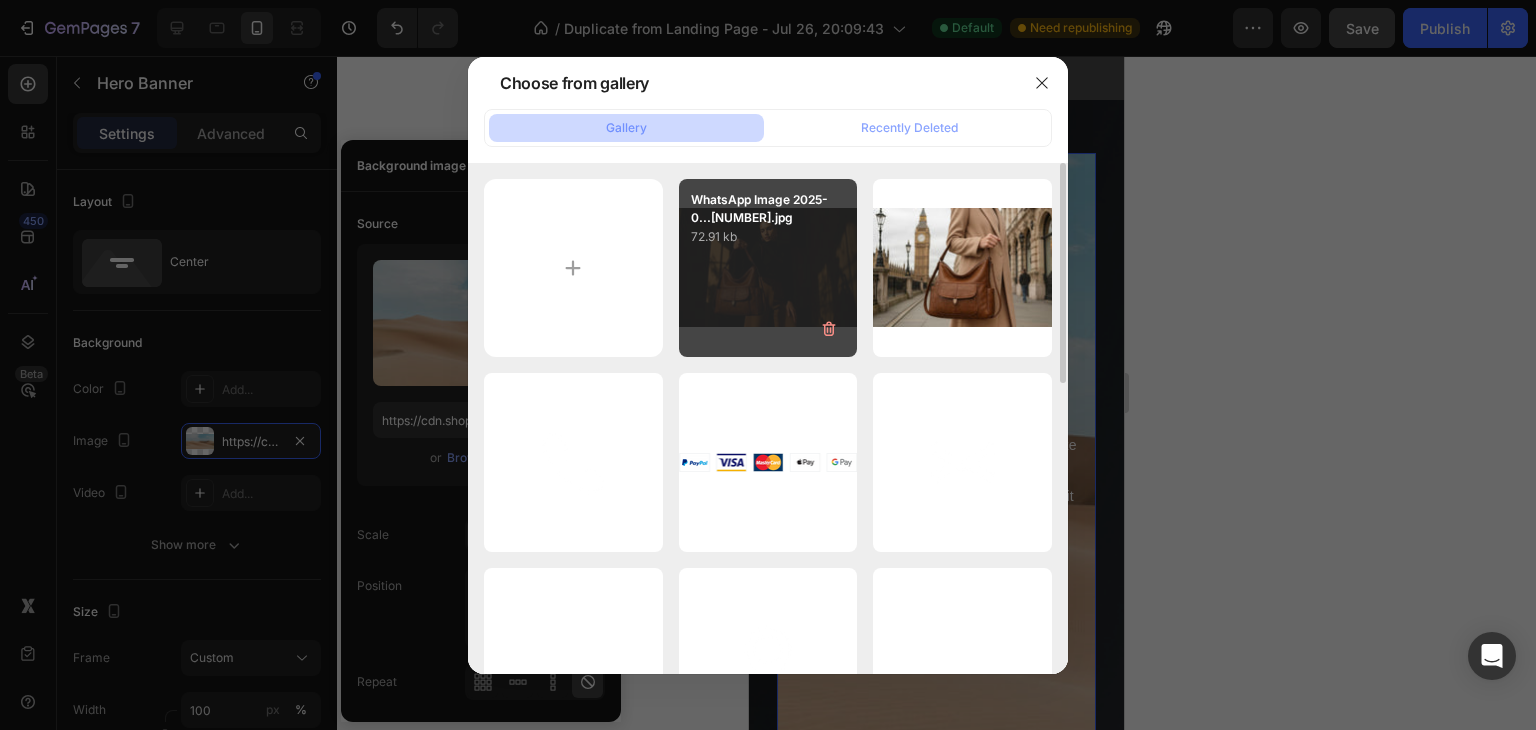 click on "WhatsApp Image 2025-0...[NUMBER].jpg [SIZE] kb" at bounding box center (768, 268) 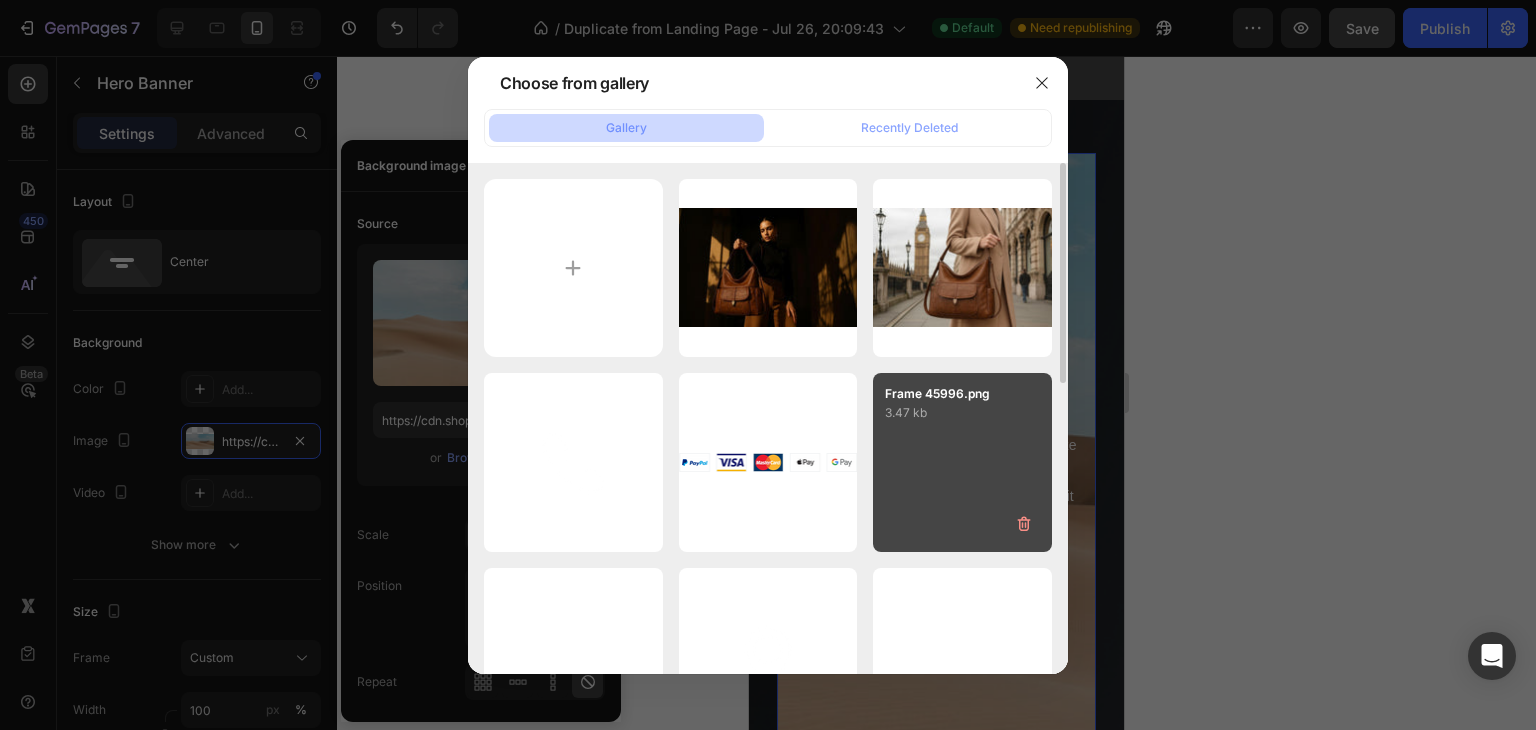 type on "https://cdn.shopify.com/s/files/1/0923/4625/3692/files/gempages_575979703182033439-[ID].jpg" 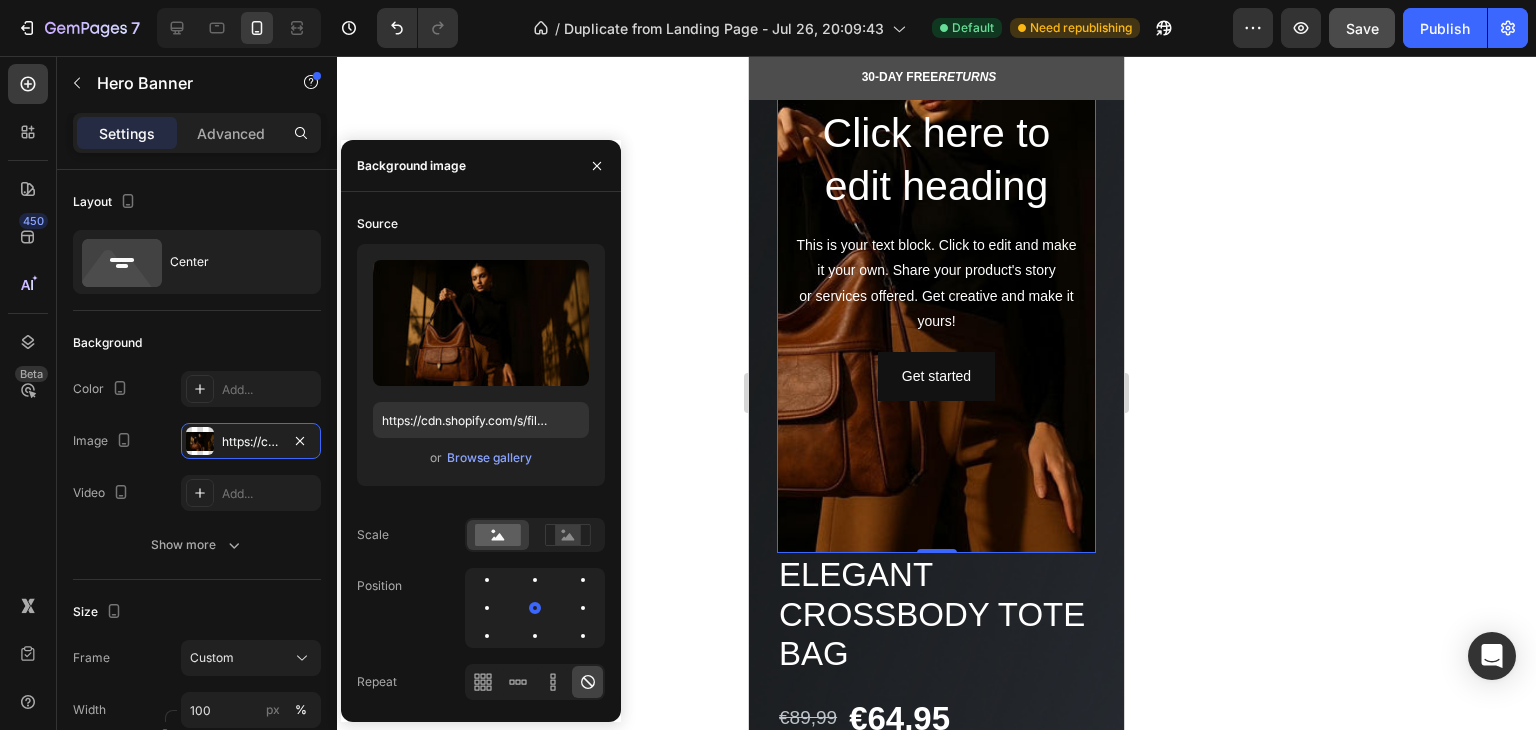 scroll, scrollTop: 0, scrollLeft: 0, axis: both 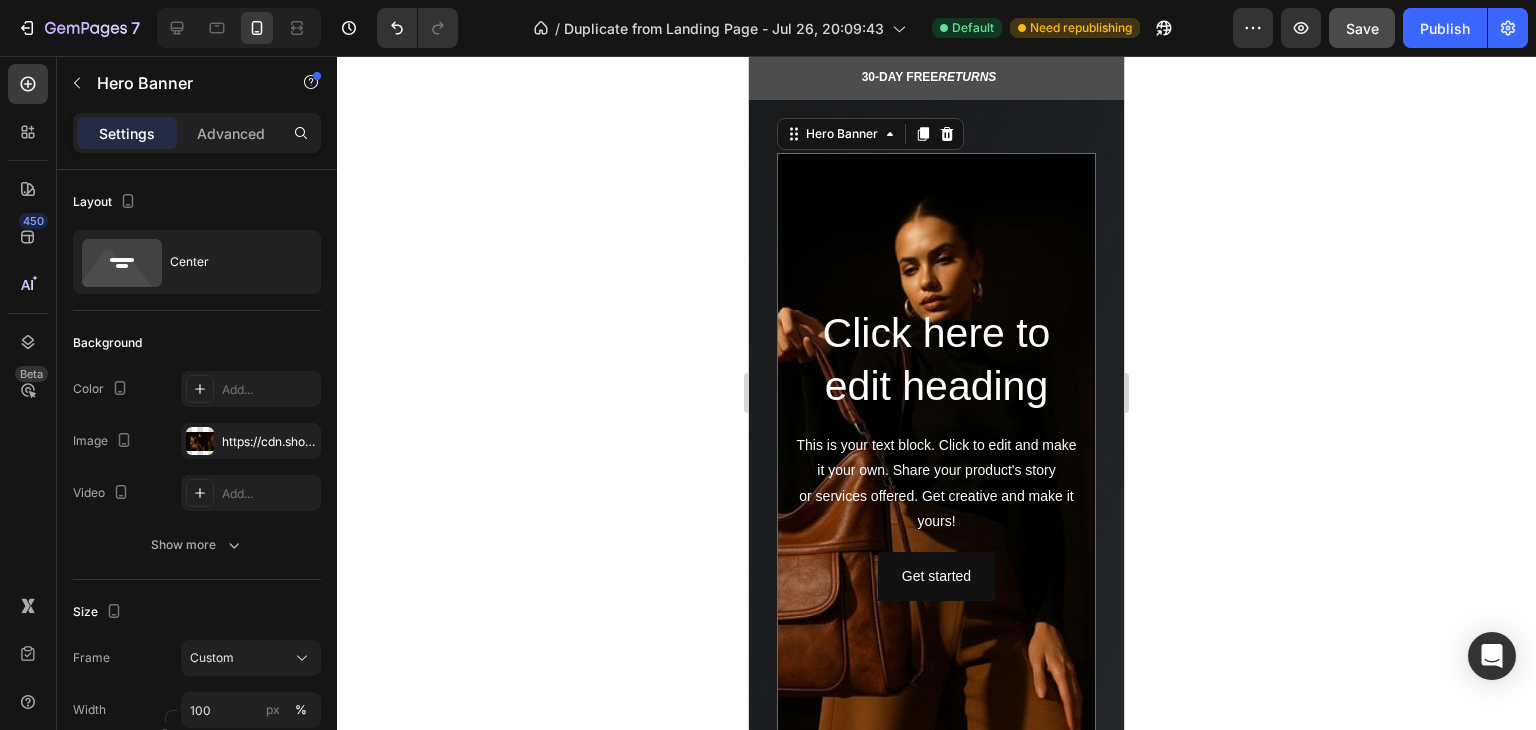 click on "Click here to edit heading Heading This is your text block. Click to edit and make it your own. Share your product's story                   or services offered. Get creative and make it yours! Text Block Get started Button" at bounding box center [936, 453] 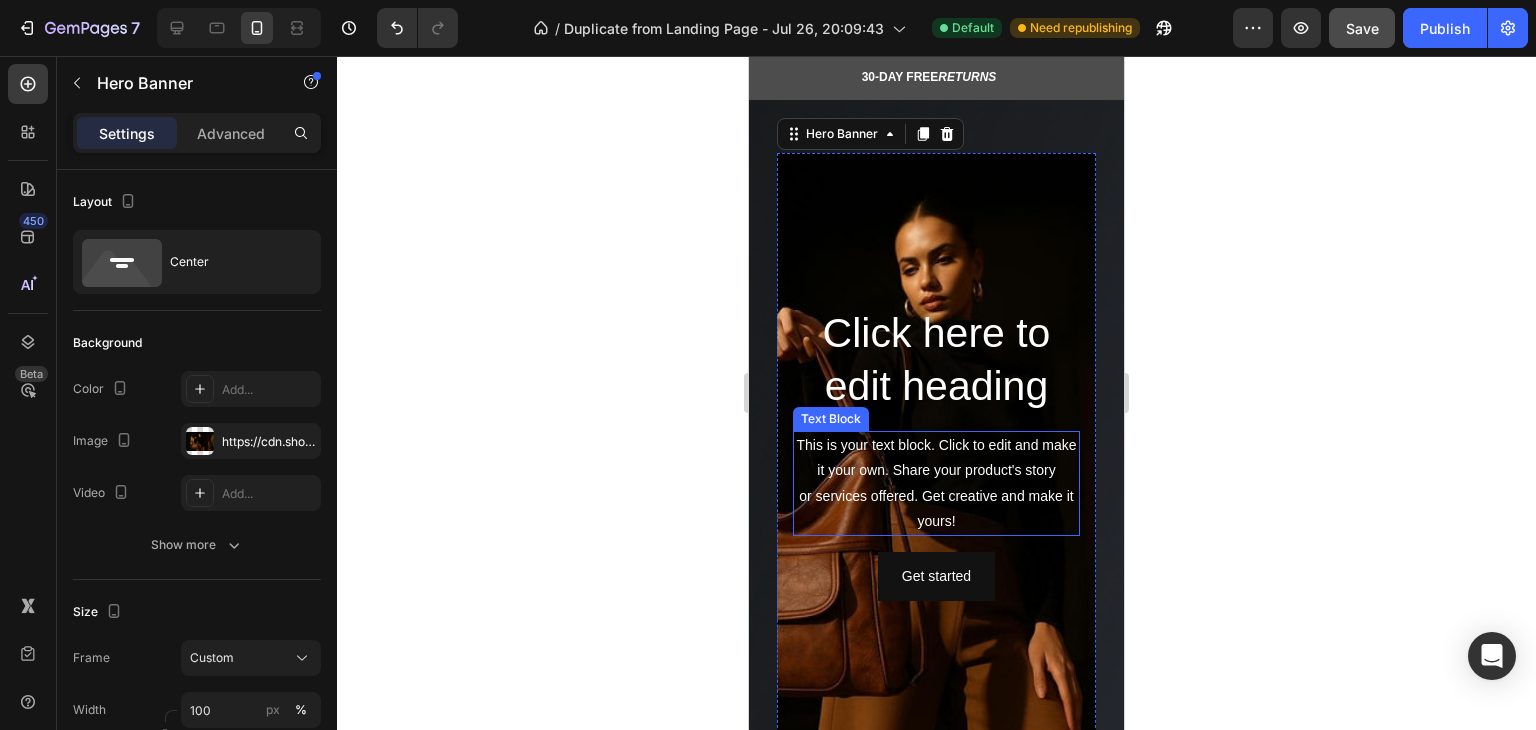 scroll, scrollTop: 200, scrollLeft: 0, axis: vertical 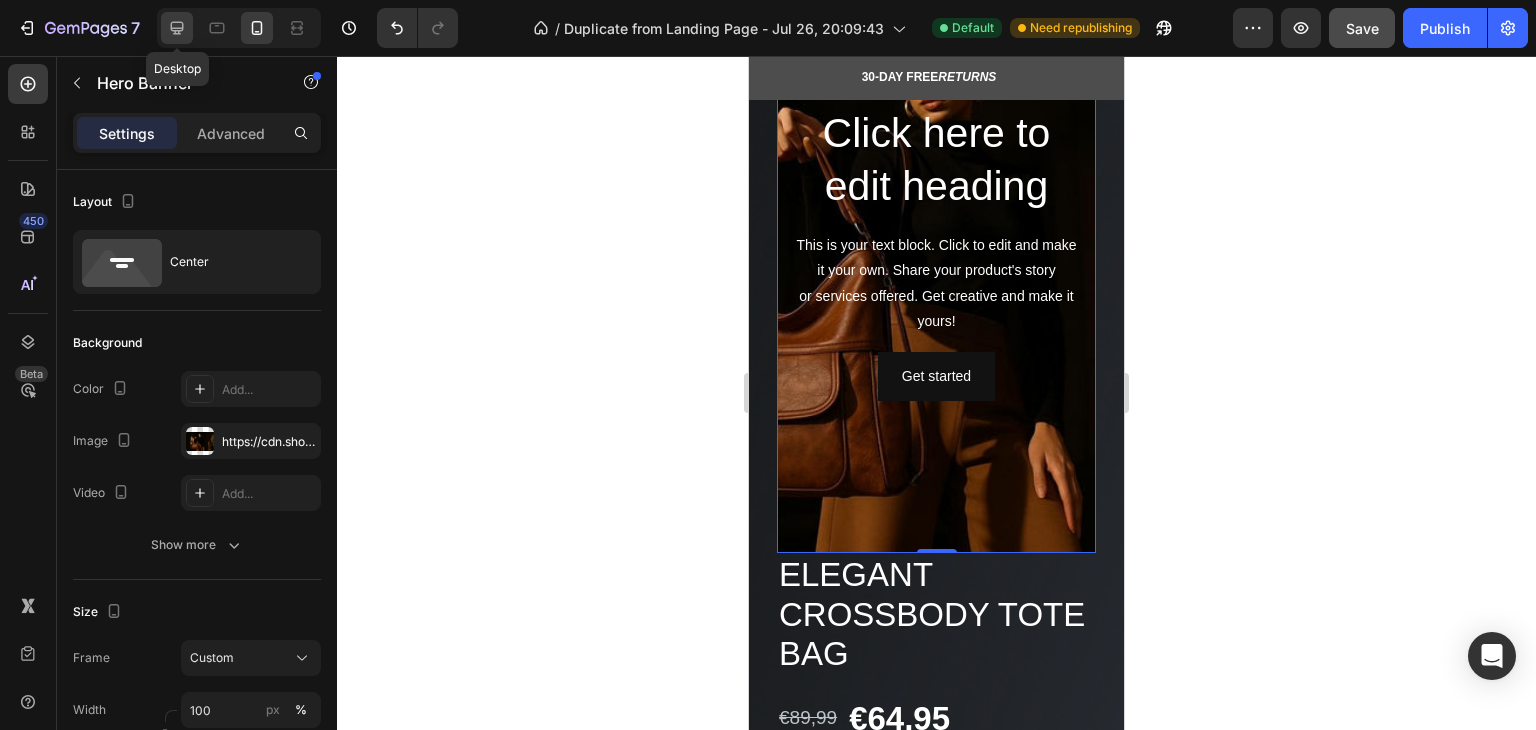 click 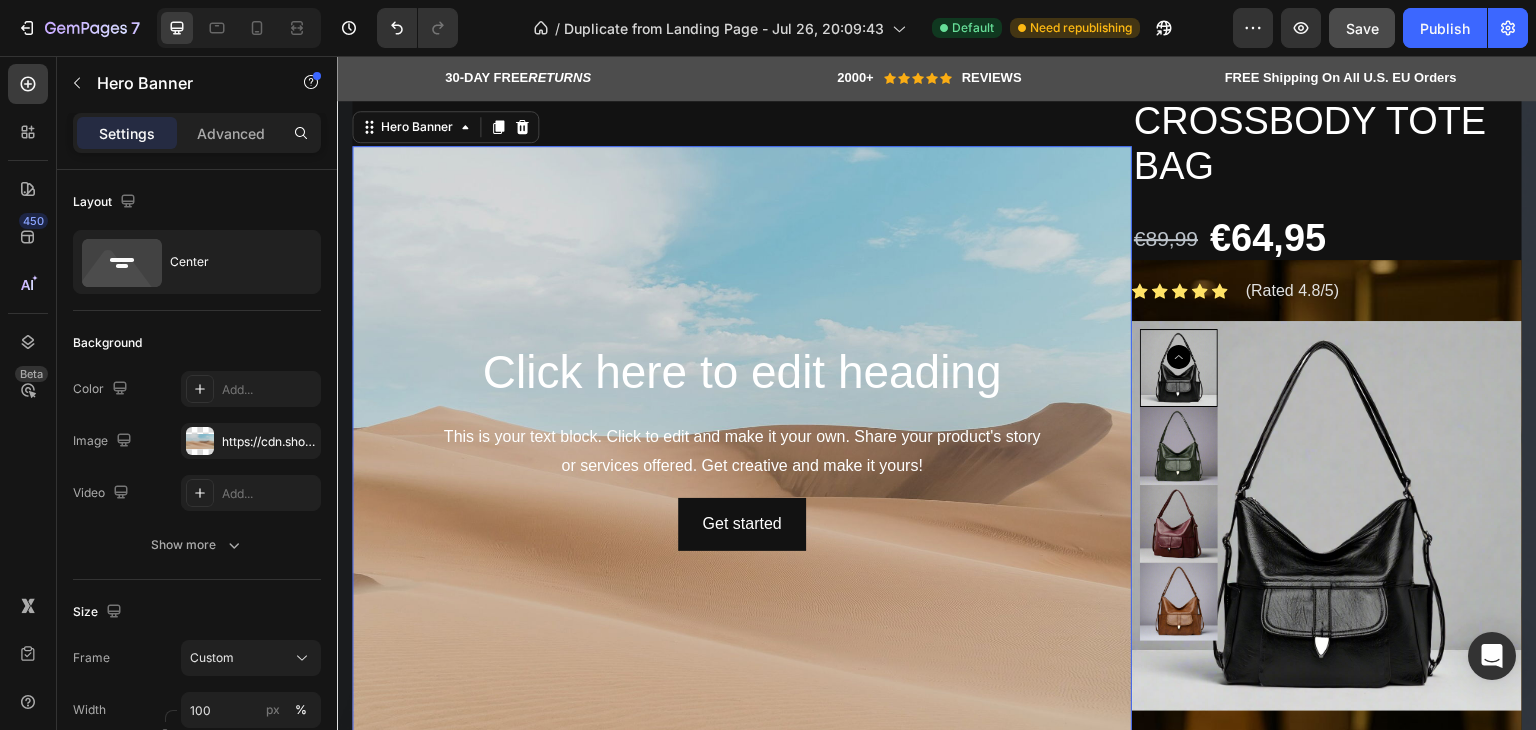 scroll, scrollTop: 220, scrollLeft: 0, axis: vertical 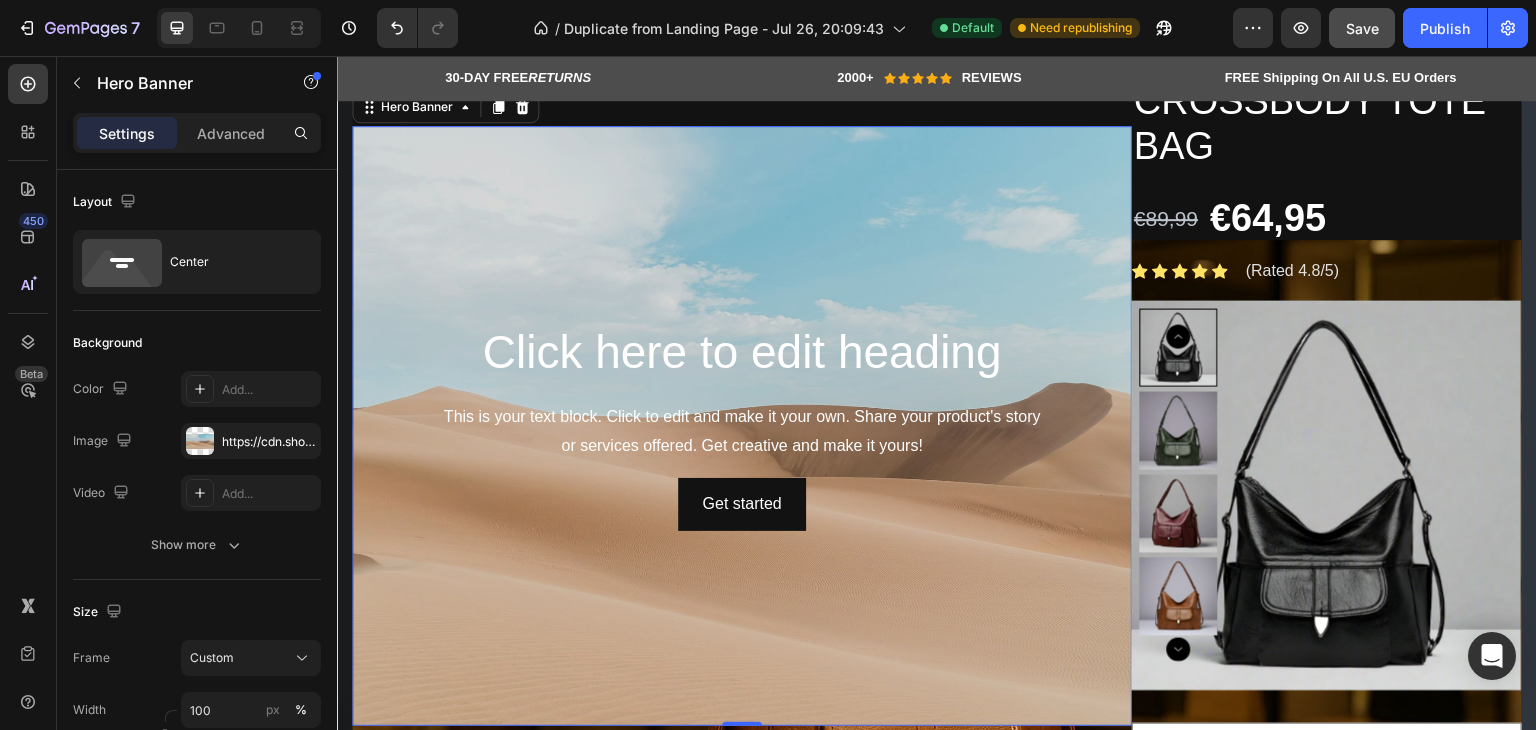 click at bounding box center [742, 426] 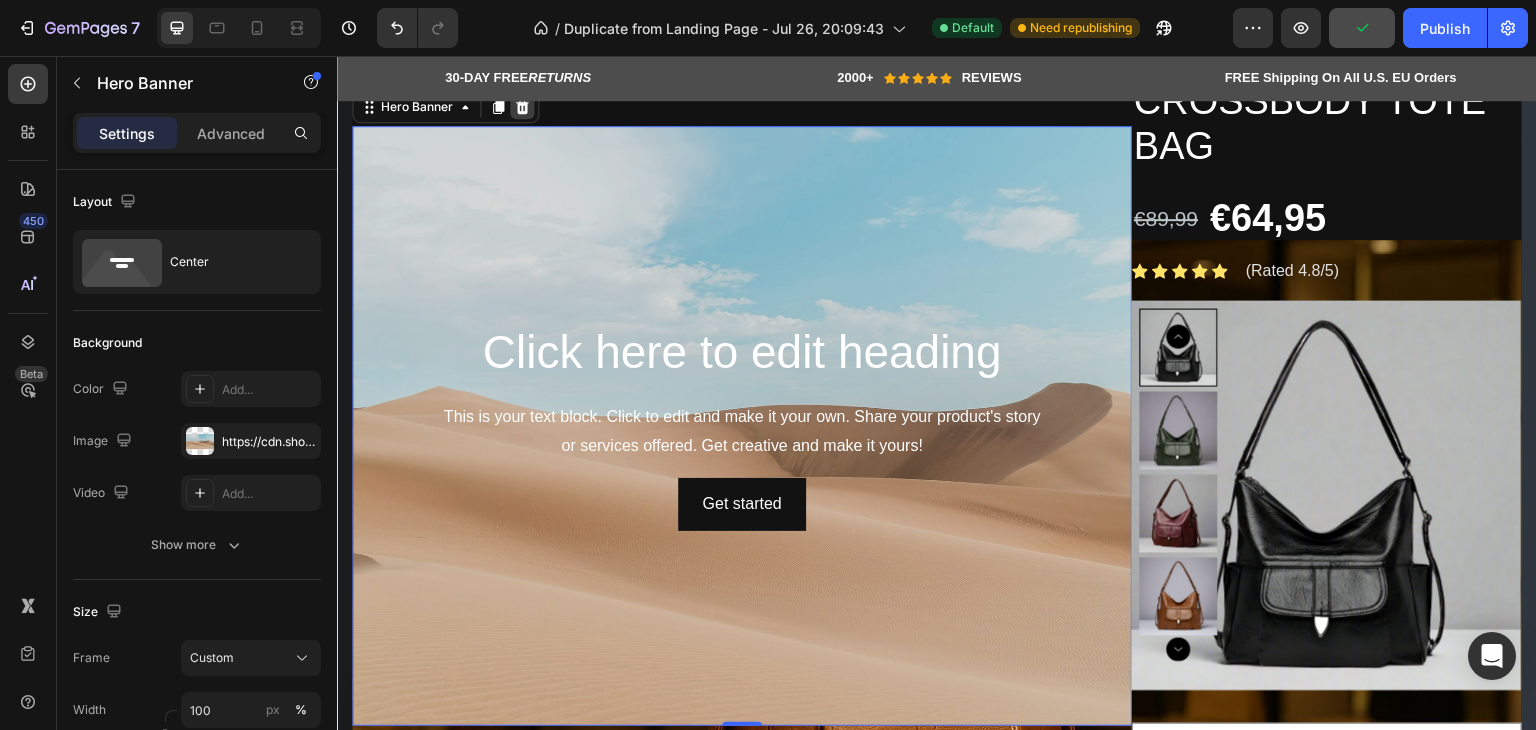 click 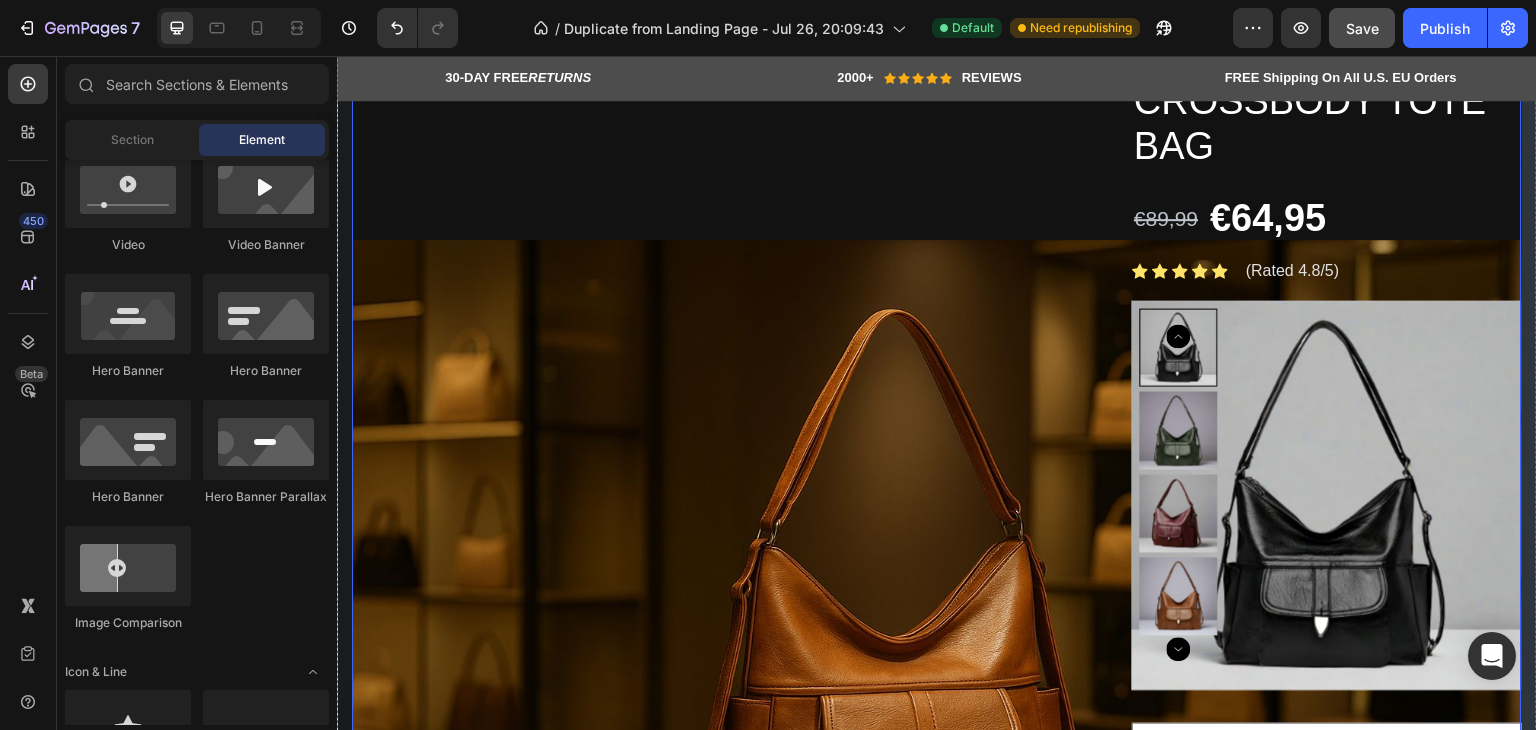 scroll, scrollTop: 0, scrollLeft: 0, axis: both 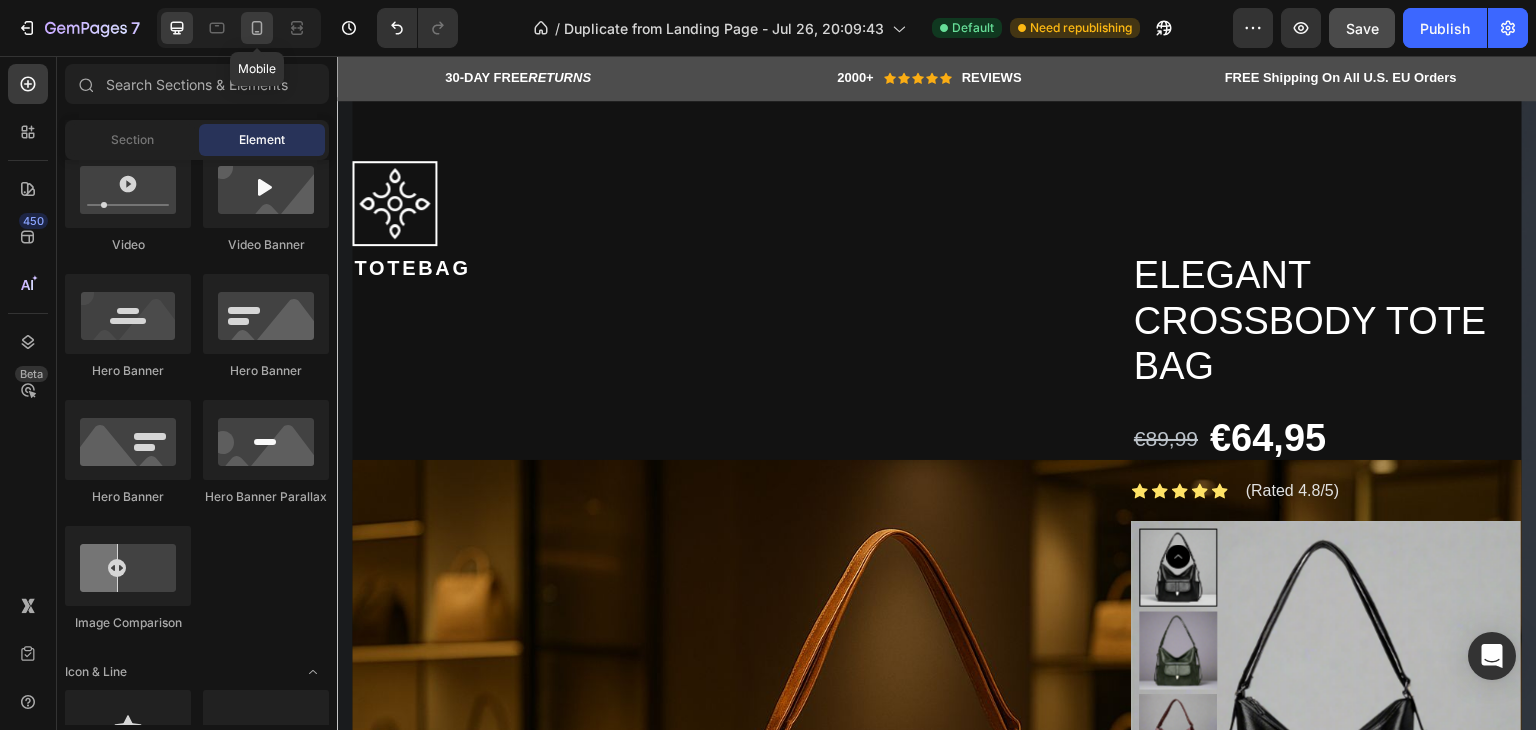 click 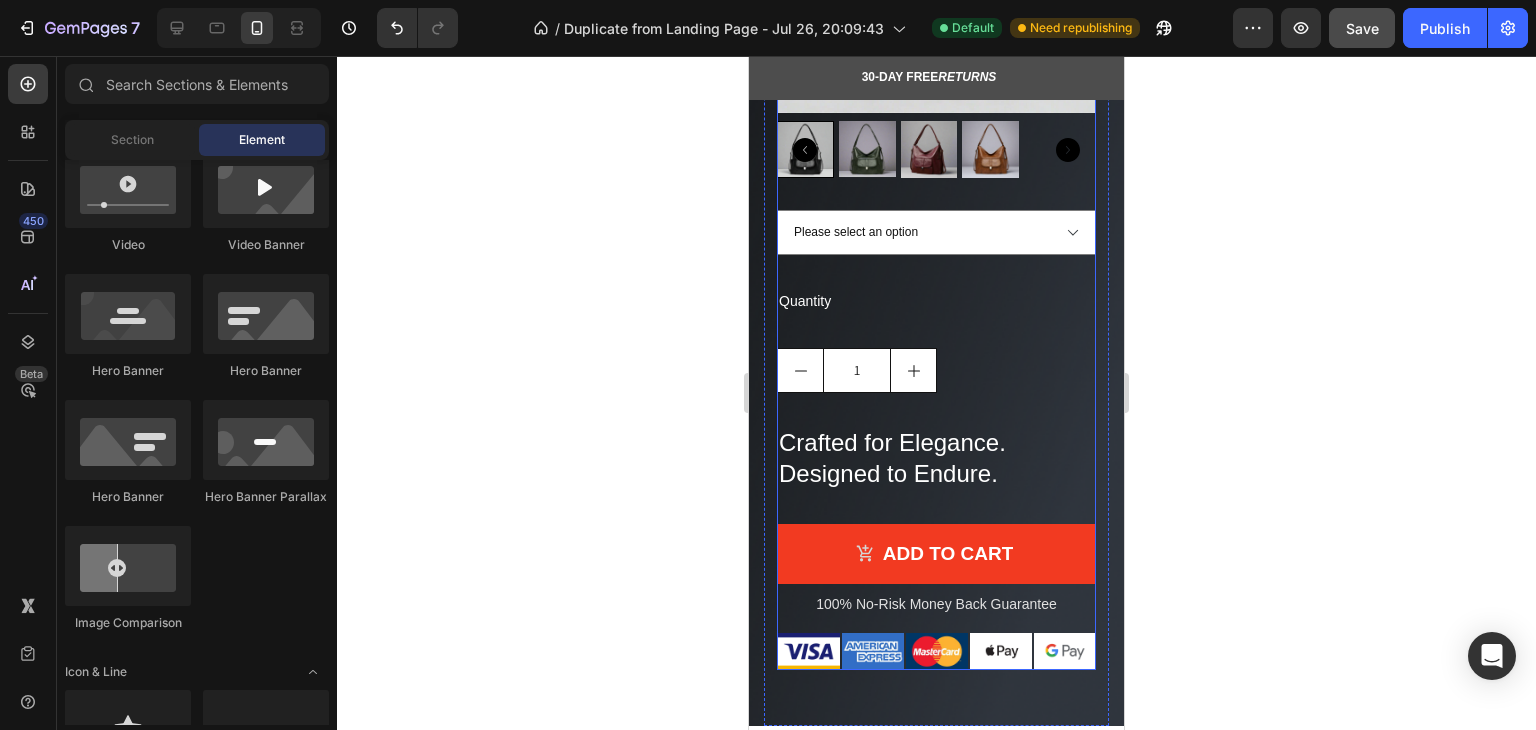 scroll, scrollTop: 0, scrollLeft: 0, axis: both 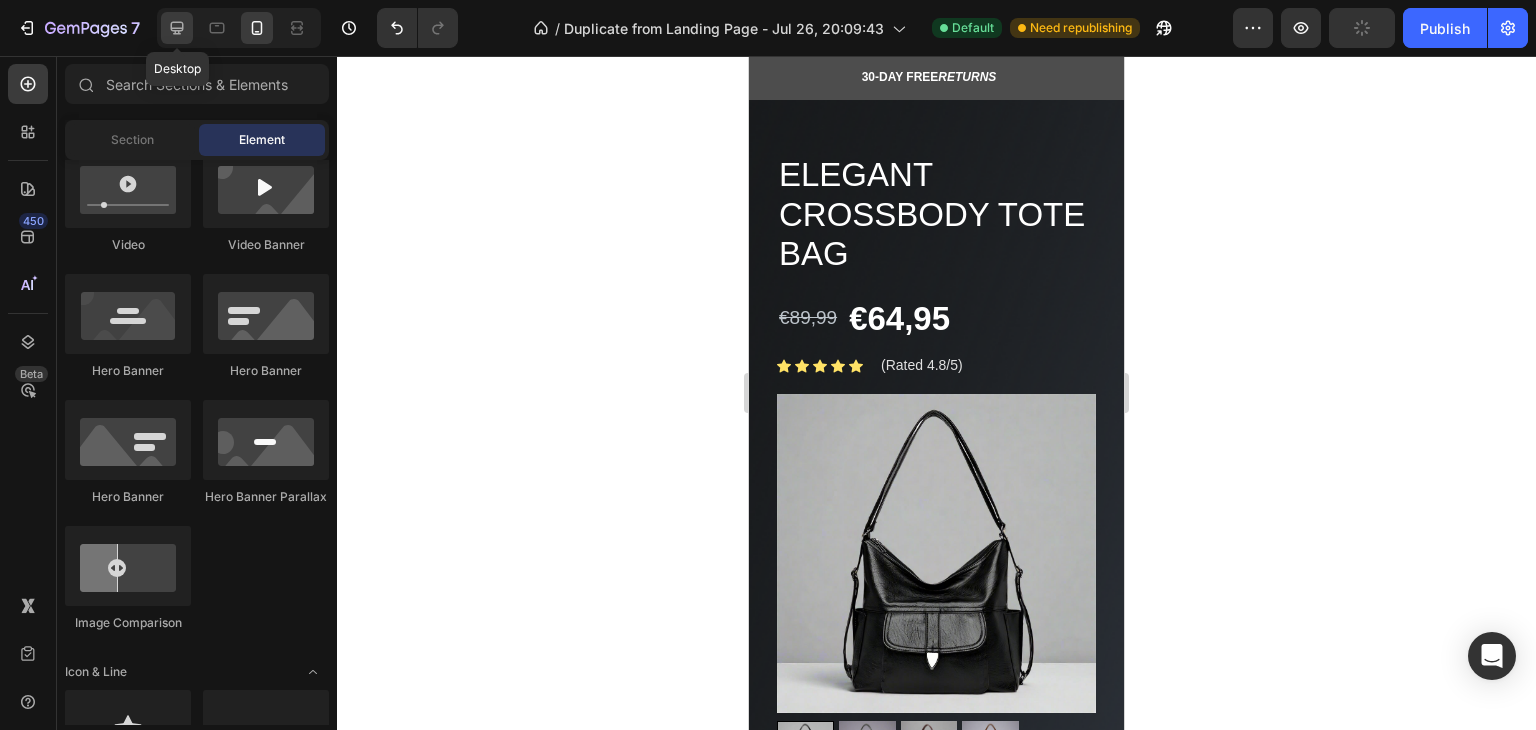 click 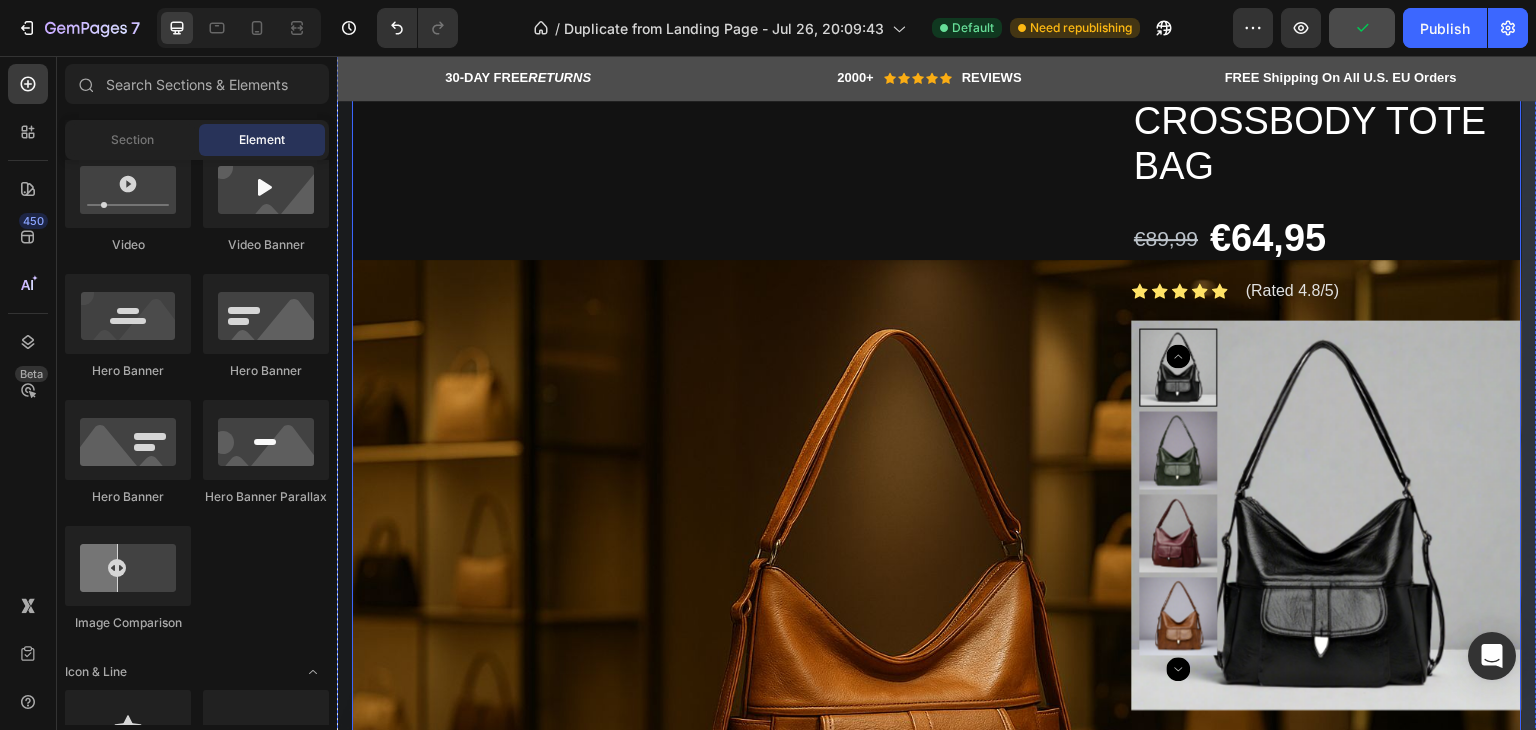 scroll, scrollTop: 0, scrollLeft: 0, axis: both 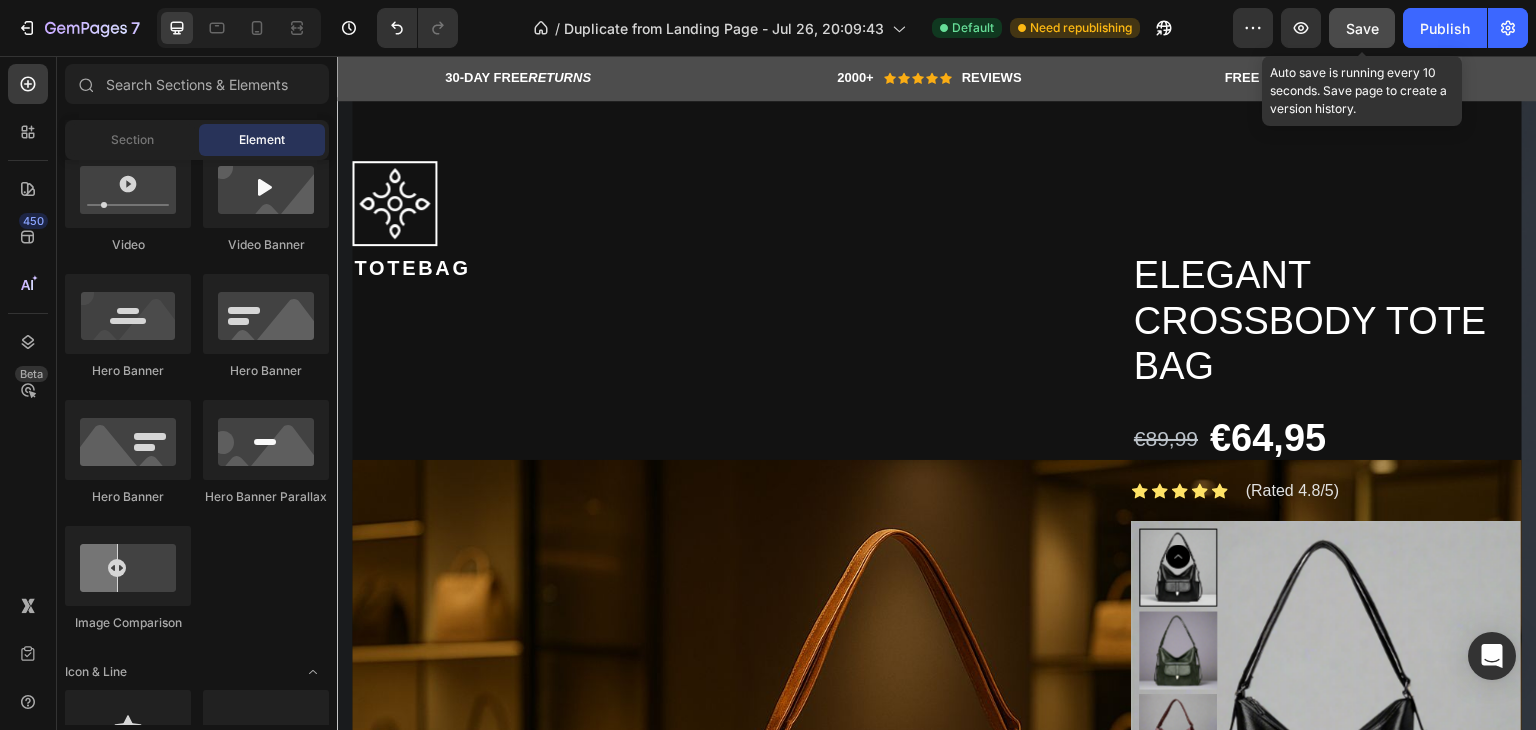 click on "Save" at bounding box center [1362, 28] 